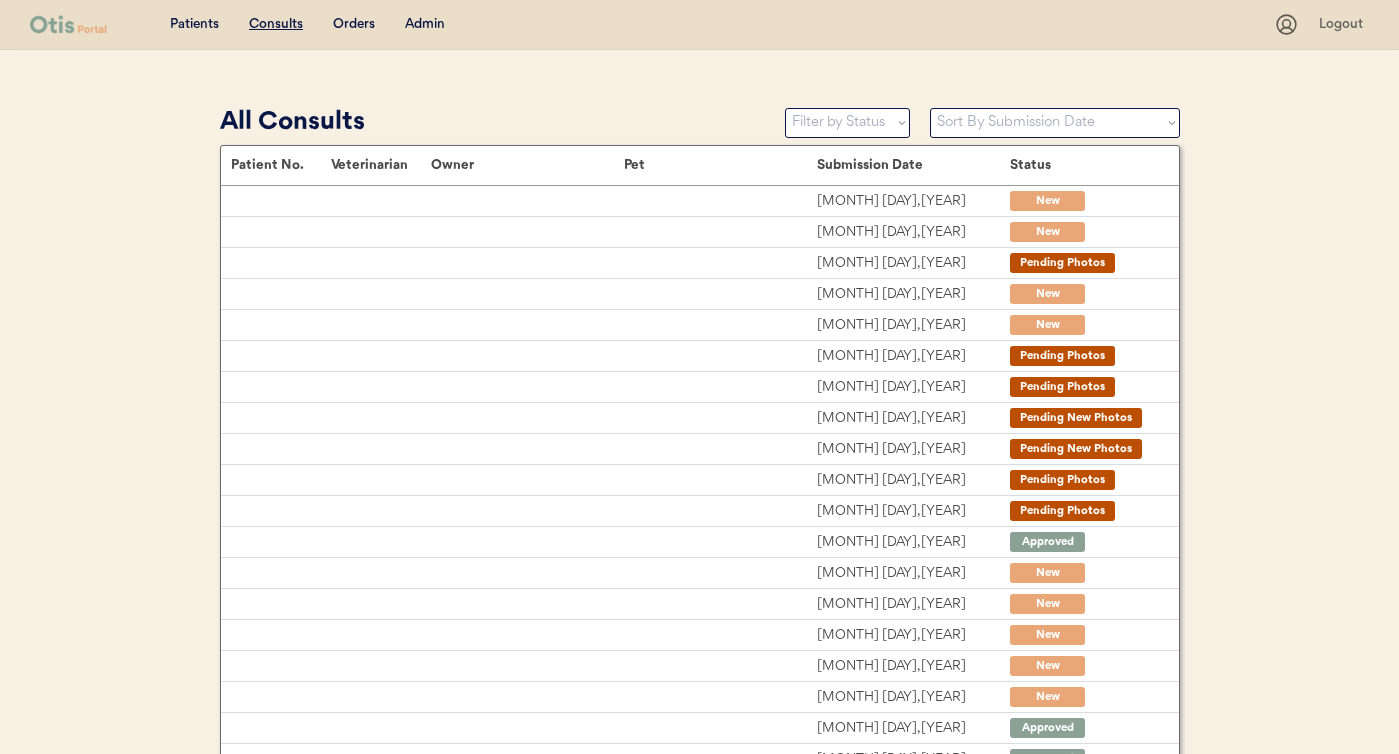 scroll, scrollTop: 0, scrollLeft: 0, axis: both 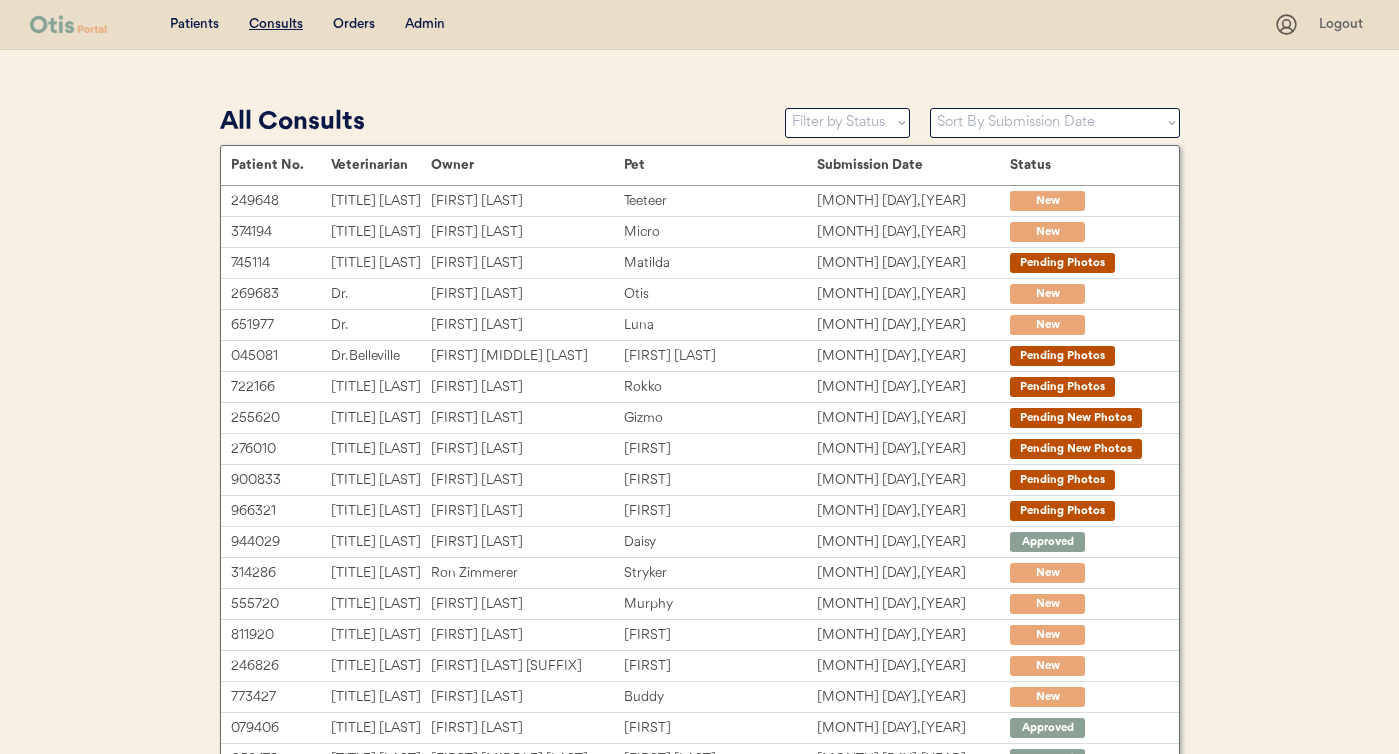 click on "Admin" at bounding box center (425, 25) 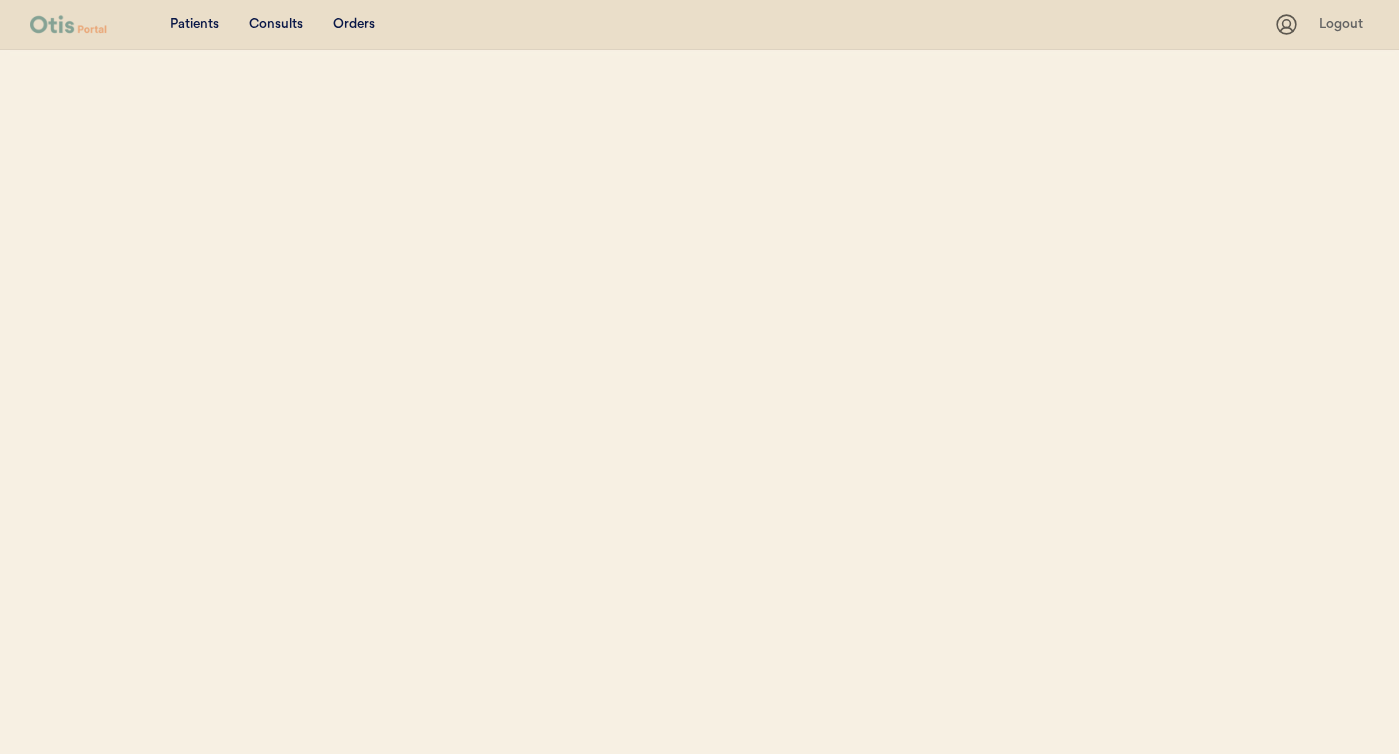 scroll, scrollTop: 0, scrollLeft: 0, axis: both 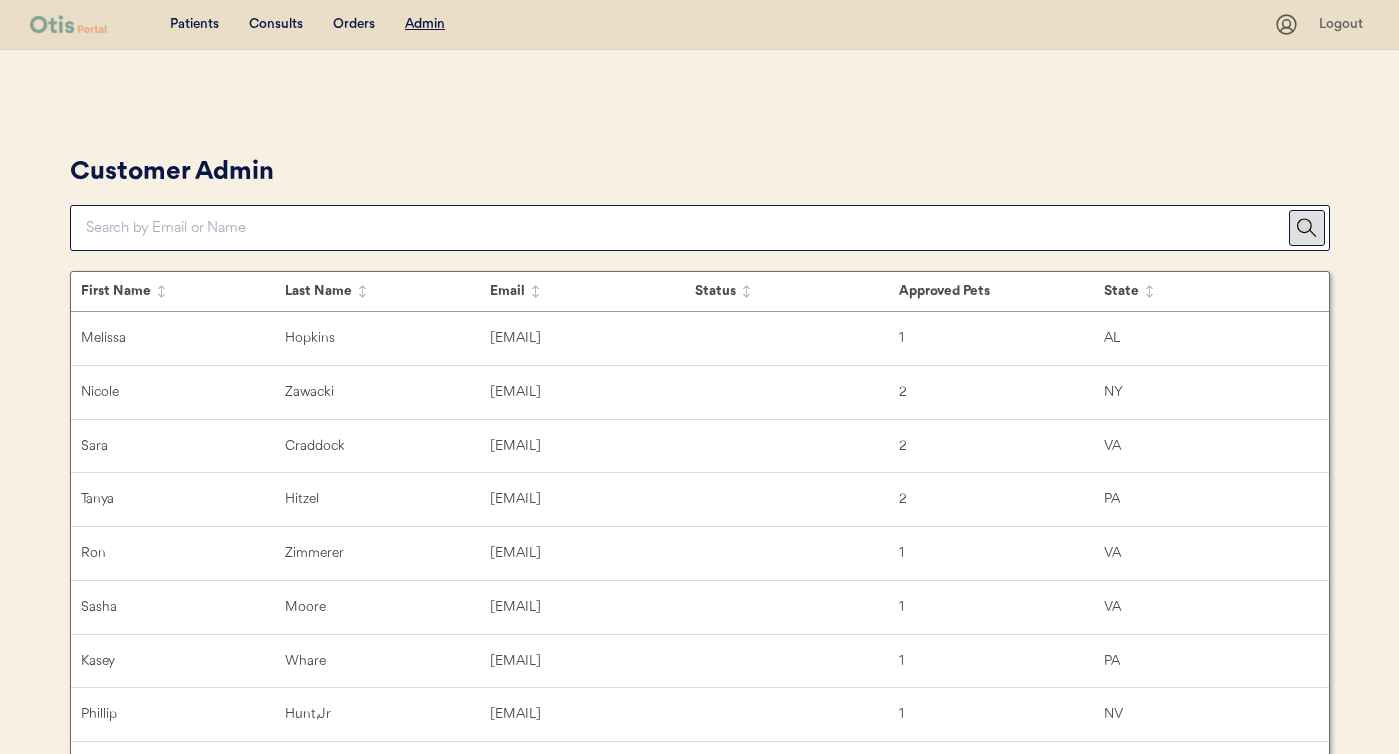 click at bounding box center (687, 228) 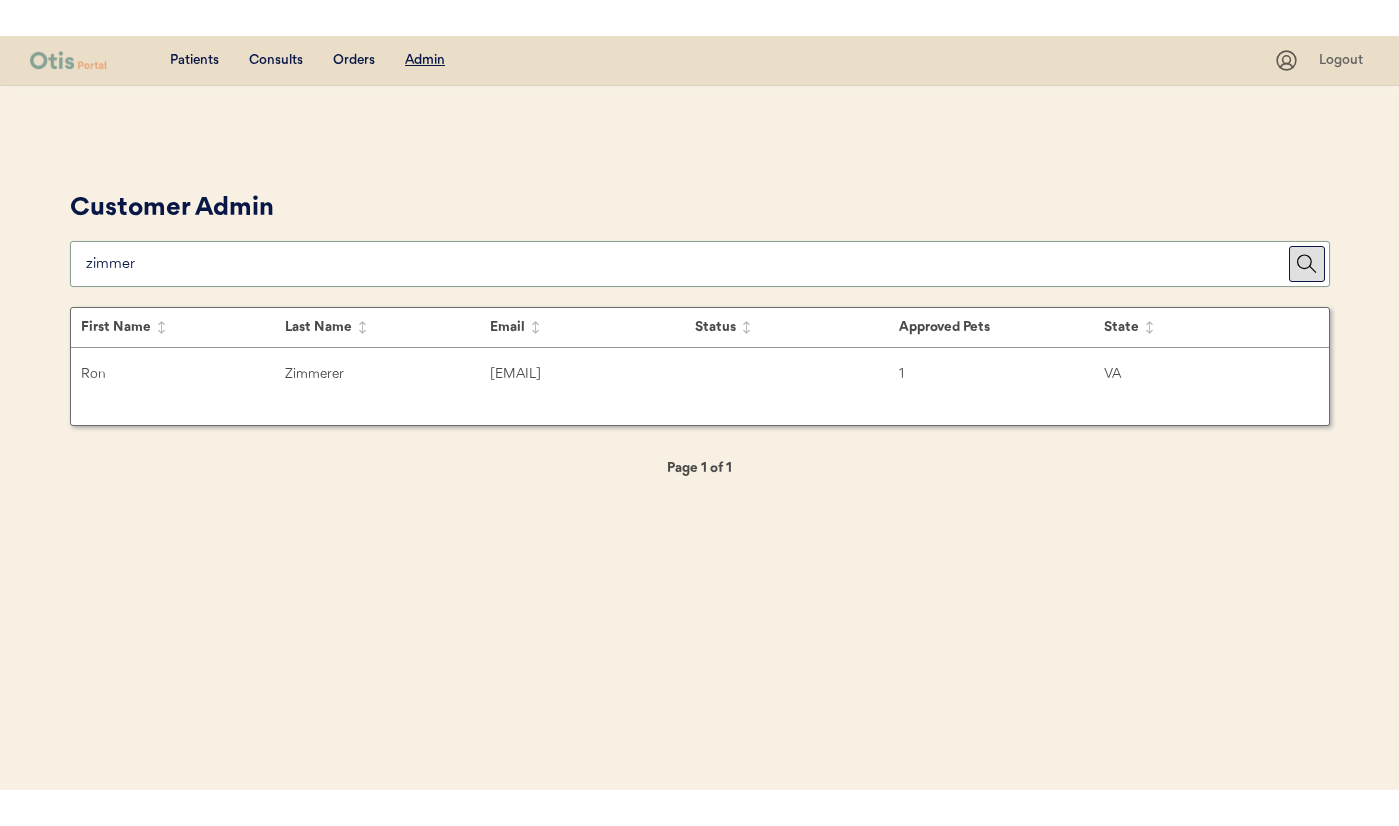 scroll, scrollTop: 1, scrollLeft: 0, axis: vertical 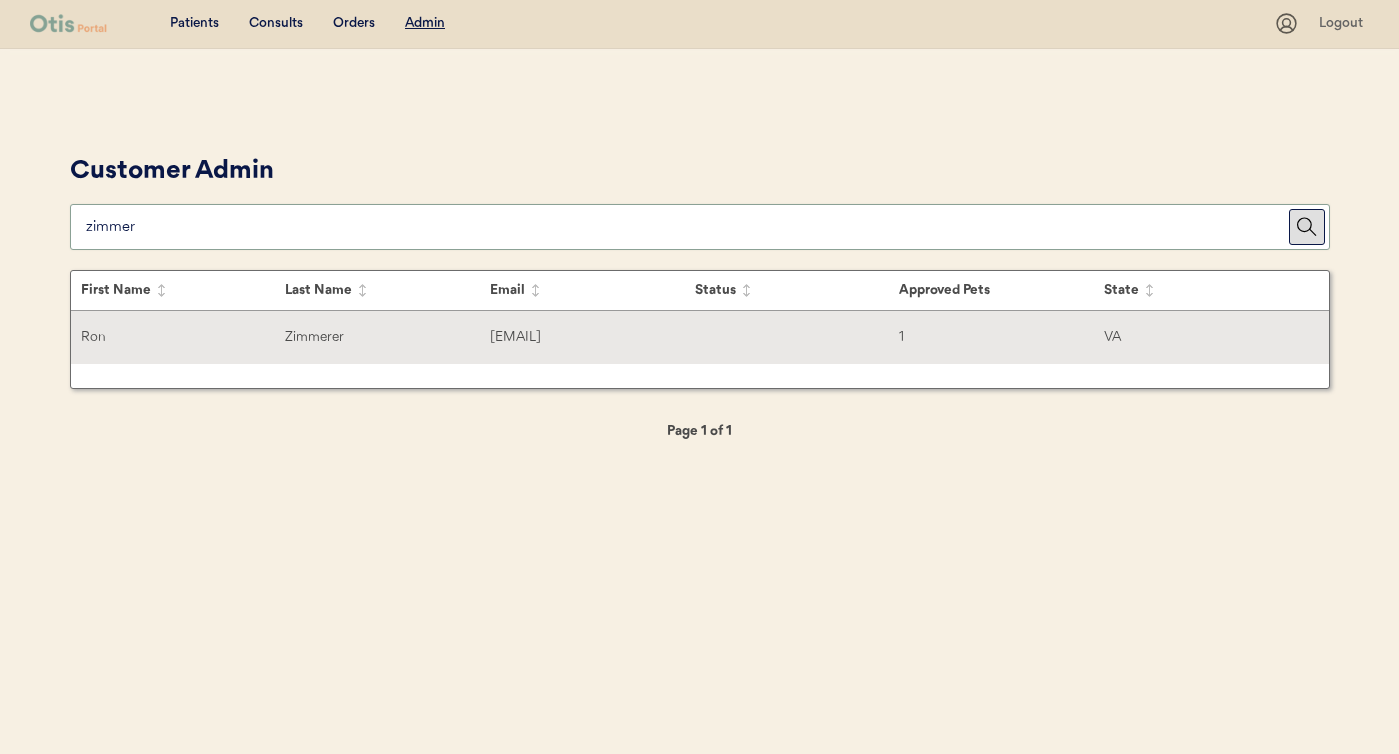 type on "zimmer" 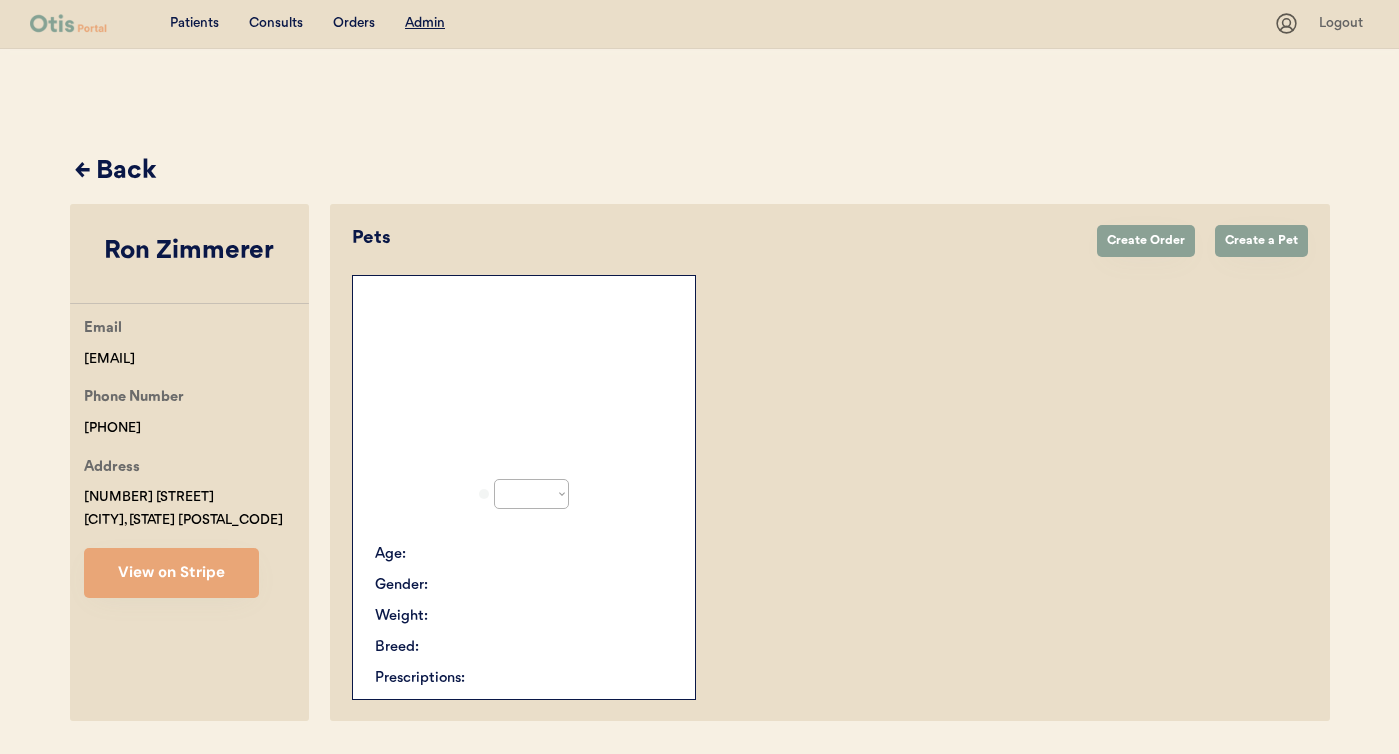 select on "true" 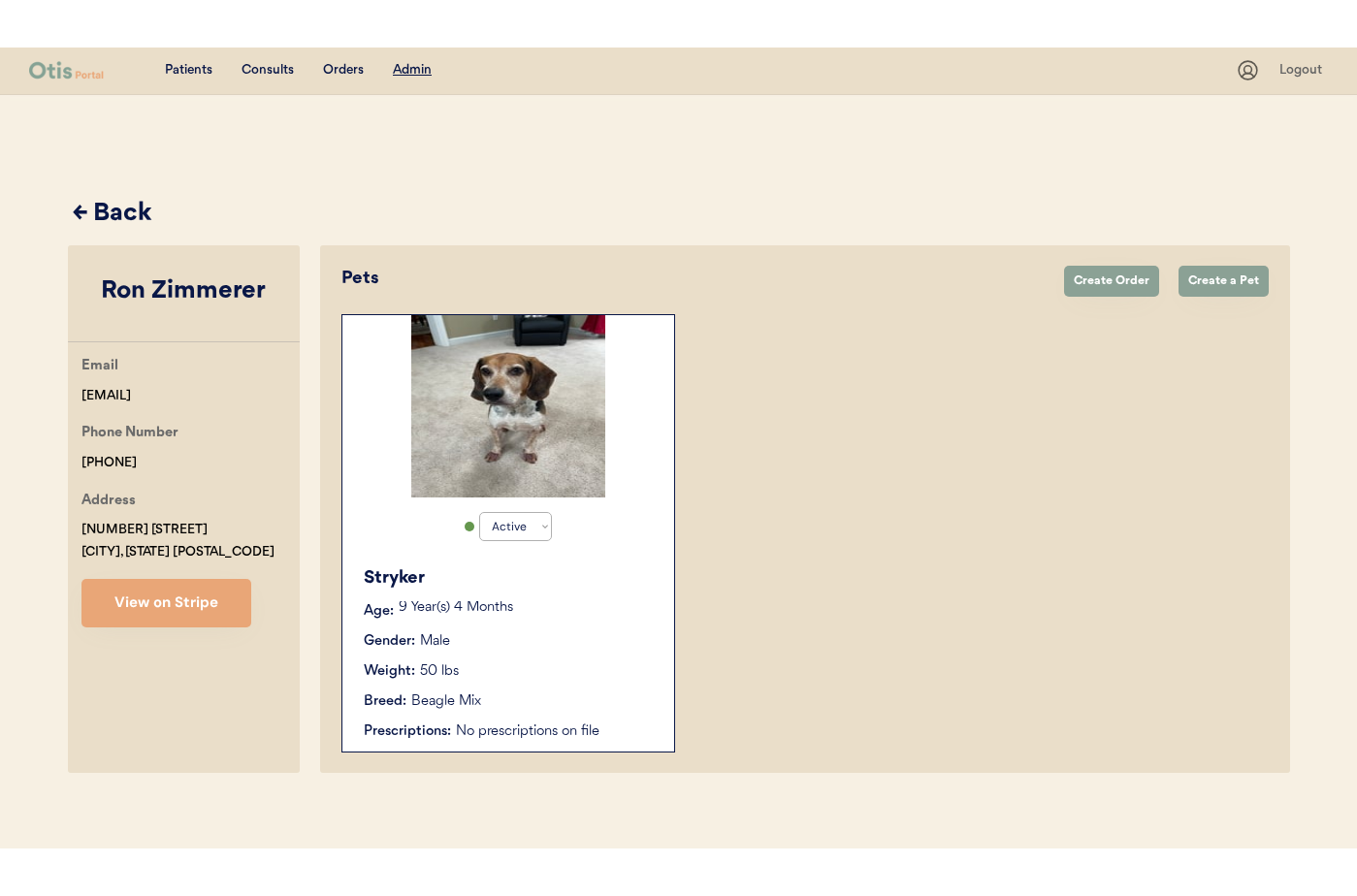 scroll, scrollTop: 0, scrollLeft: 0, axis: both 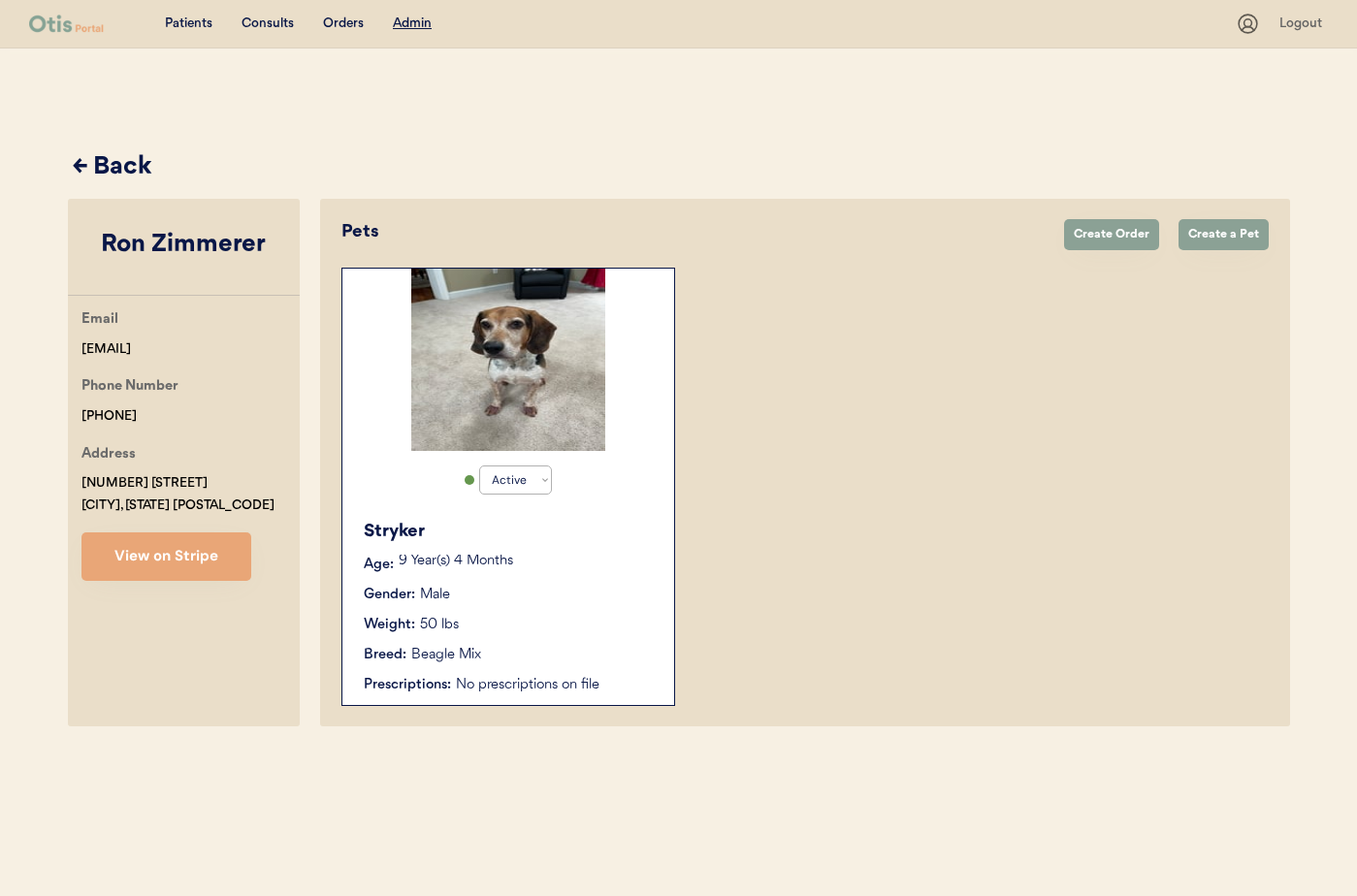 click on "Admin" at bounding box center [412, 23] 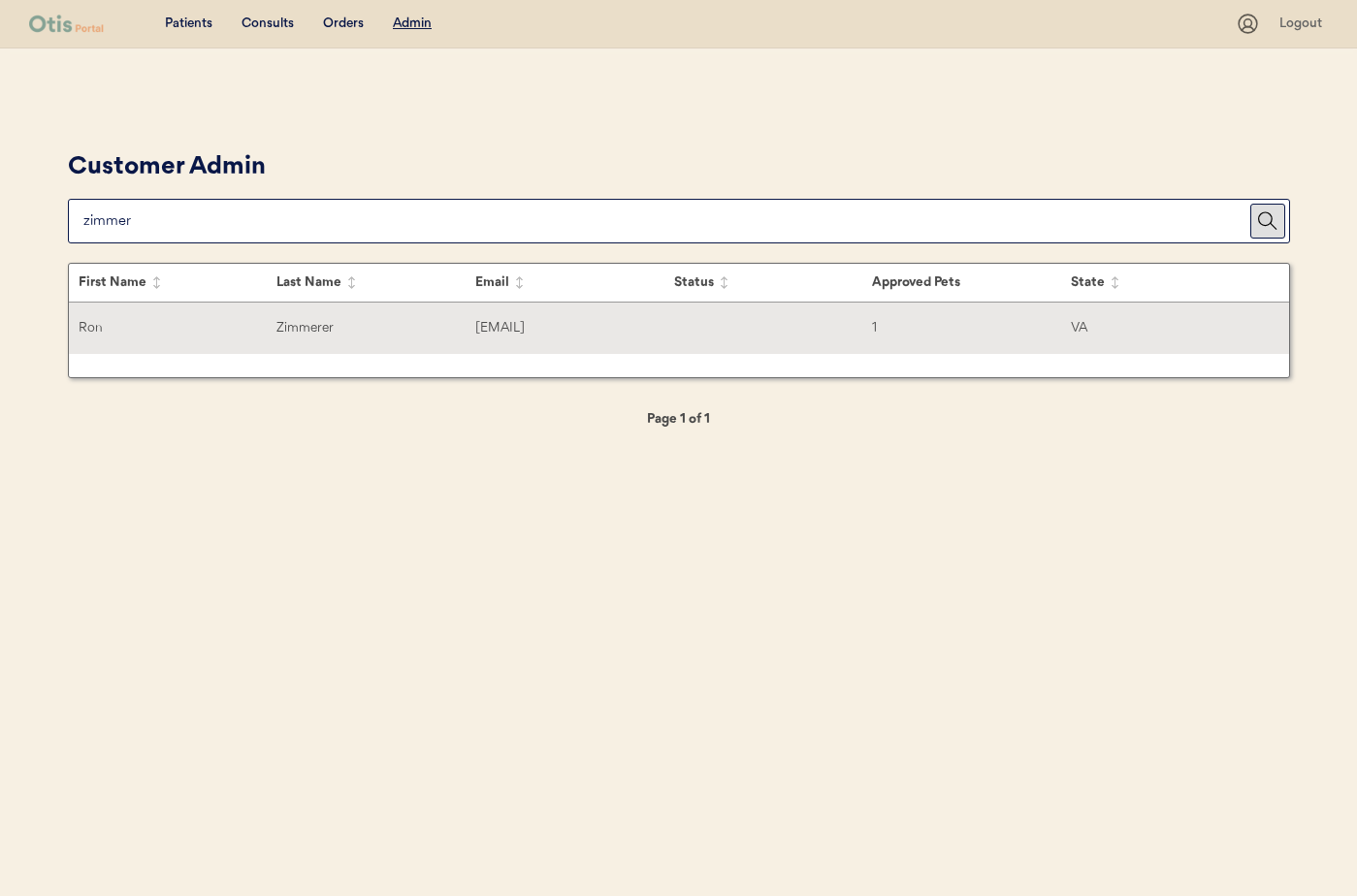 click on "Ron Zimmerer ronzimmerer@aol.com 1 VA" at bounding box center (679, 328) 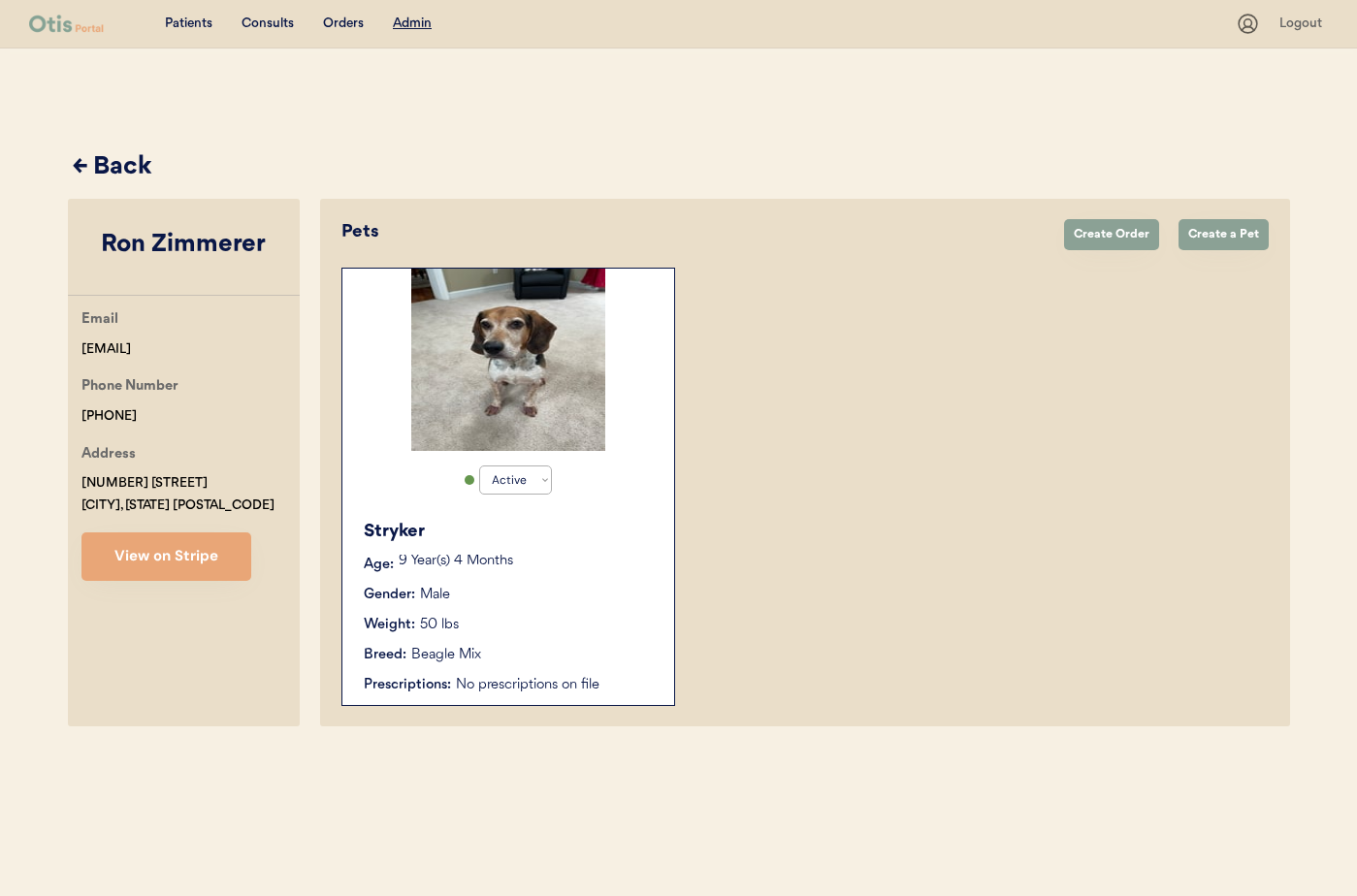drag, startPoint x: 216, startPoint y: 346, endPoint x: 38, endPoint y: 355, distance: 178.22738 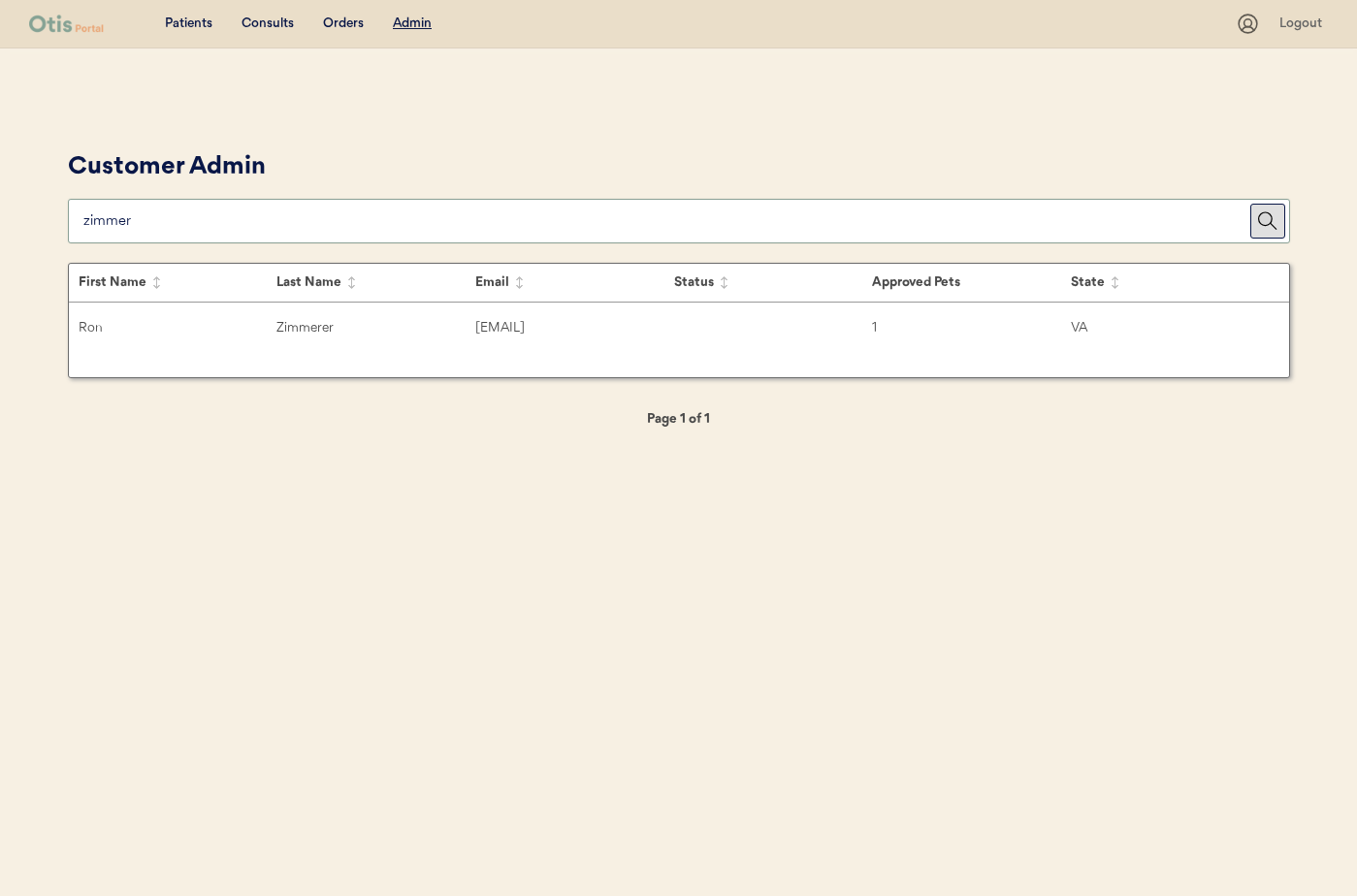 click at bounding box center [666, 221] 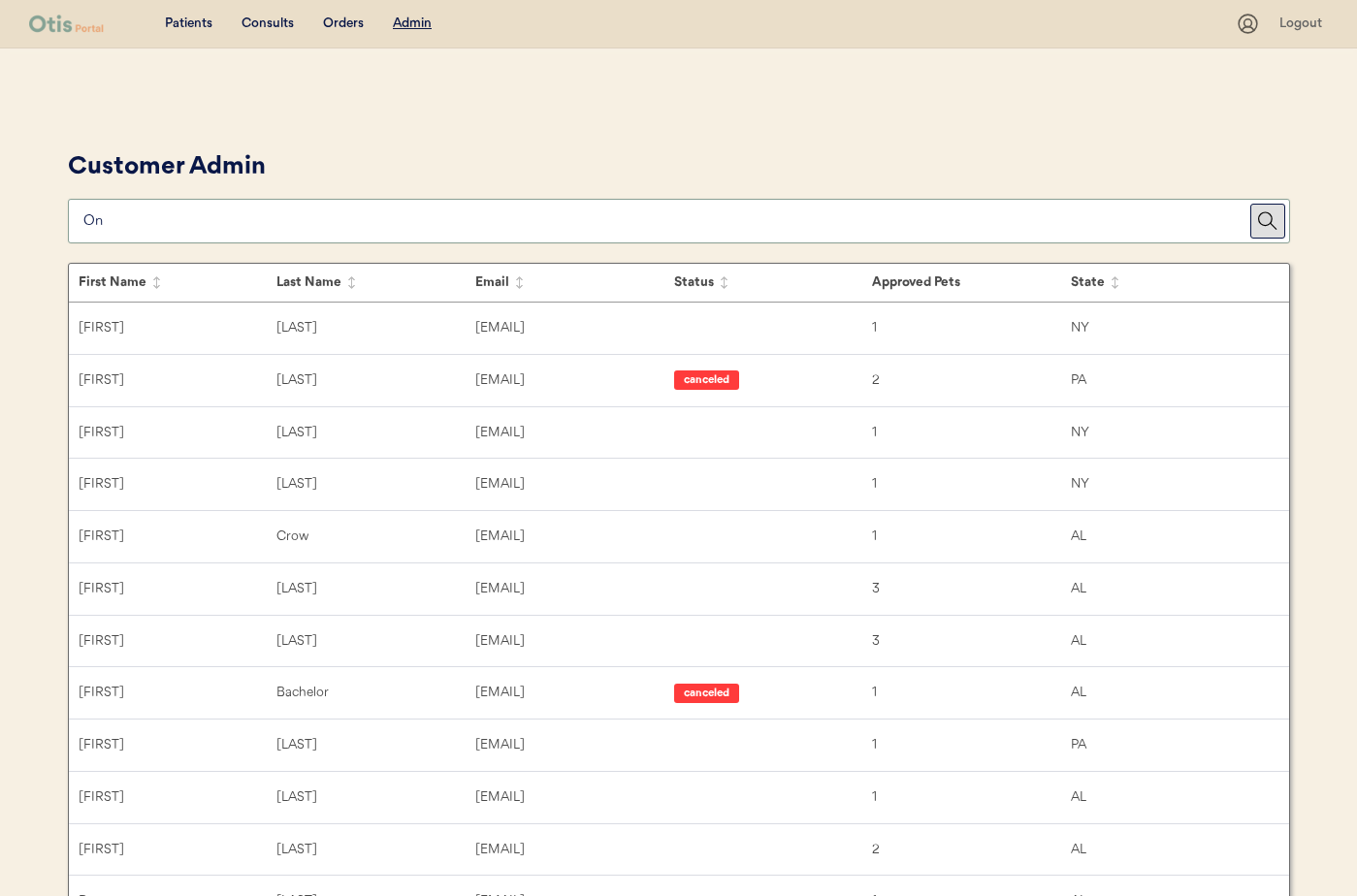 type on "O" 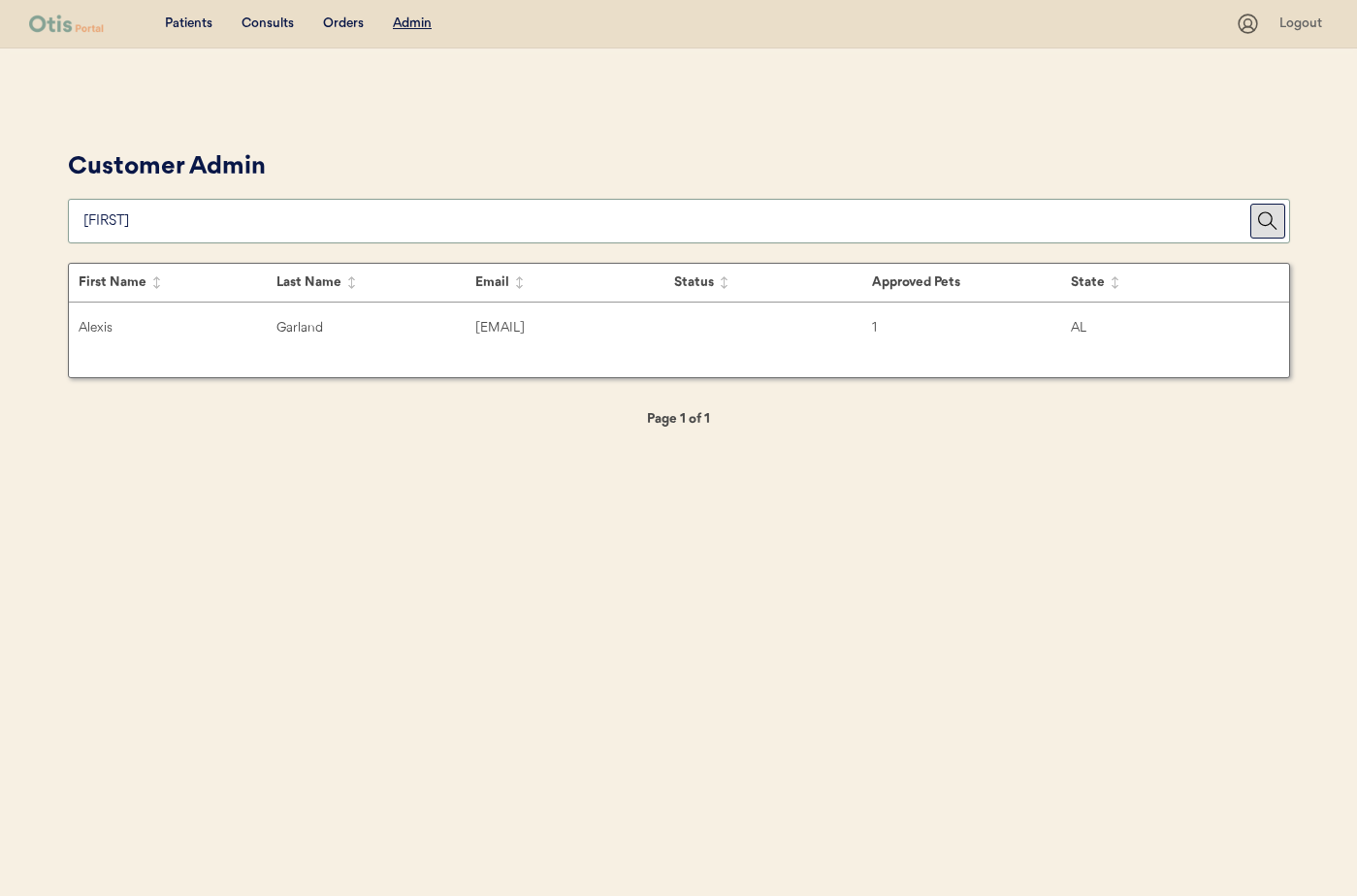 type on "Garlan" 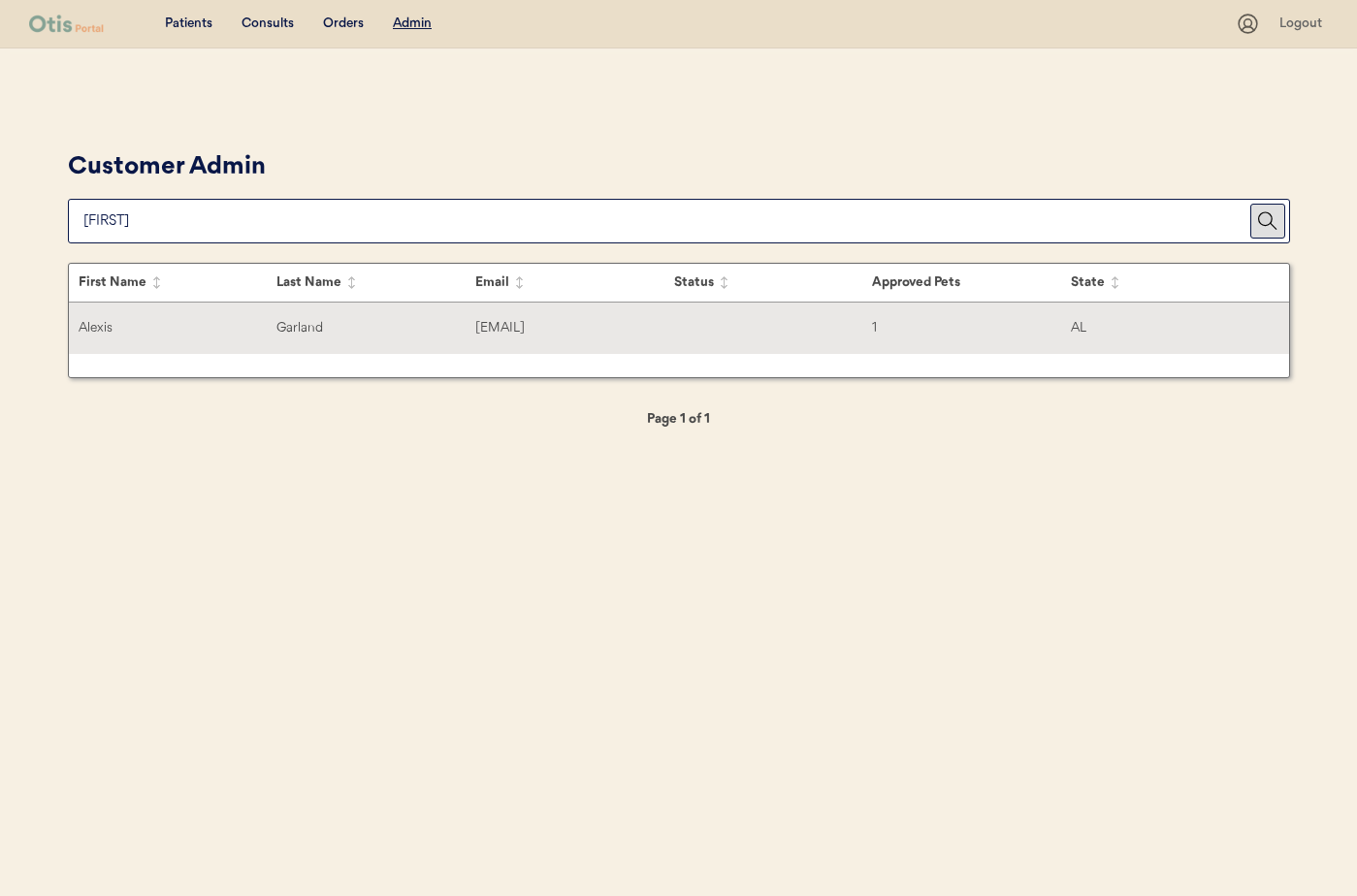 click on "Garland" at bounding box center [375, 328] 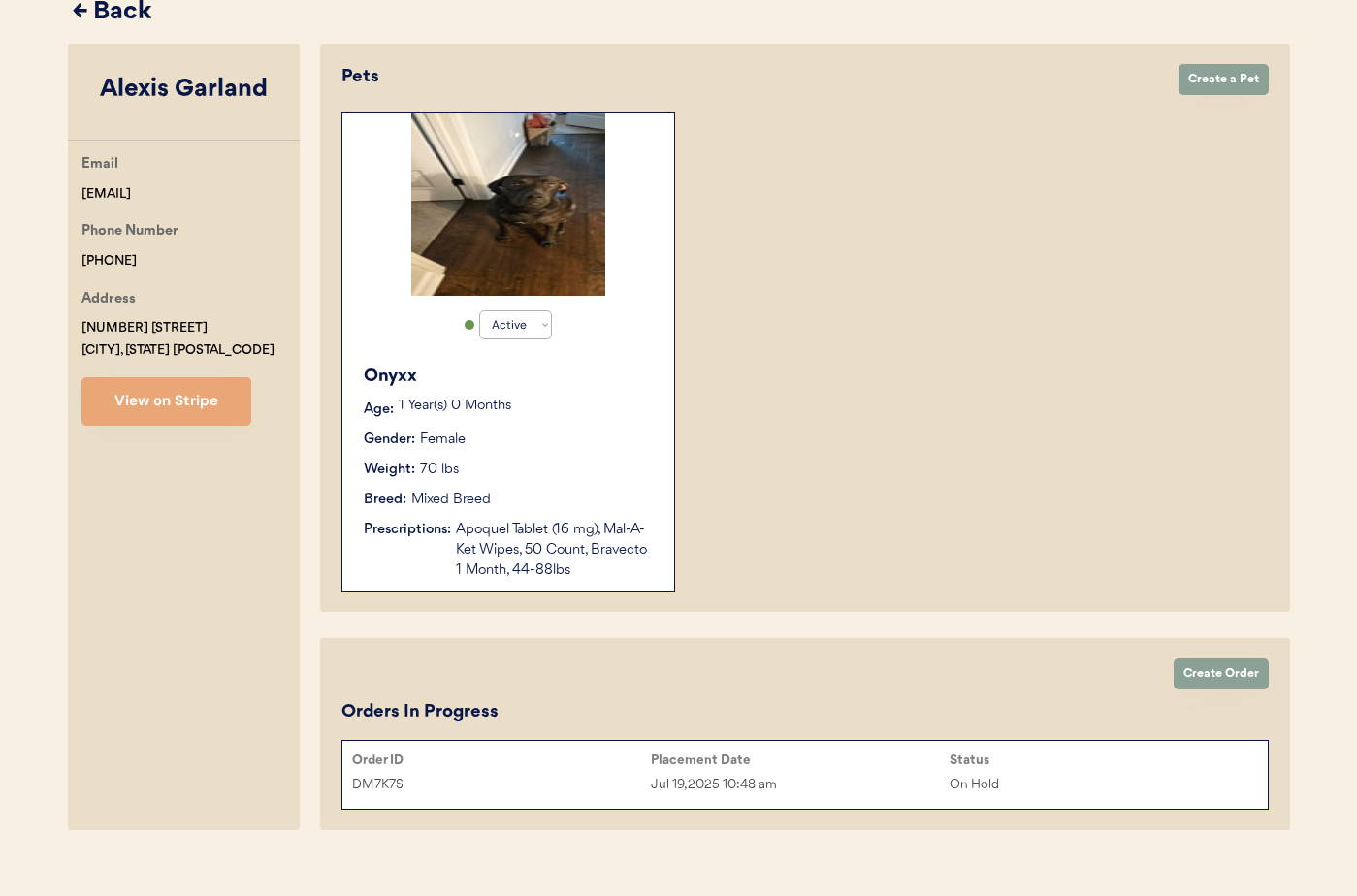 scroll, scrollTop: 178, scrollLeft: 0, axis: vertical 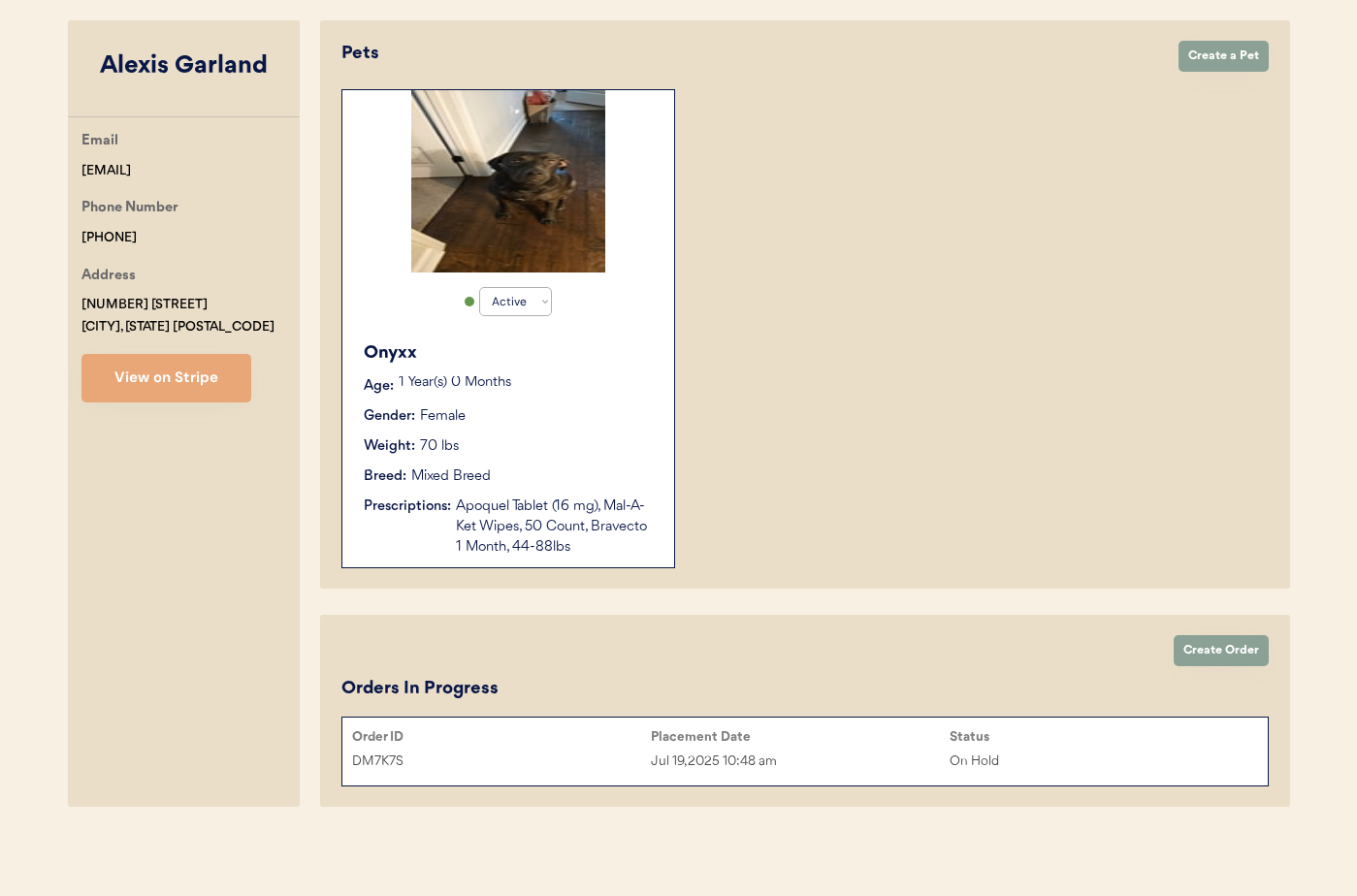 click on "Weight: 70 lbs" at bounding box center (509, 446) 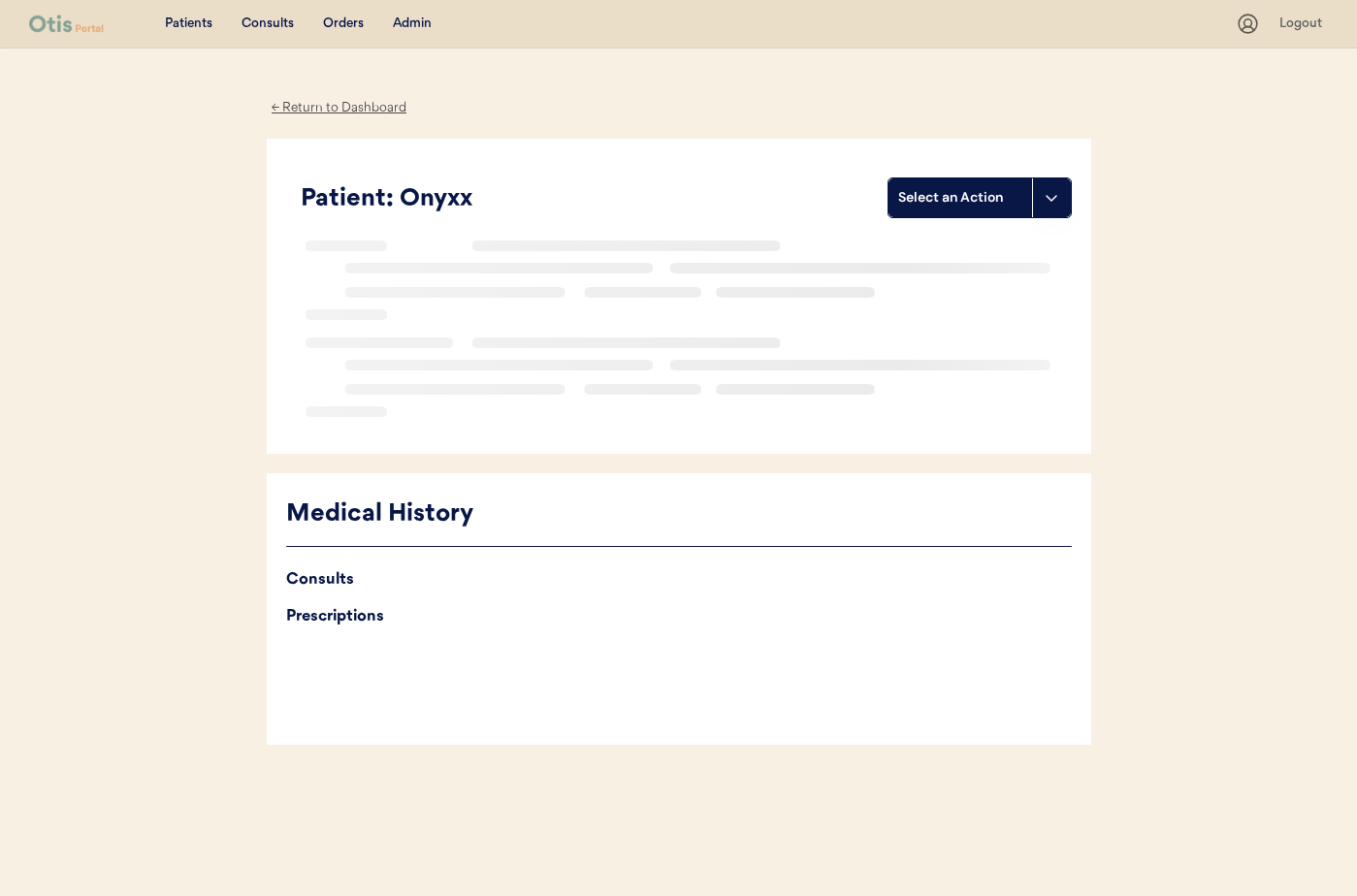 scroll, scrollTop: 0, scrollLeft: 0, axis: both 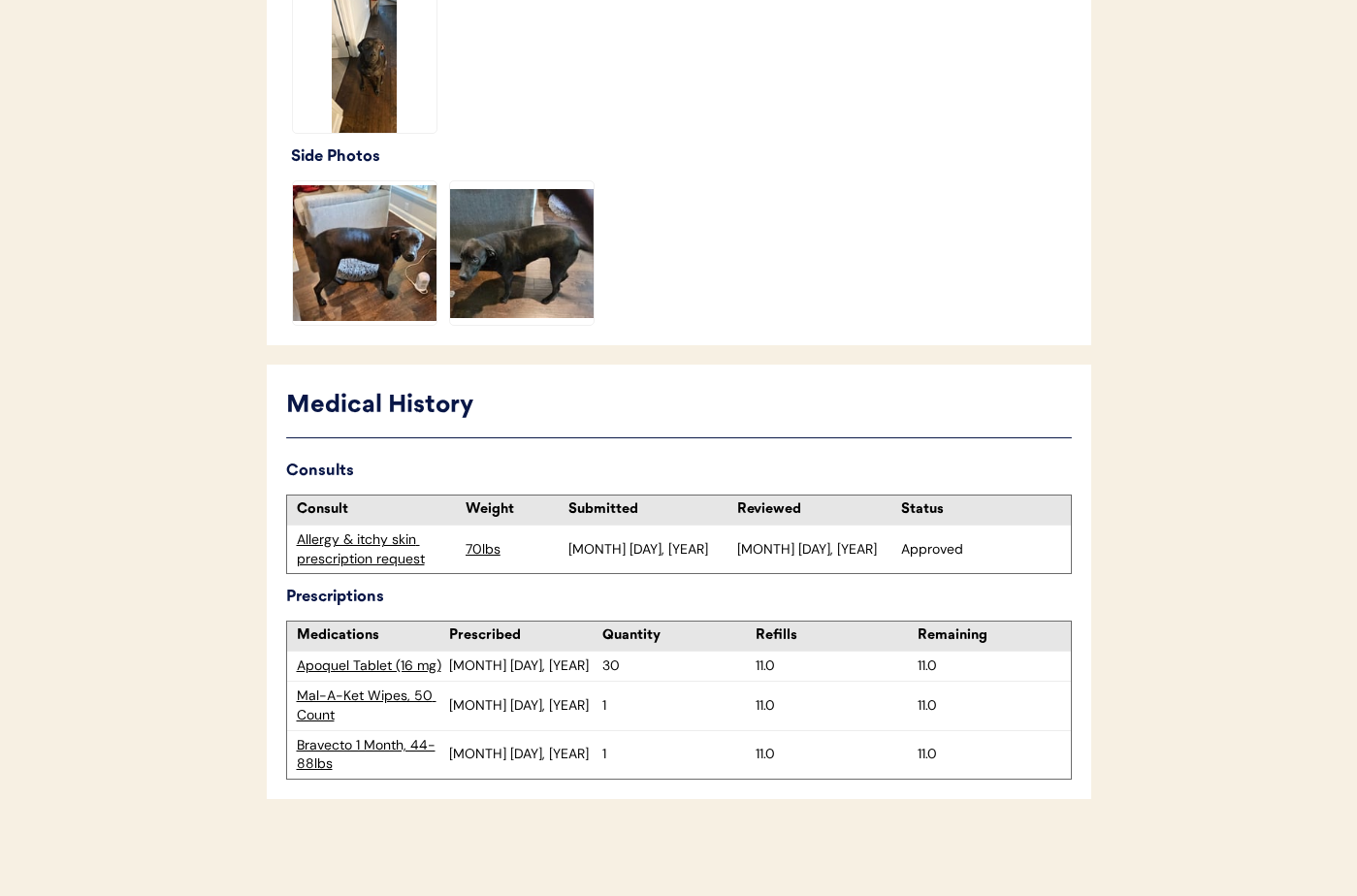 click on "Allergy & itchy skin prescription request" at bounding box center [376, 549] 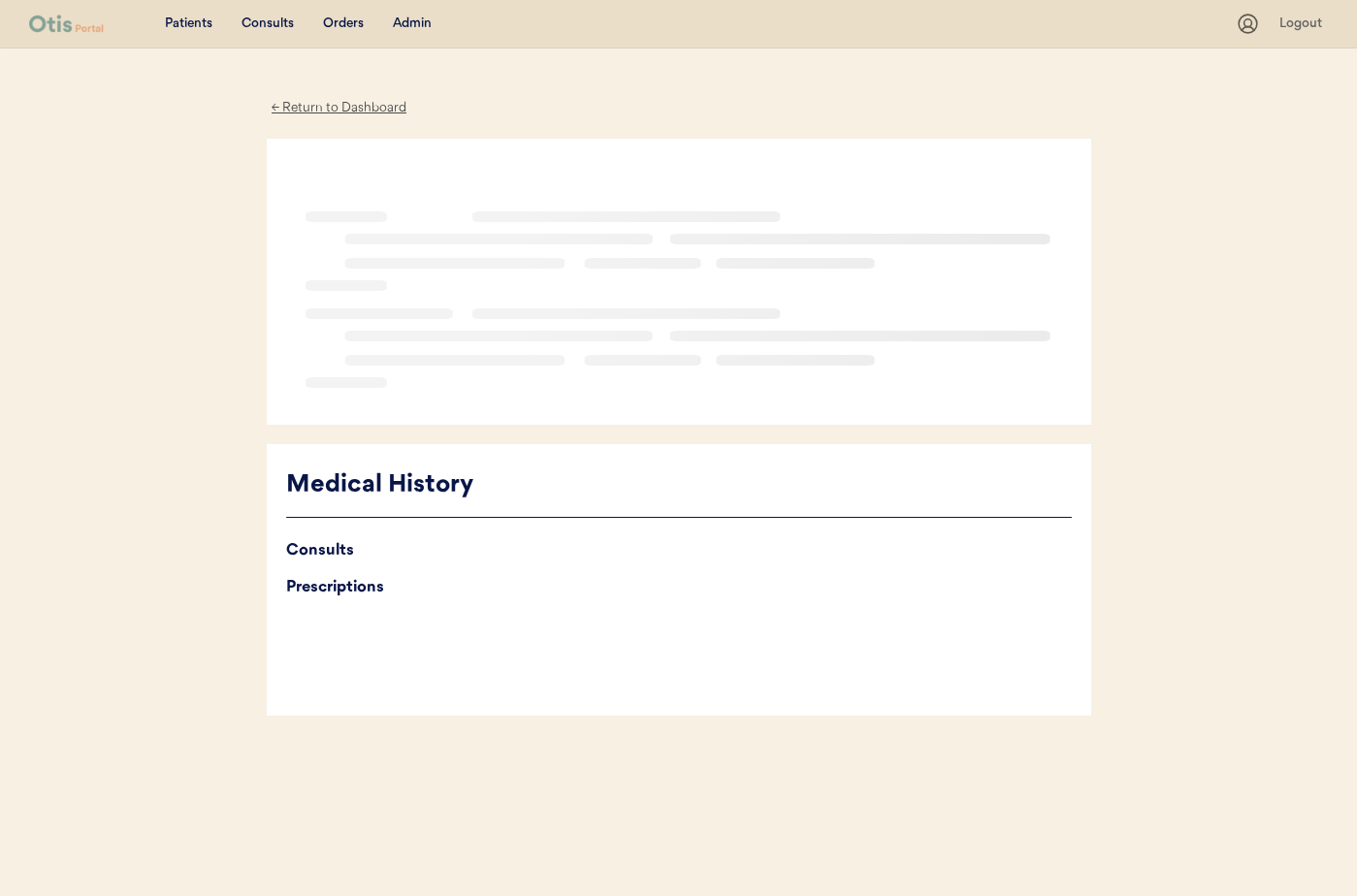 scroll, scrollTop: 0, scrollLeft: 0, axis: both 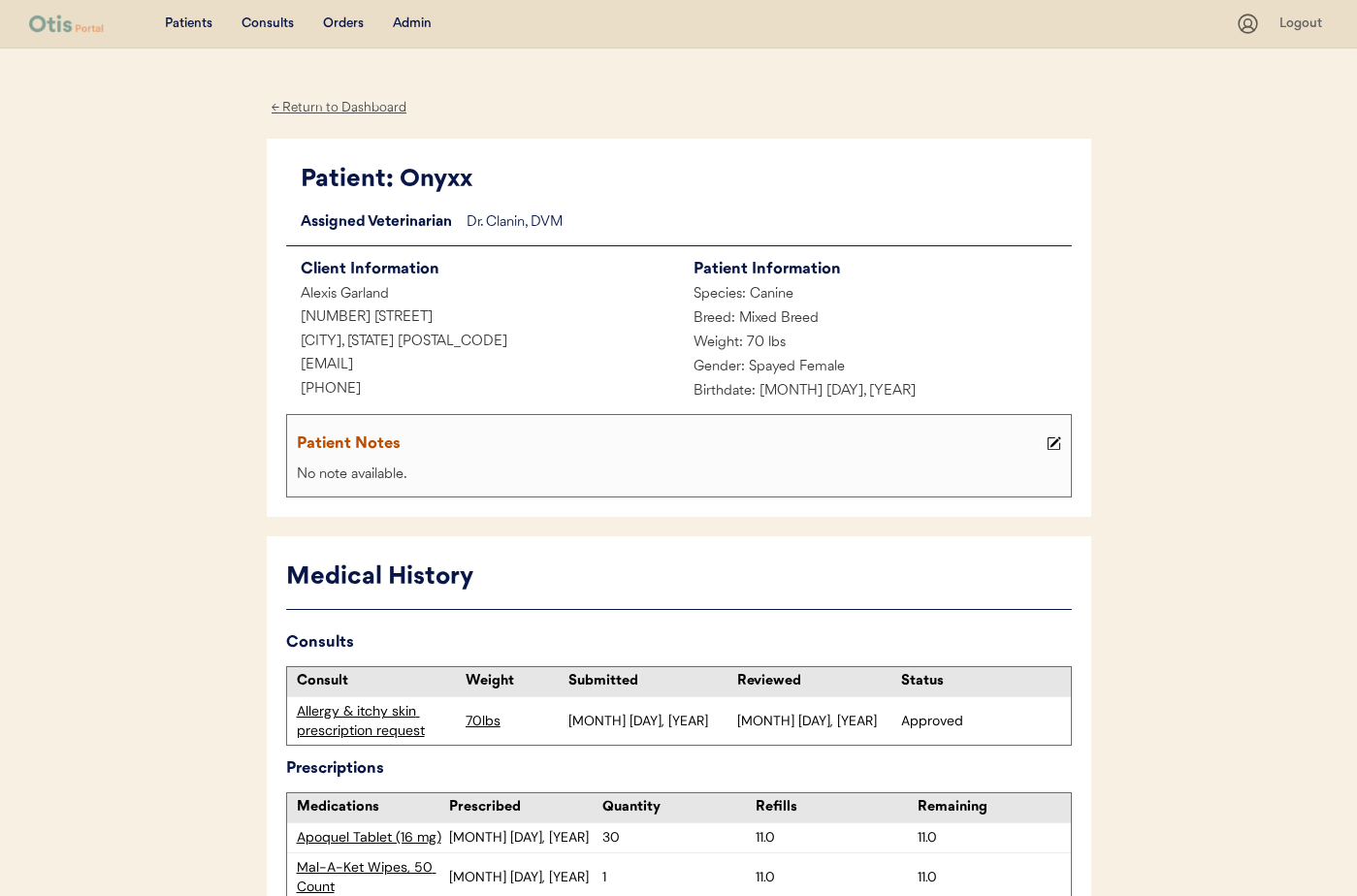 click on "← Return to Dashboard" at bounding box center [339, 108] 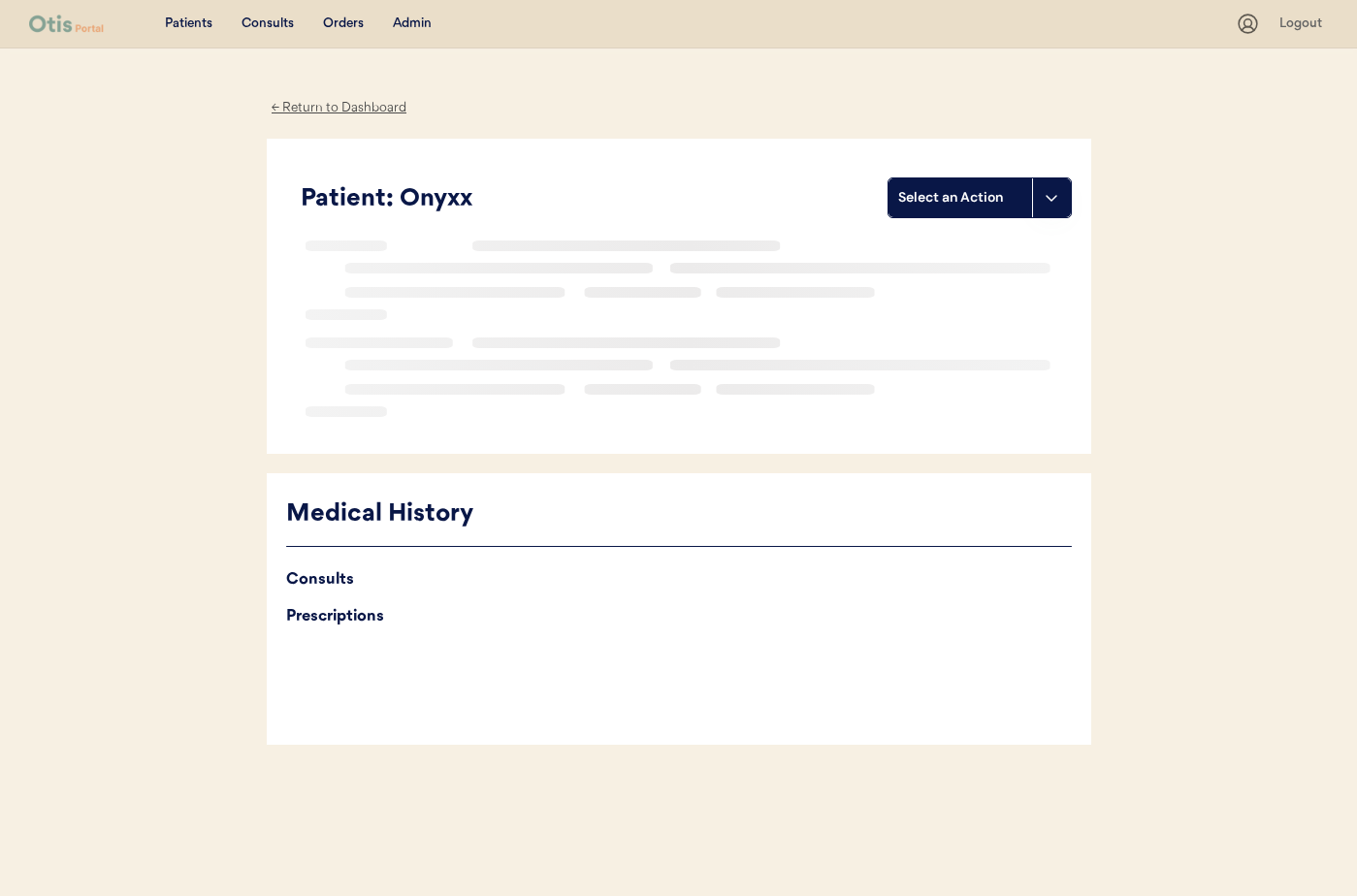 scroll, scrollTop: 0, scrollLeft: 0, axis: both 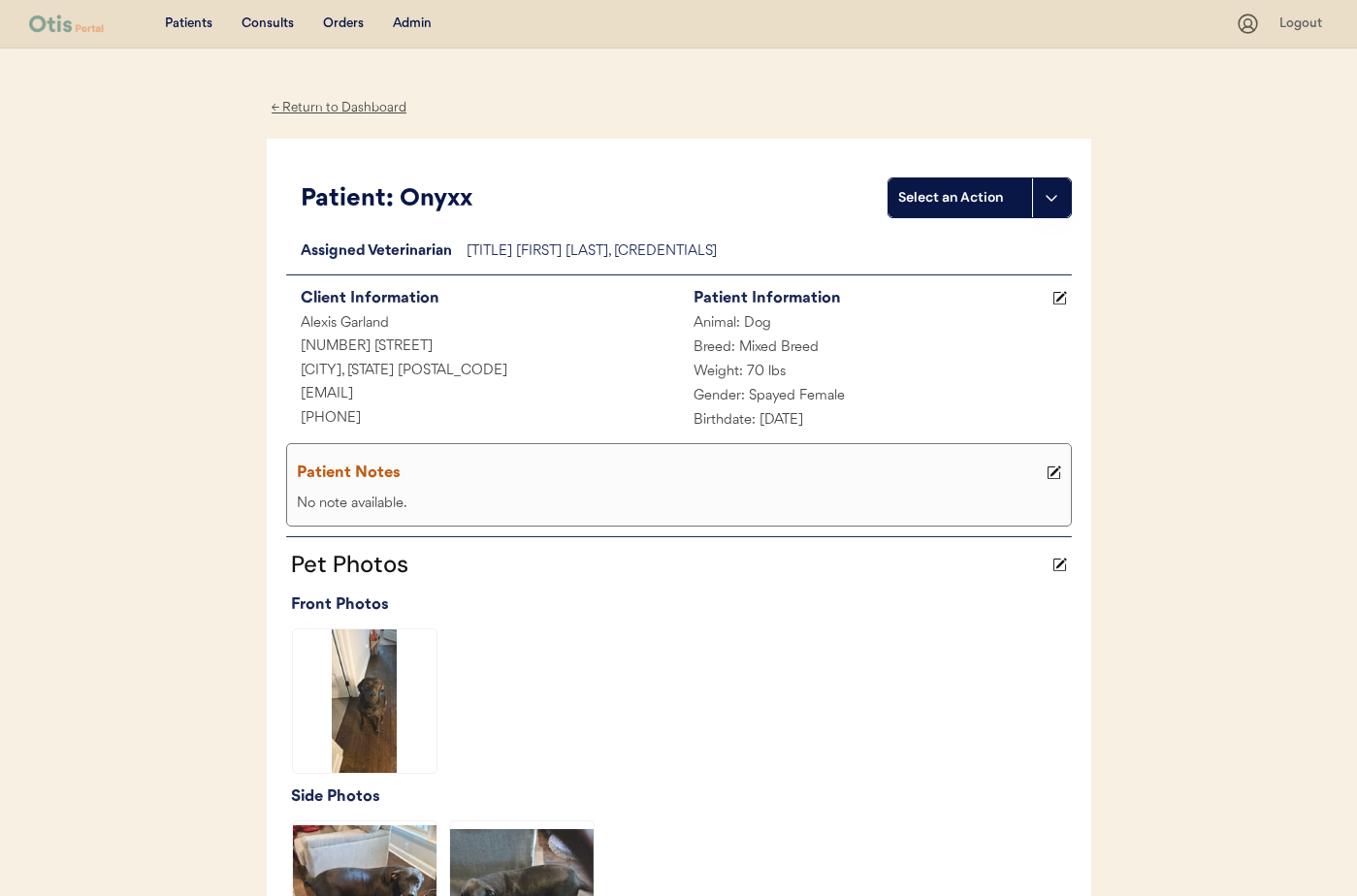 click on "← Return to Dashboard" at bounding box center (339, 108) 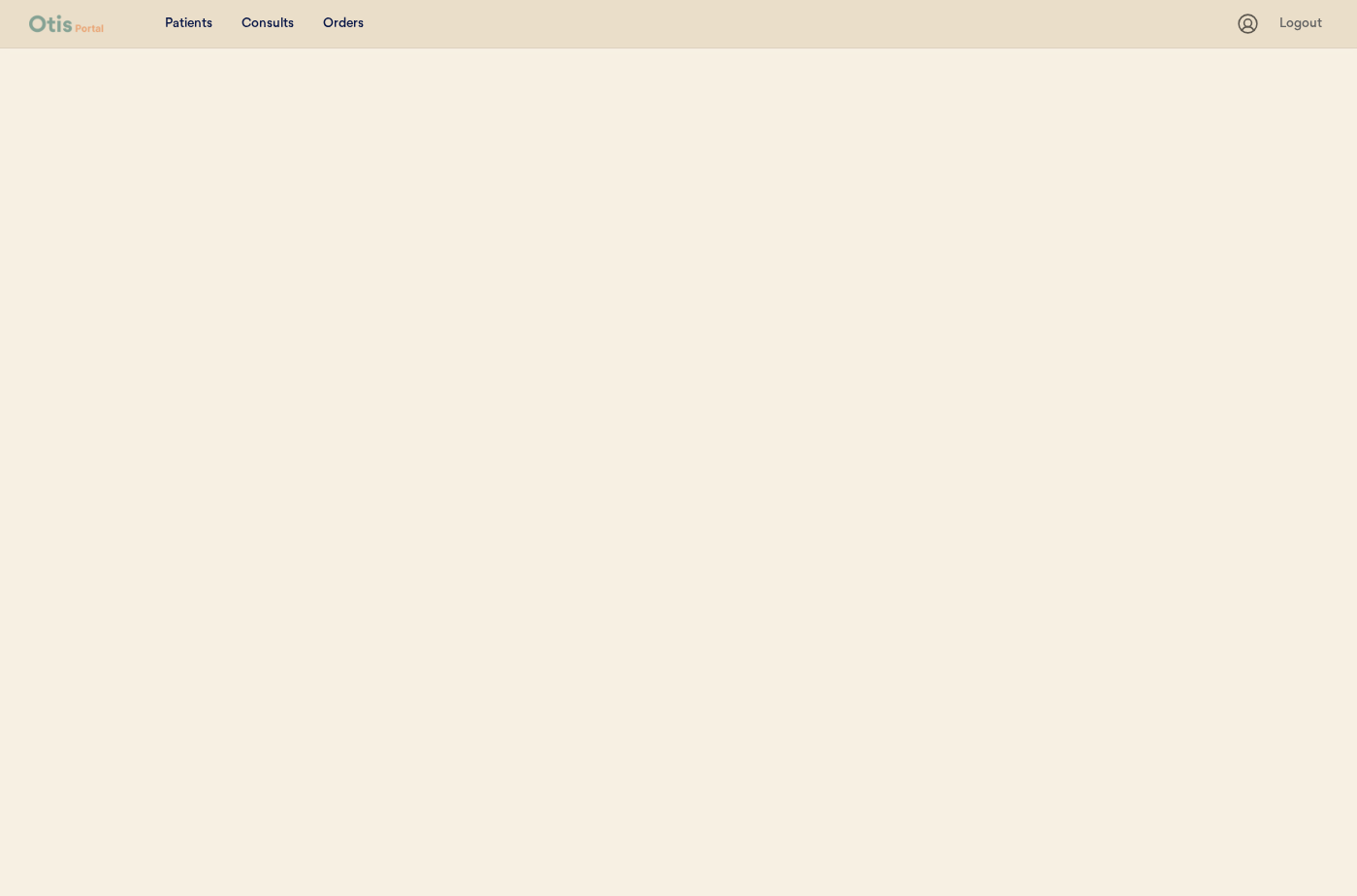 scroll, scrollTop: 0, scrollLeft: 0, axis: both 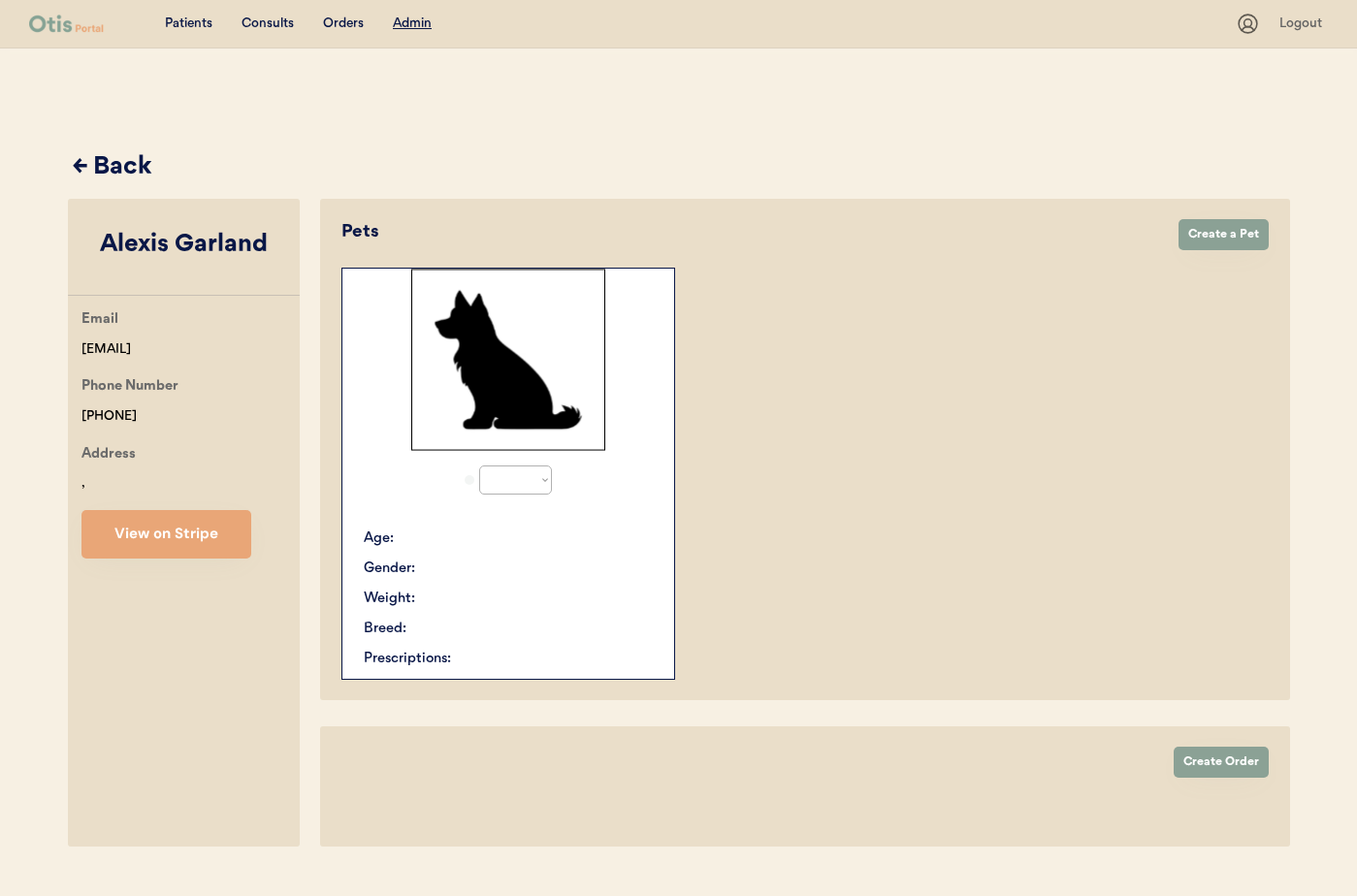 select on "true" 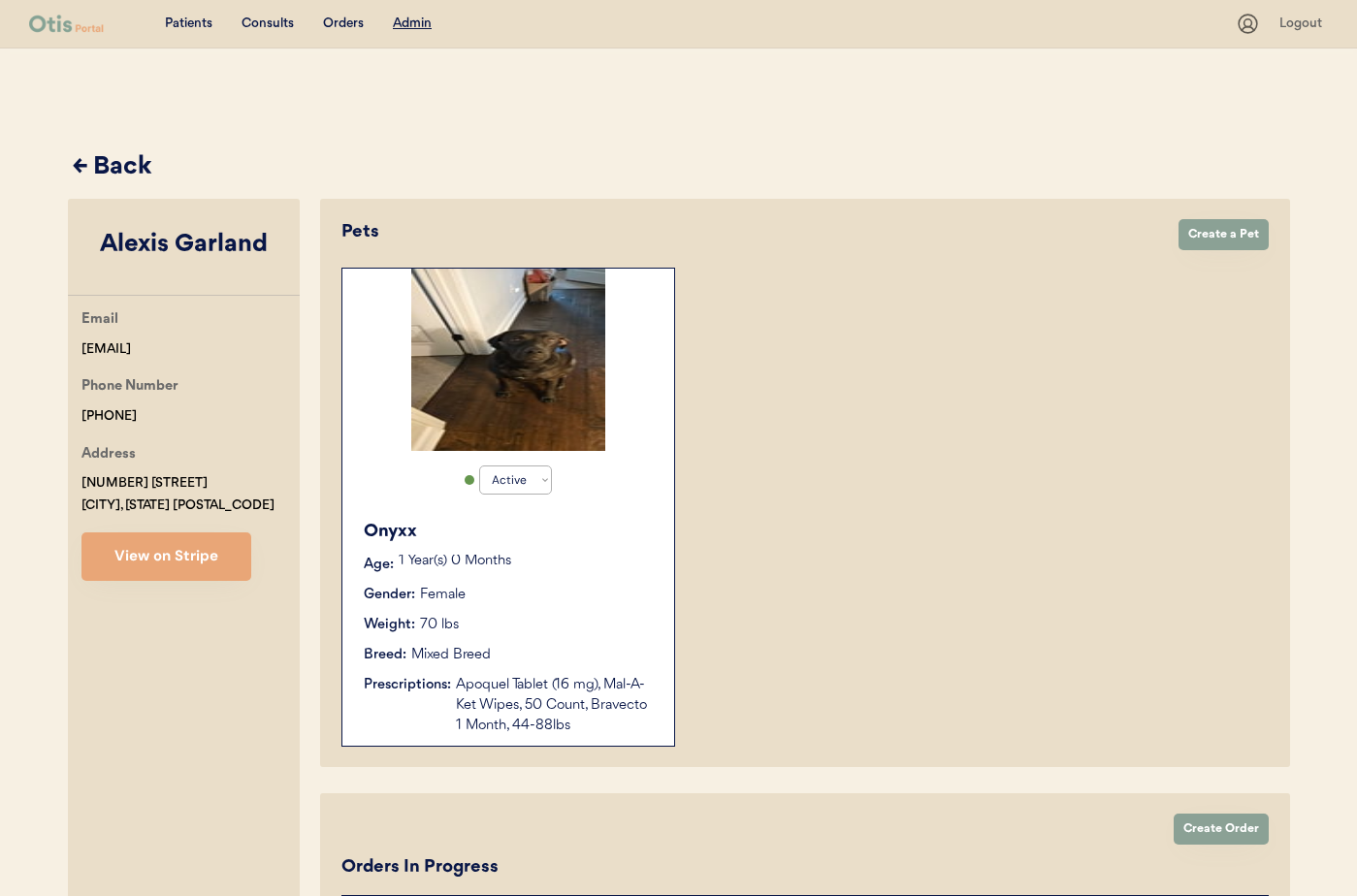 click on "← Back" at bounding box center [681, 168] 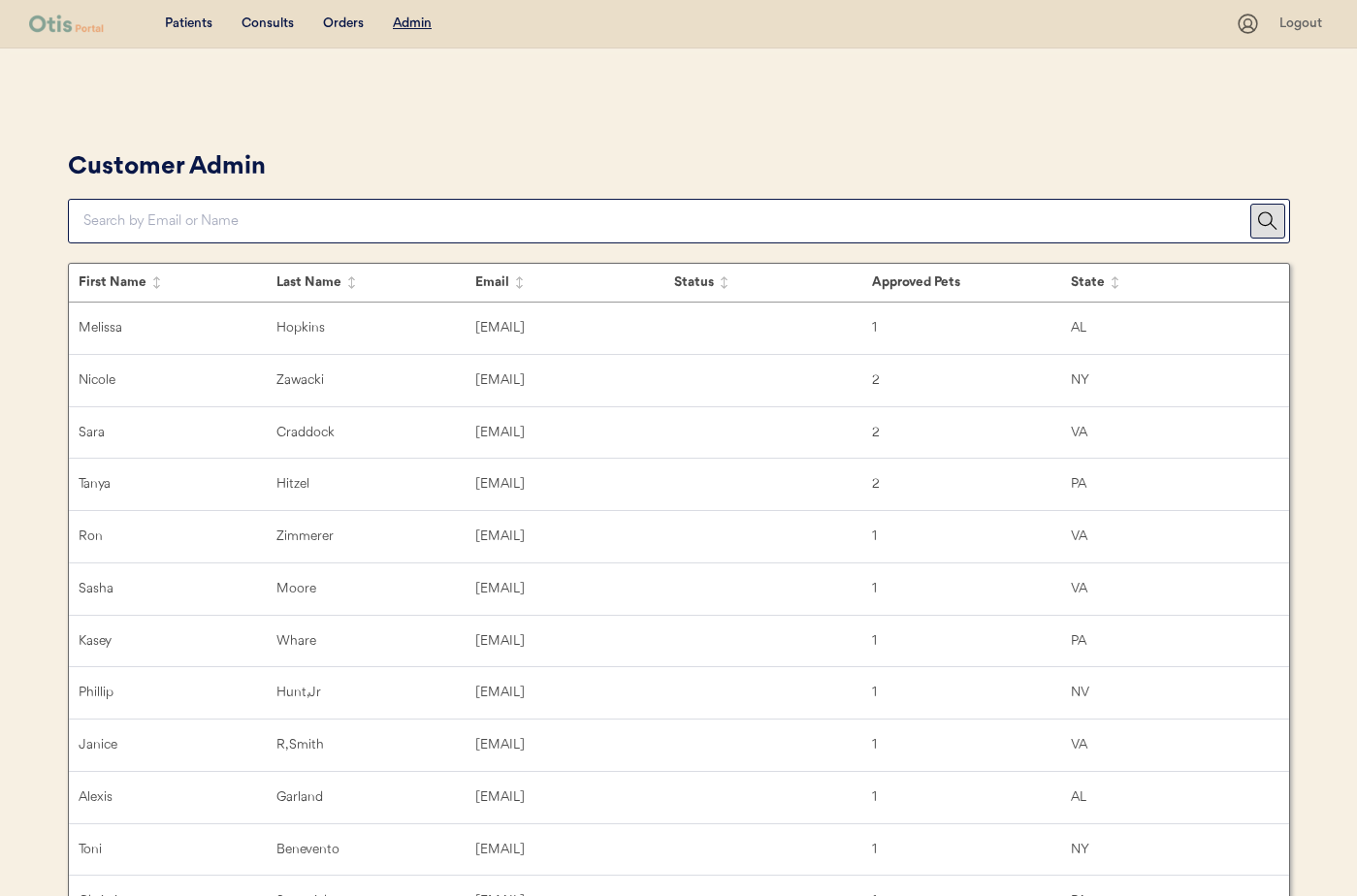 click at bounding box center [666, 221] 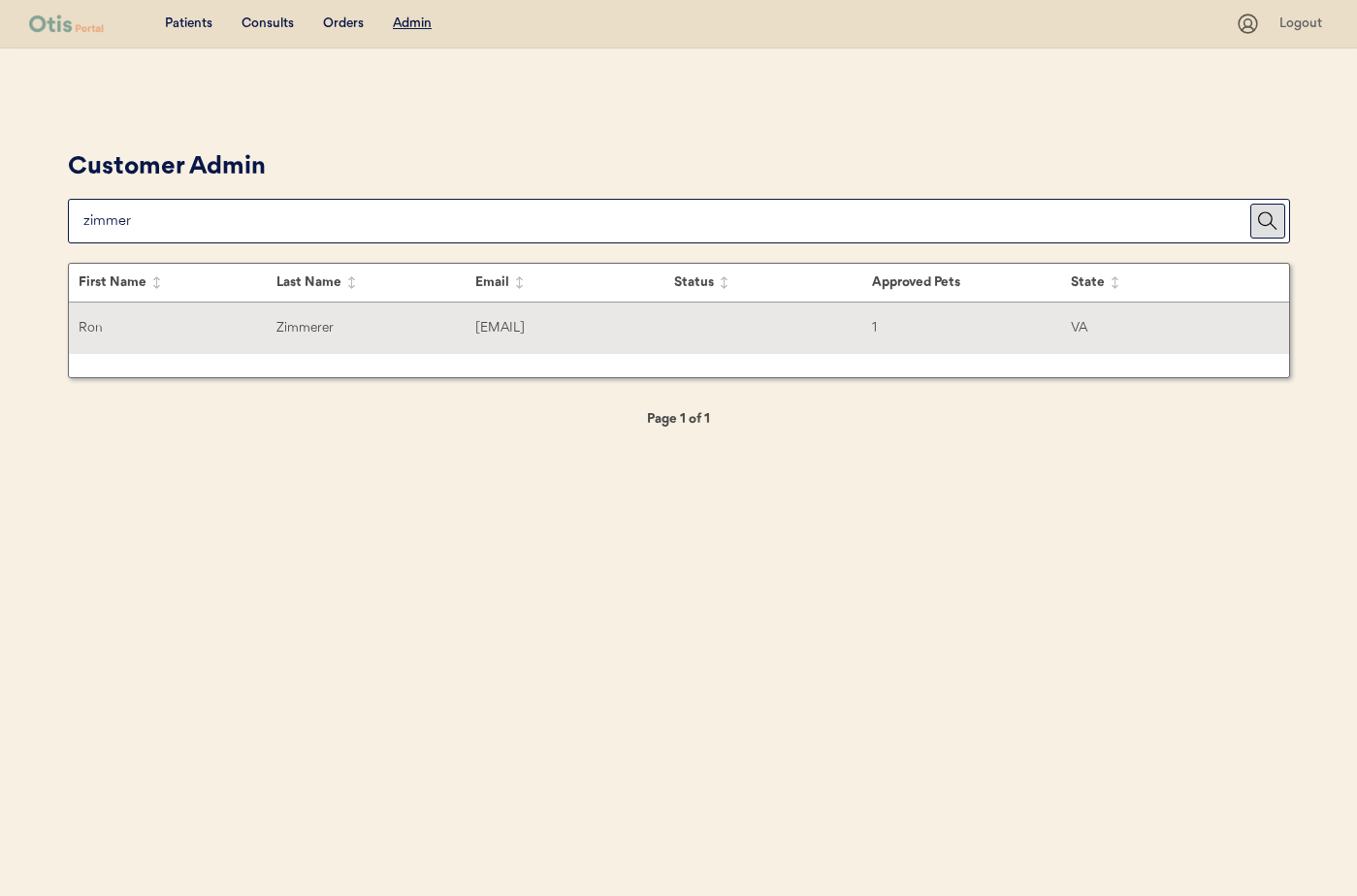 click on "Ron Zimmerer ronzimmerer@aol.com 1 VA" at bounding box center (679, 328) 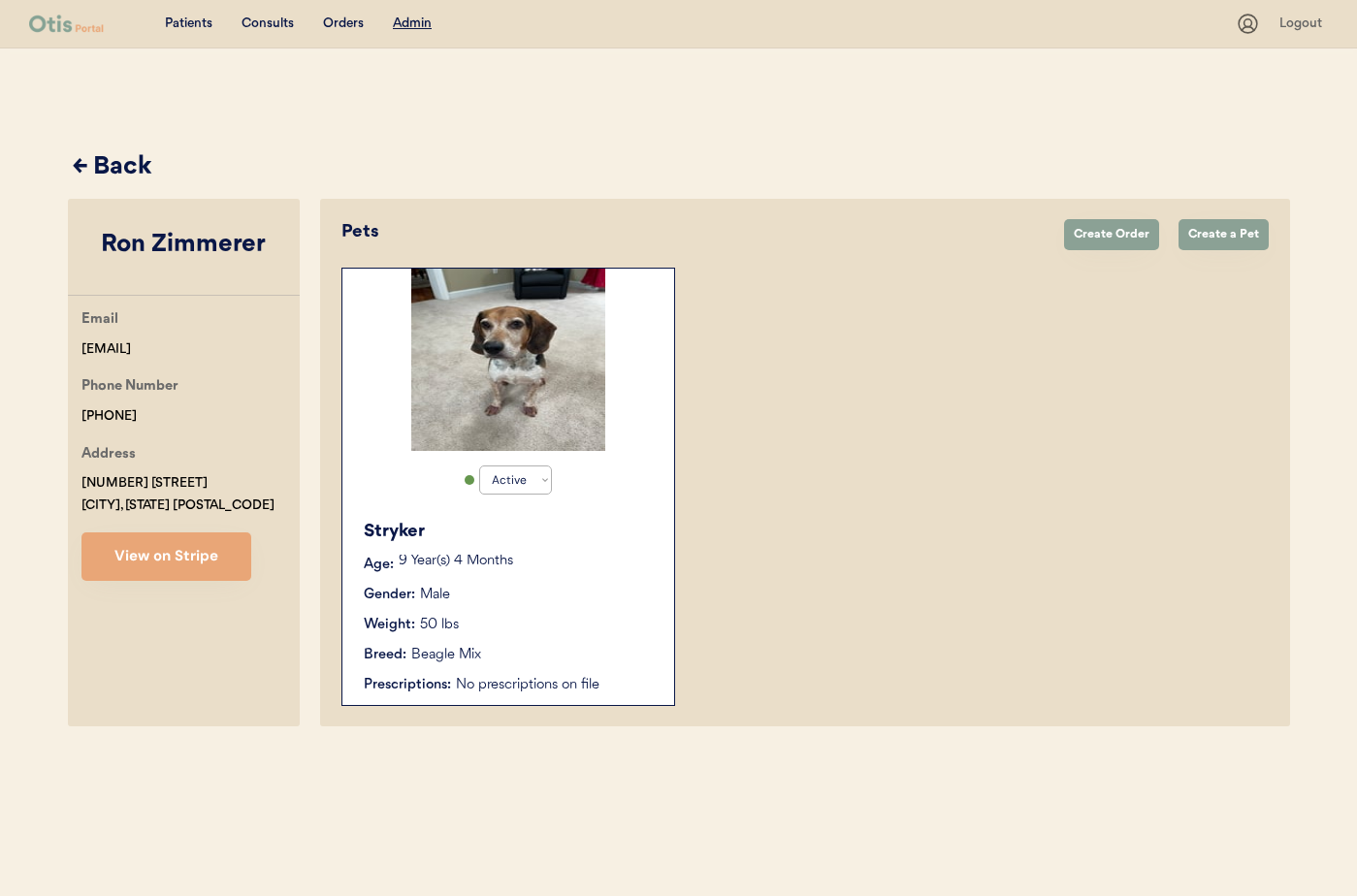 drag, startPoint x: 177, startPoint y: 418, endPoint x: 100, endPoint y: 416, distance: 77.02597 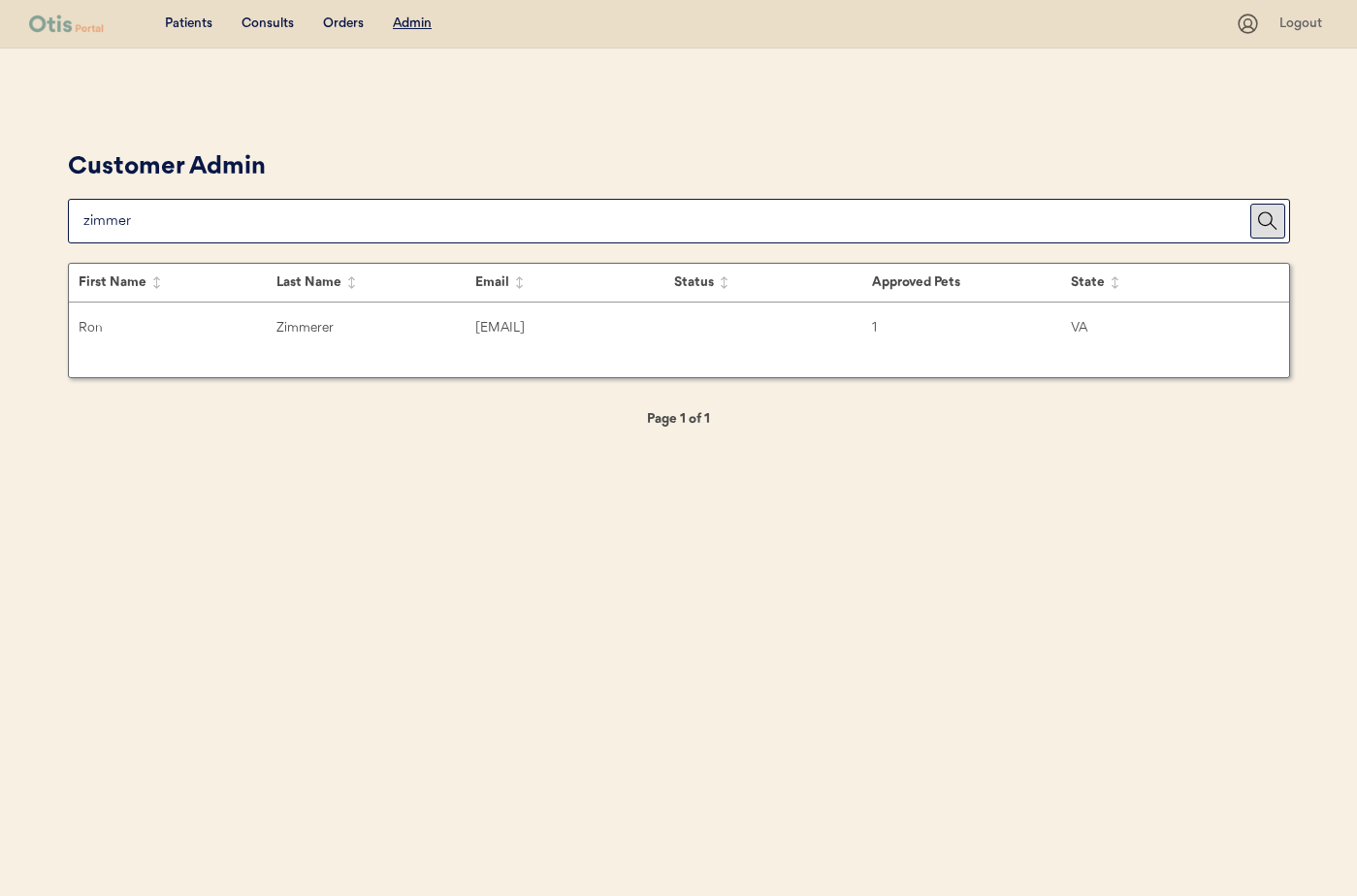drag, startPoint x: 314, startPoint y: 220, endPoint x: 156, endPoint y: 215, distance: 158.07909 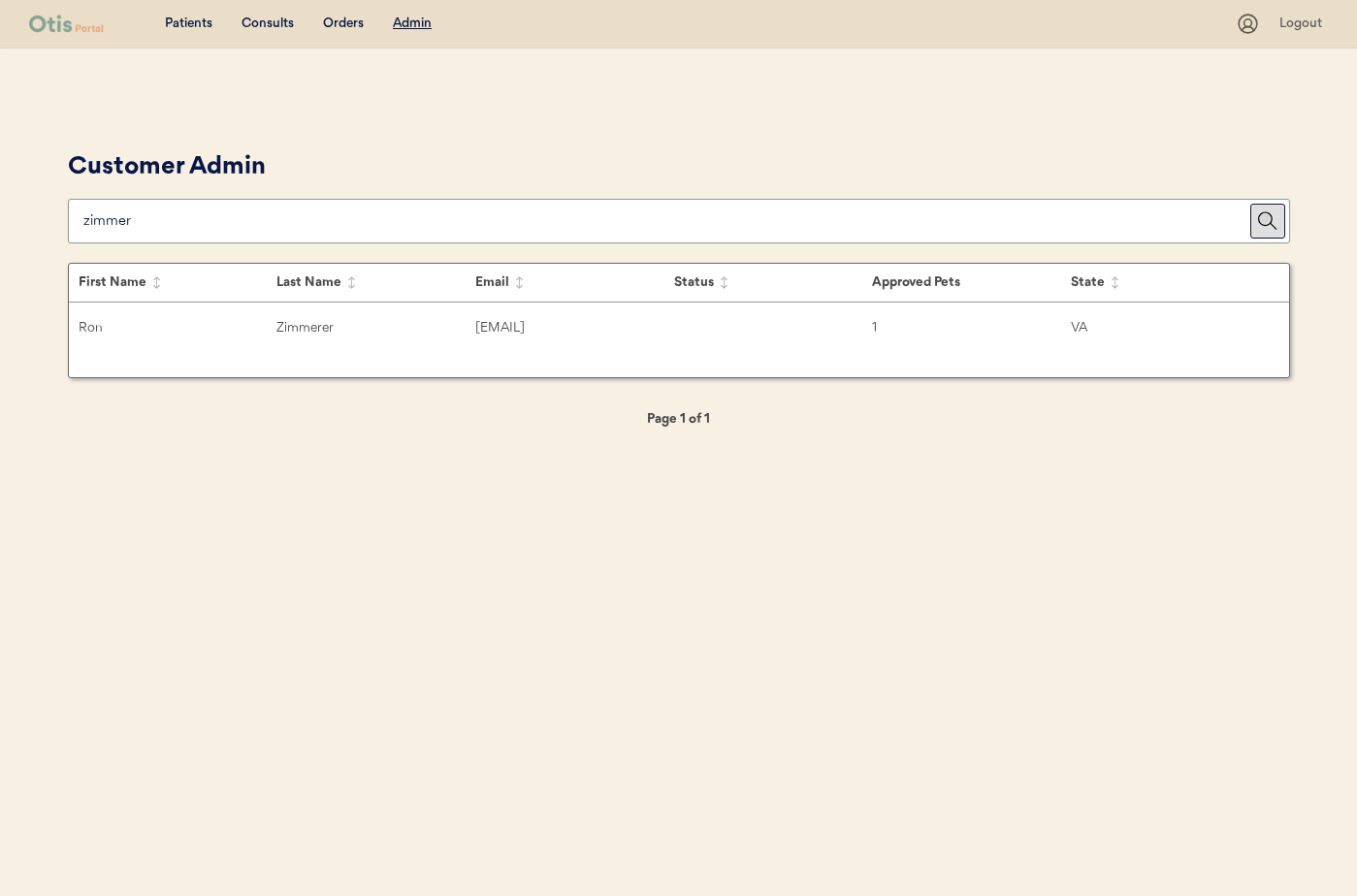 drag, startPoint x: 139, startPoint y: 218, endPoint x: 108, endPoint y: 223, distance: 31.40064 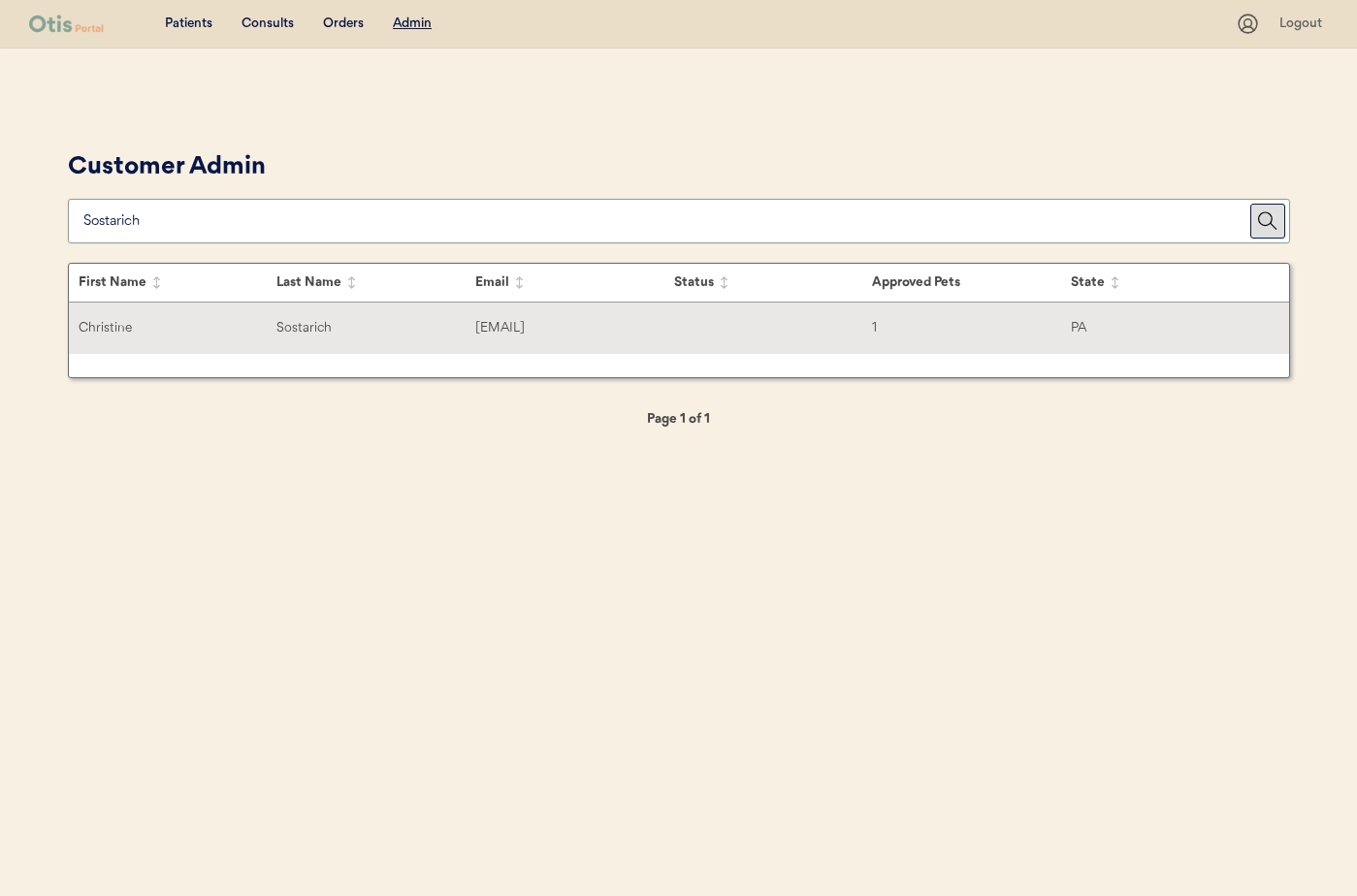 type on "Sostarich" 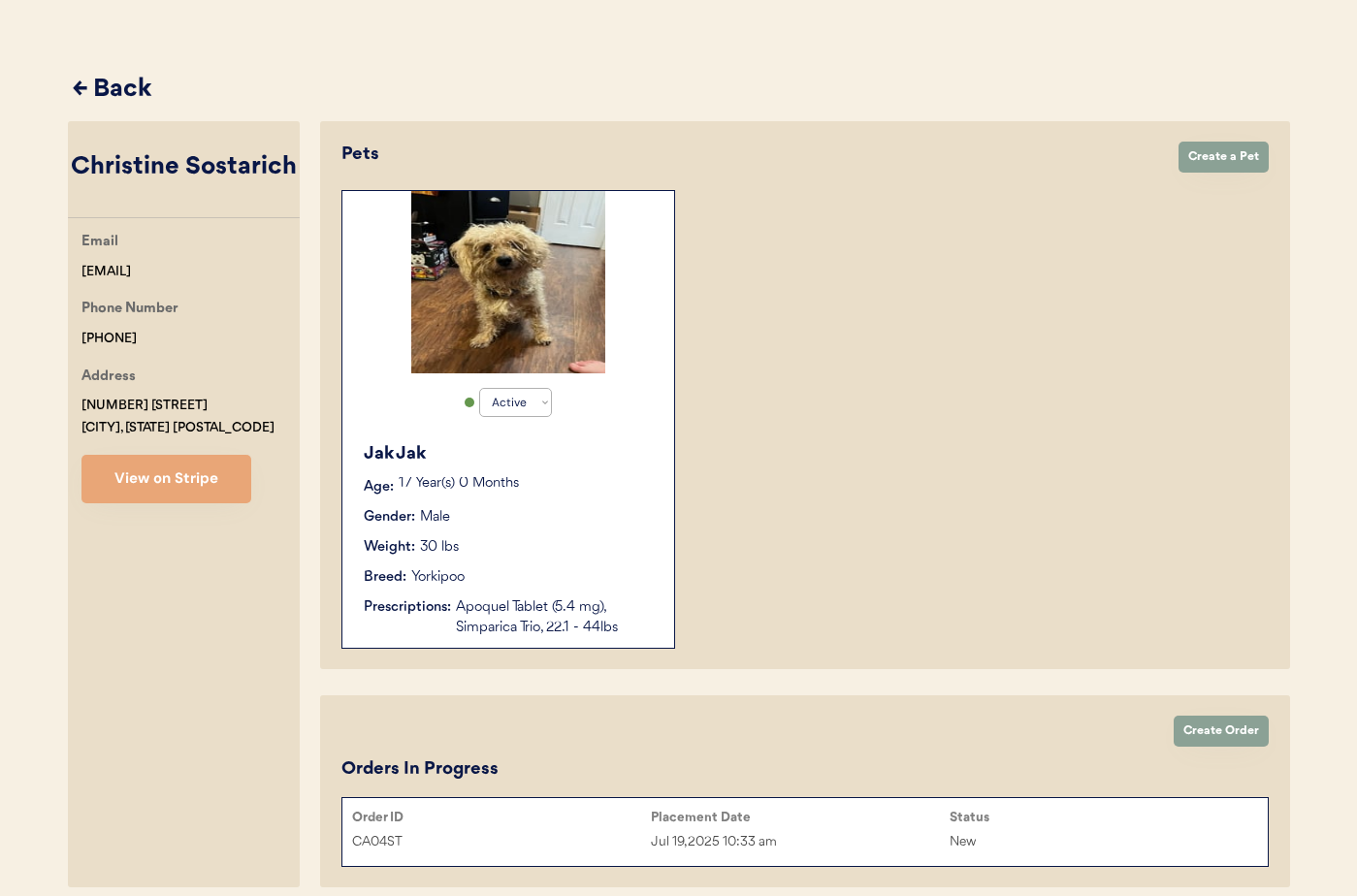 scroll, scrollTop: 158, scrollLeft: 0, axis: vertical 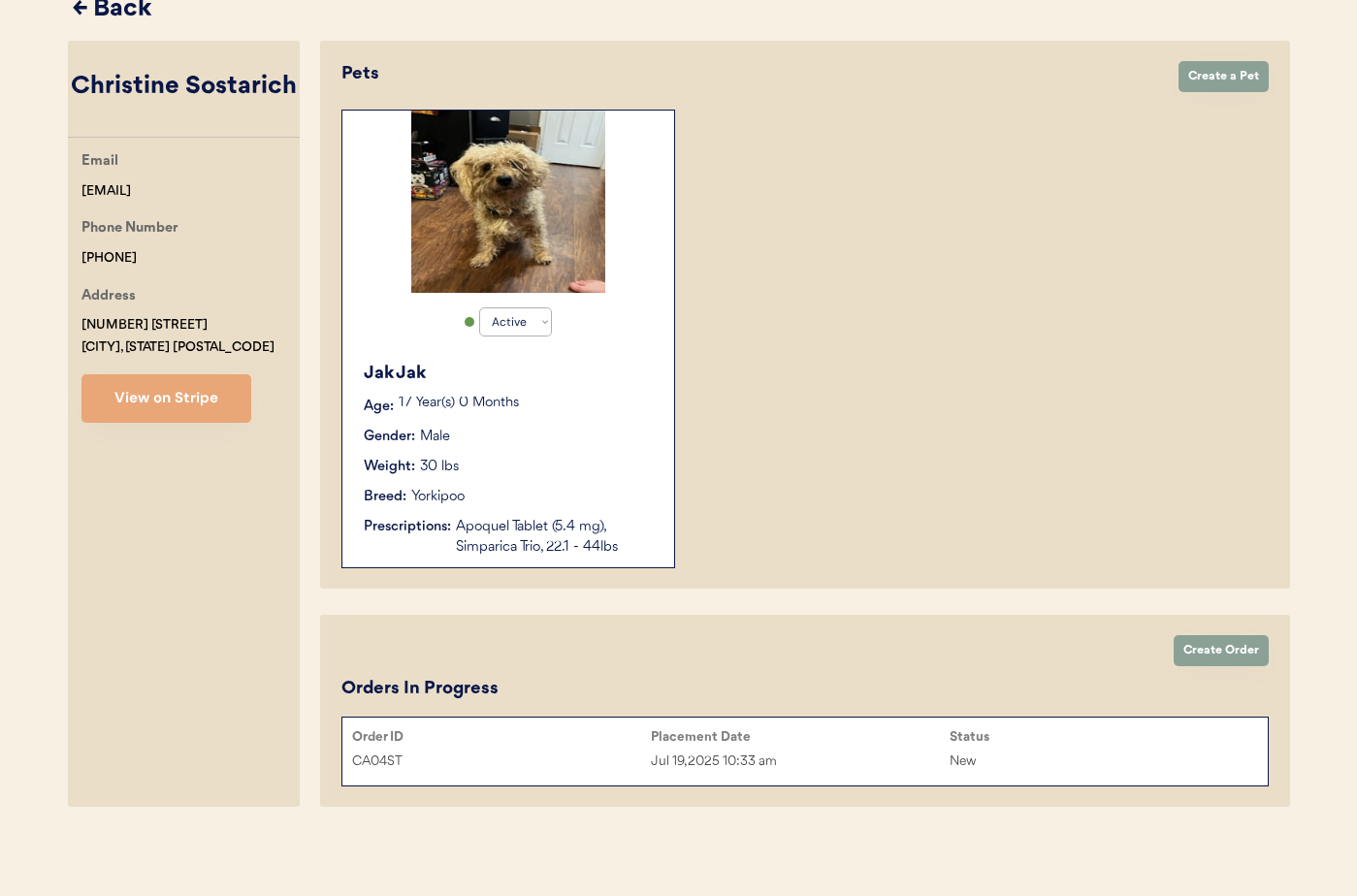 click on "Jak Jak Age:
17 Year(s) 0 Months
Gender: Male Weight: 30 lbs Breed: Yorkipoo Prescriptions: Apoquel Tablet (5.4 mg), Simparica Trio, 22.1 - 44lbs" at bounding box center [508, 459] 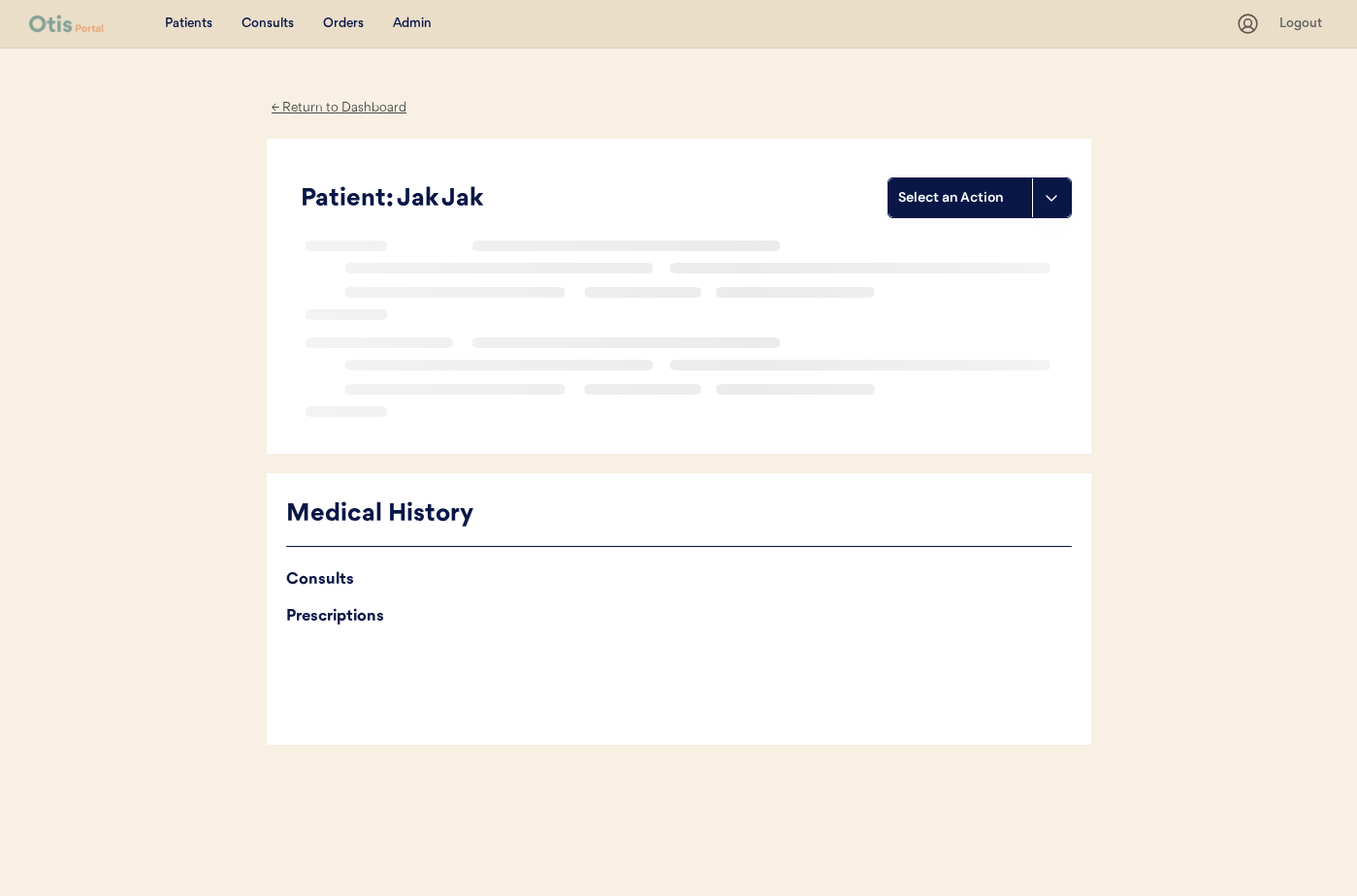 scroll, scrollTop: 0, scrollLeft: 0, axis: both 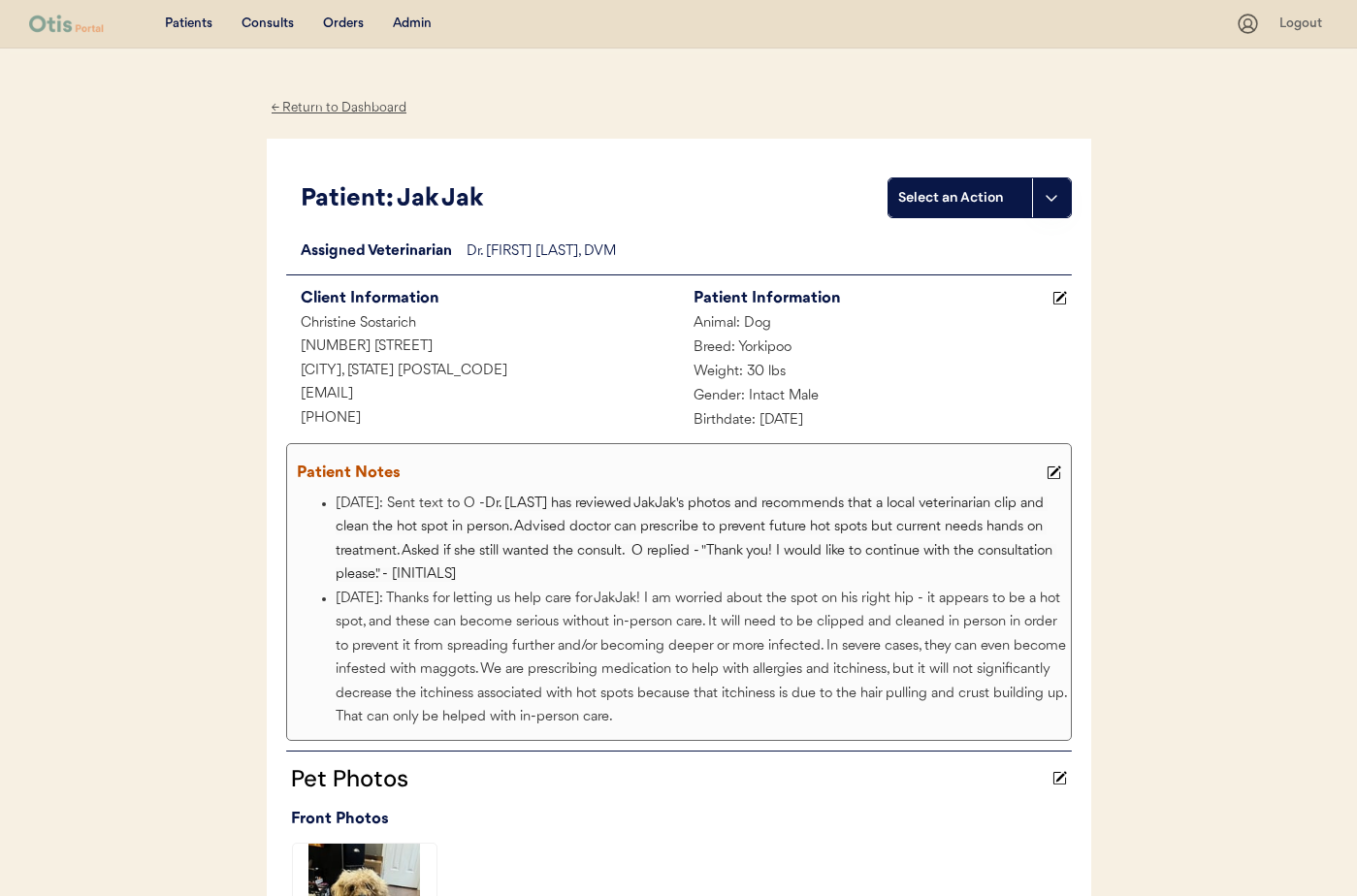 click on "← Return to Dashboard" at bounding box center (339, 108) 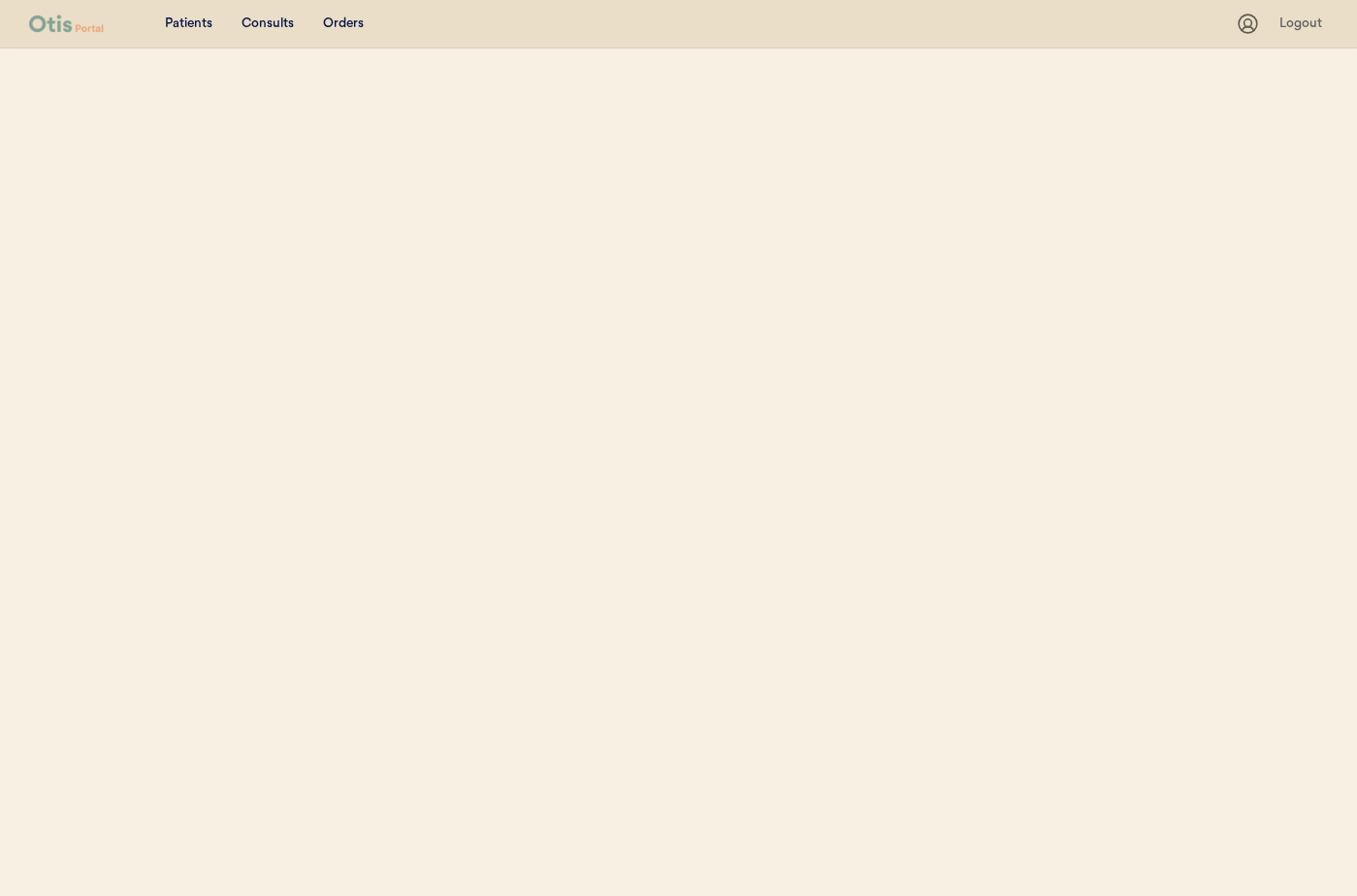 scroll, scrollTop: 0, scrollLeft: 0, axis: both 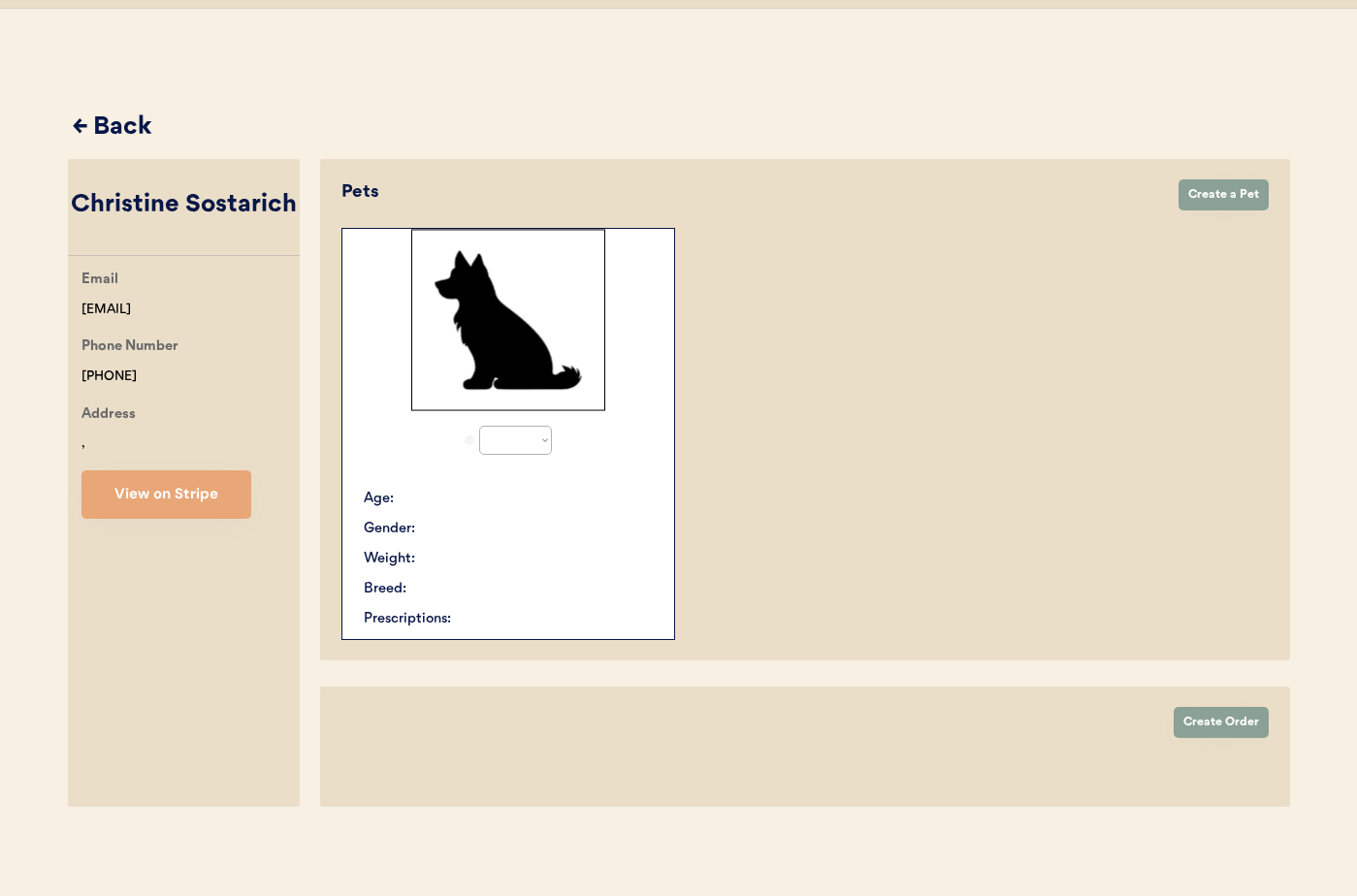select on "true" 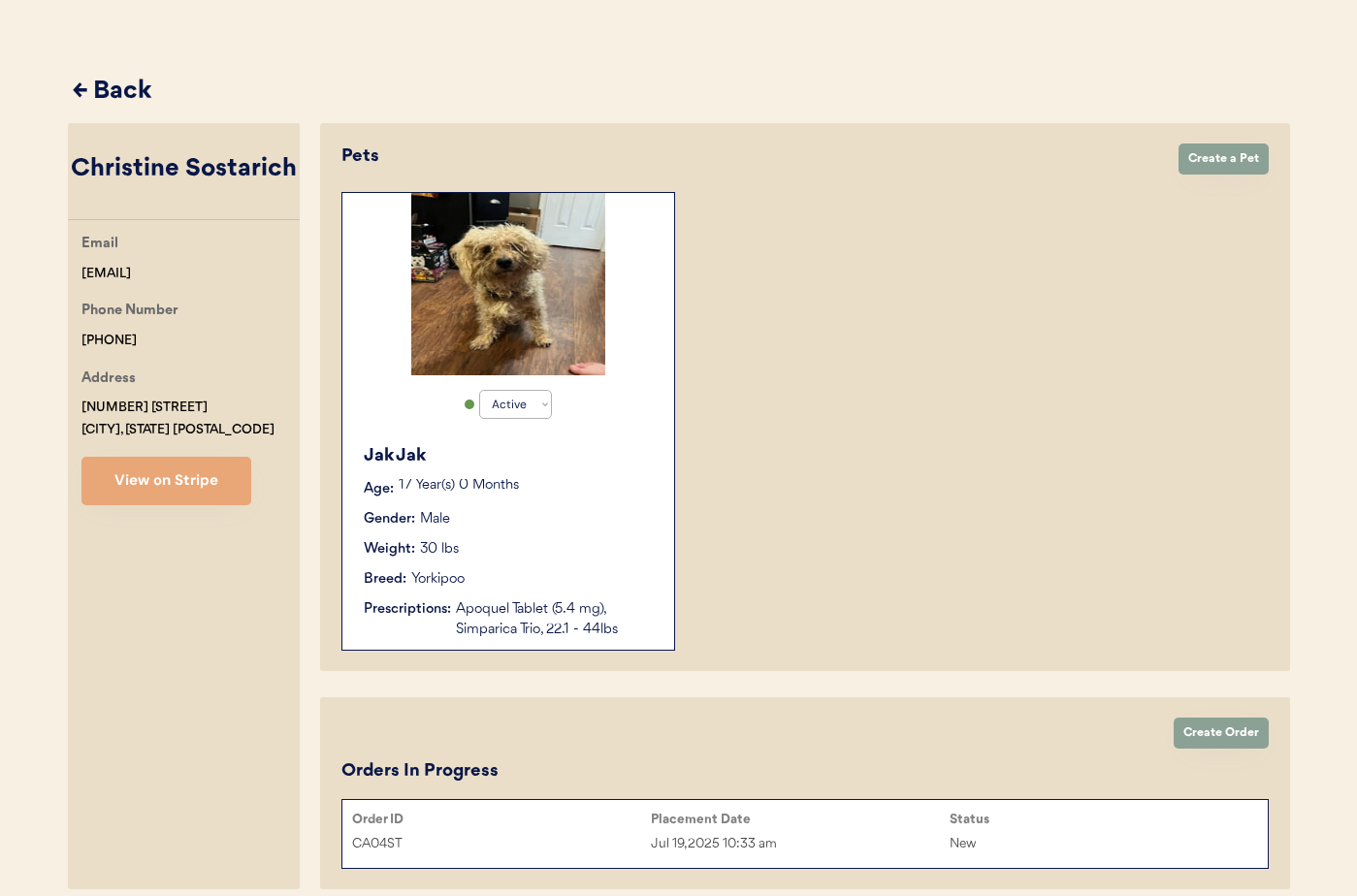 scroll, scrollTop: 66, scrollLeft: 0, axis: vertical 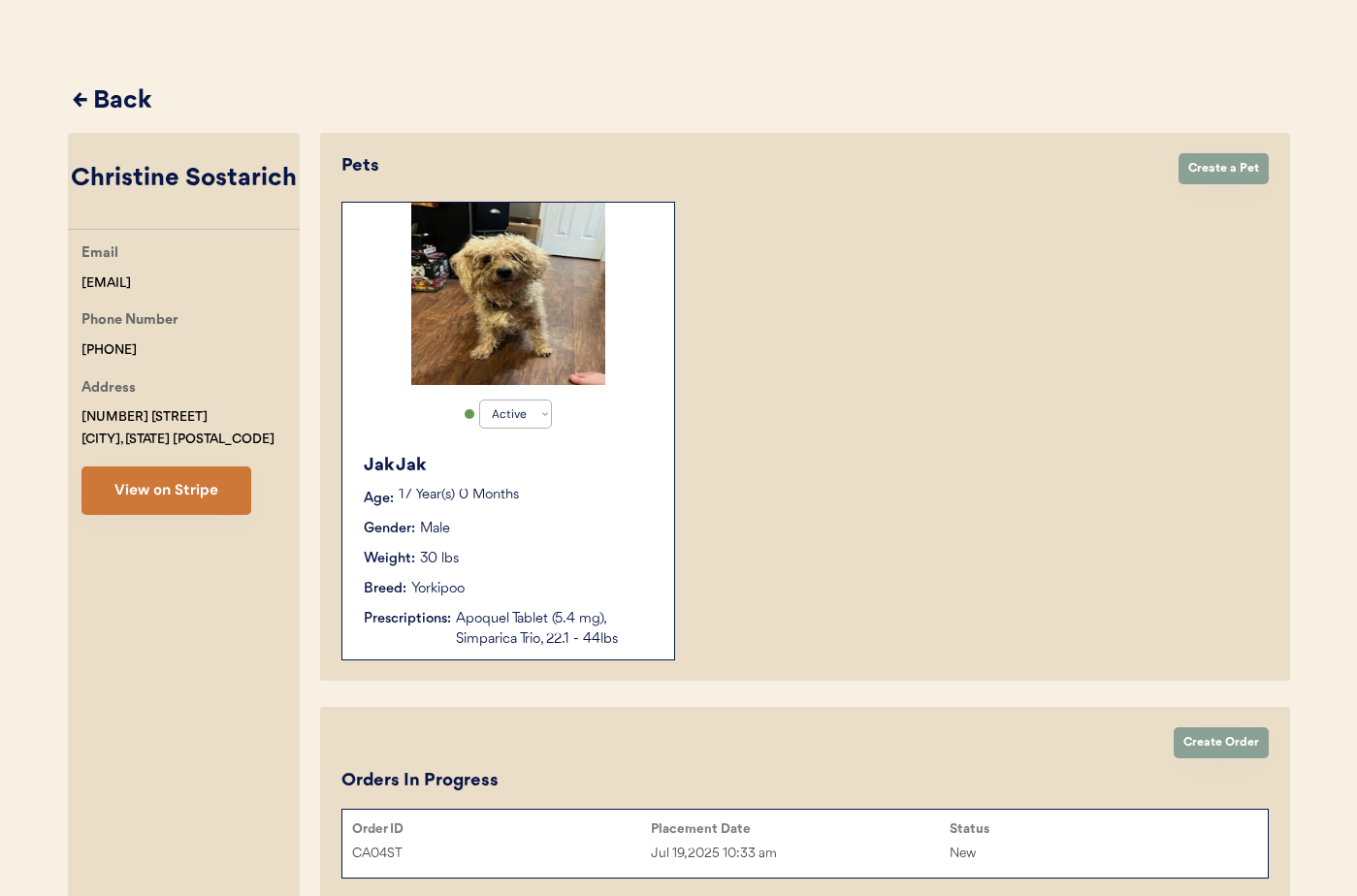 click on "View on Stripe" at bounding box center (166, 491) 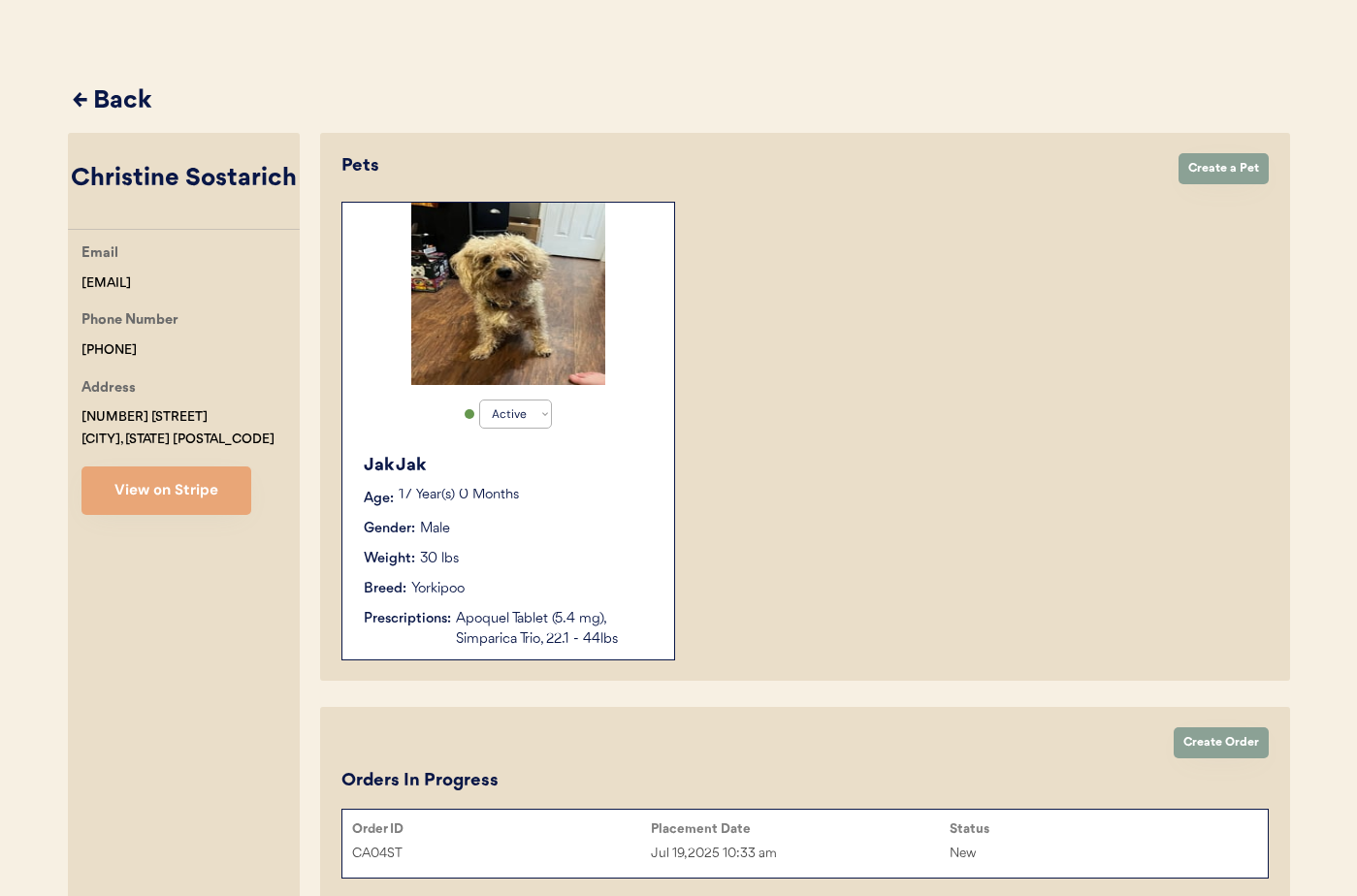 drag, startPoint x: 91, startPoint y: 80, endPoint x: 98, endPoint y: 90, distance: 12.206556 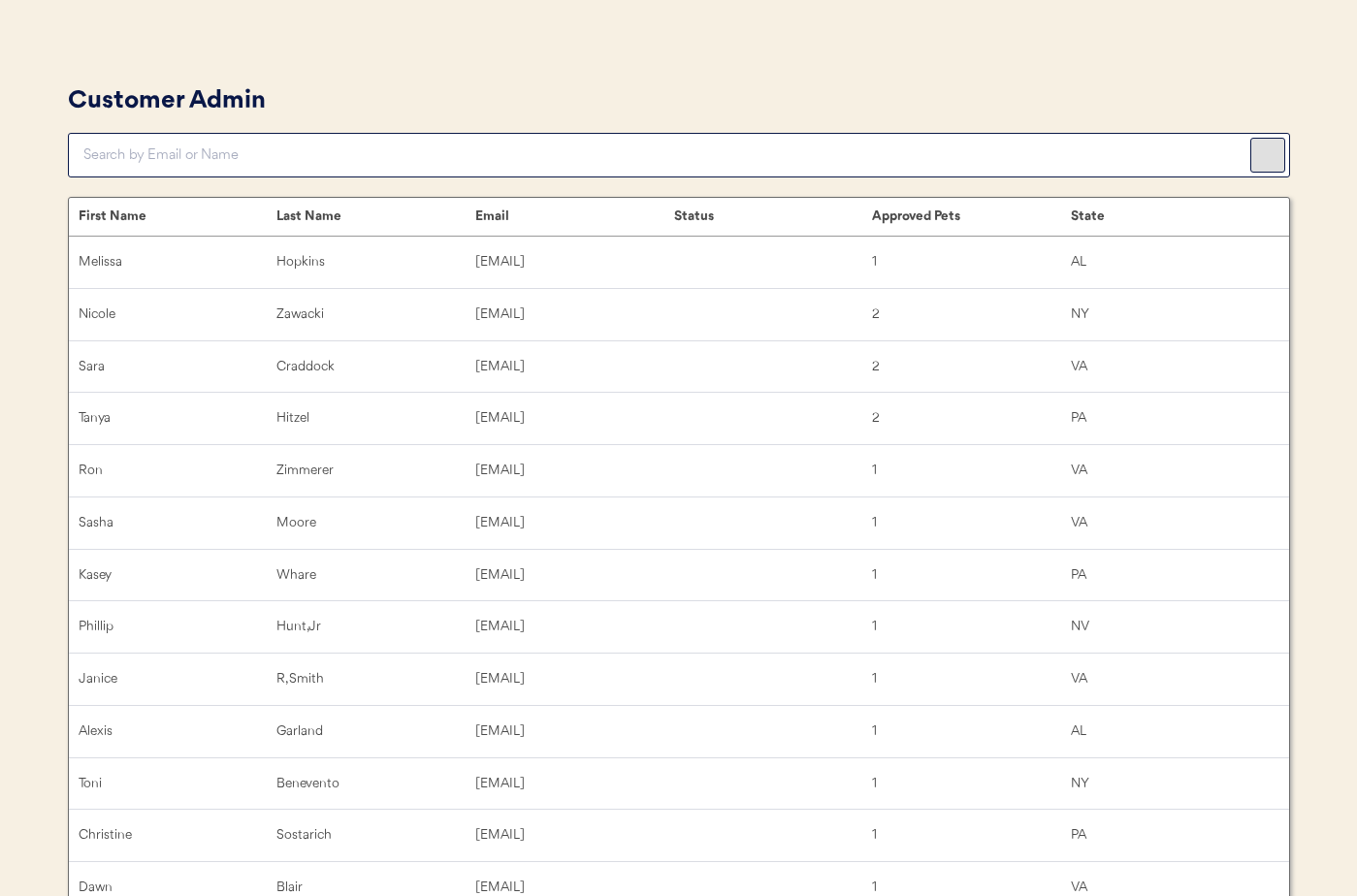 scroll, scrollTop: 0, scrollLeft: 0, axis: both 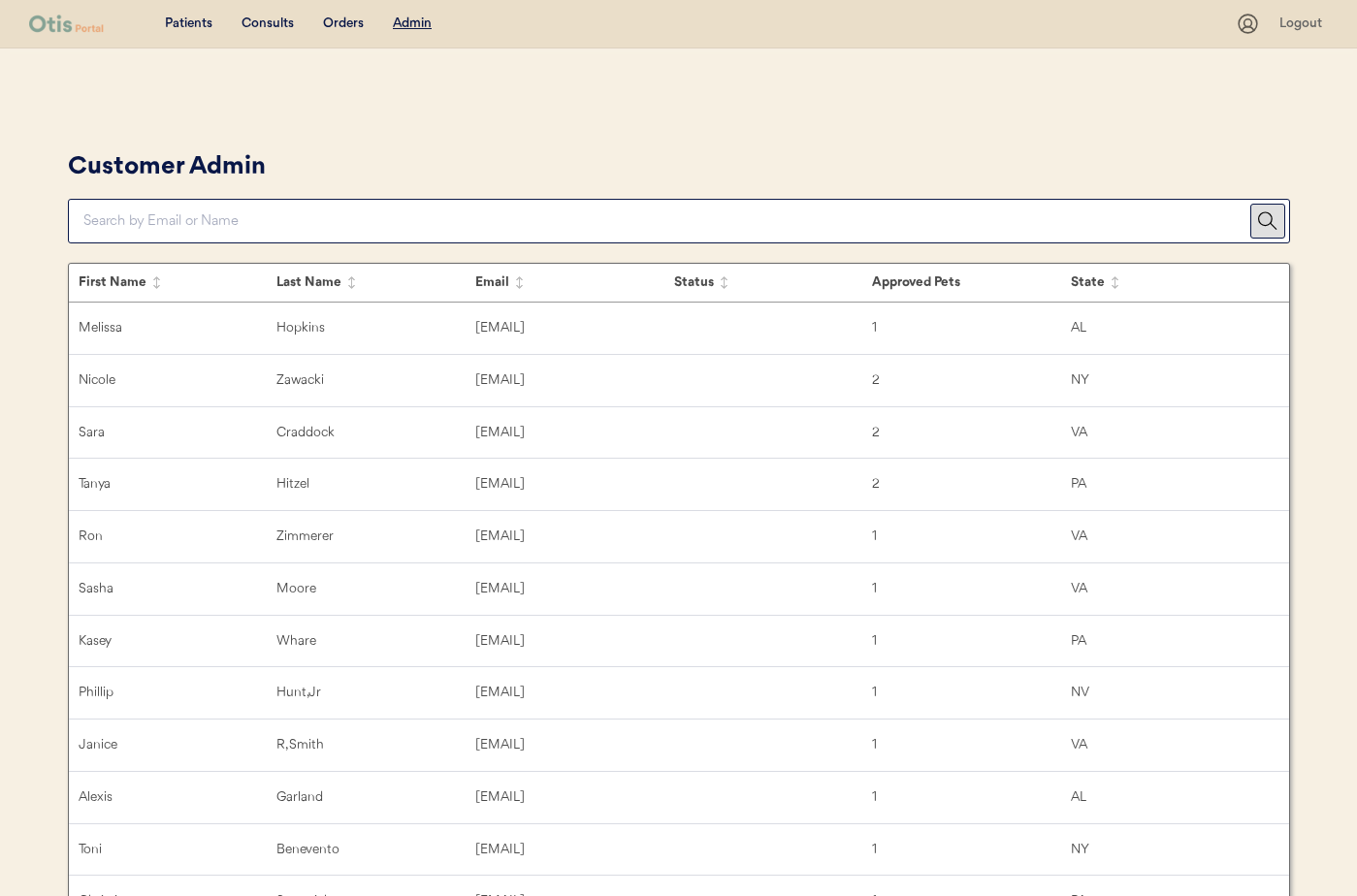 click at bounding box center [666, 221] 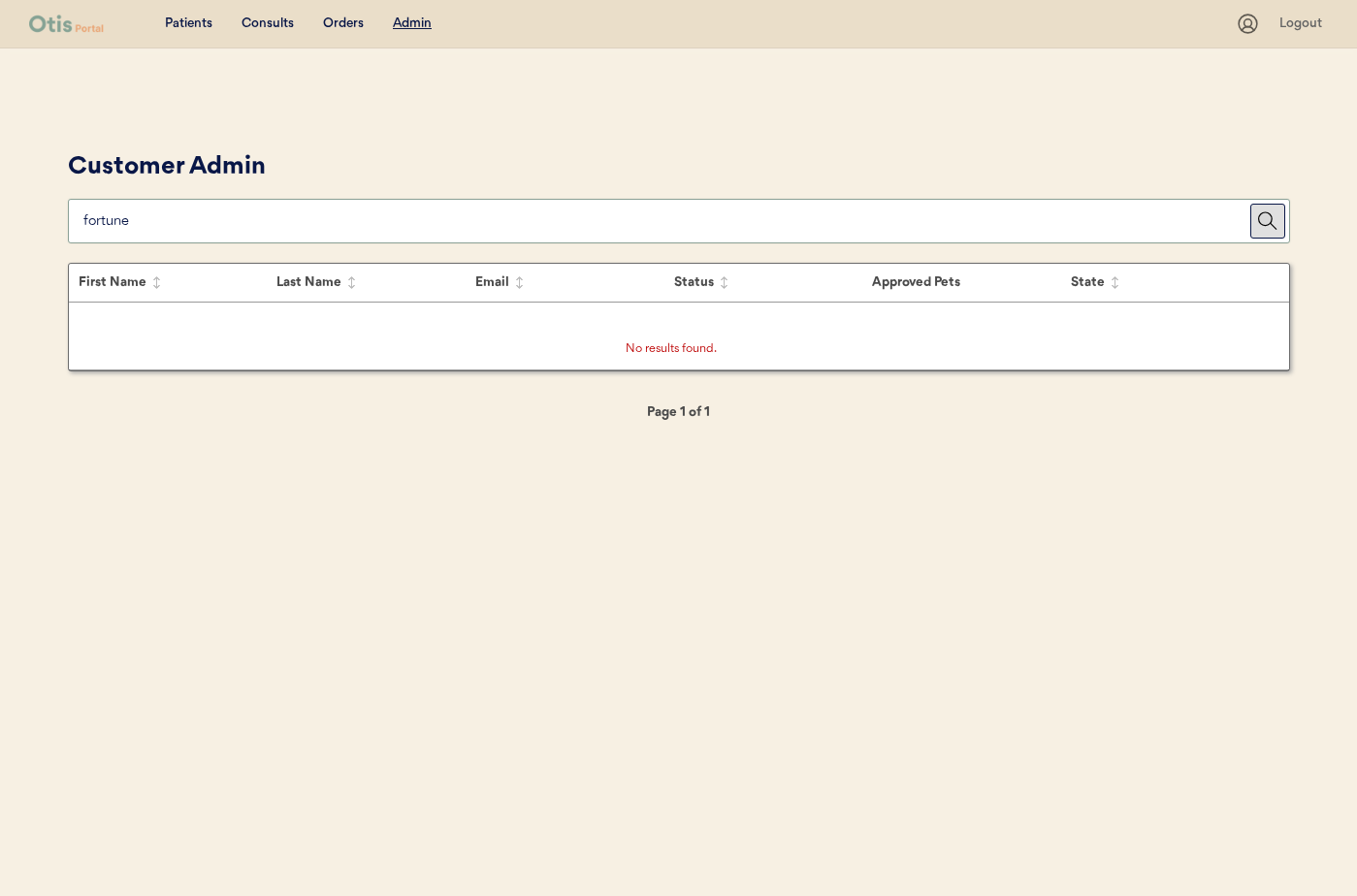 type on "fortune" 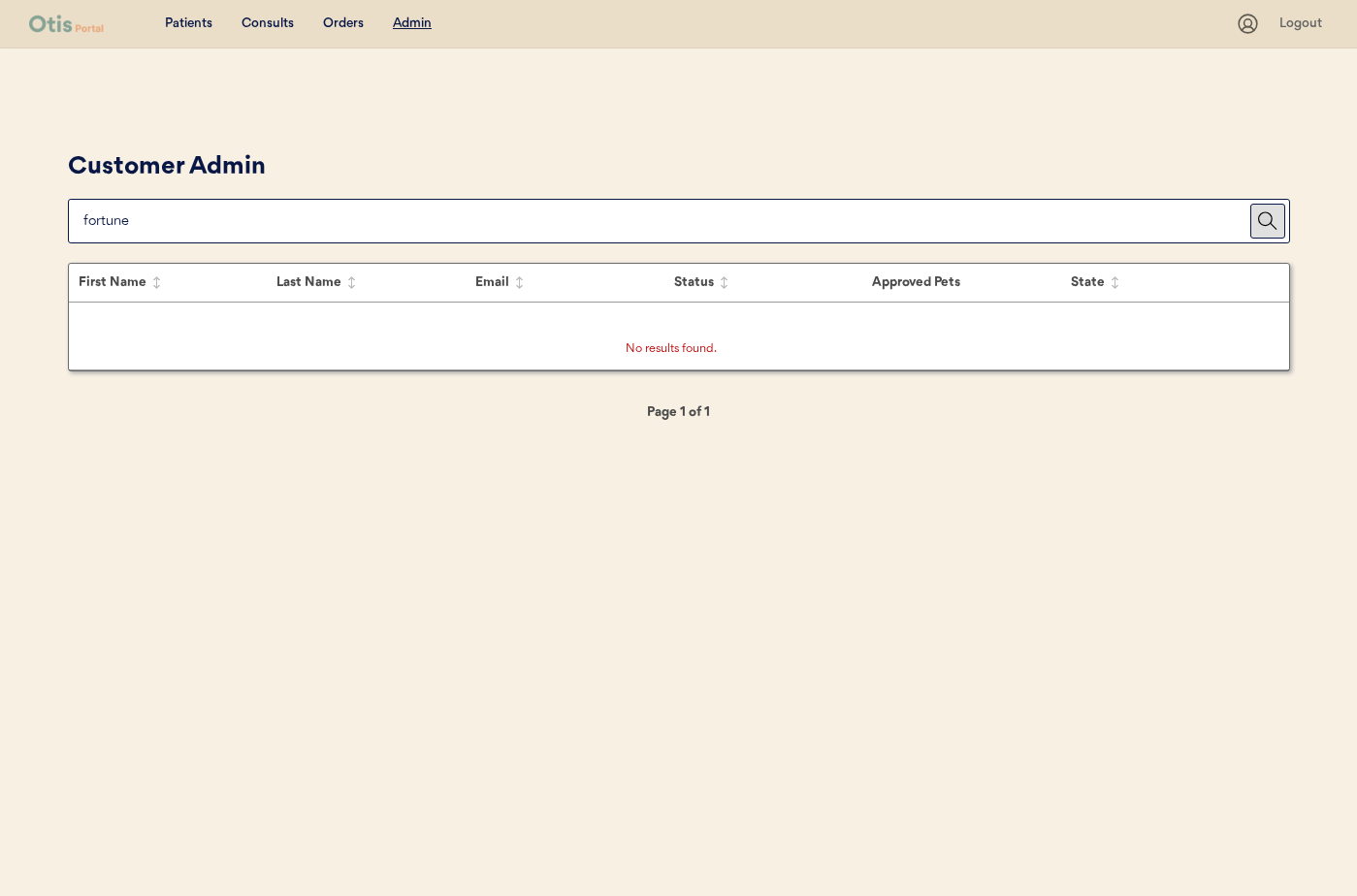 drag, startPoint x: 199, startPoint y: 22, endPoint x: 281, endPoint y: 35, distance: 83.02409 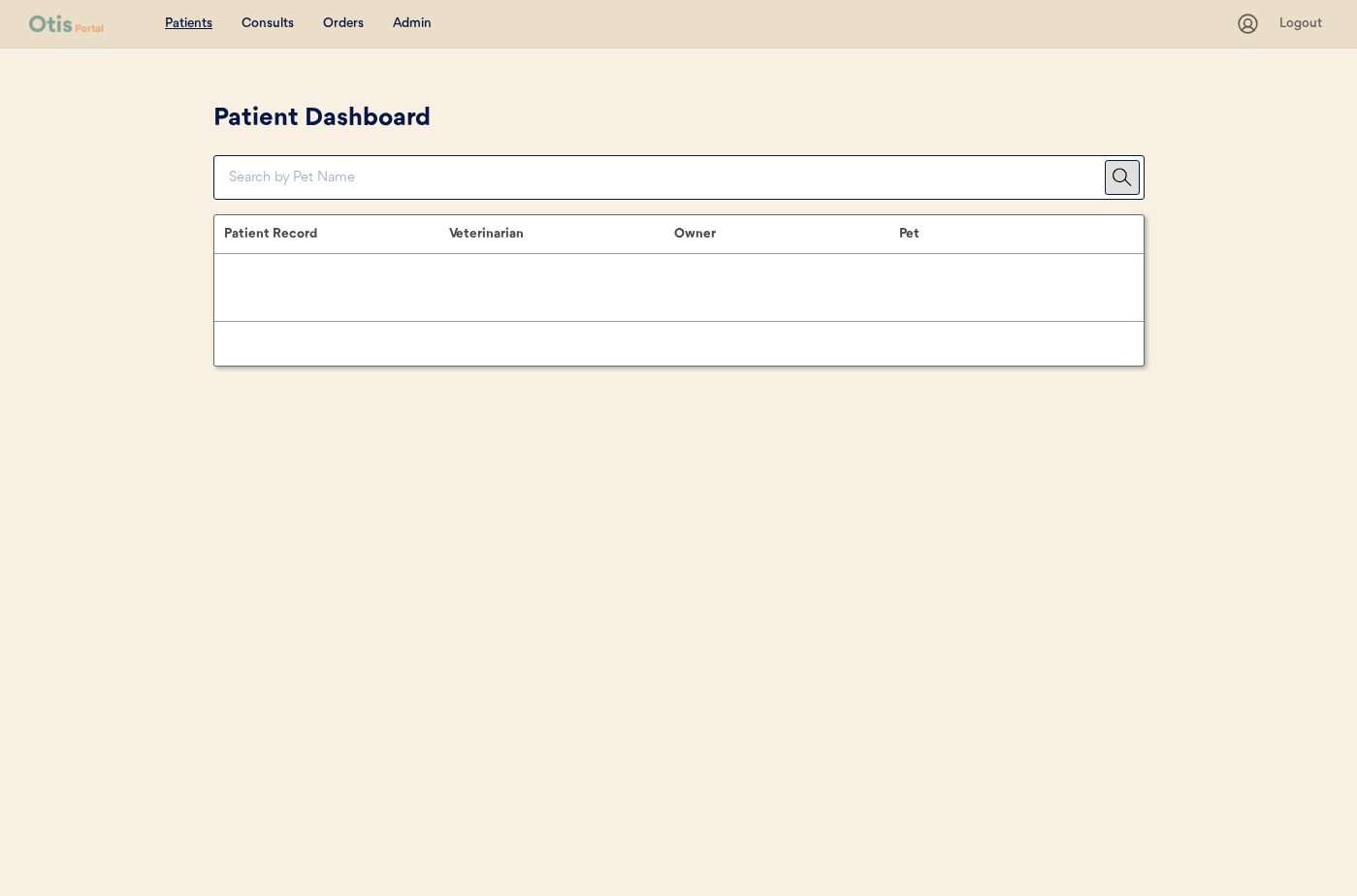 scroll, scrollTop: 0, scrollLeft: 0, axis: both 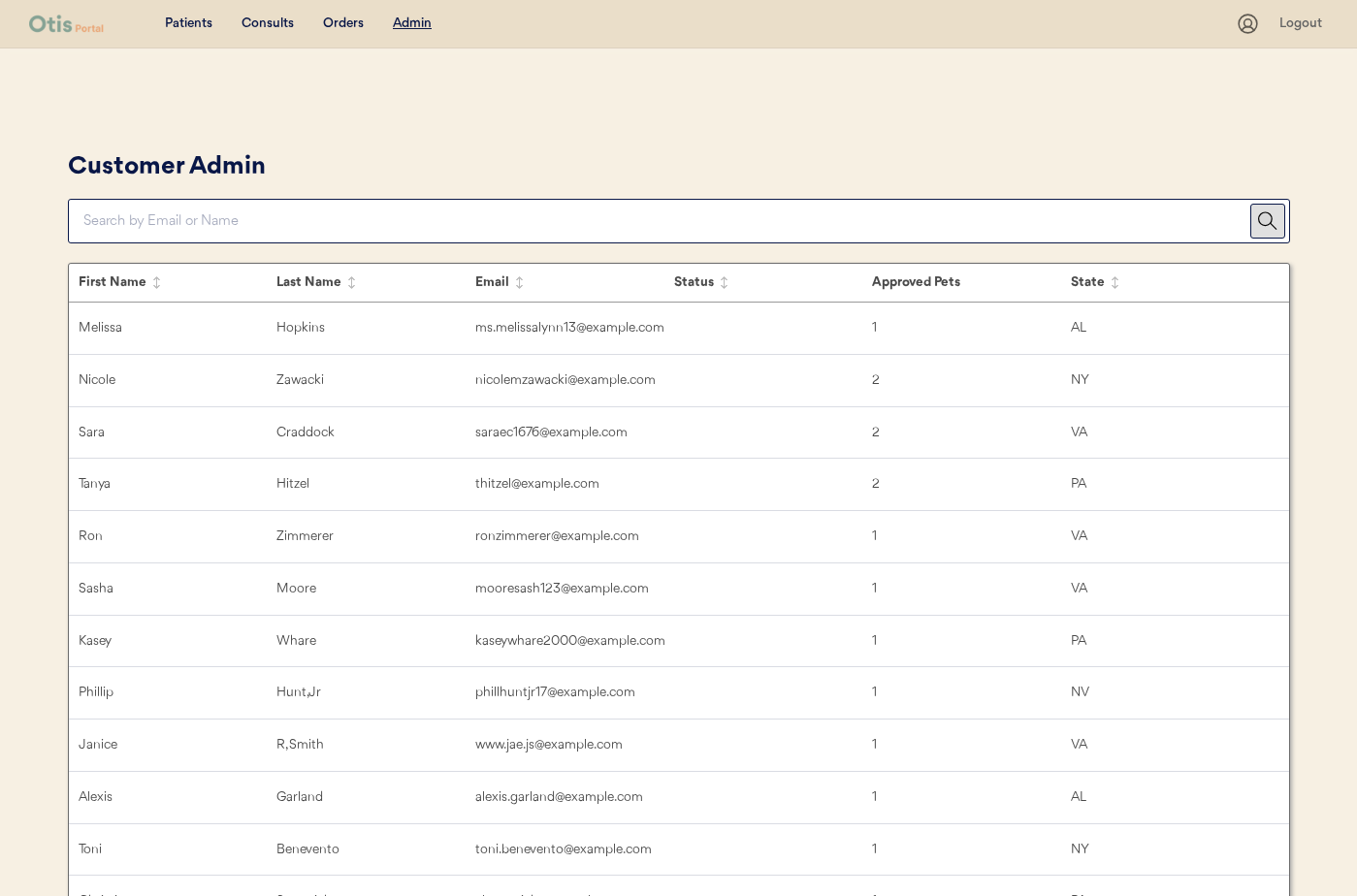 click at bounding box center [666, 221] 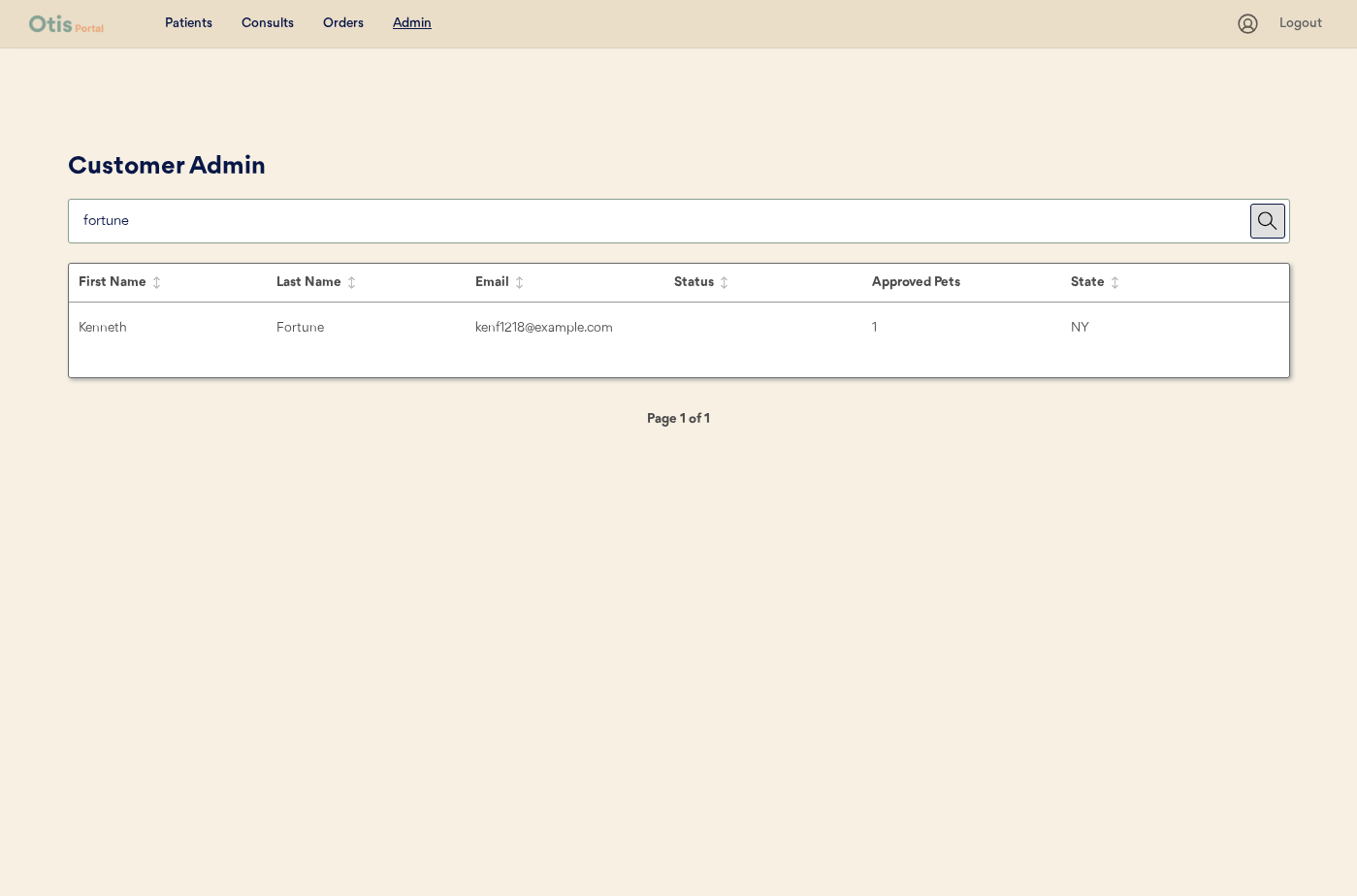 type on "fortune" 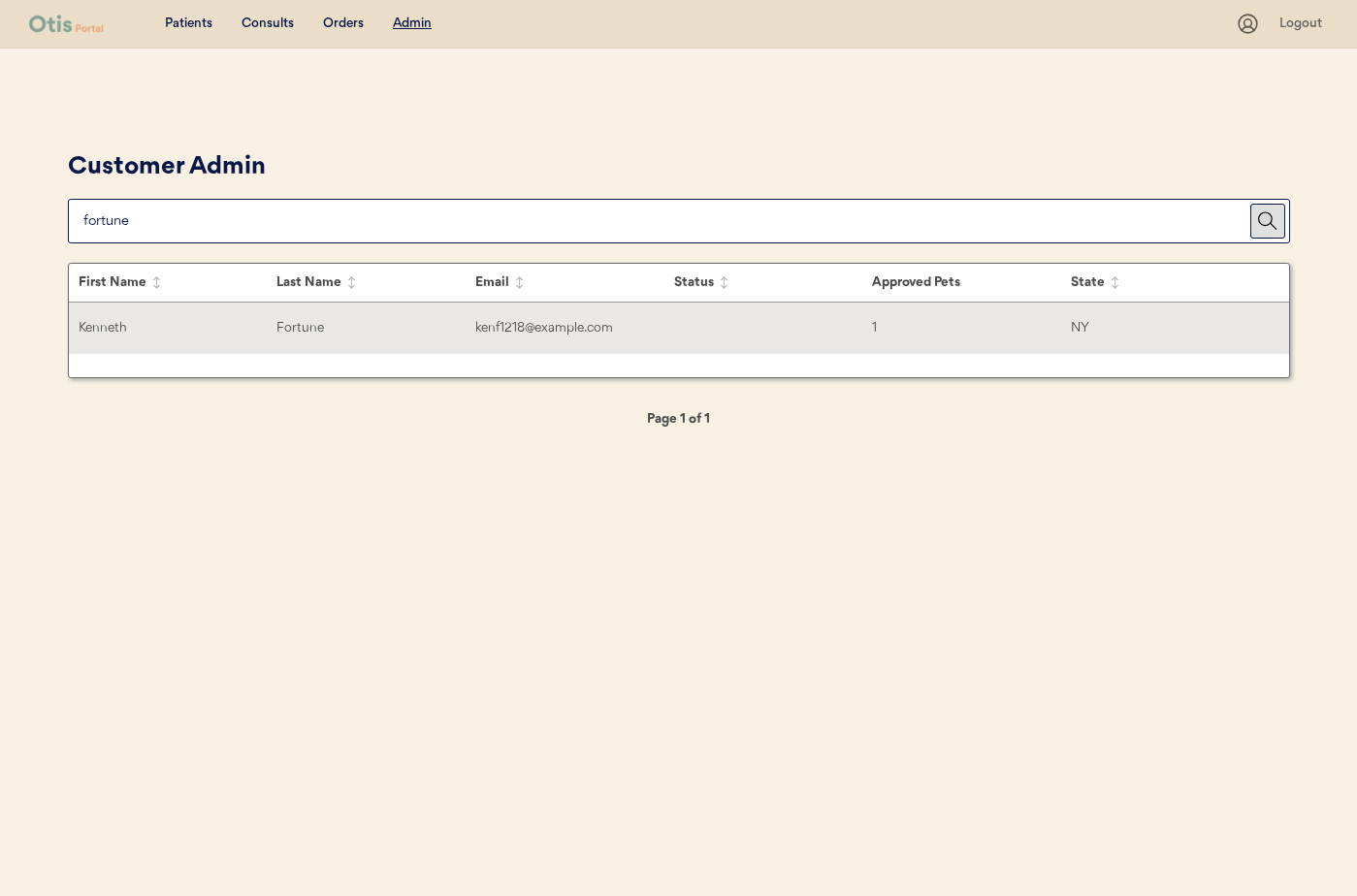 click on "Fortune" at bounding box center [375, 328] 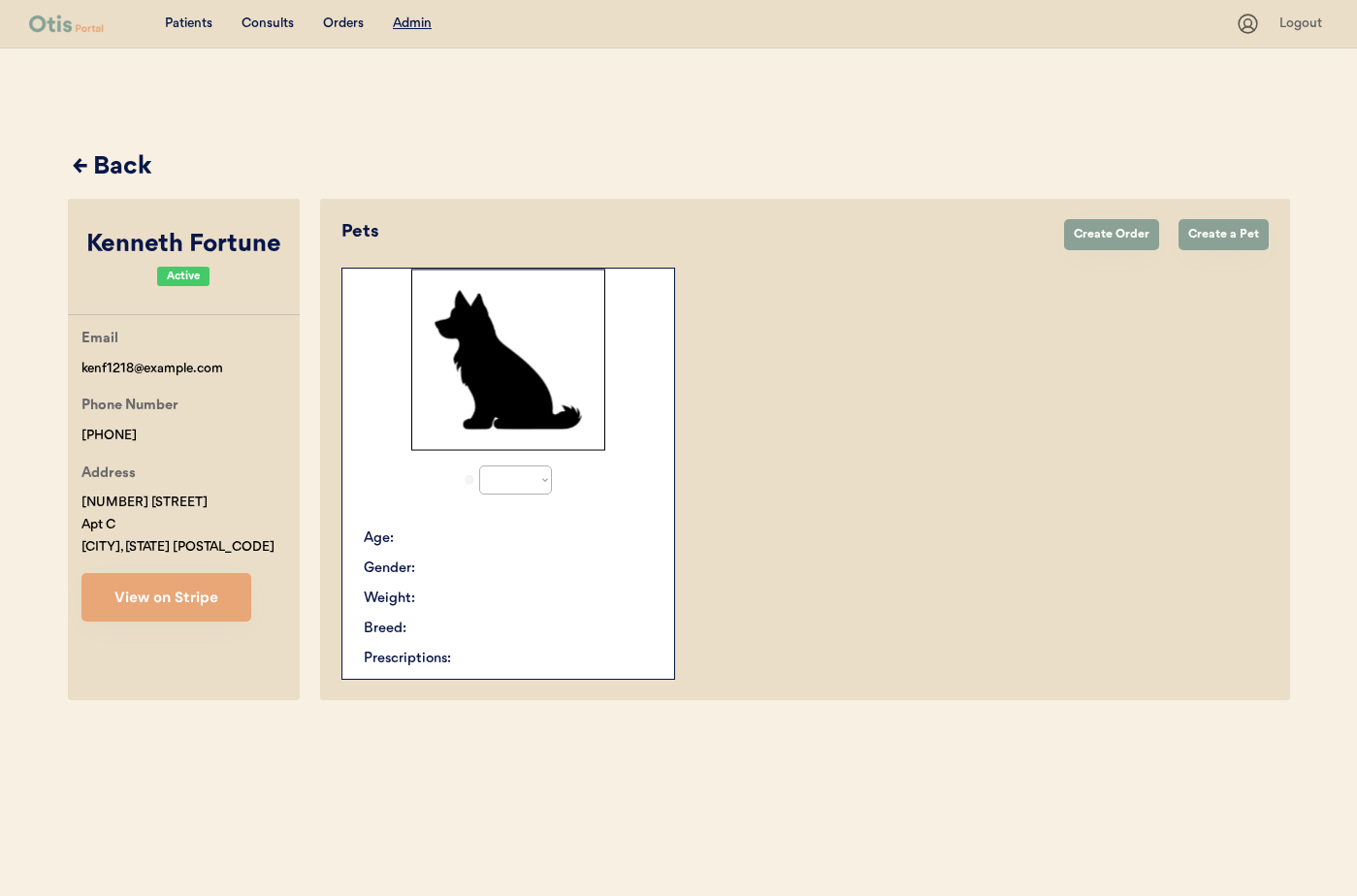 select on "true" 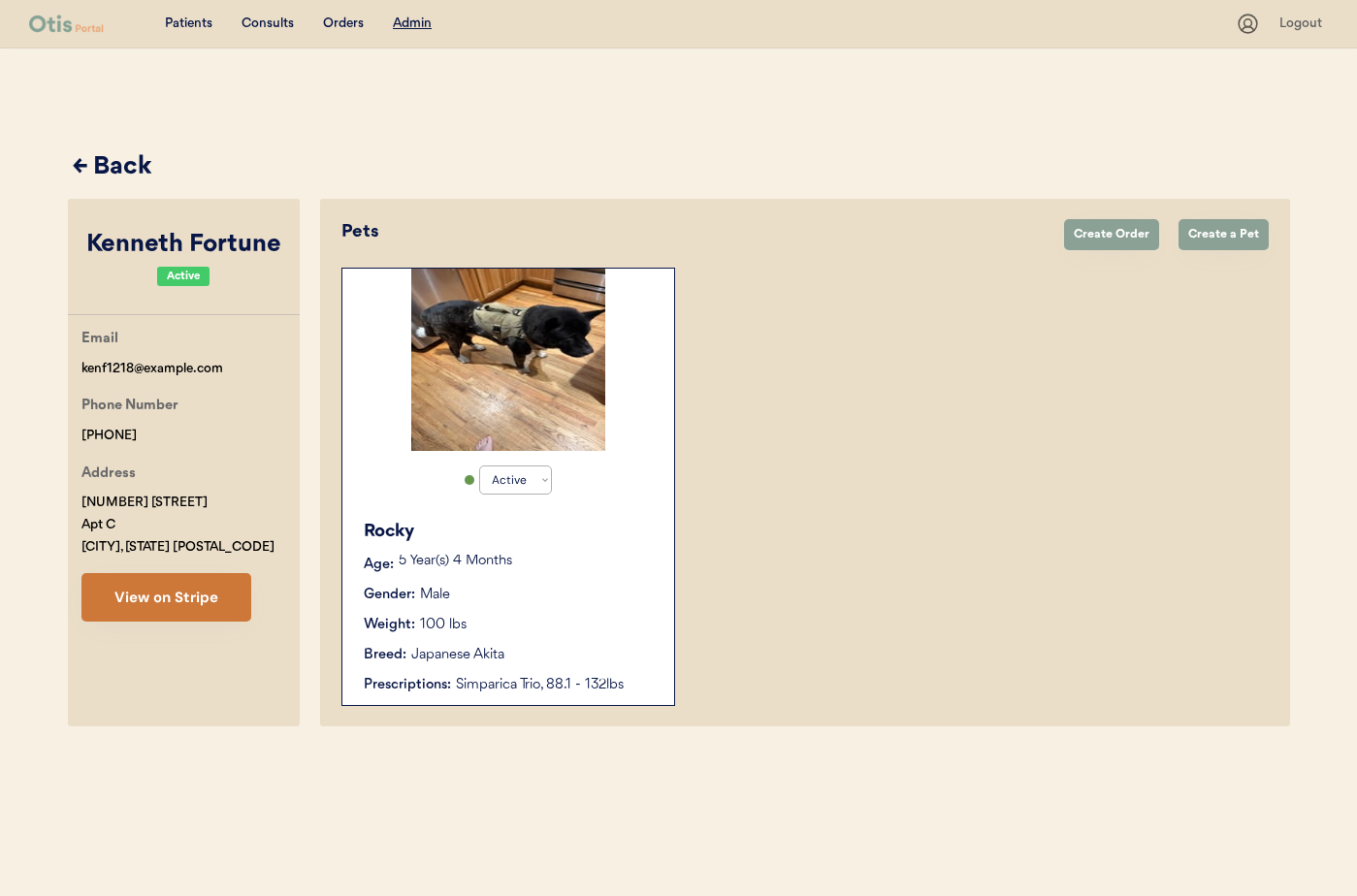 click on "View on Stripe" at bounding box center [166, 597] 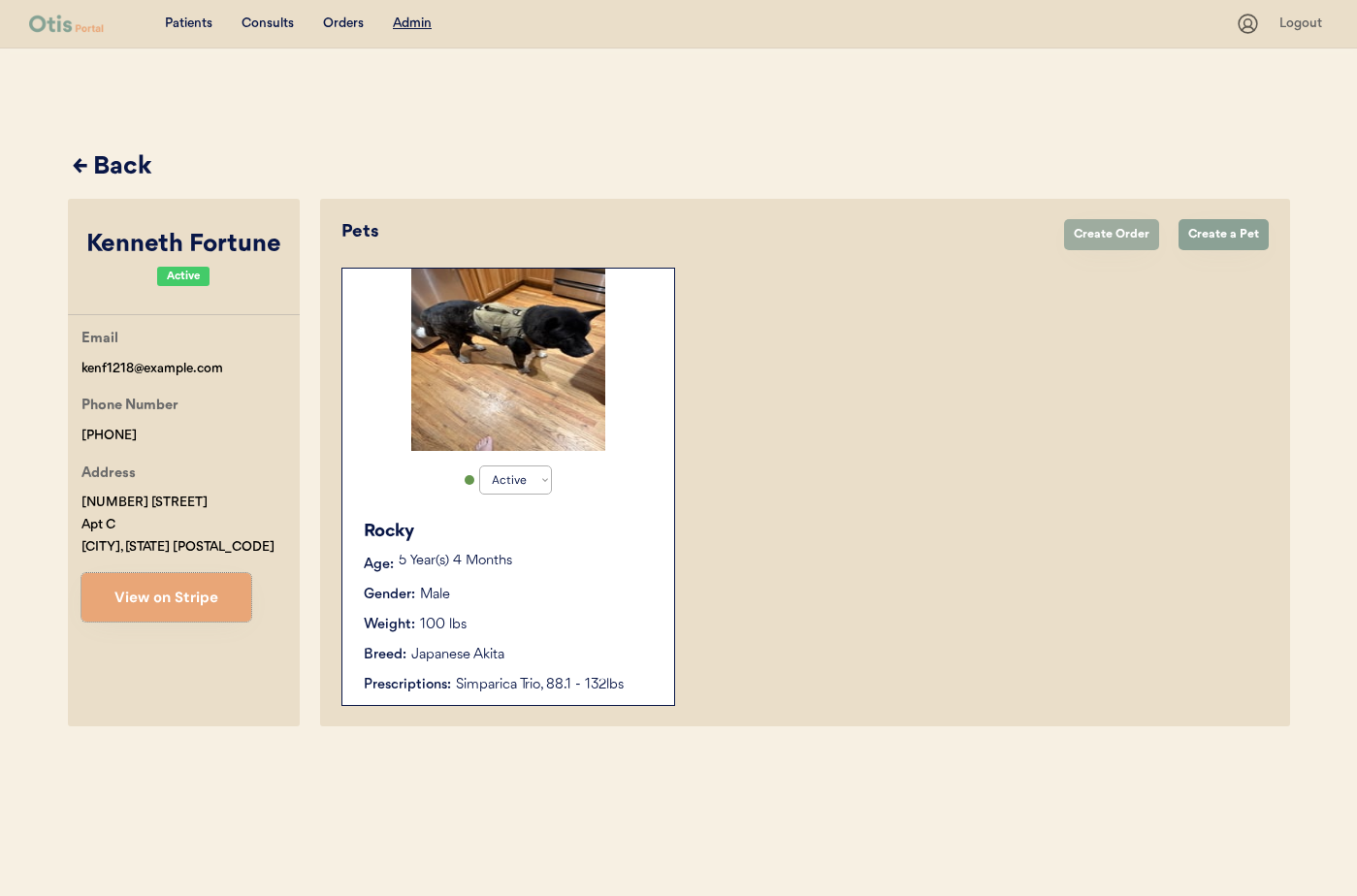 click on "Create Order" at bounding box center [1112, 235] 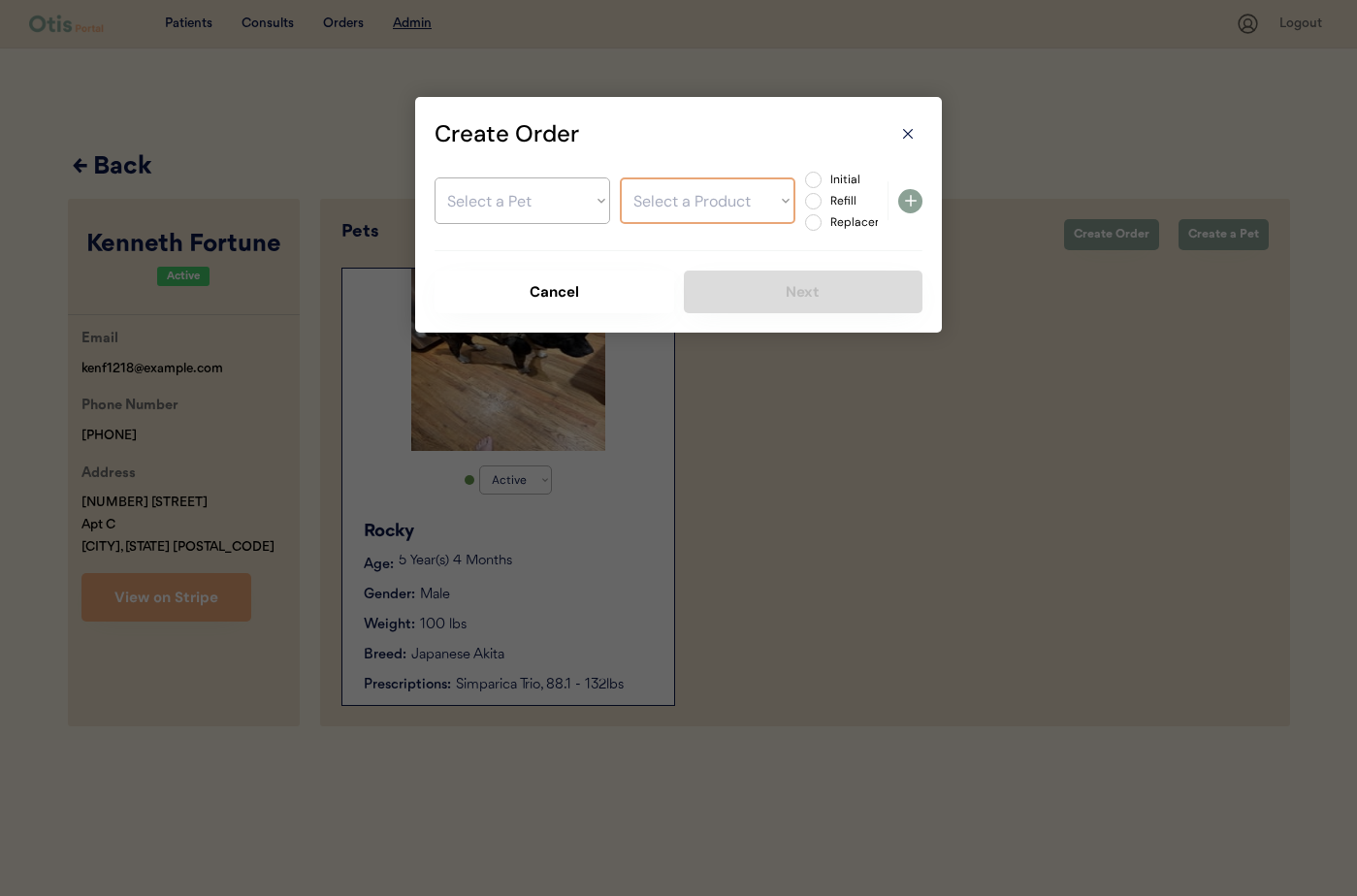 click on "Select a Pet Rocky" at bounding box center [522, 201] 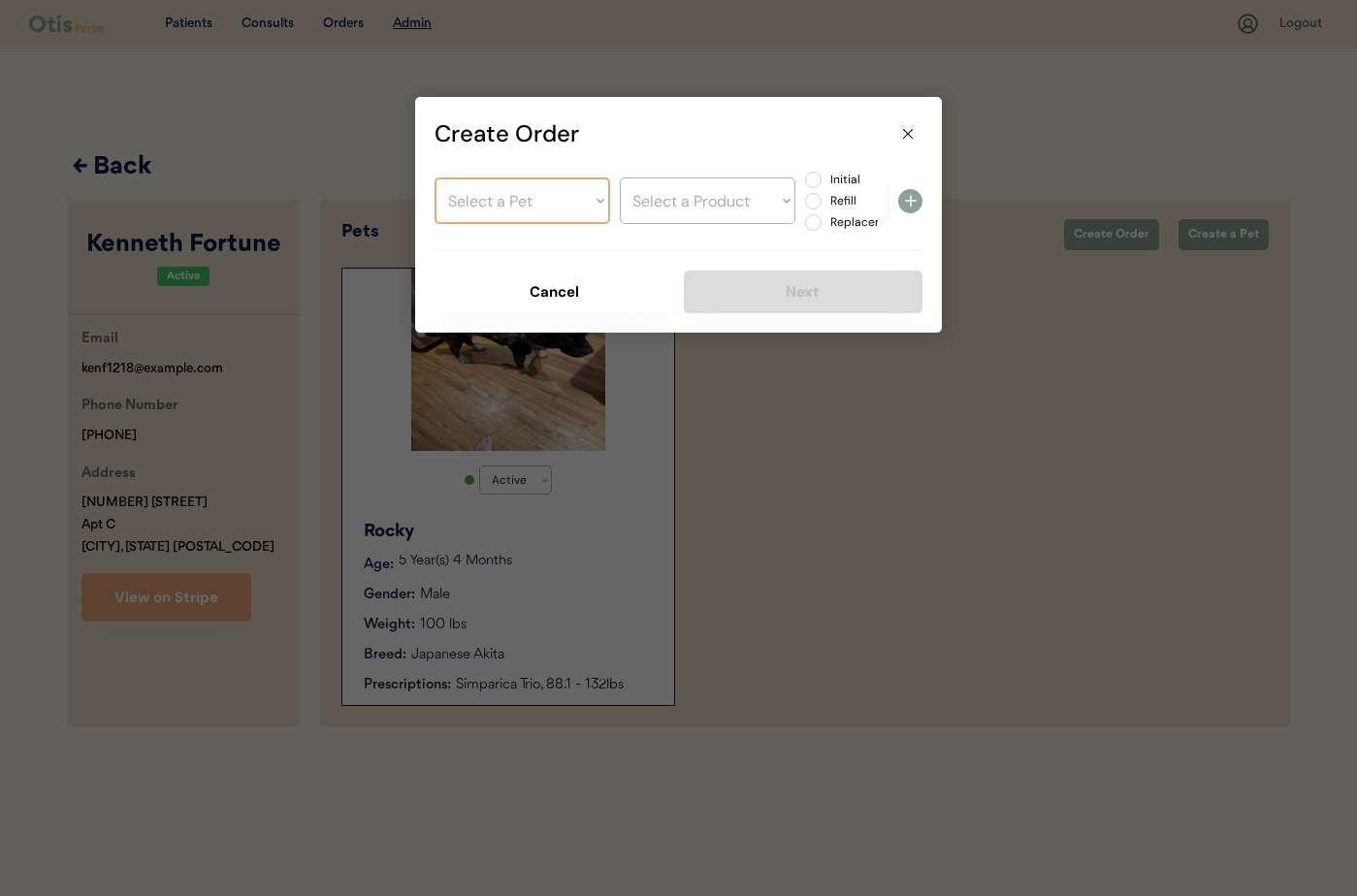 select on ""1348695171700984260__LOOKUP__1752266743870x844231463000080400"" 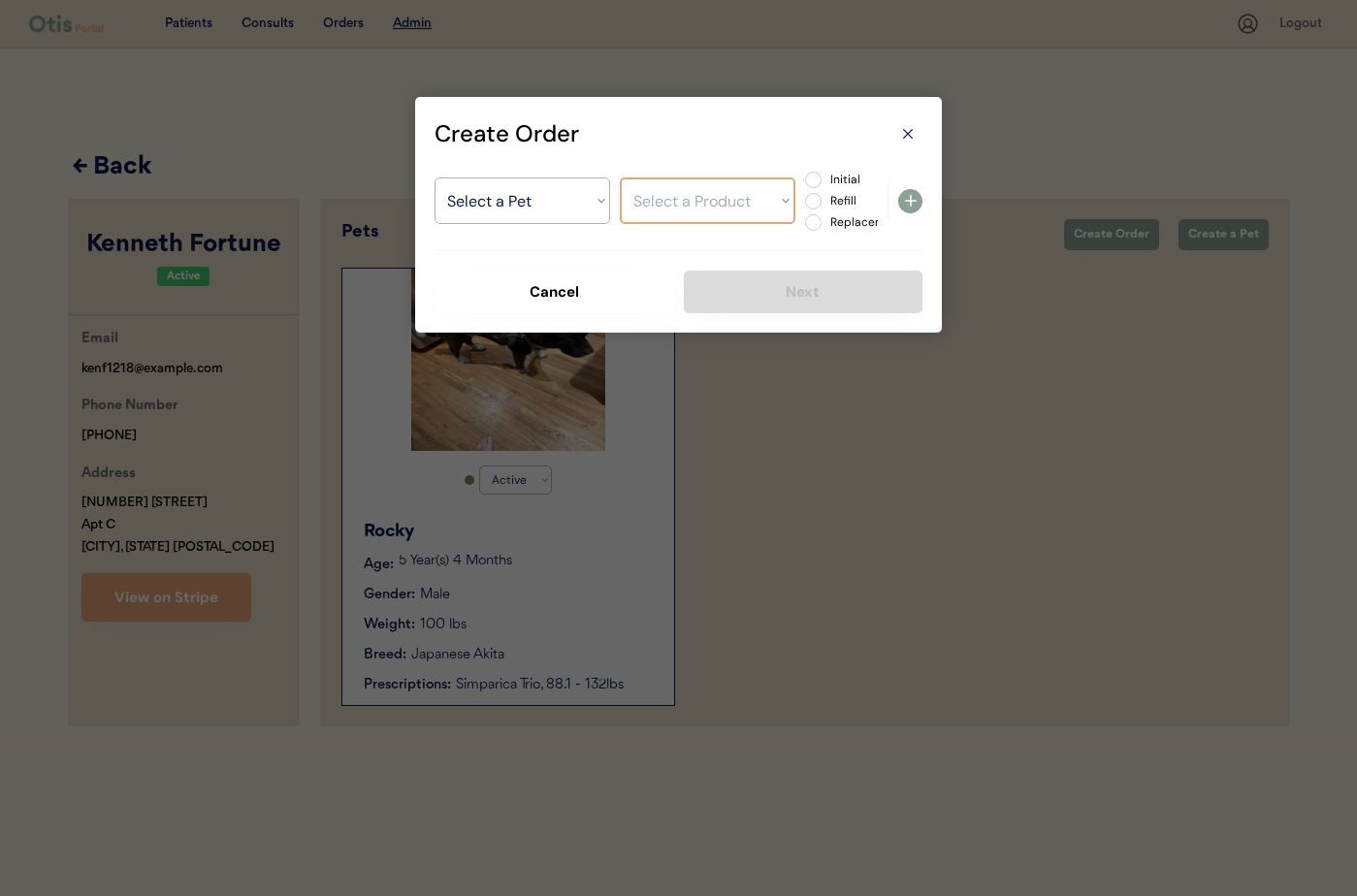 click on "Select a Product Simparica Trio, 88.1 - 132lbs" at bounding box center [707, 201] 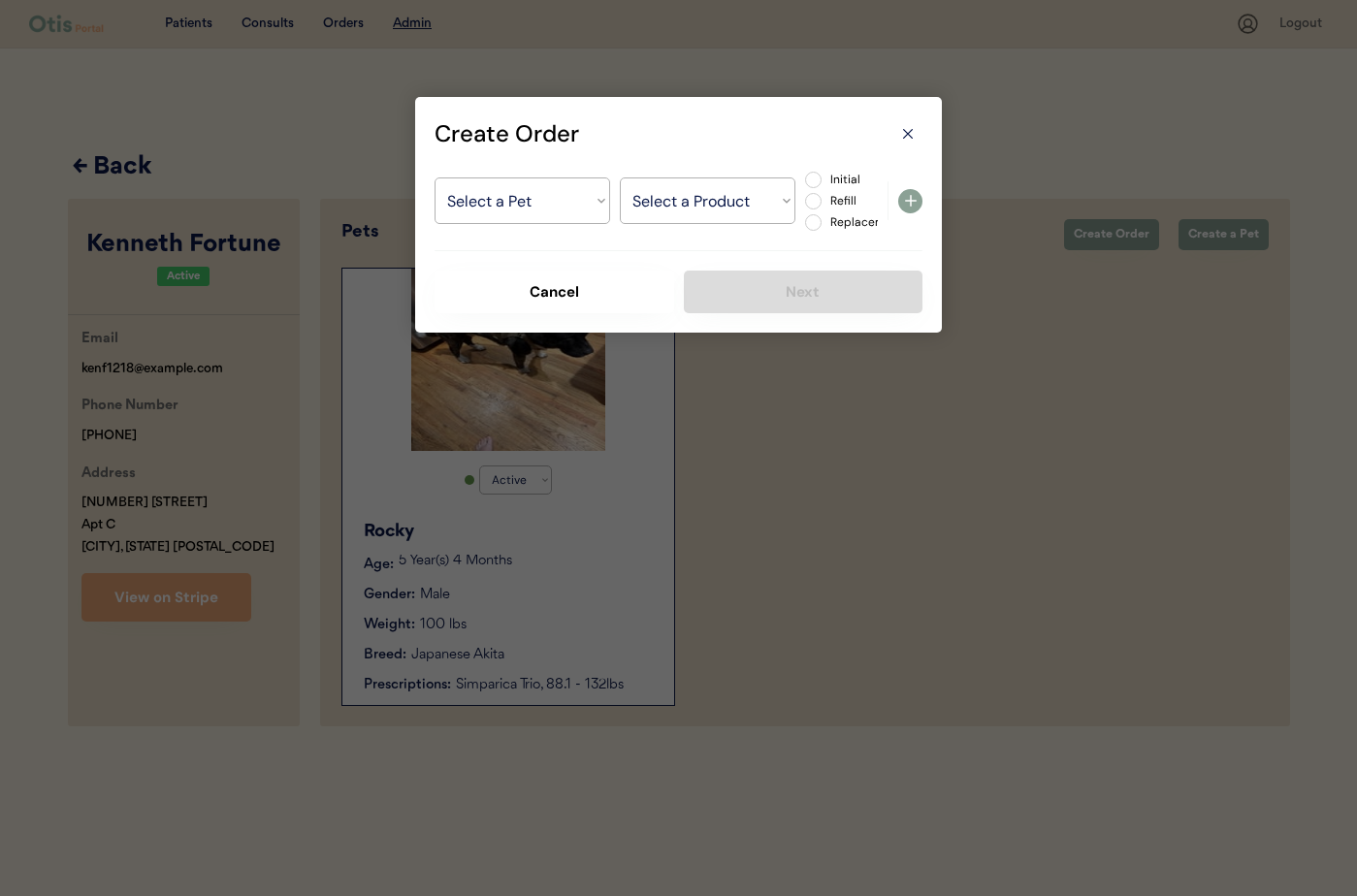 click on "Initial" at bounding box center (867, 179) 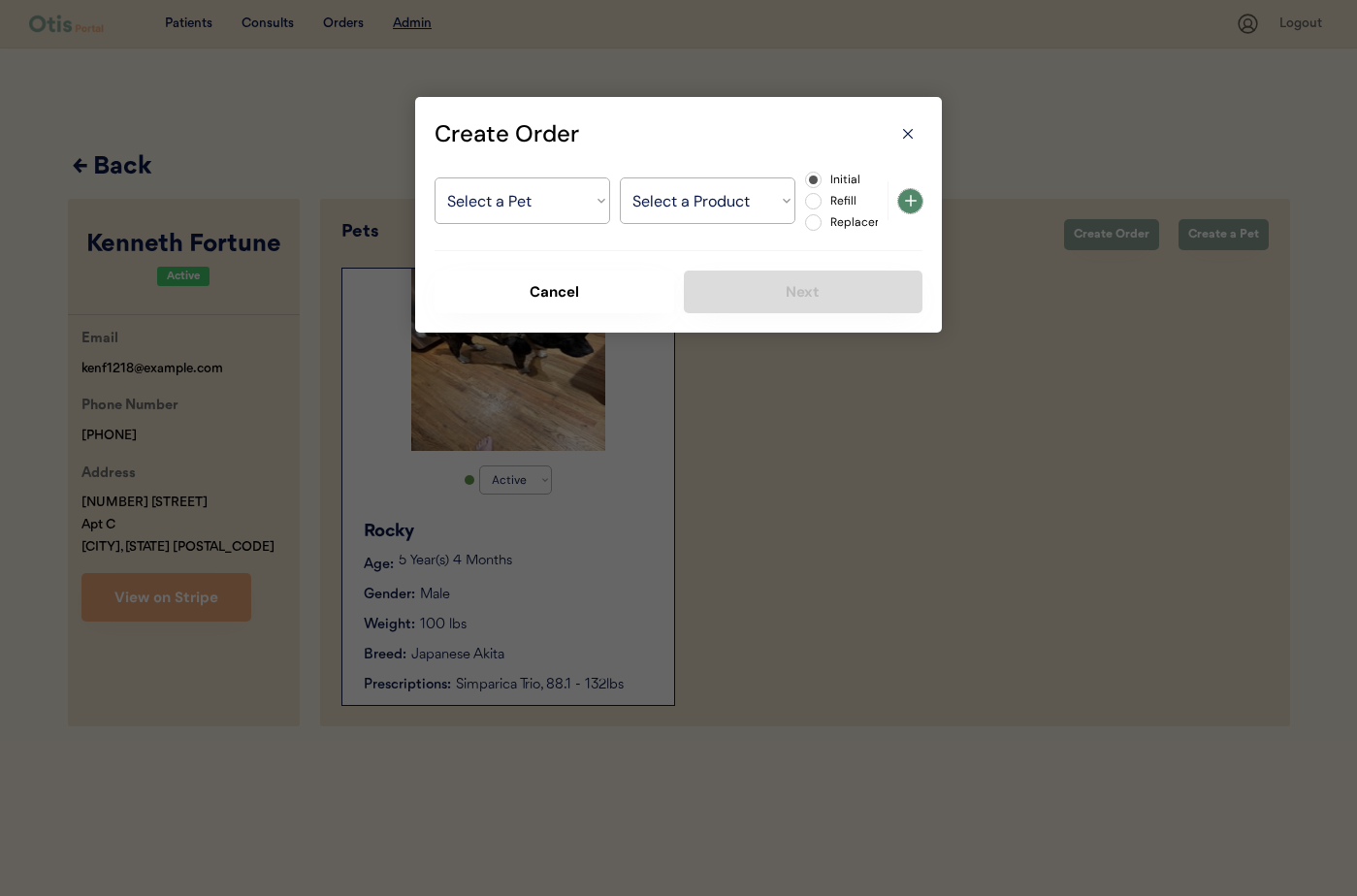 click 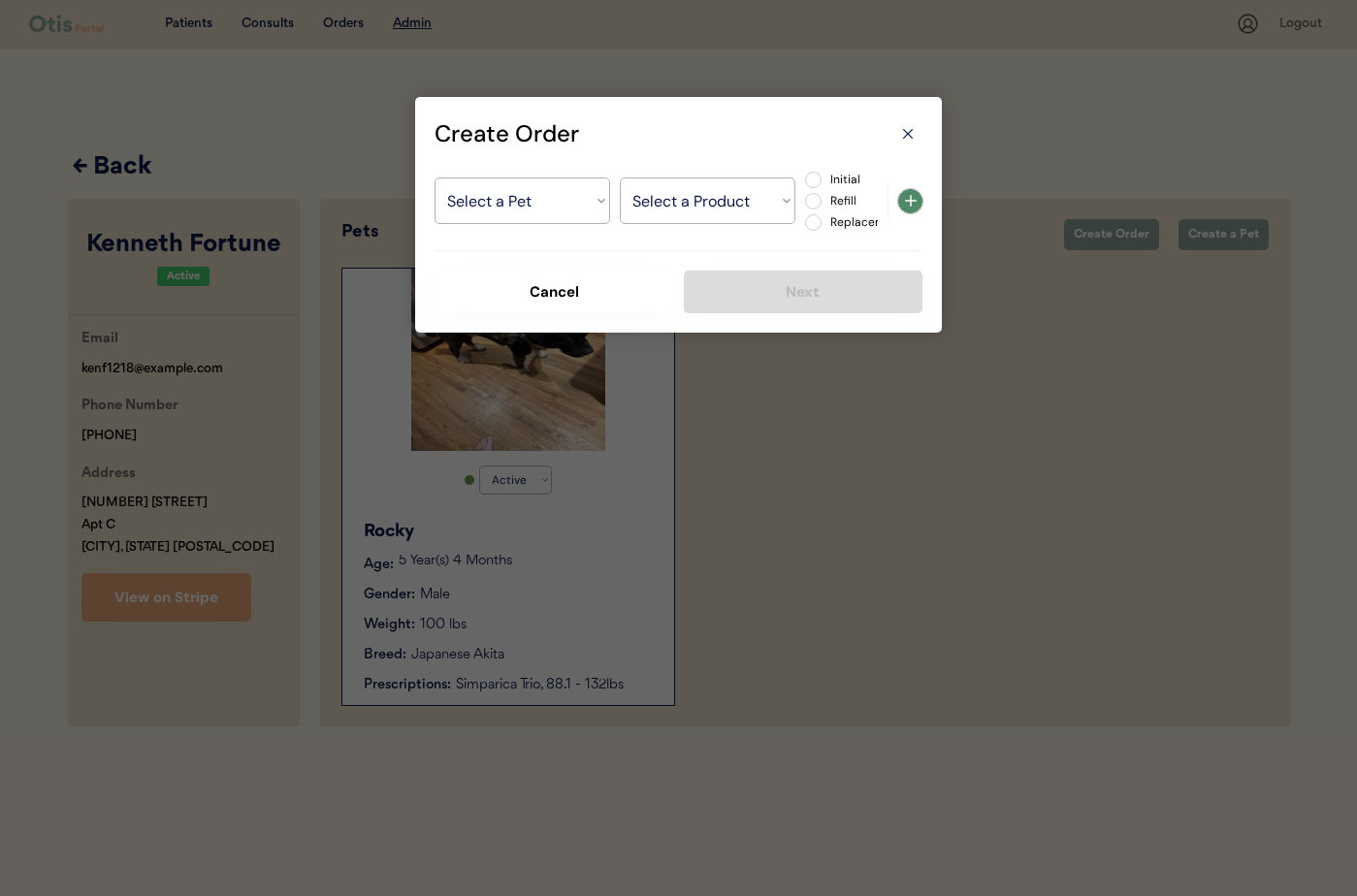select on ""PLACEHOLDER_1427118222253"" 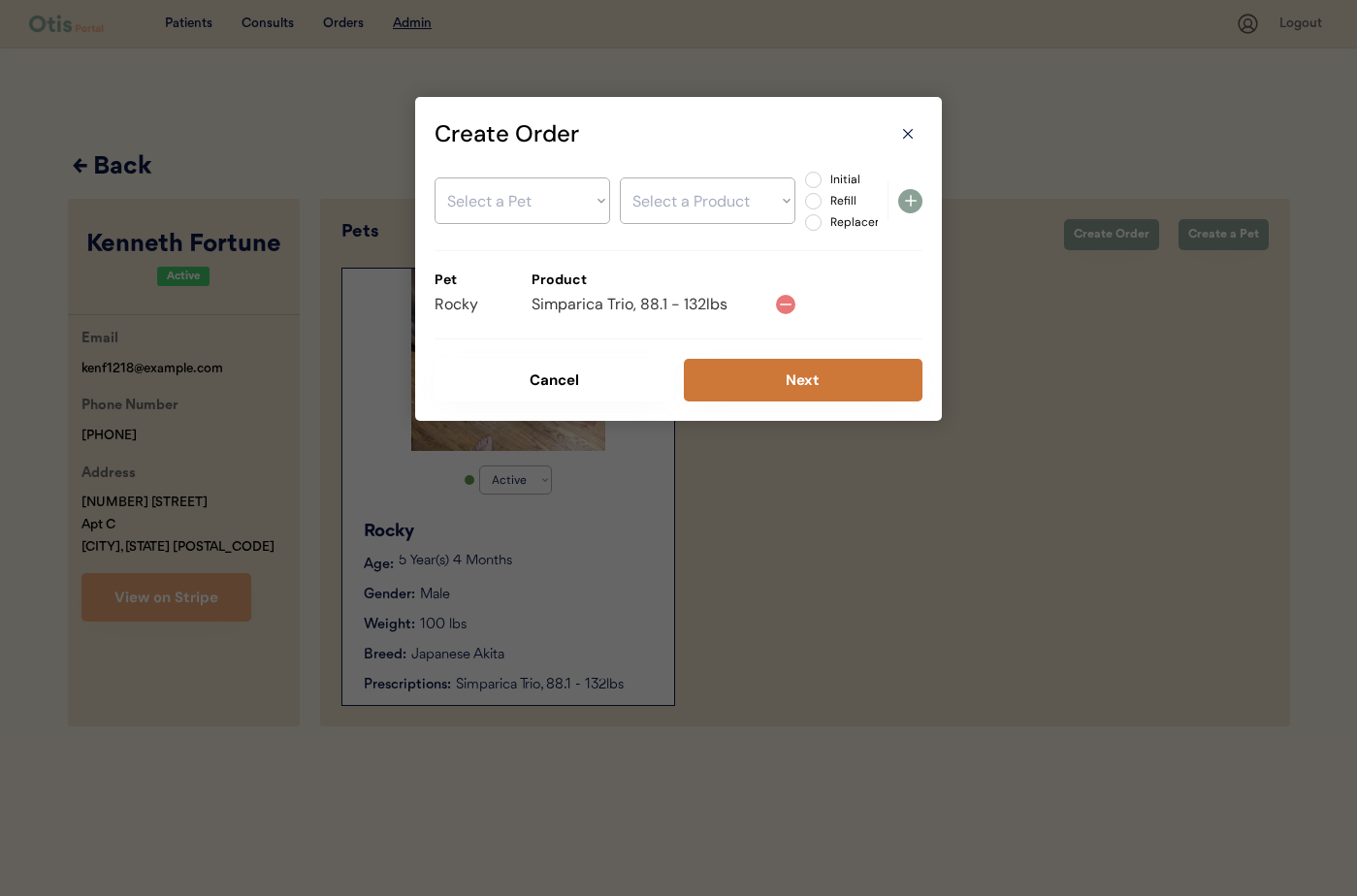 click on "Next" at bounding box center (803, 380) 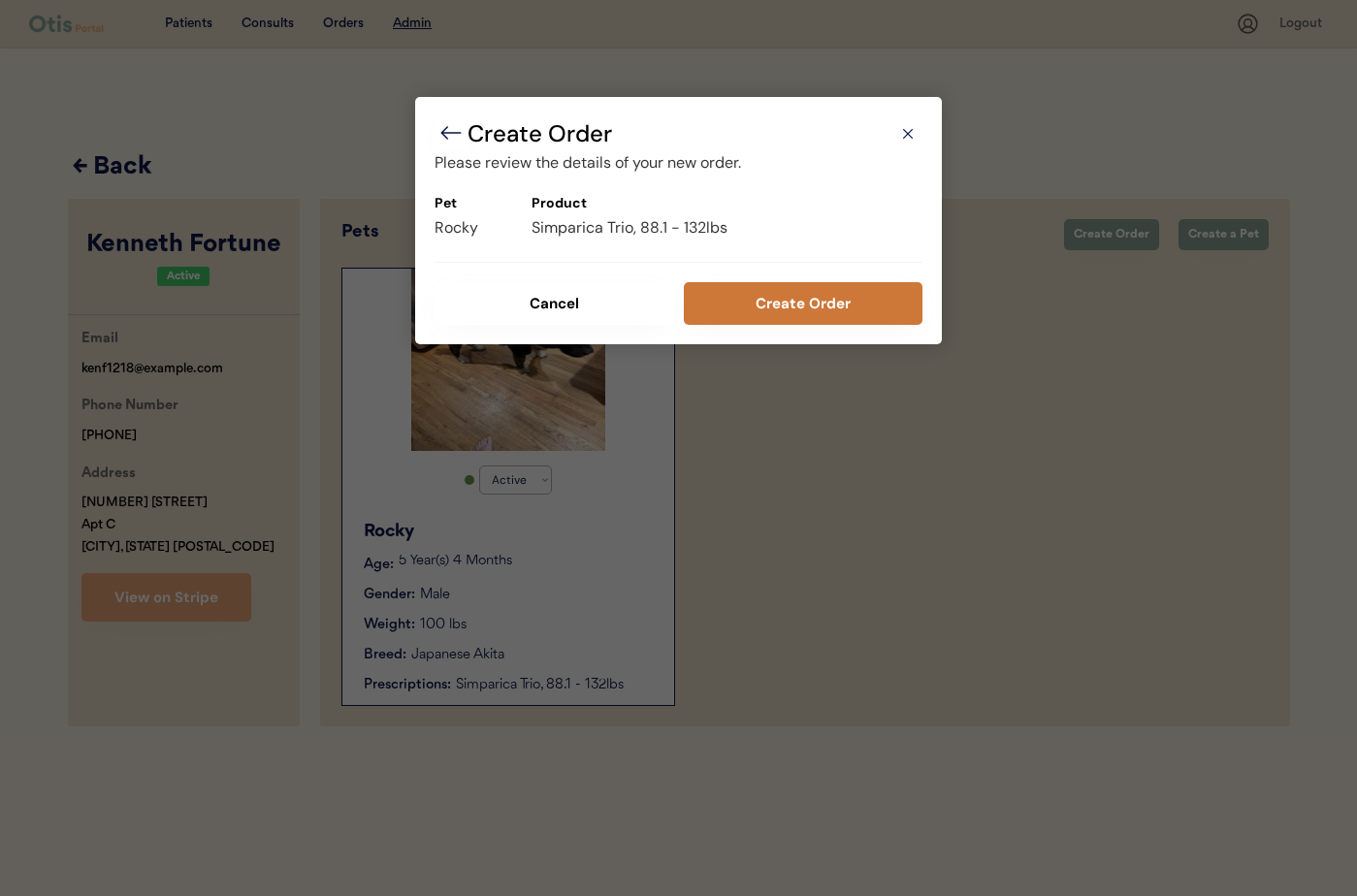 click on "Create Order" at bounding box center (803, 304) 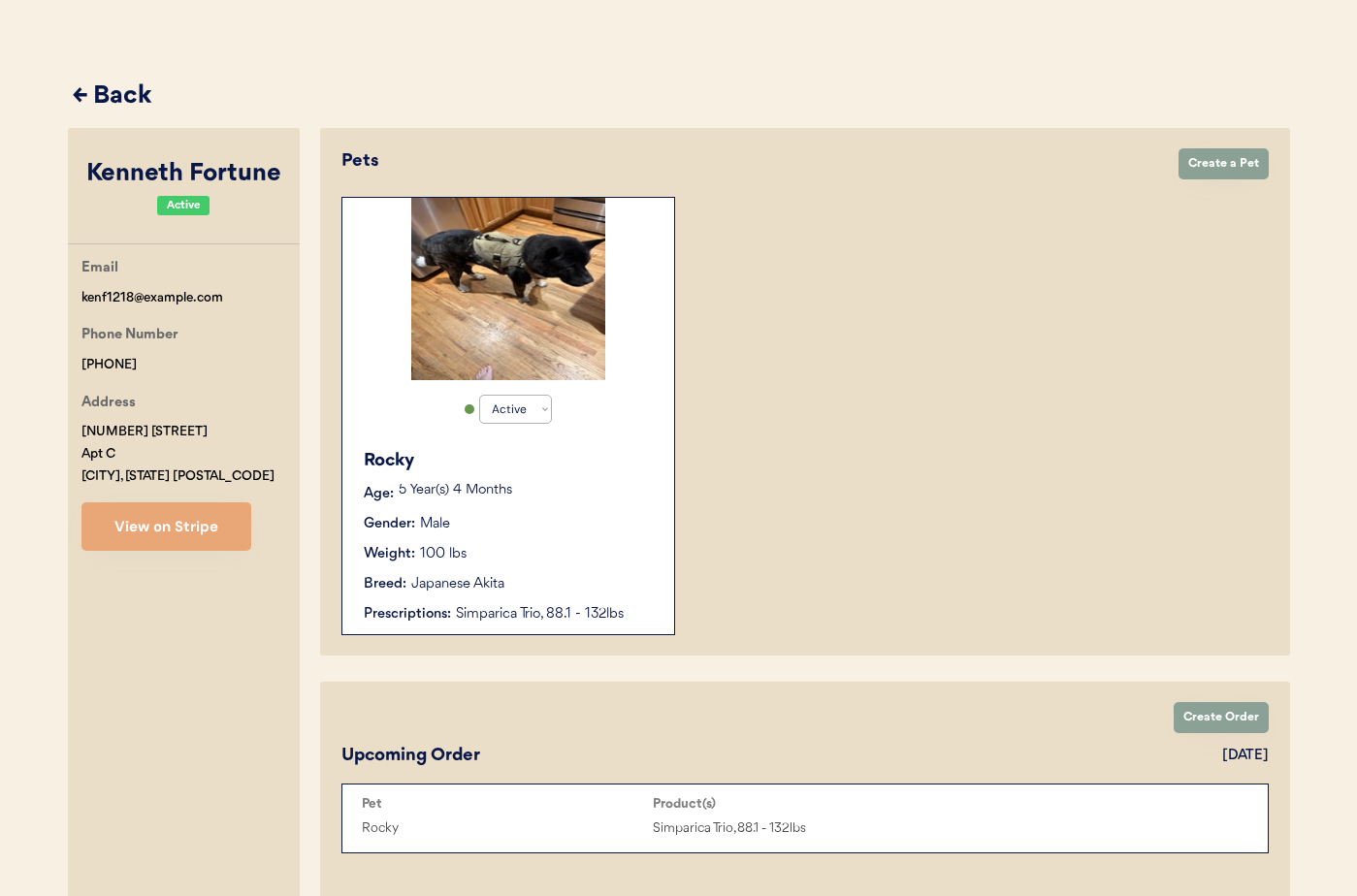 scroll, scrollTop: 0, scrollLeft: 0, axis: both 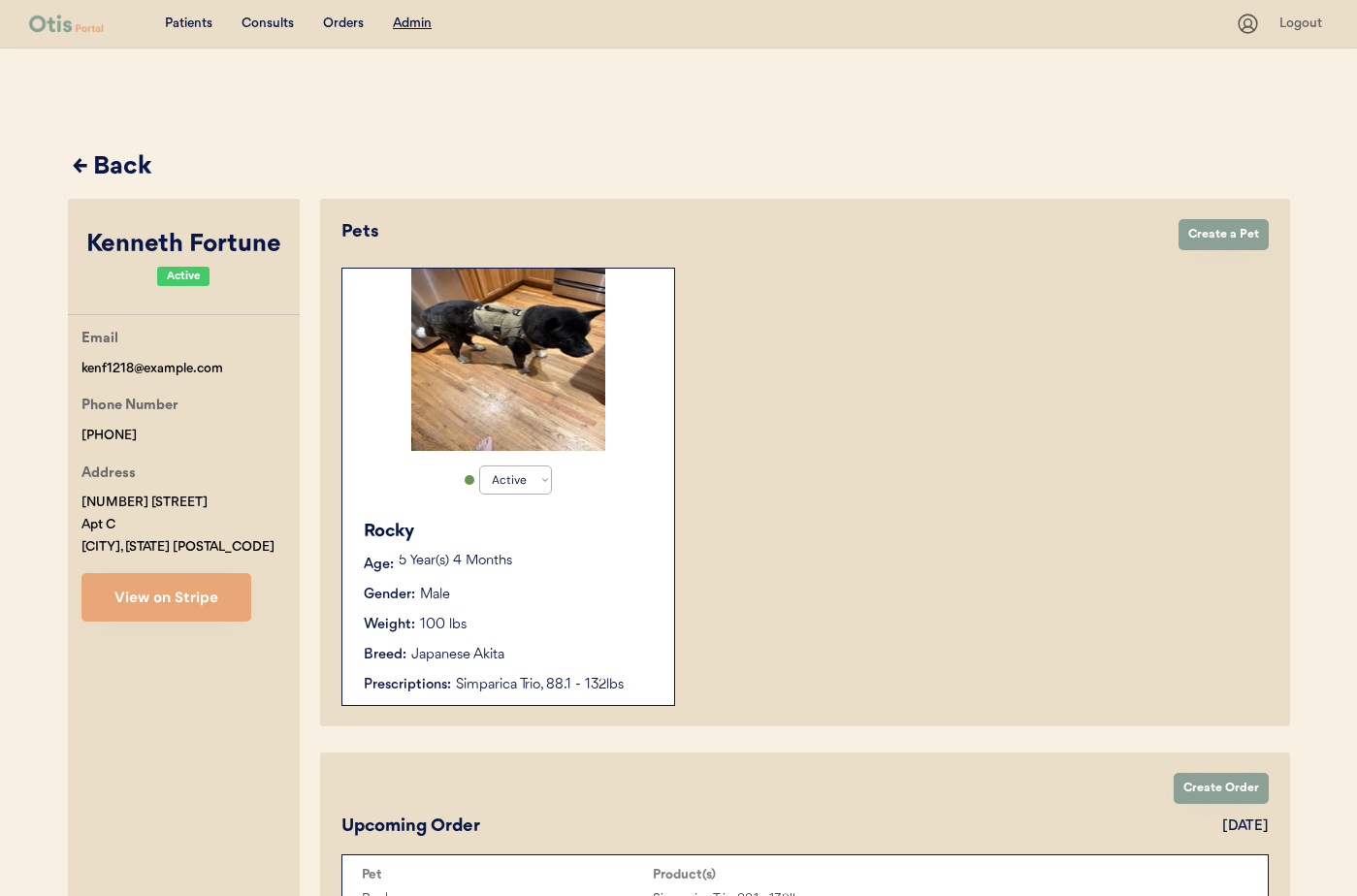 click on "← Back" at bounding box center [681, 168] 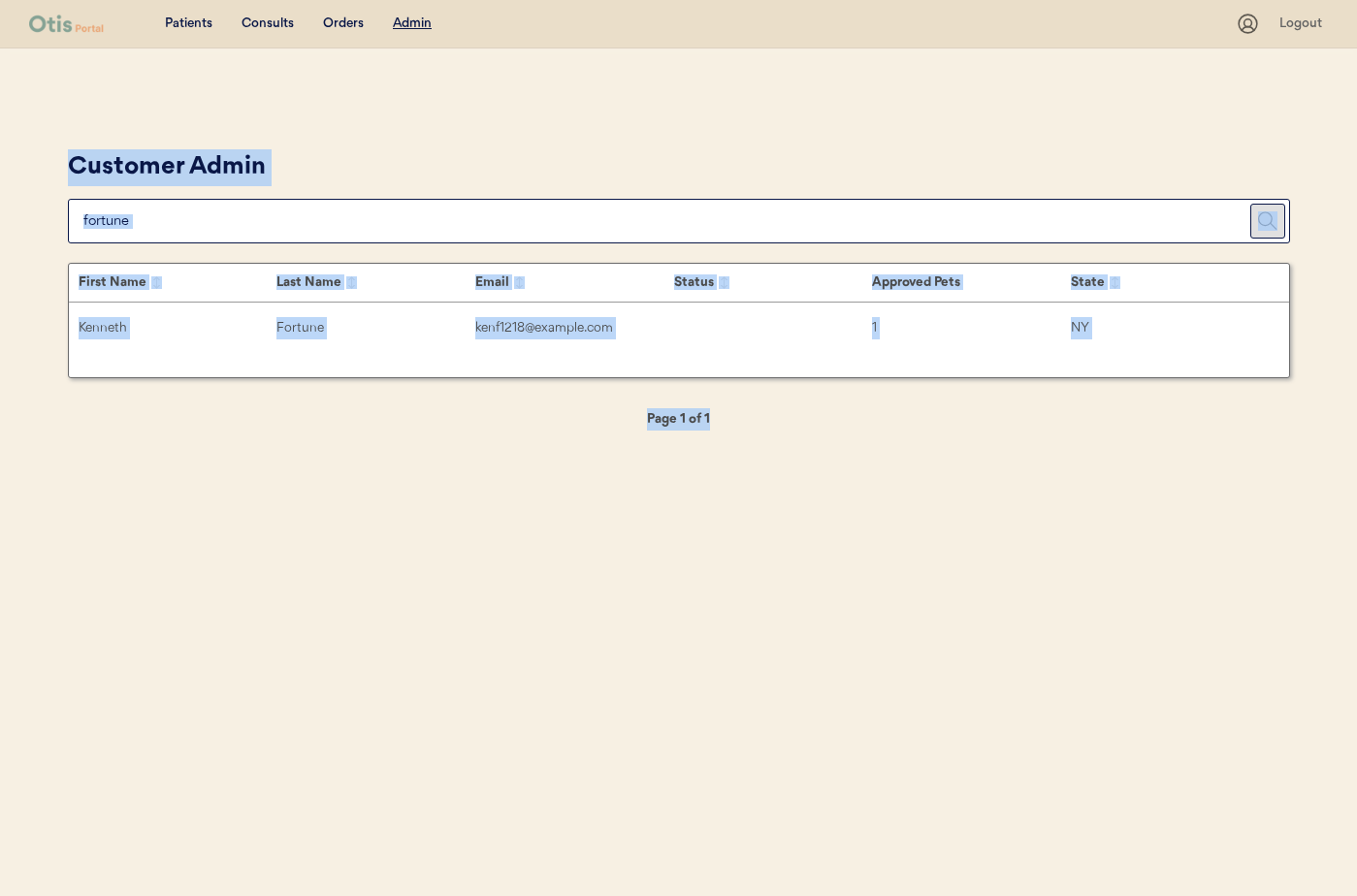 click on "Customer Admin First Name Last Name Email Status Approved Pets State Kenneth Fortune kenf1218@yahoo.com 1 NY Patricia Forte diamionique2013@gmail.com 1 NY Michael T, Fortino tampabaydomains@gmail.com 1 NY Dani Lankford dlankford41@icloud.com 1 AL SHYAN BATSFORD sbatsford85@gmail.com 1 NY Brenda Veitch wildforkeagle17@yahoo.com 2 AL Alisha Hinkle hopeforlife0717@gmail.com 1 AL Marquis Stafford stafford.marquis@gmail.com canceled 1 VA Danielle Lankford dlankford41@gmail.com 1 AL Crystal Perdue searchforcrystaldawn@gmail.com canceled 4 VA Tonya Armitage weatherfordmichelle73@gmail.com 2 AL Kaleigh Ford kaleigh.m.brunner@outlook.com 1 AL Kenneth Fortune kenf1218@yahoo.com 1 NY Beth Norford southernrootsfarmva@gmail.com 1 VA Tammie Alford tamalfrd1686@gmail.com 2 AL Patricia Forte diamionique2013@gmail.com 1 NY Kelly Crawford-Herrmann kcherrmann@mail.com canceled 1 NY Francis Ford, II brokendown19@gmail.com 3 AL Michael T, Fortino tampabaydomains@gmail.com 1 NY Kenneth Fortune kenf1218@yahoo.com 1 NY Beth Norford" 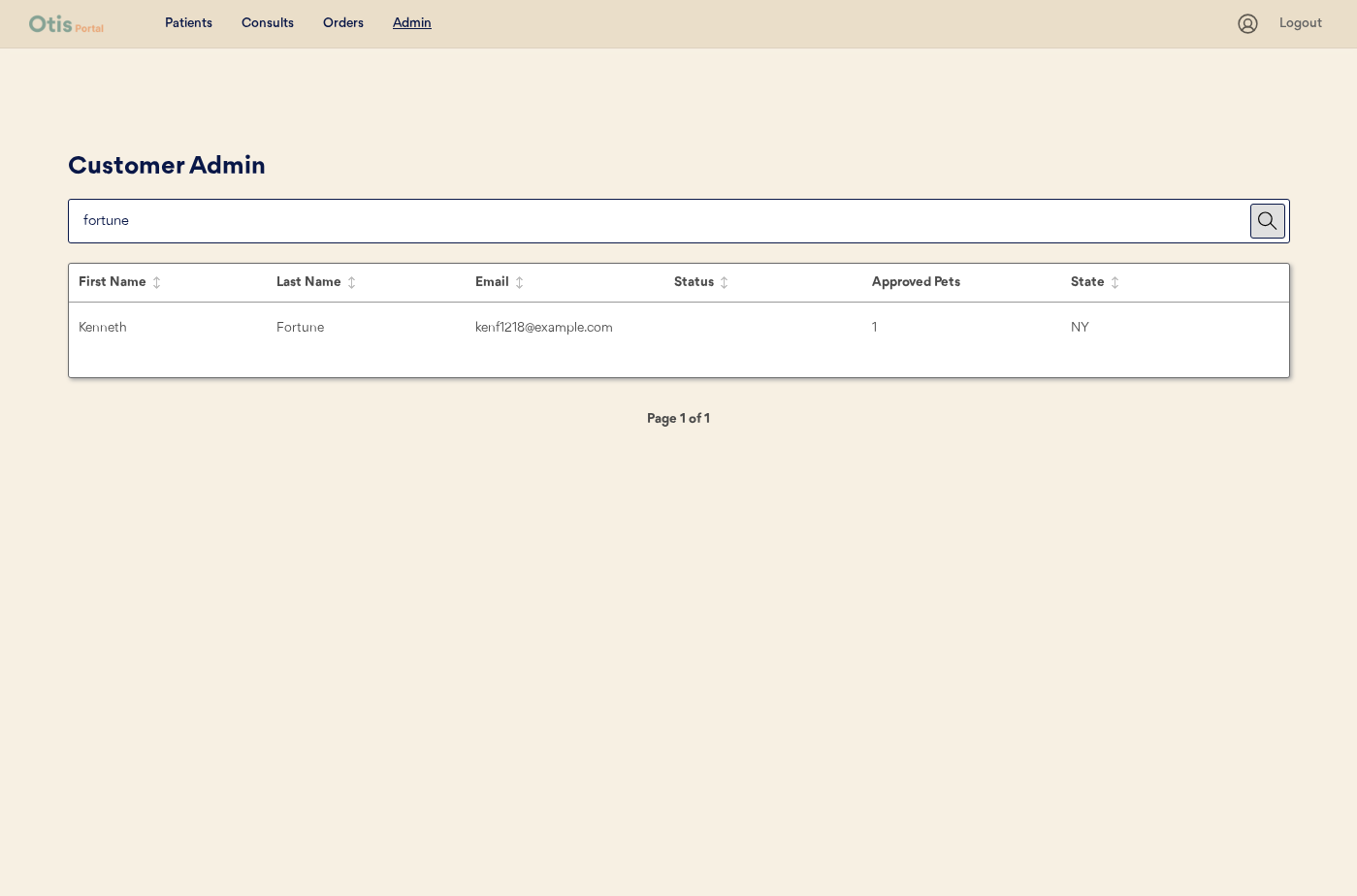 click at bounding box center [666, 221] 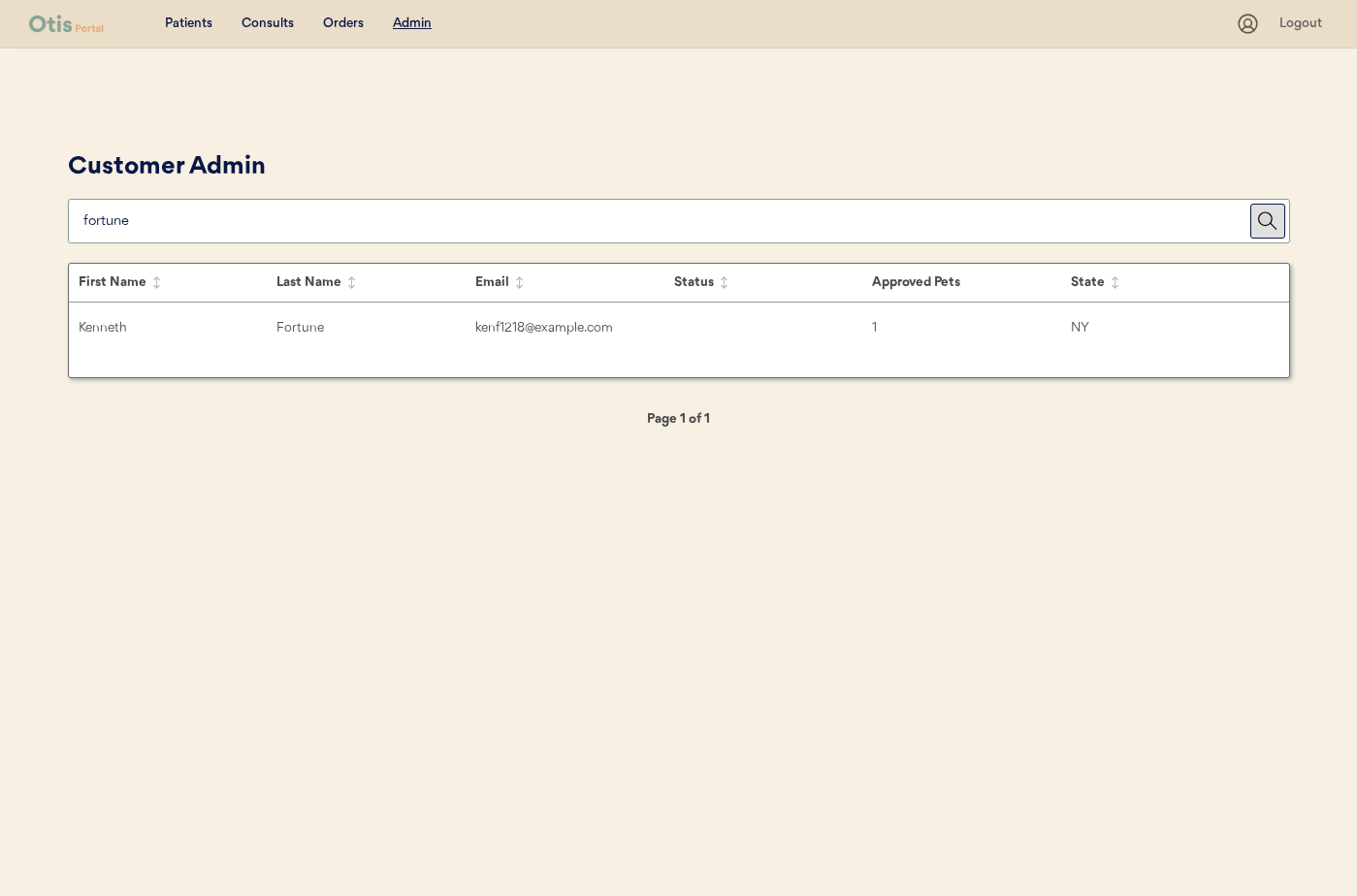 drag, startPoint x: 126, startPoint y: 223, endPoint x: 31, endPoint y: 219, distance: 95.0842 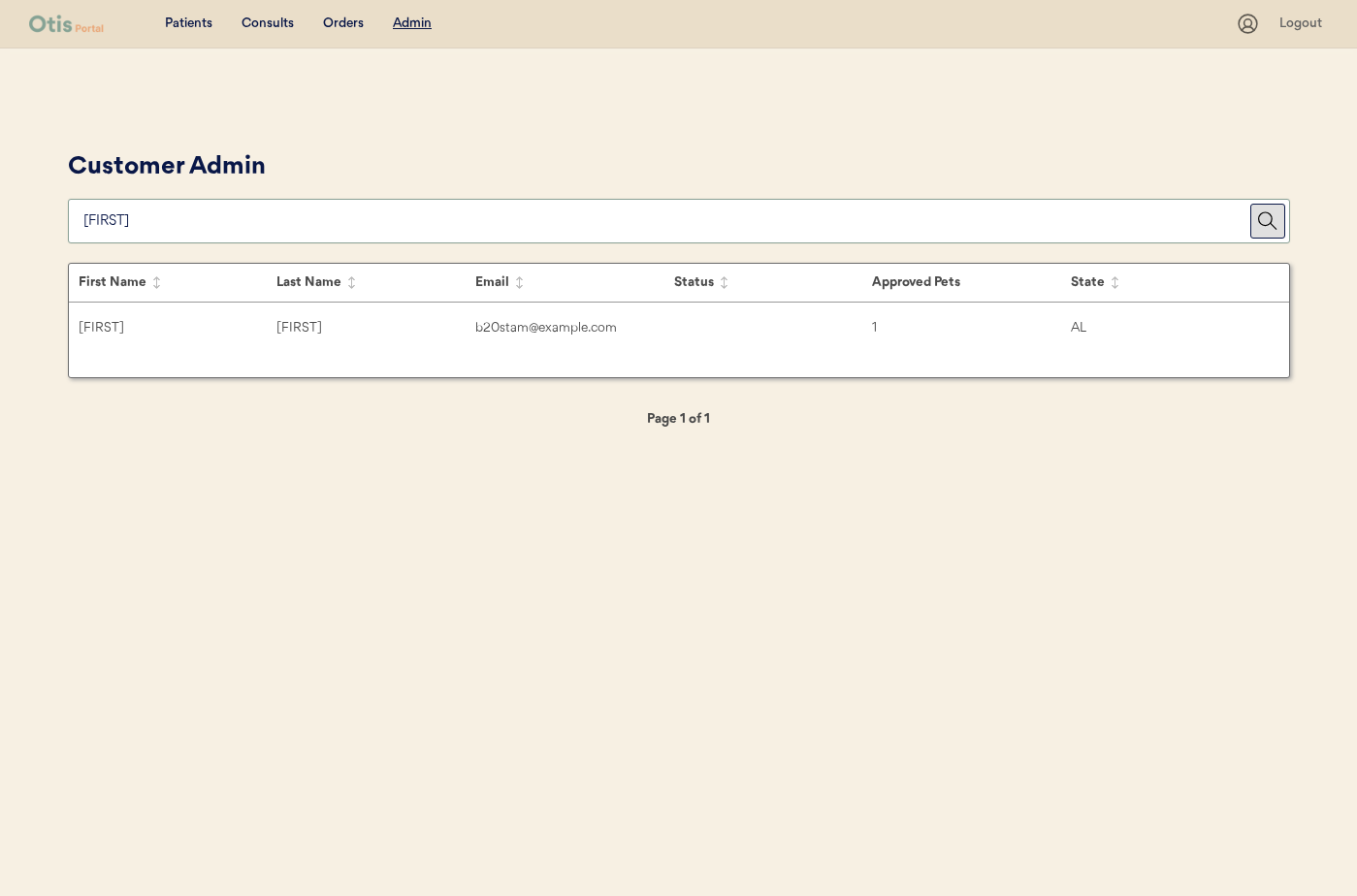 type on "stam" 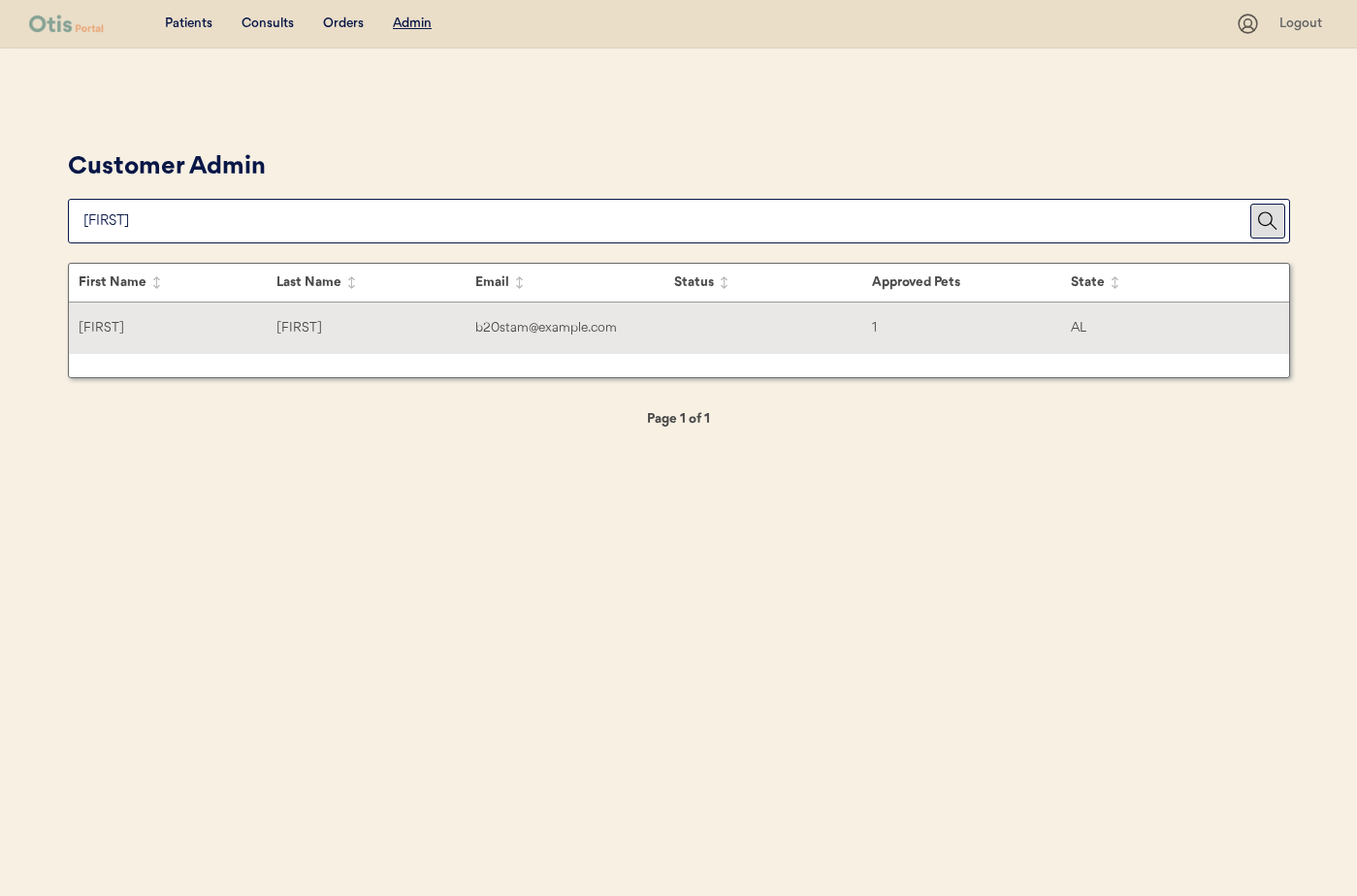 click on "Brandon" at bounding box center (178, 328) 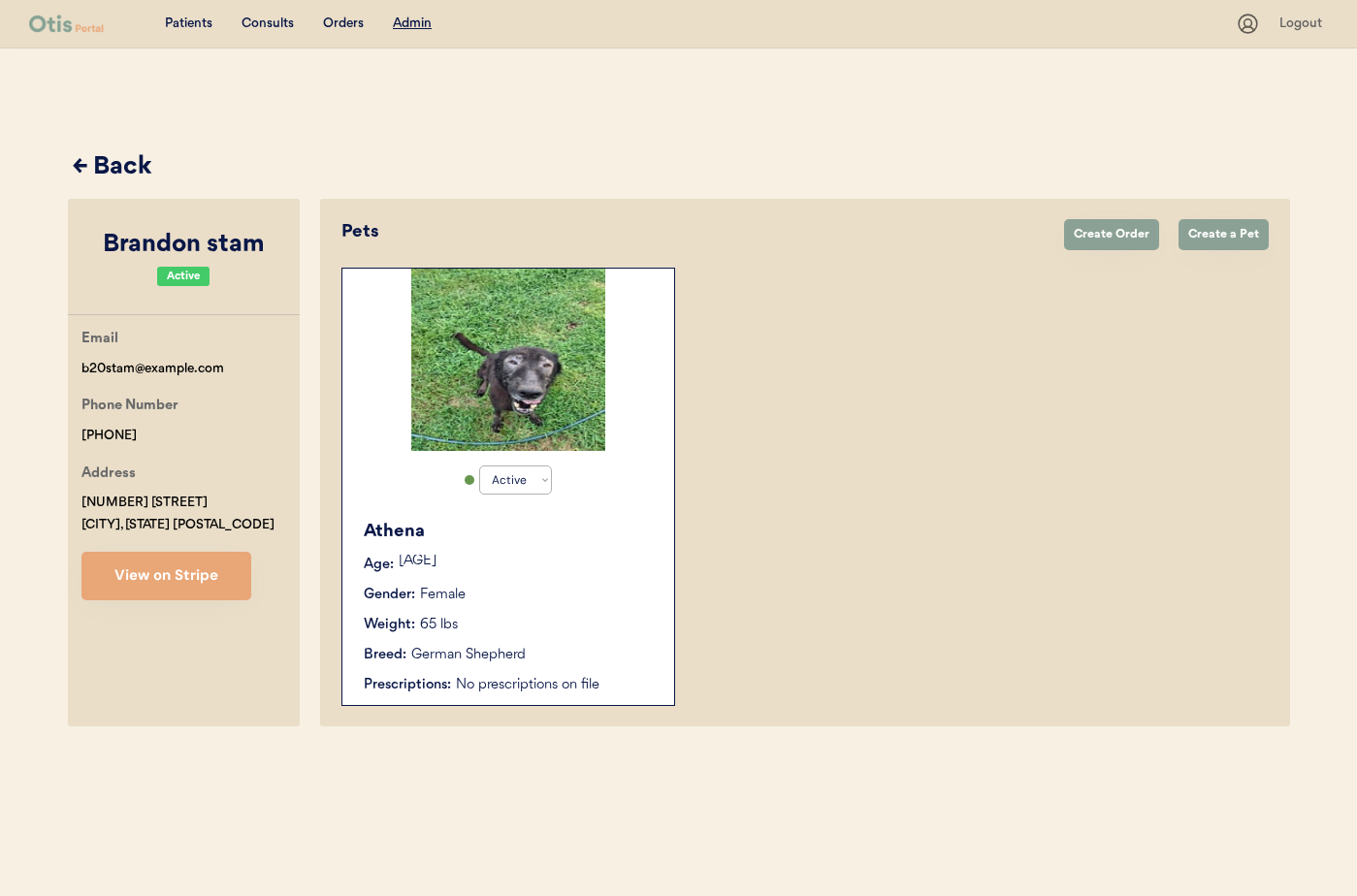 click on "Gender: Female" at bounding box center (509, 594) 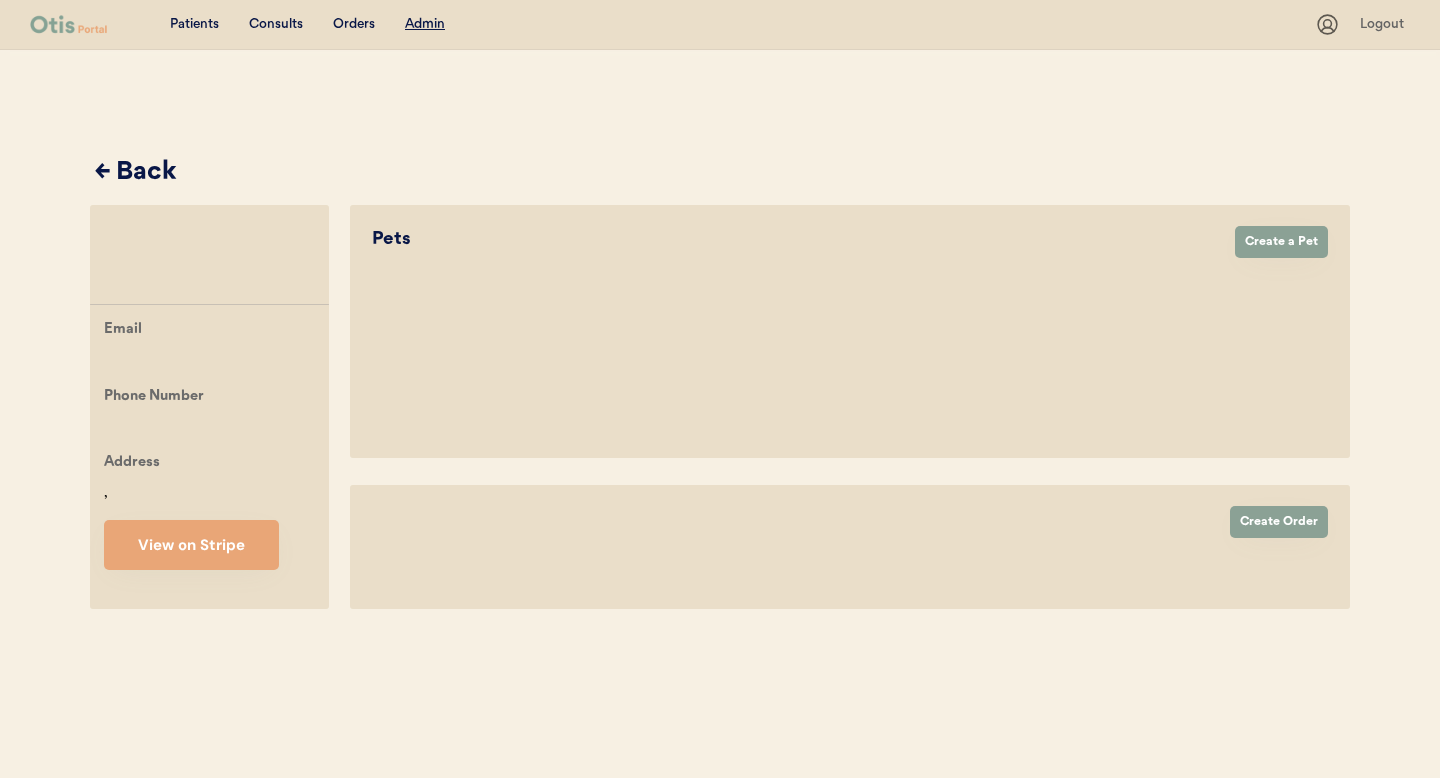 scroll, scrollTop: 0, scrollLeft: 0, axis: both 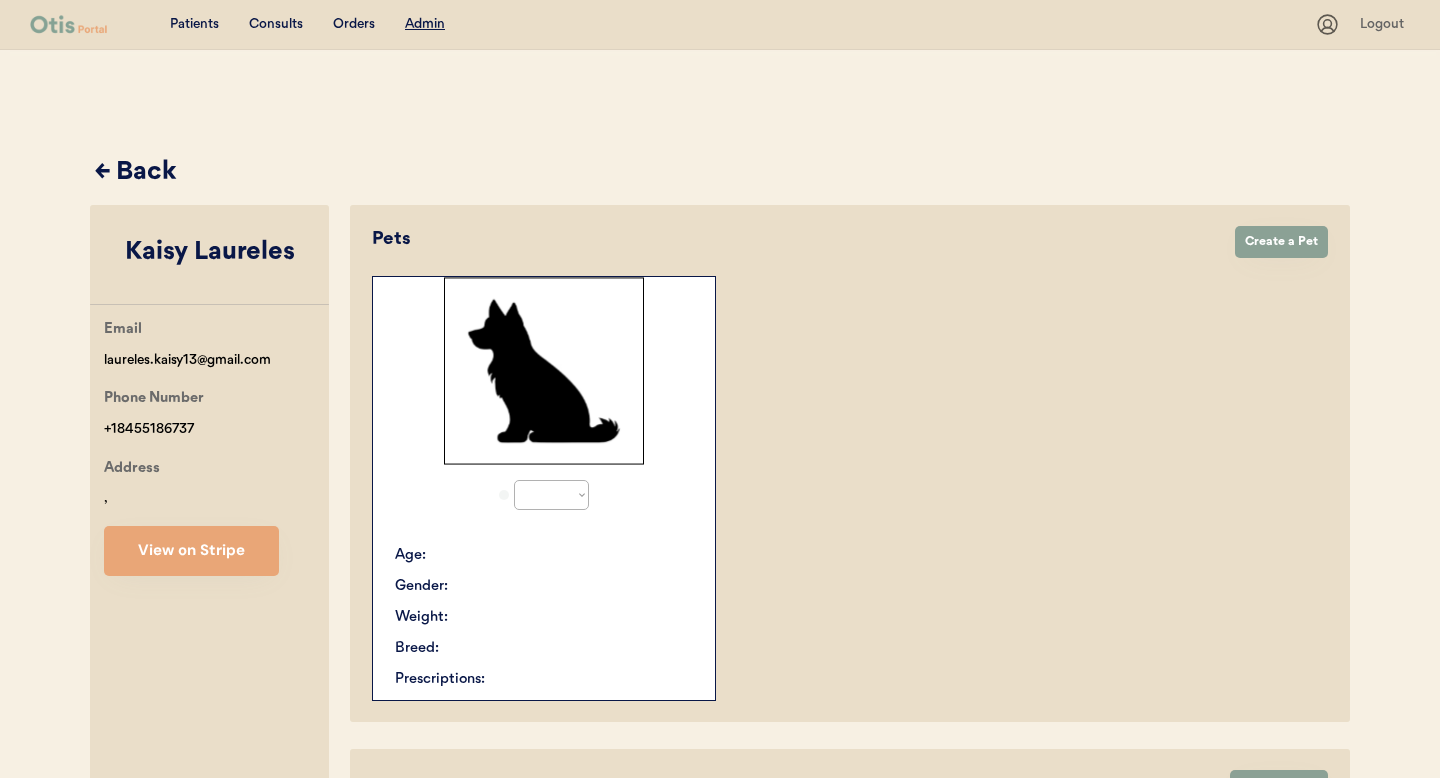 select on "true" 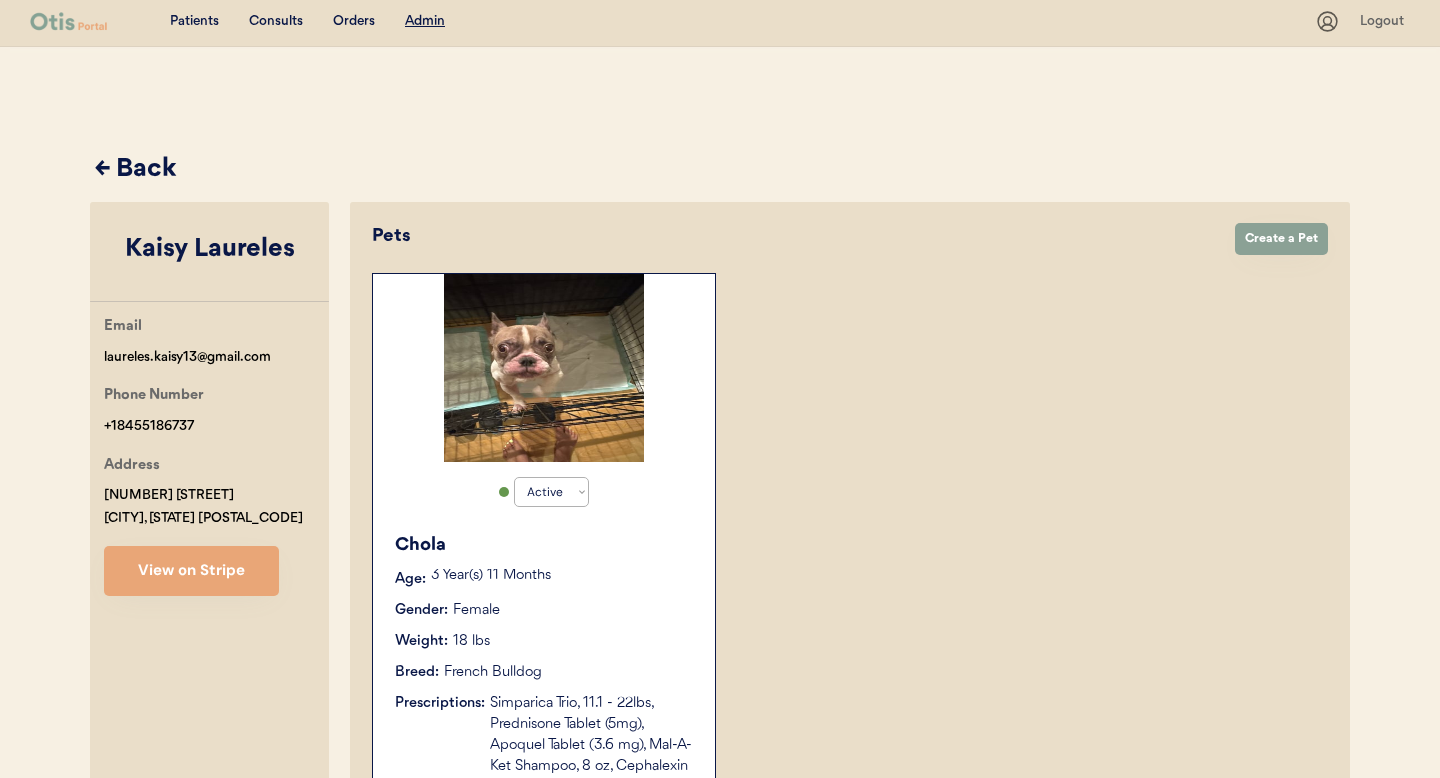 scroll, scrollTop: 0, scrollLeft: 0, axis: both 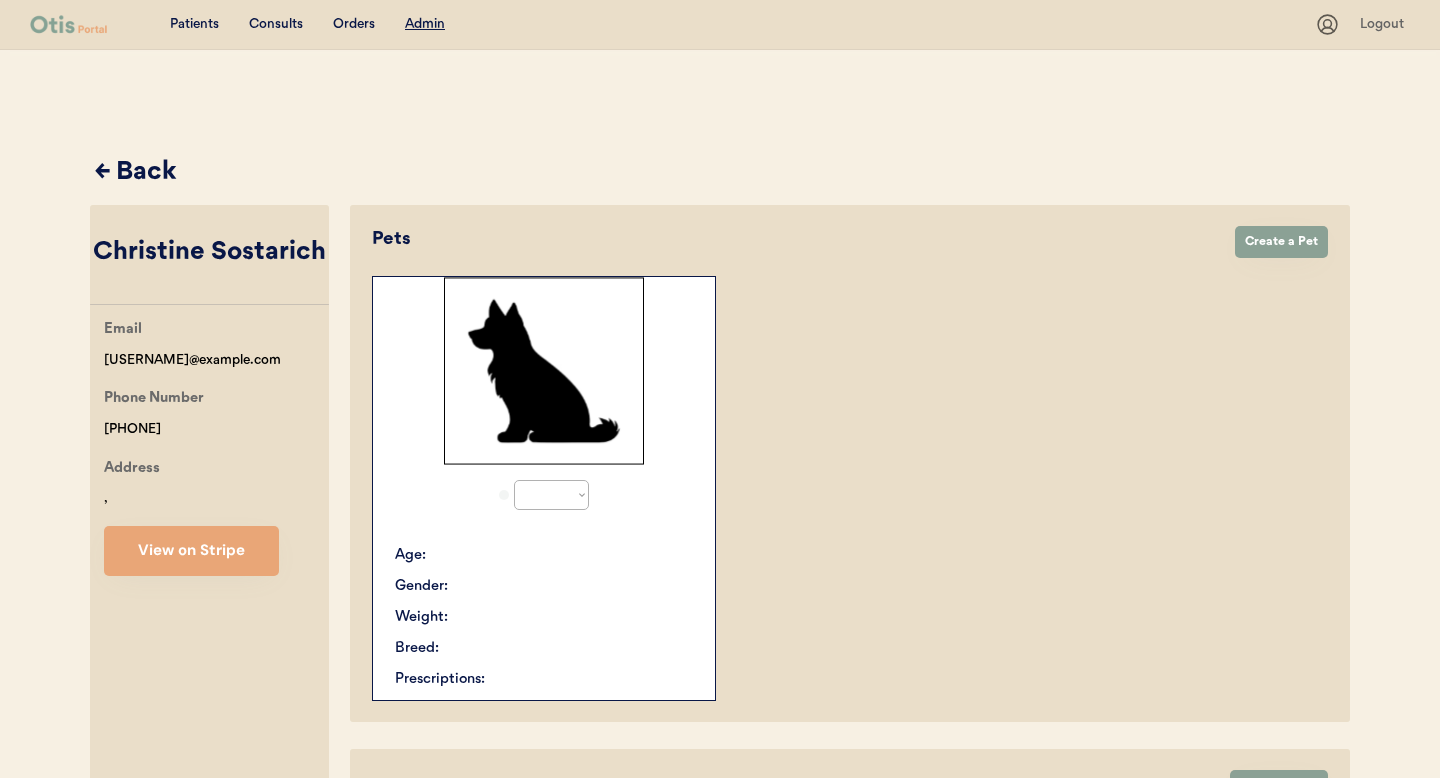 select on "true" 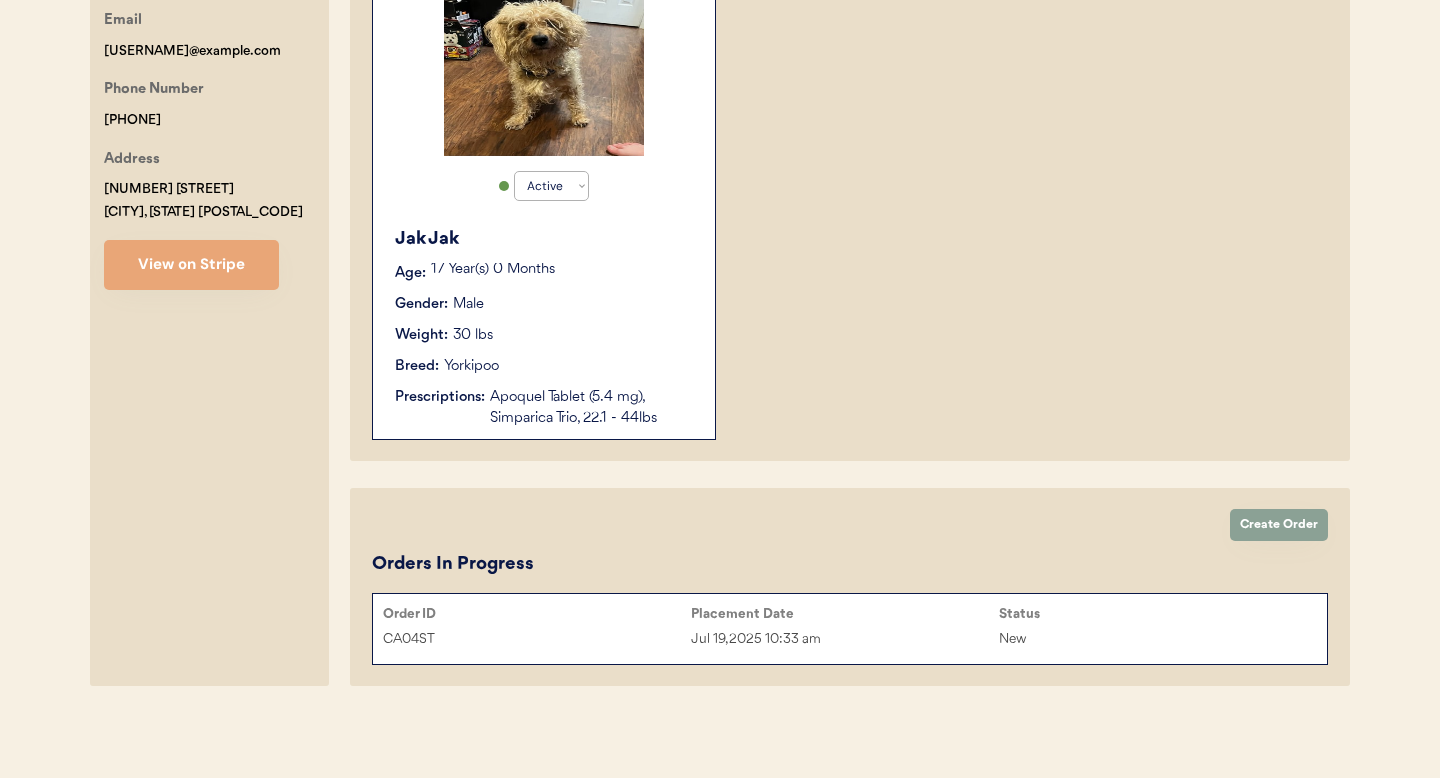 scroll, scrollTop: 159, scrollLeft: 0, axis: vertical 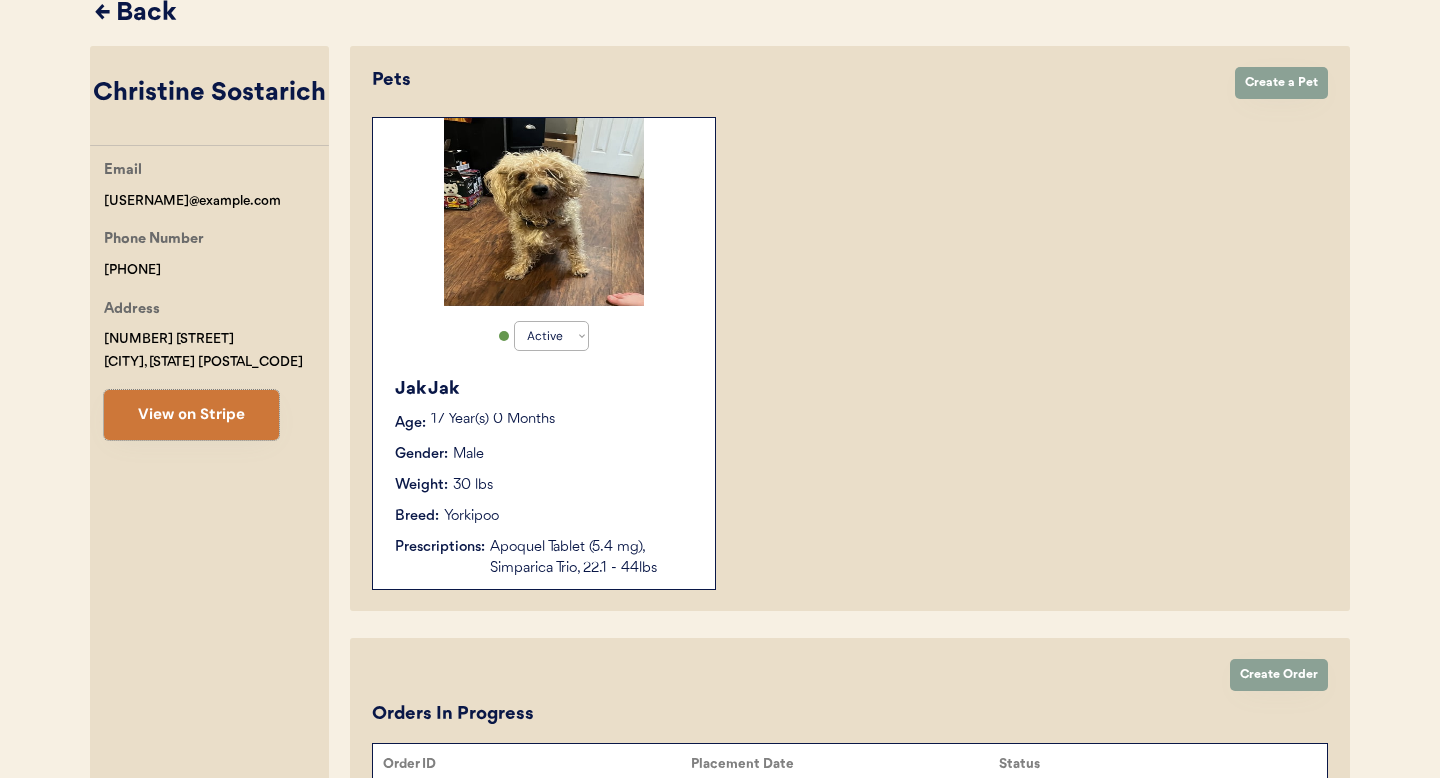 click on "View on Stripe" at bounding box center [191, 415] 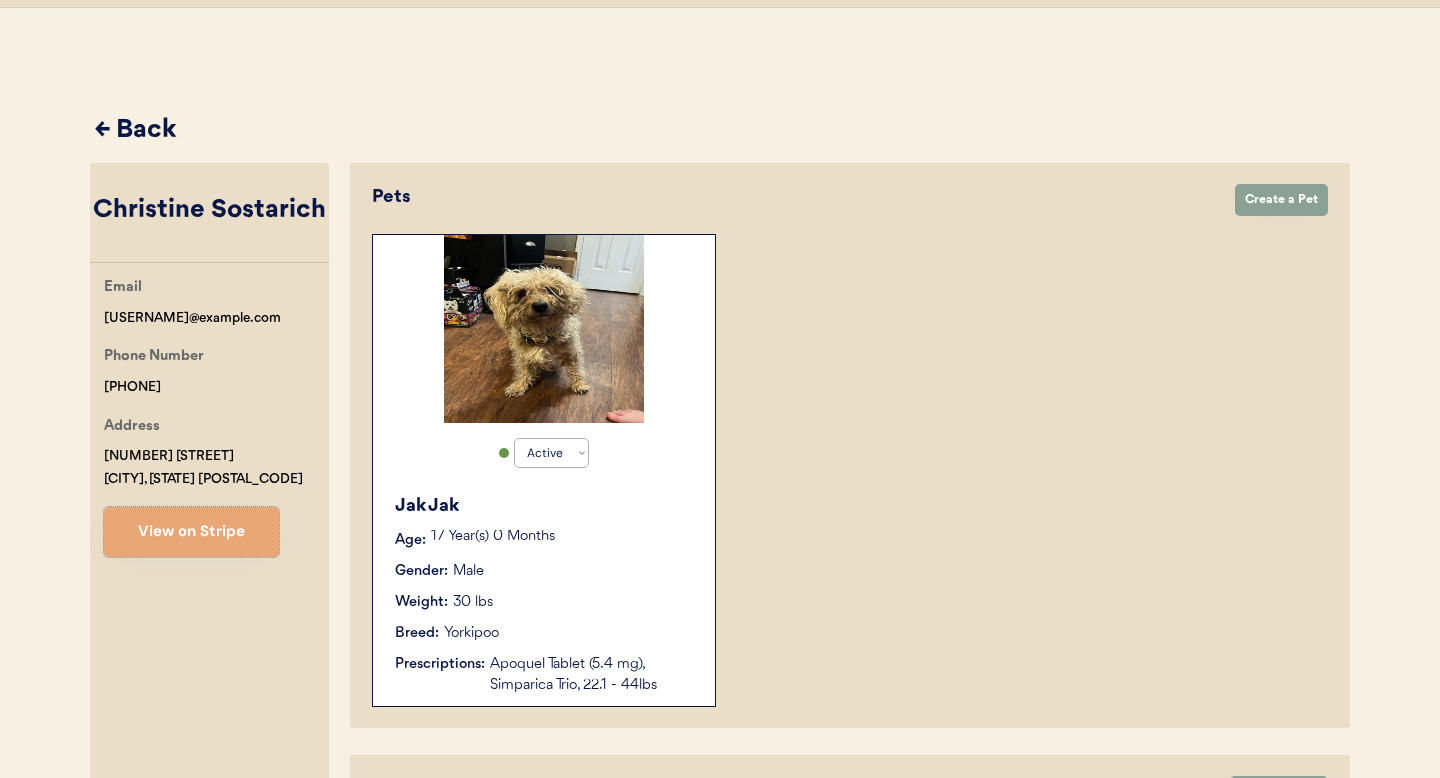 scroll, scrollTop: 0, scrollLeft: 0, axis: both 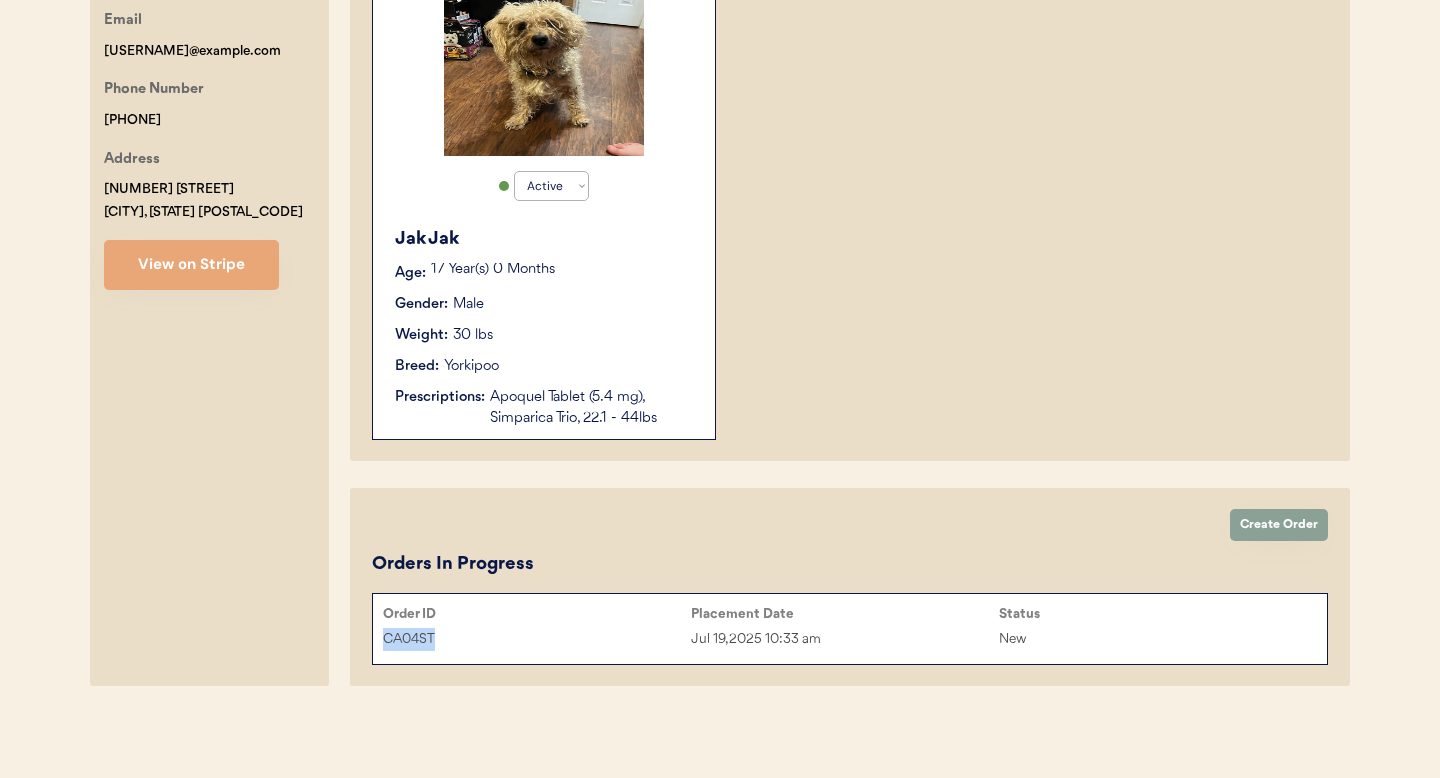 drag, startPoint x: 454, startPoint y: 640, endPoint x: 377, endPoint y: 636, distance: 77.10383 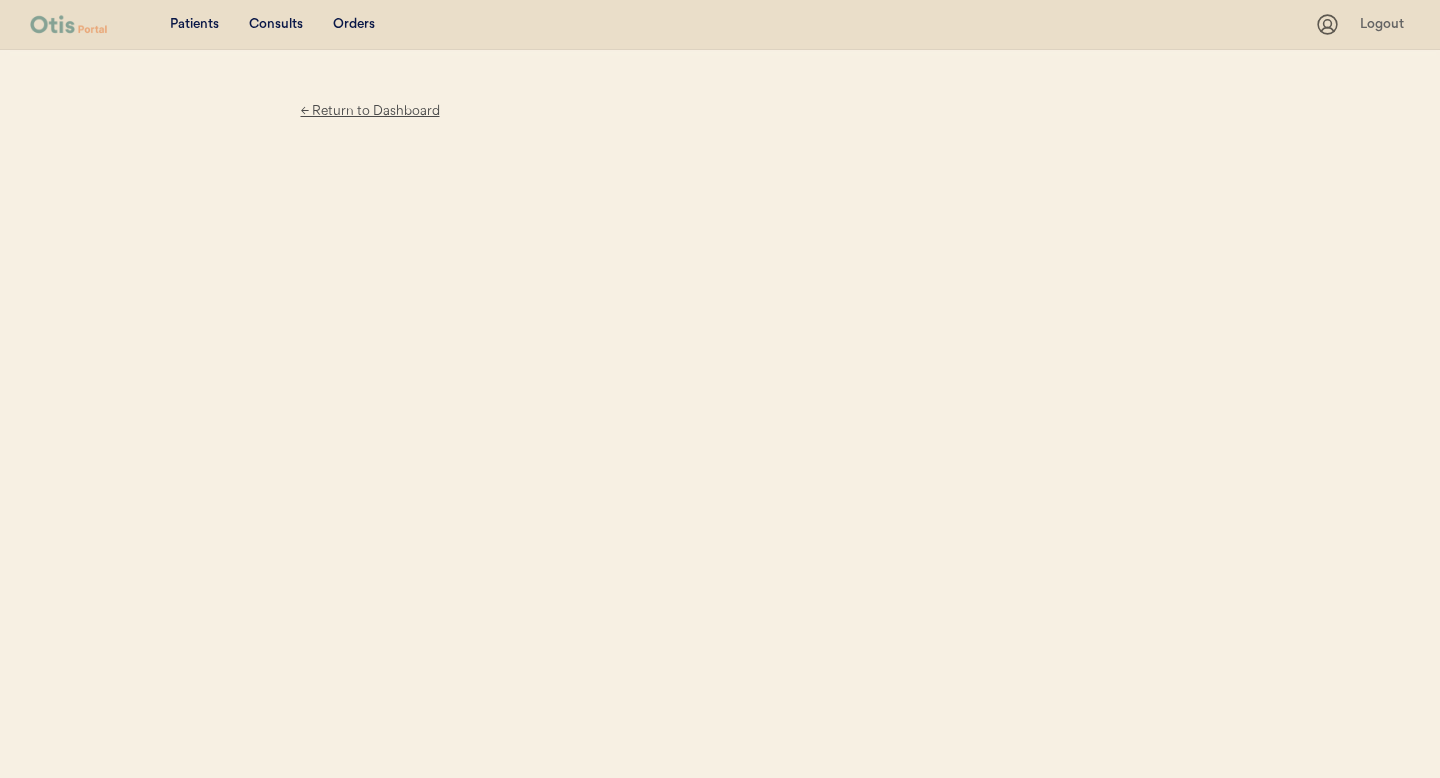 scroll, scrollTop: 0, scrollLeft: 0, axis: both 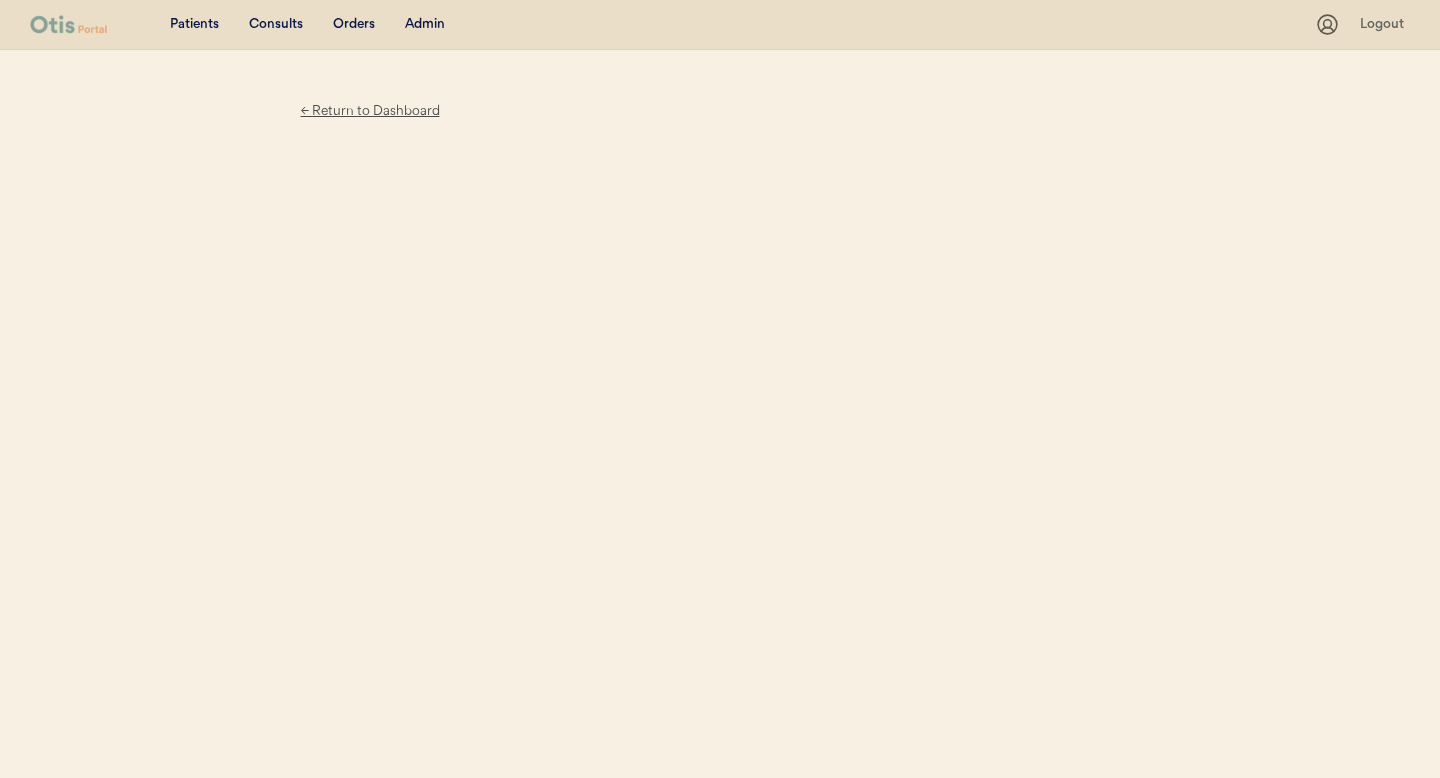 click on "← Return to Dashboard" at bounding box center [720, 171] 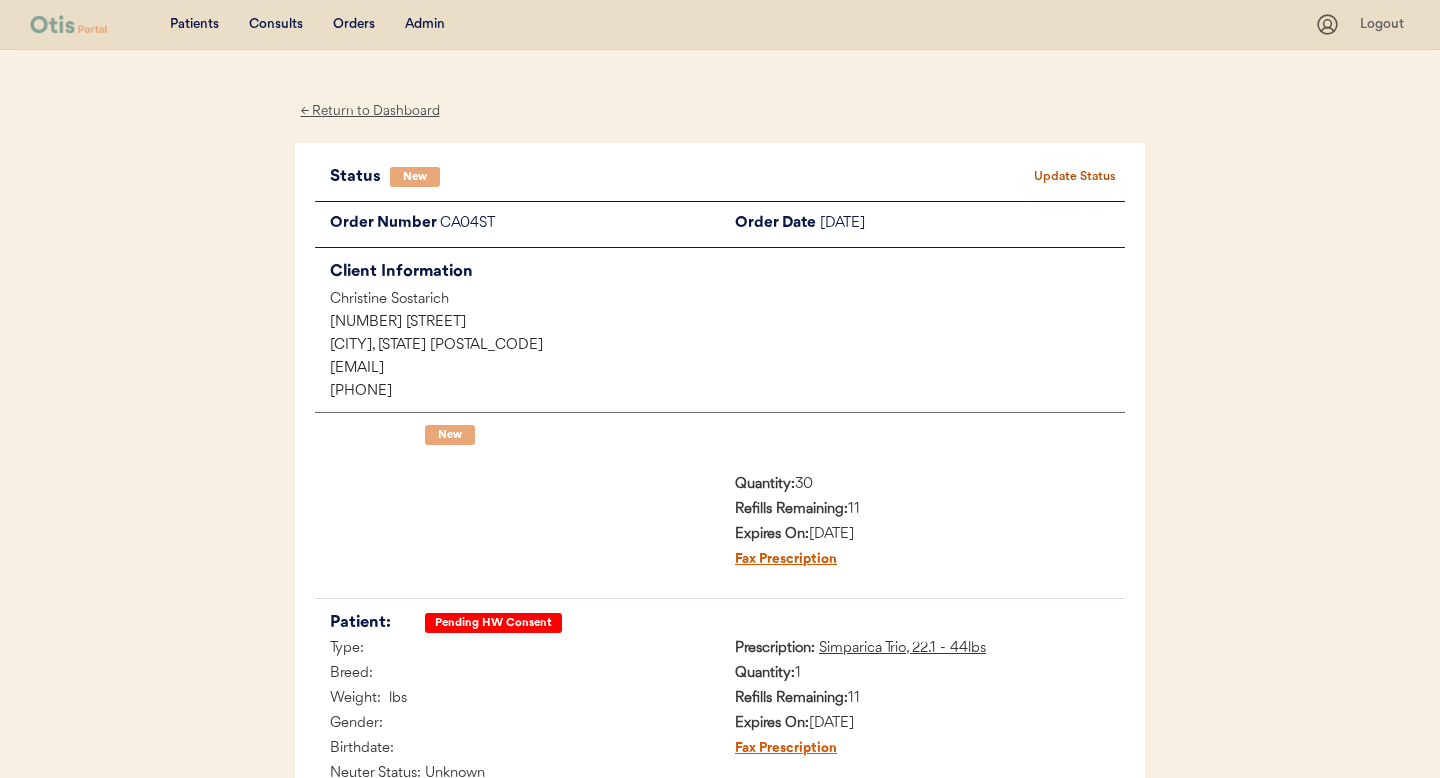 click on "← Return to Dashboard" at bounding box center [370, 111] 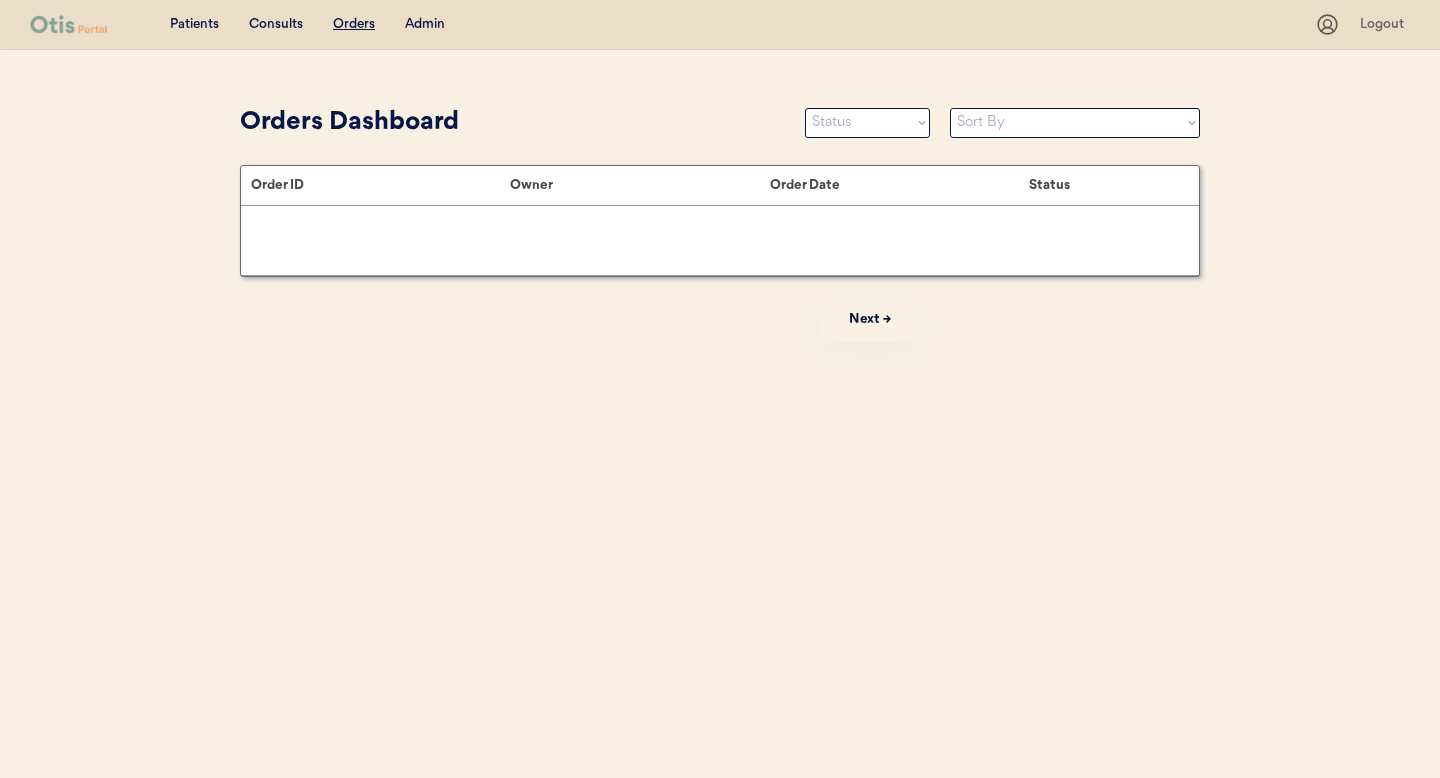 scroll, scrollTop: 0, scrollLeft: 0, axis: both 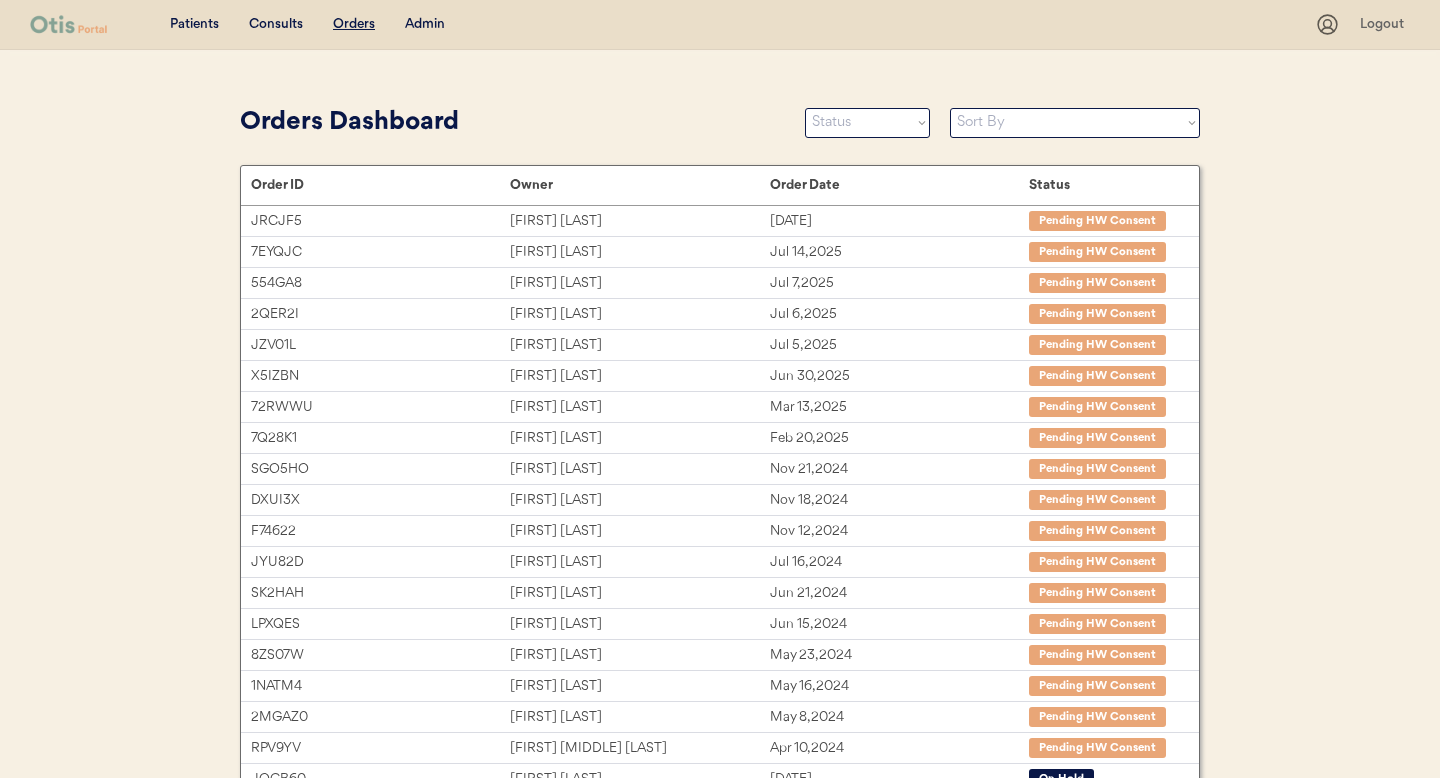click on "Admin" at bounding box center (425, 25) 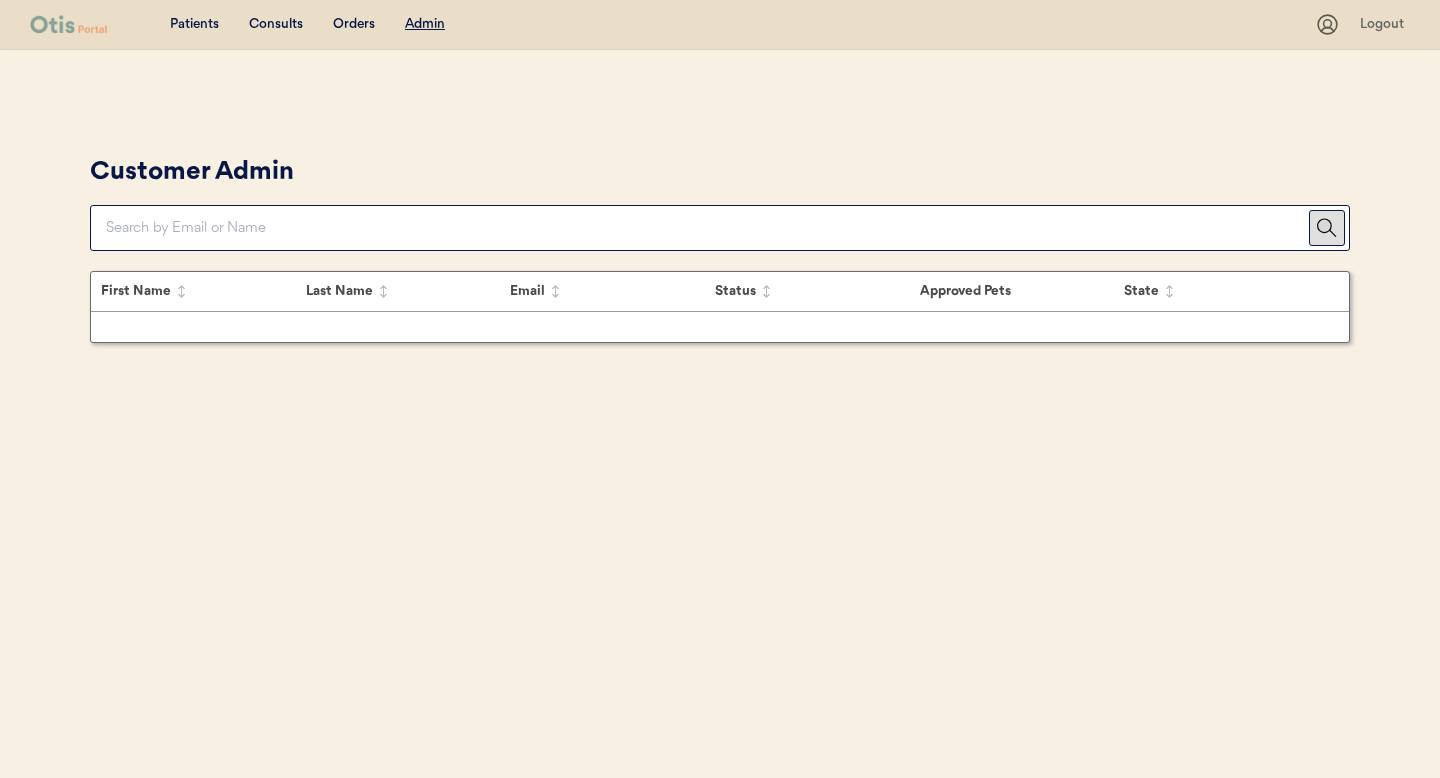 scroll, scrollTop: 0, scrollLeft: 0, axis: both 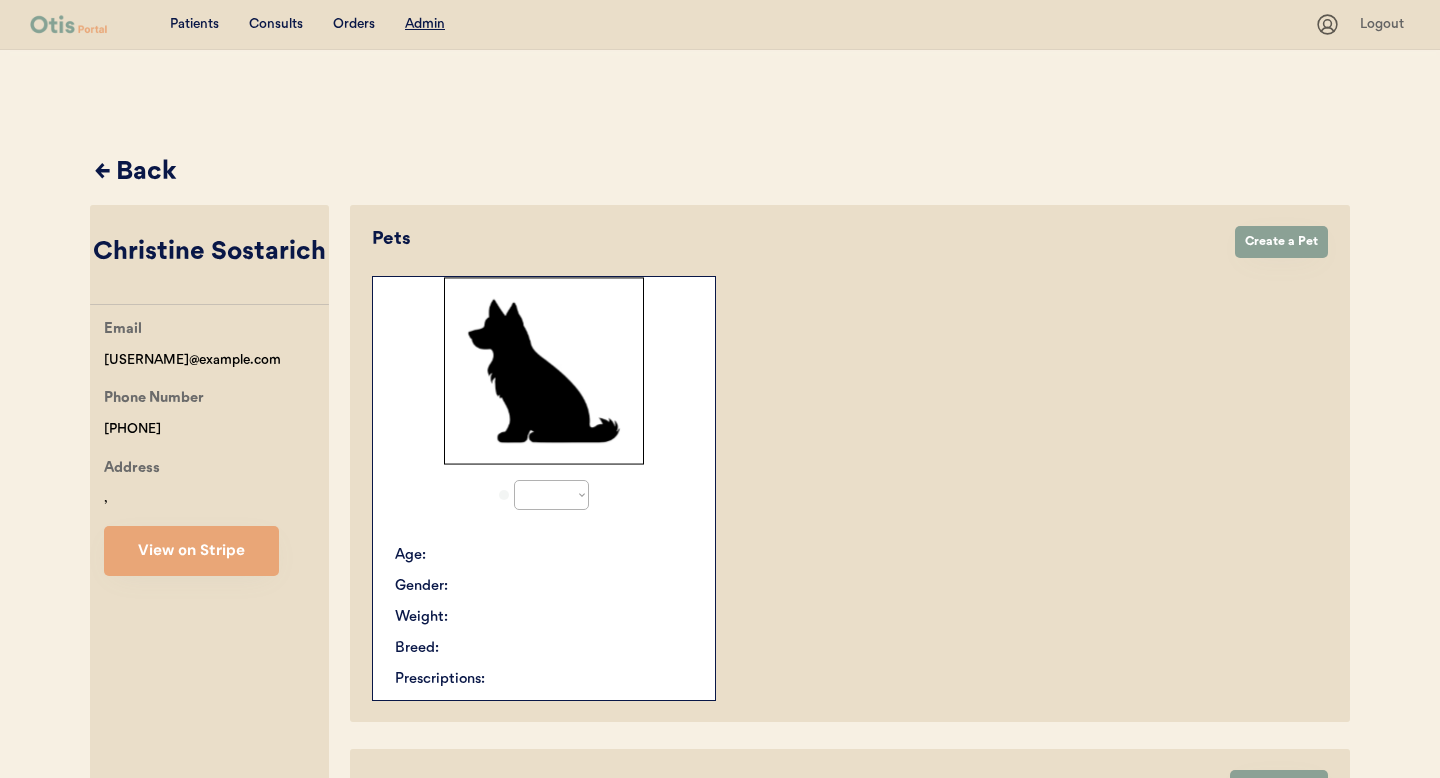 select on "true" 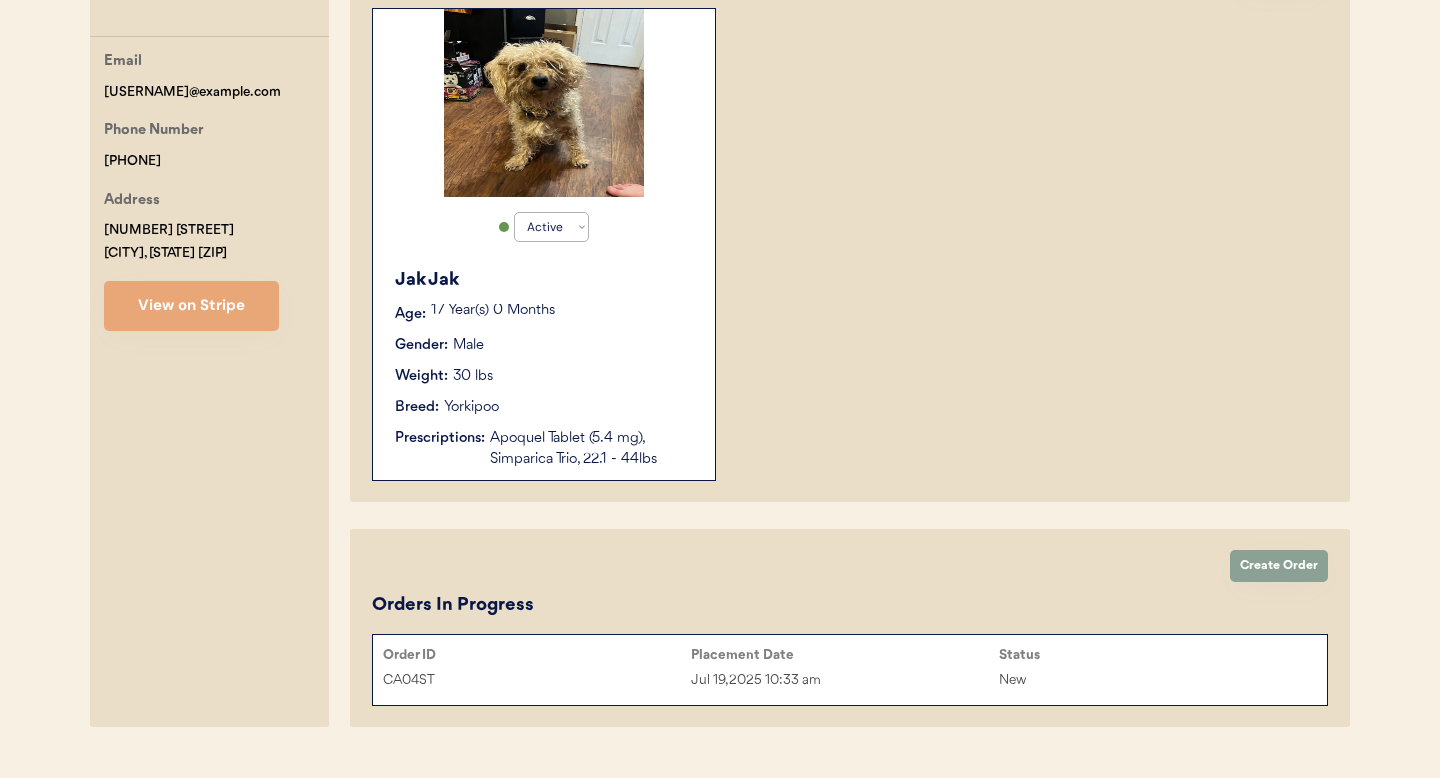 scroll, scrollTop: 309, scrollLeft: 0, axis: vertical 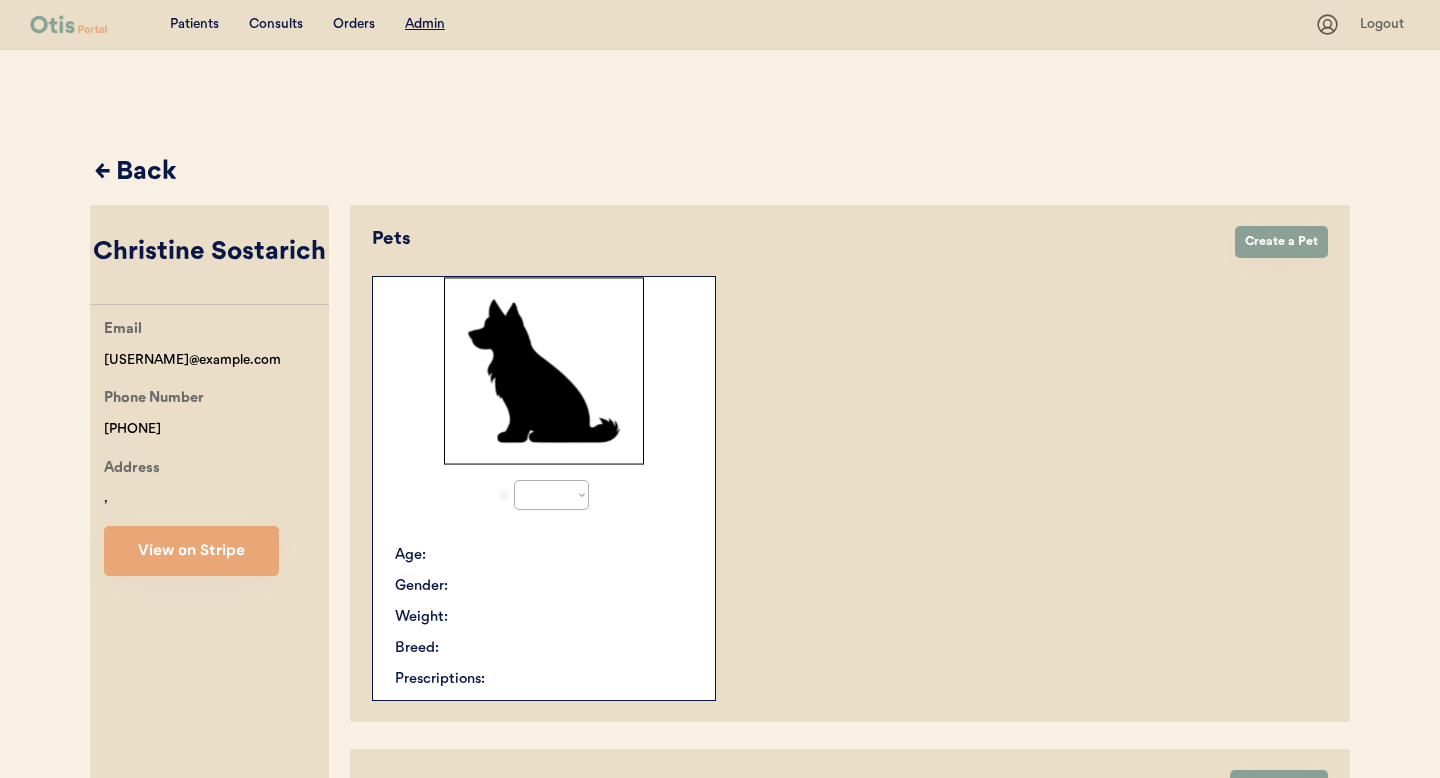 select on "true" 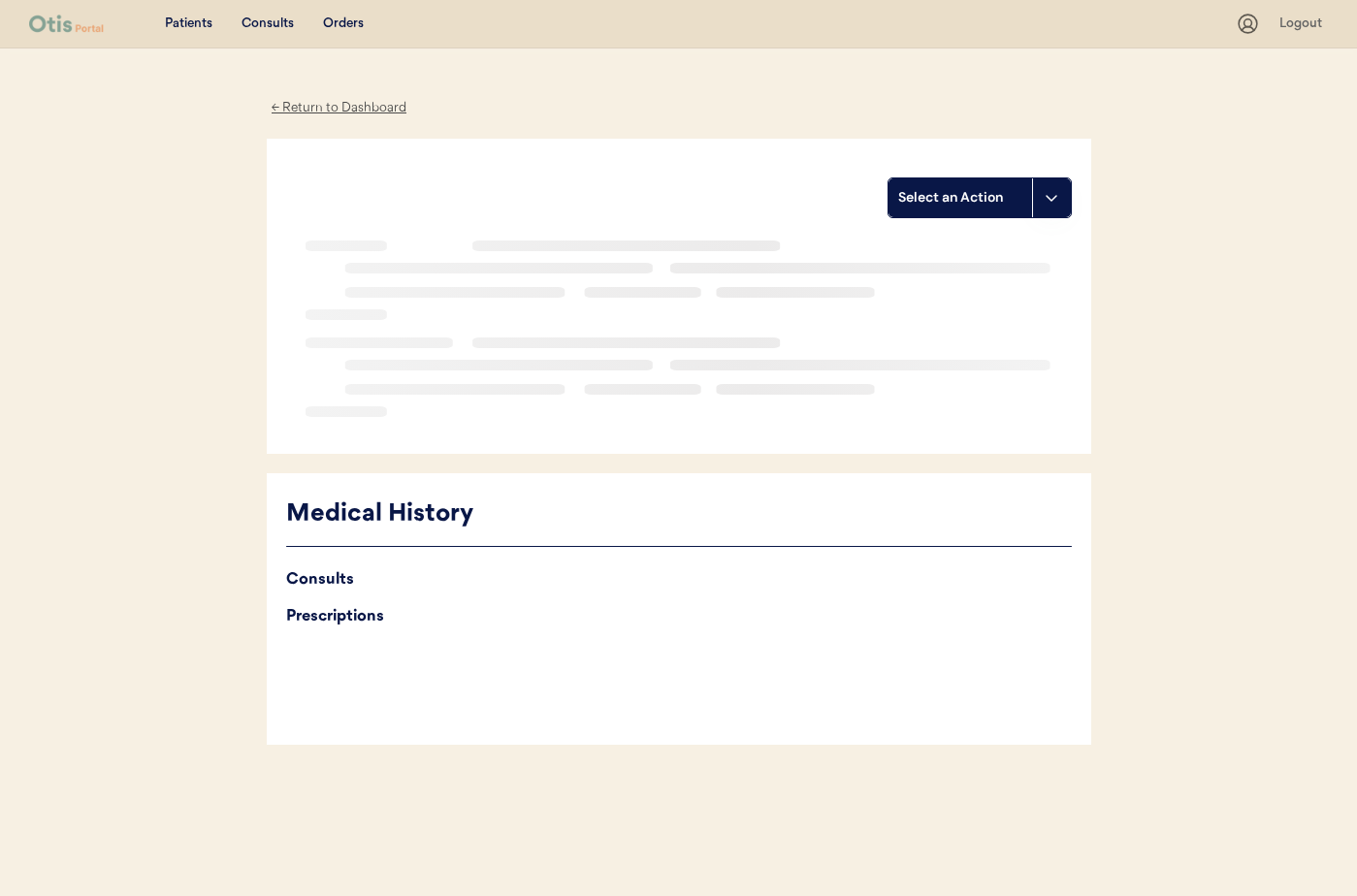 scroll, scrollTop: 0, scrollLeft: 0, axis: both 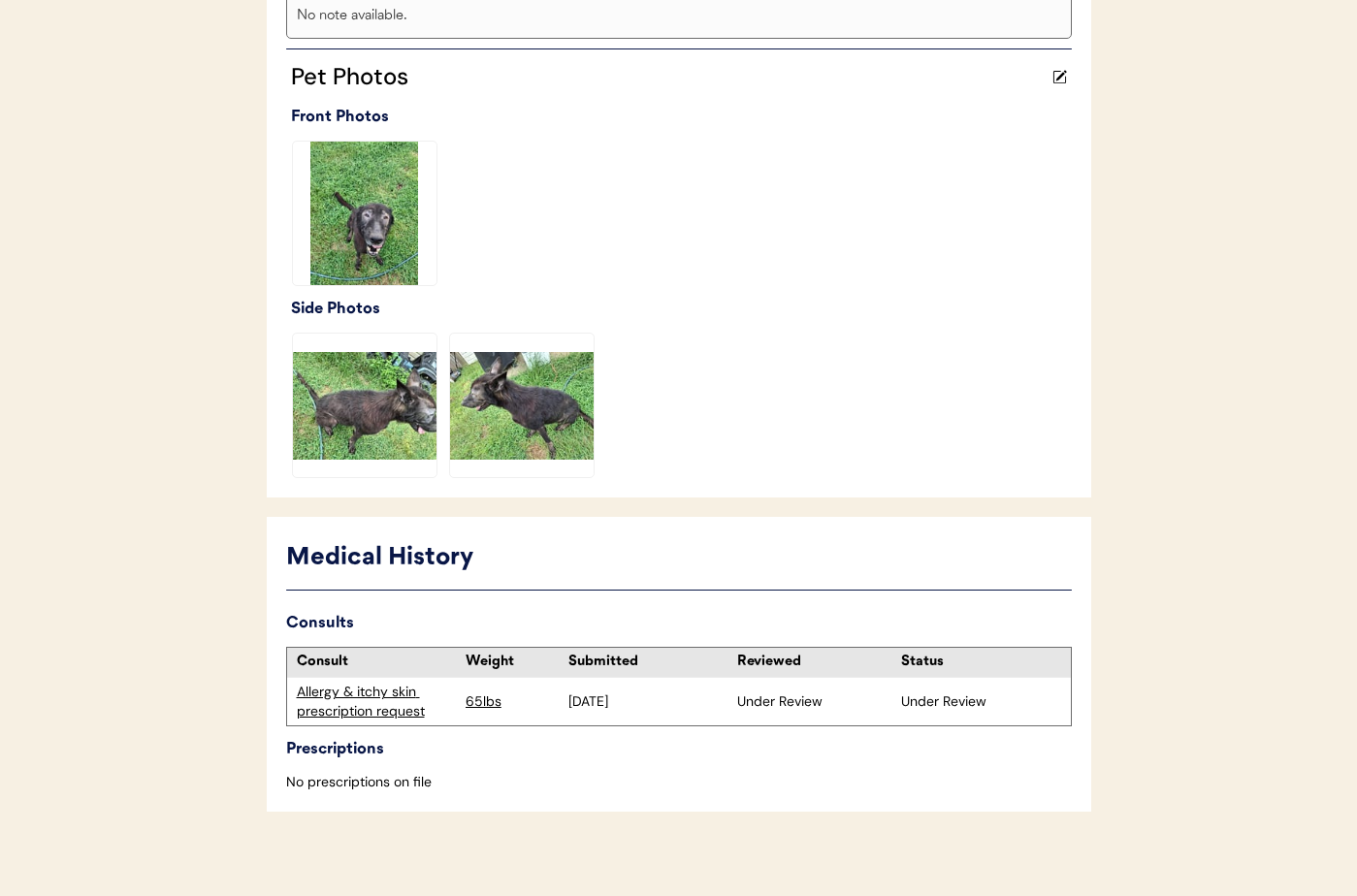 click on "Allergy & itchy skin prescription request" at bounding box center (376, 701) 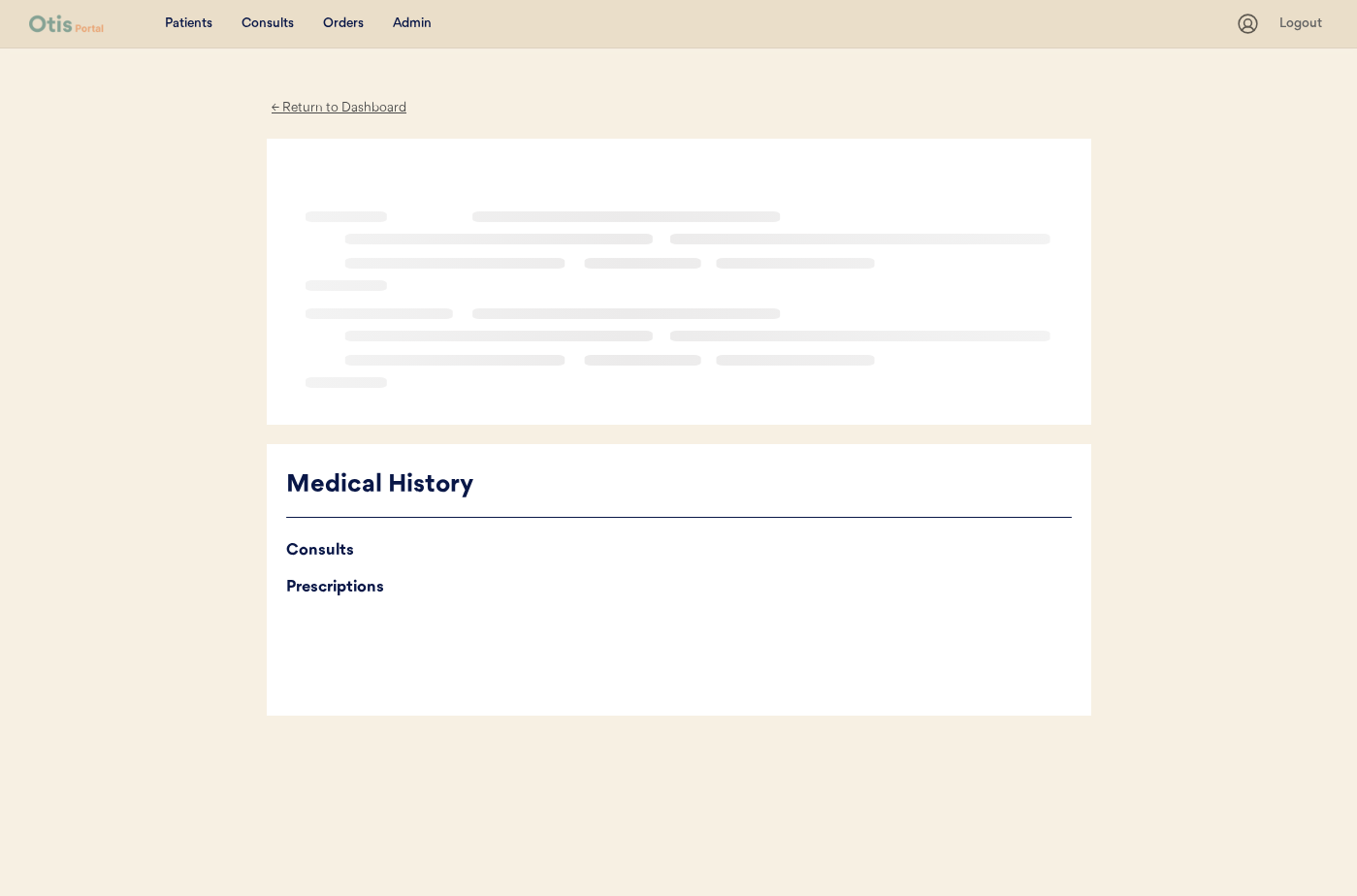 scroll, scrollTop: 0, scrollLeft: 0, axis: both 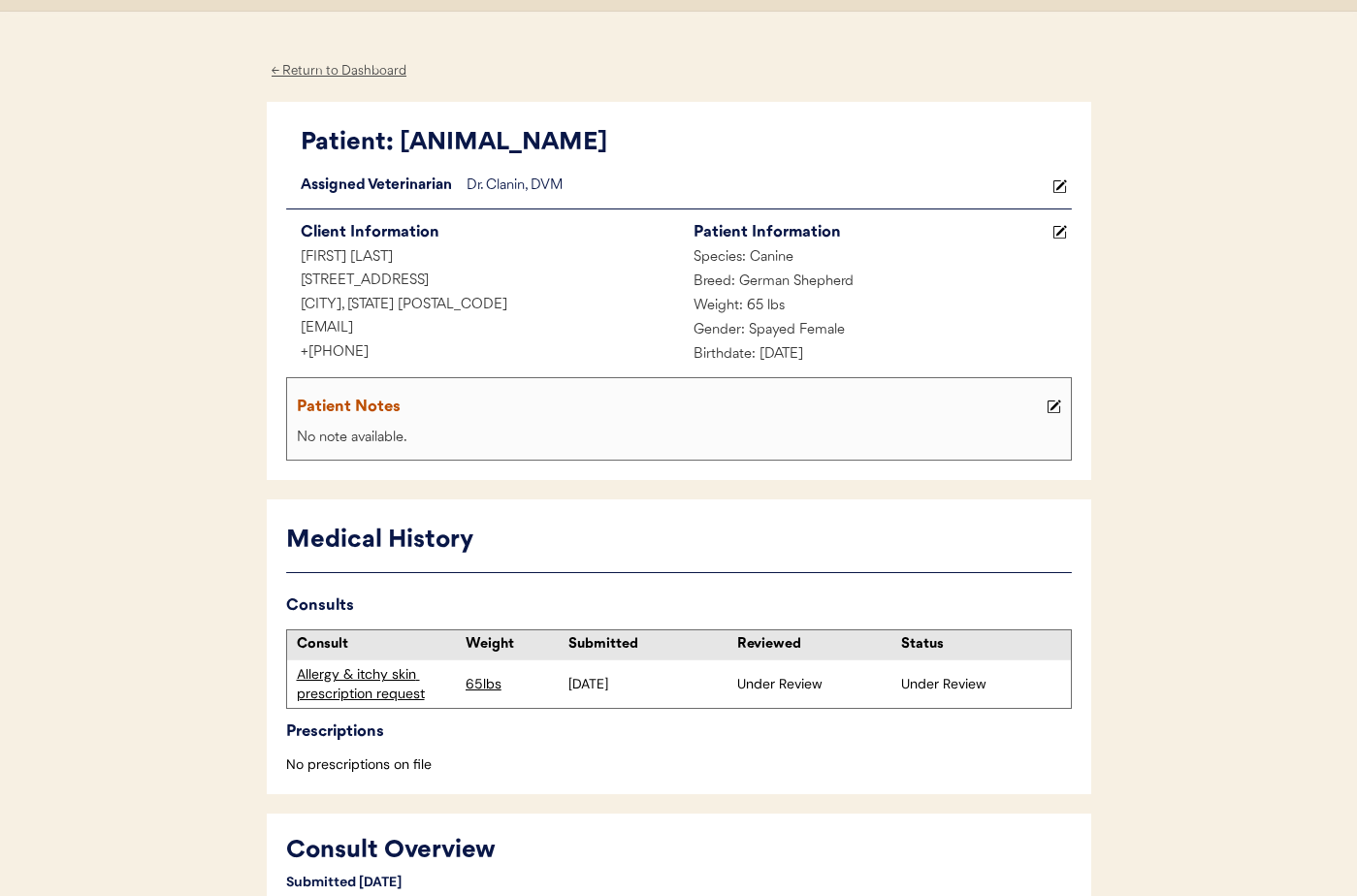 drag, startPoint x: 391, startPoint y: 351, endPoint x: 314, endPoint y: 349, distance: 77.02597 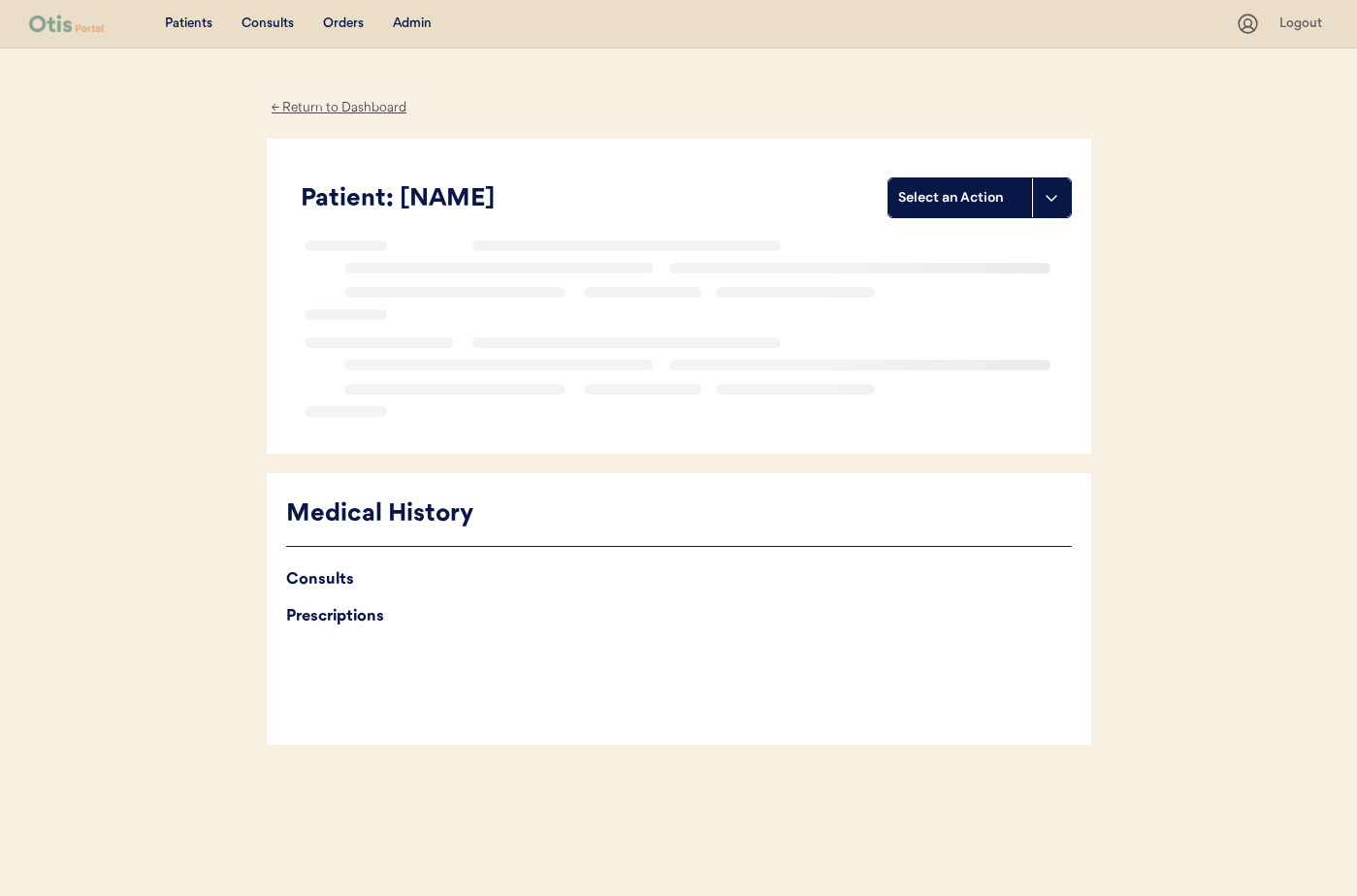 scroll, scrollTop: 0, scrollLeft: 0, axis: both 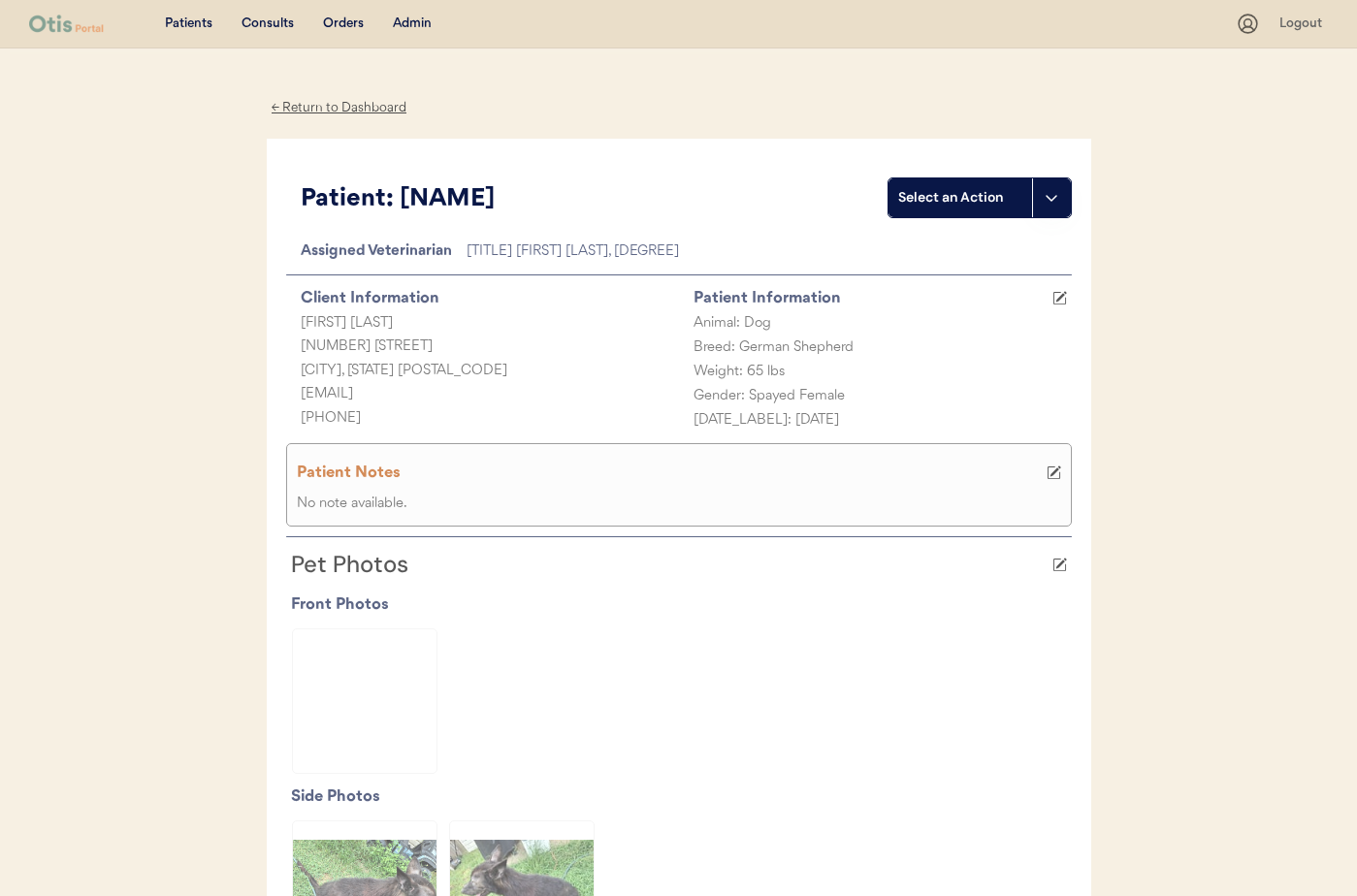 click on "← Return to Dashboard" at bounding box center (339, 108) 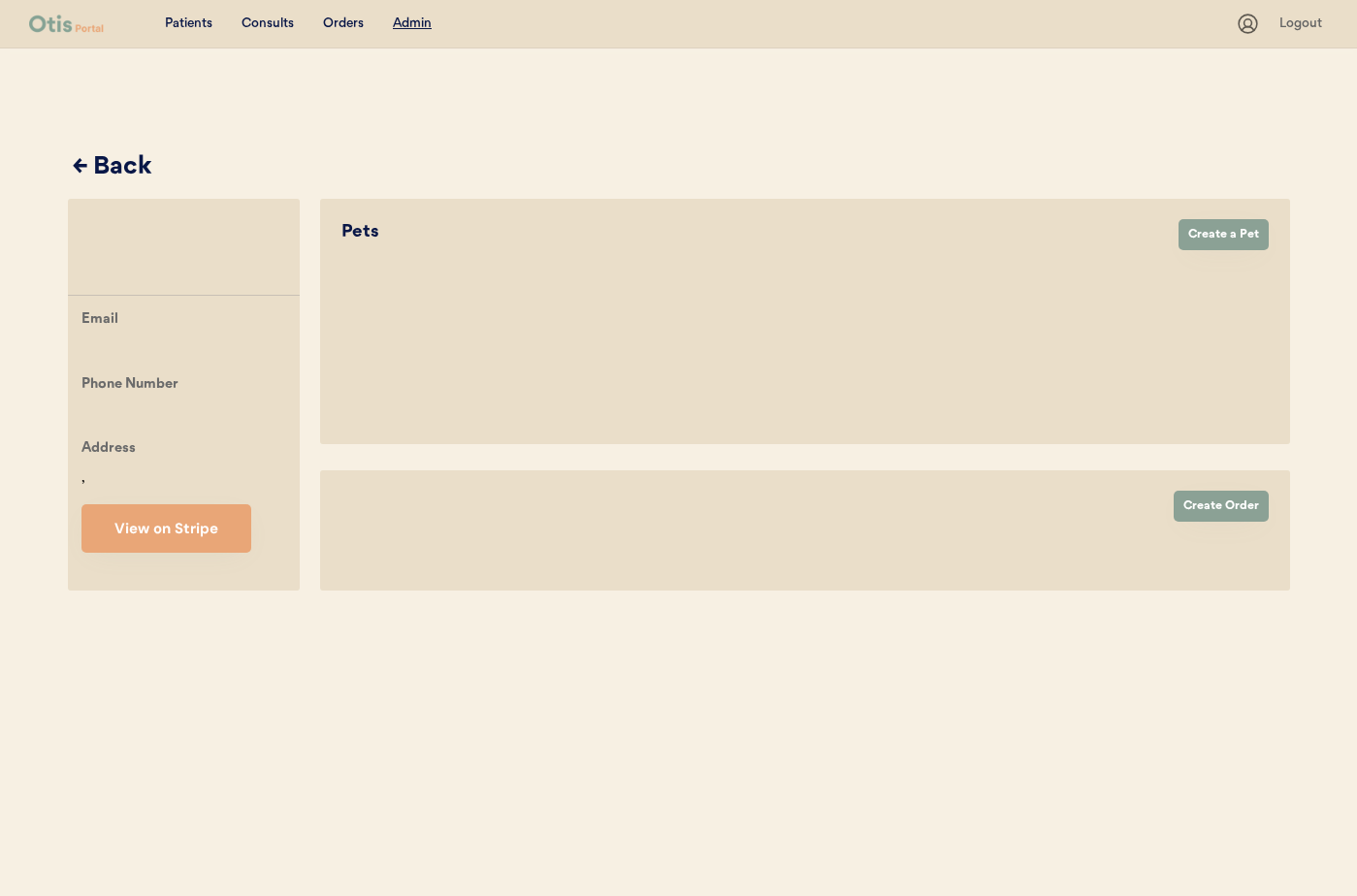 scroll, scrollTop: 0, scrollLeft: 0, axis: both 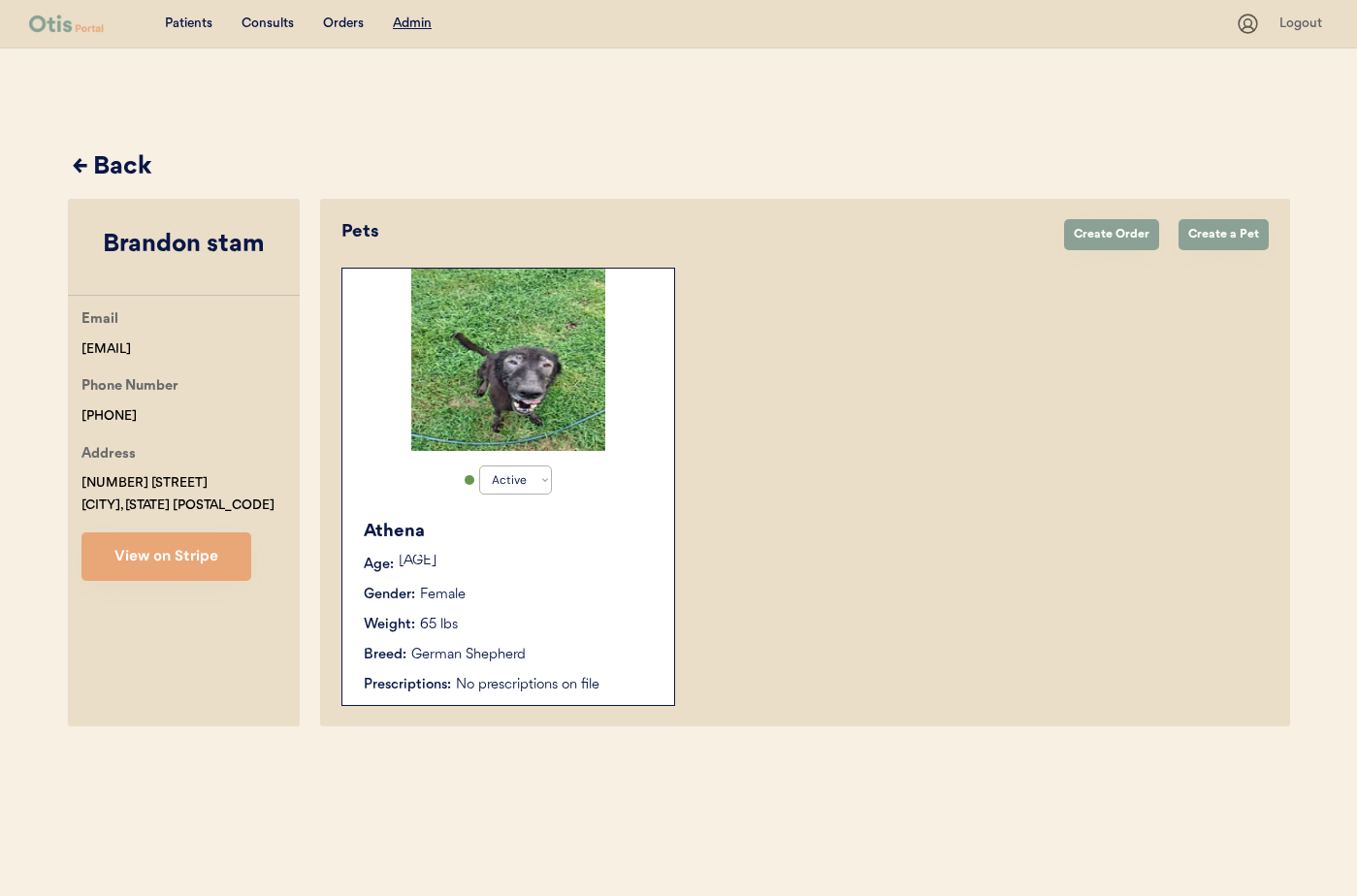 click on "← Back" at bounding box center [681, 168] 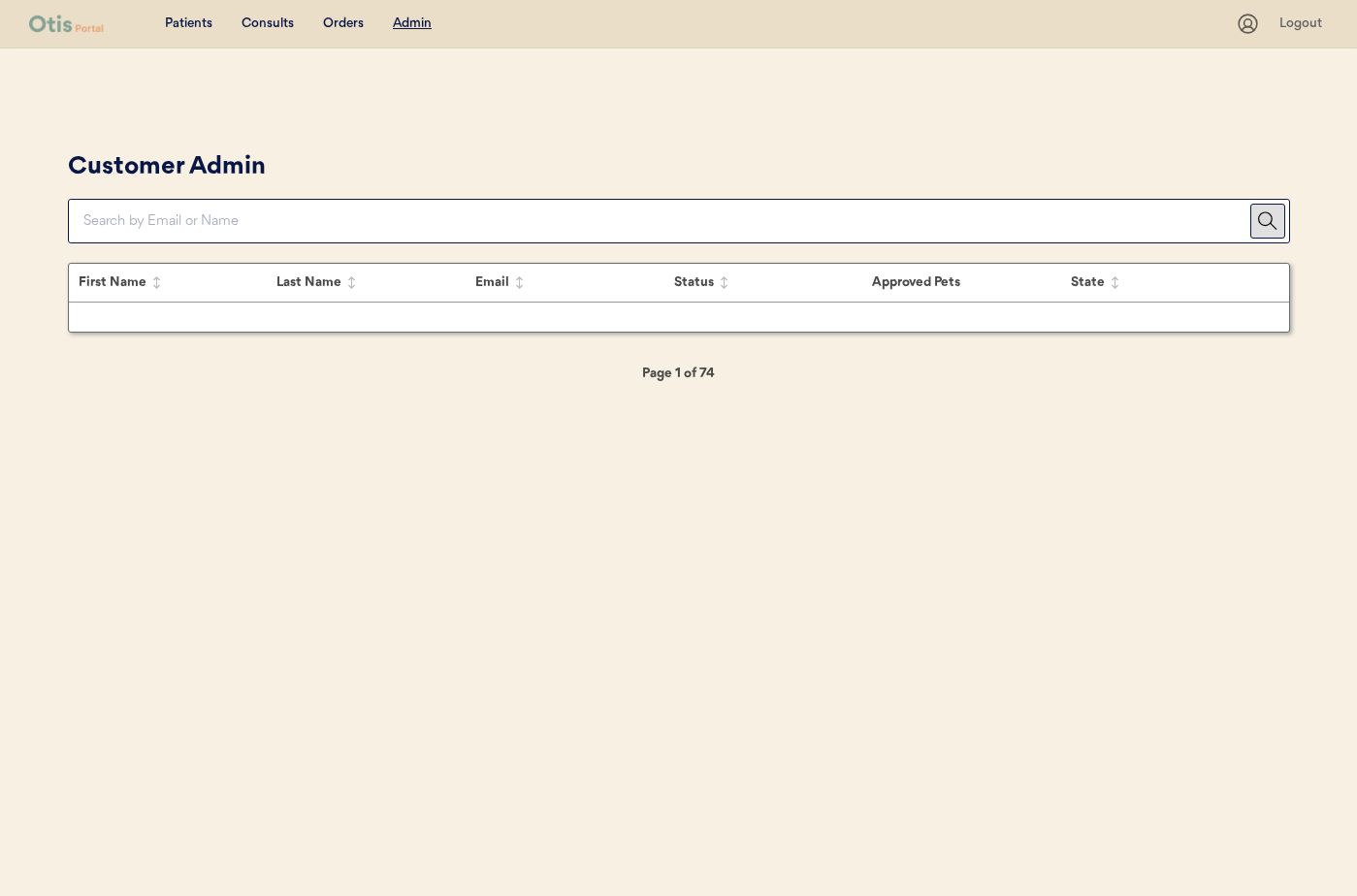 click at bounding box center (666, 221) 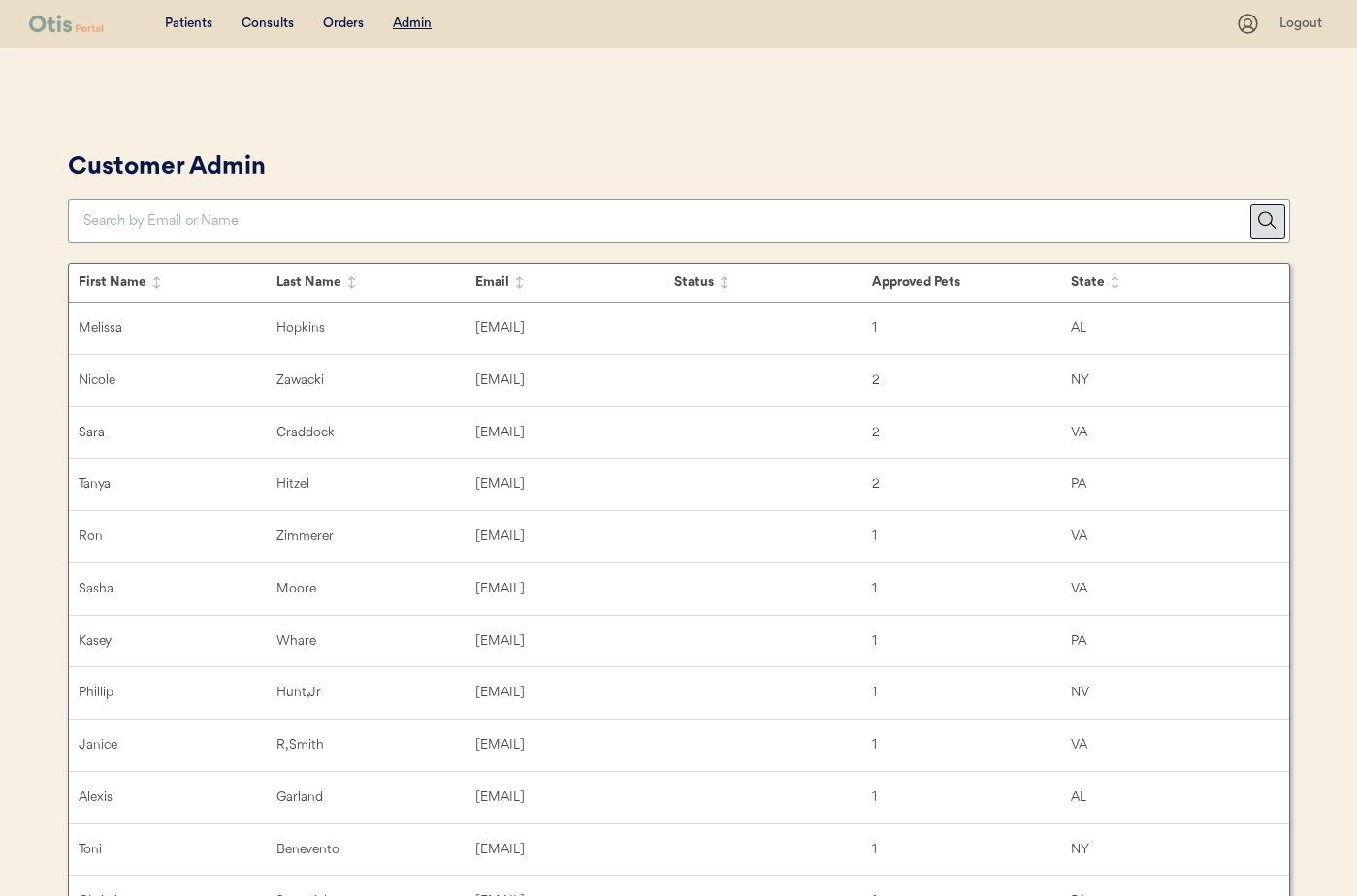 click at bounding box center (666, 221) 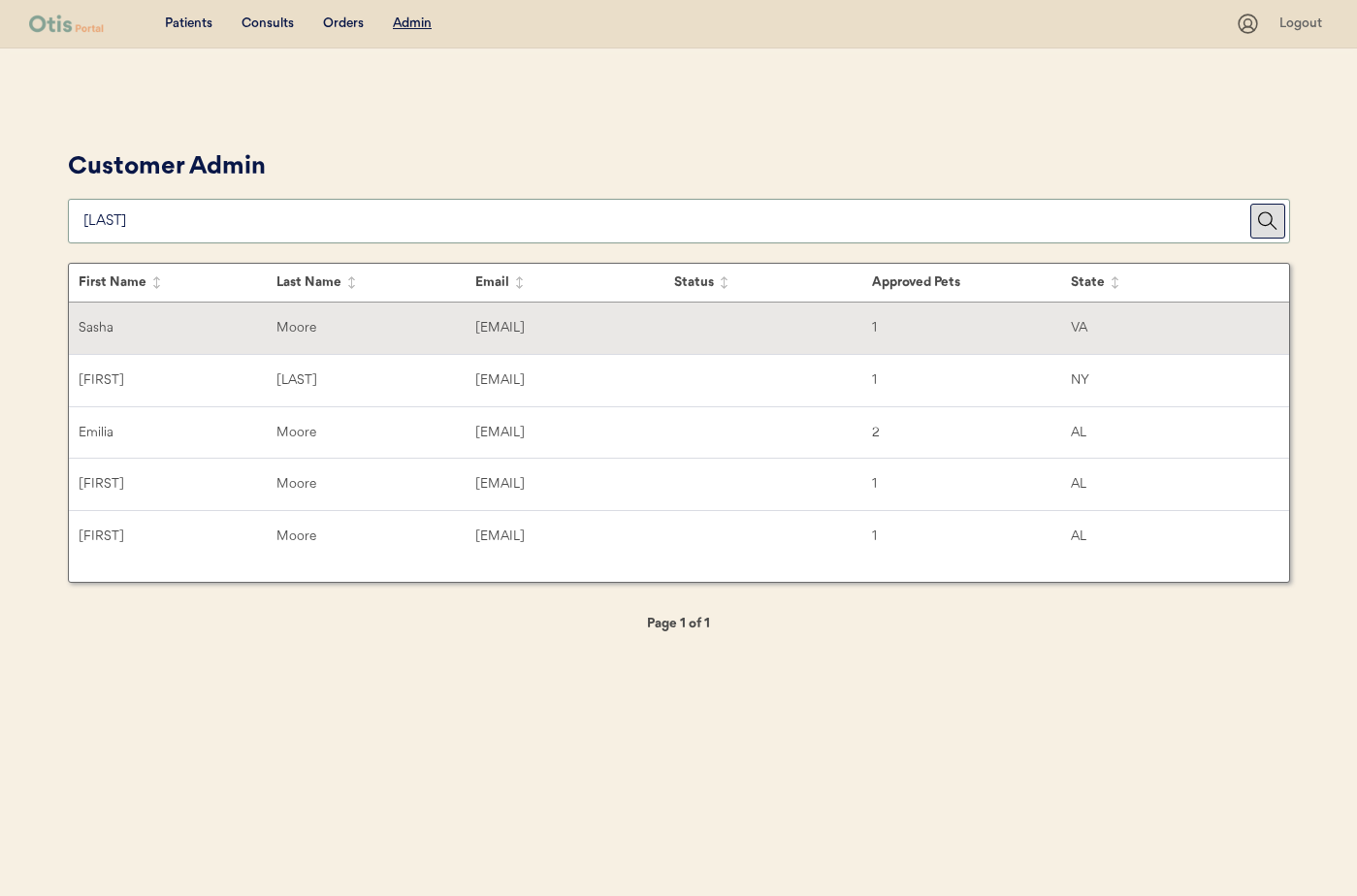 type on "moore" 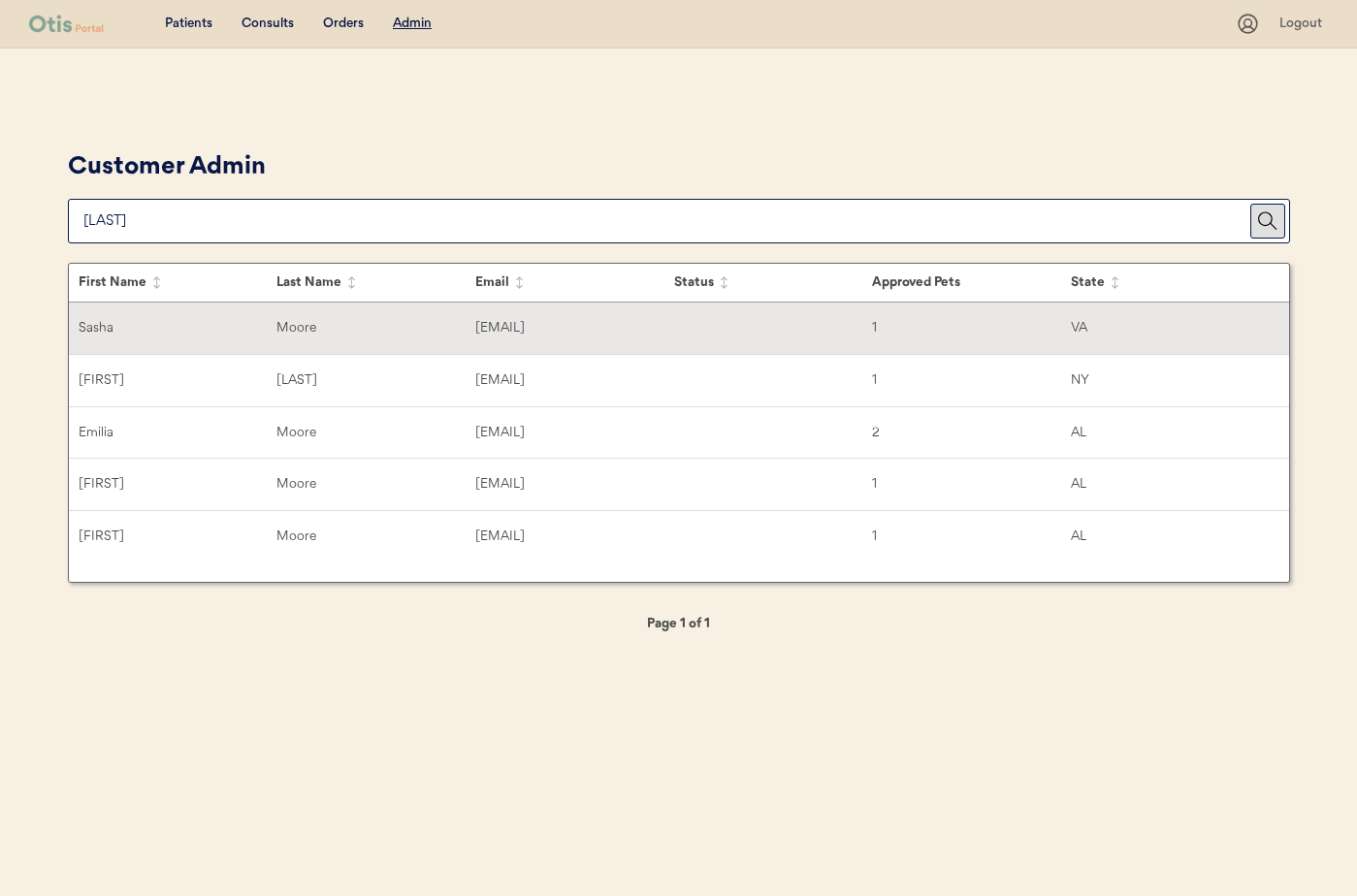 click on "Sasha Moore mooresash123@gmail.com 1 VA" at bounding box center (679, 328) 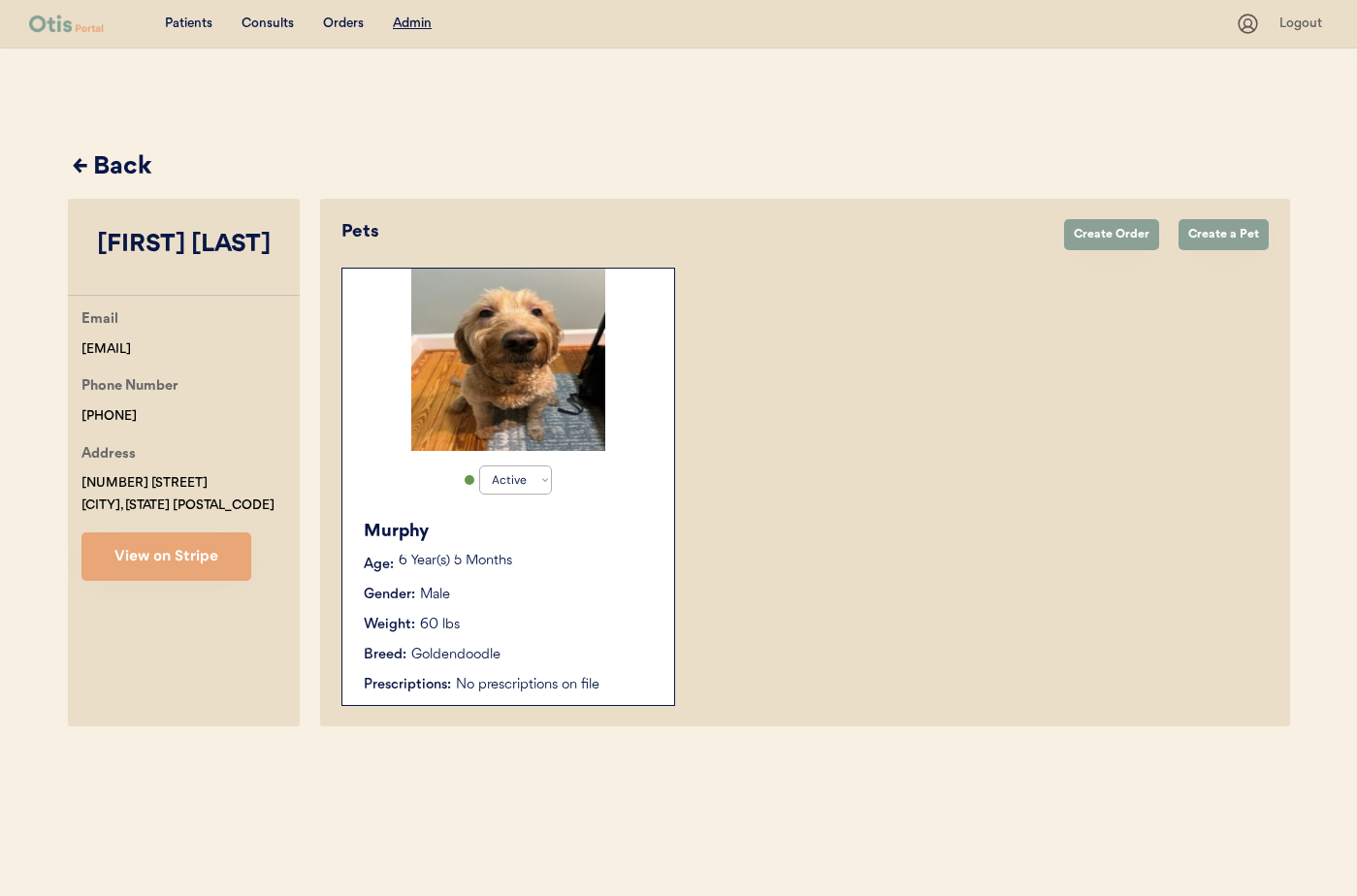 click on "Murphy Age:
6 Year(s) 5 Months
Gender: Male Weight: 60 lbs Breed: Goldendoodle Prescriptions: No prescriptions on file" at bounding box center (508, 607) 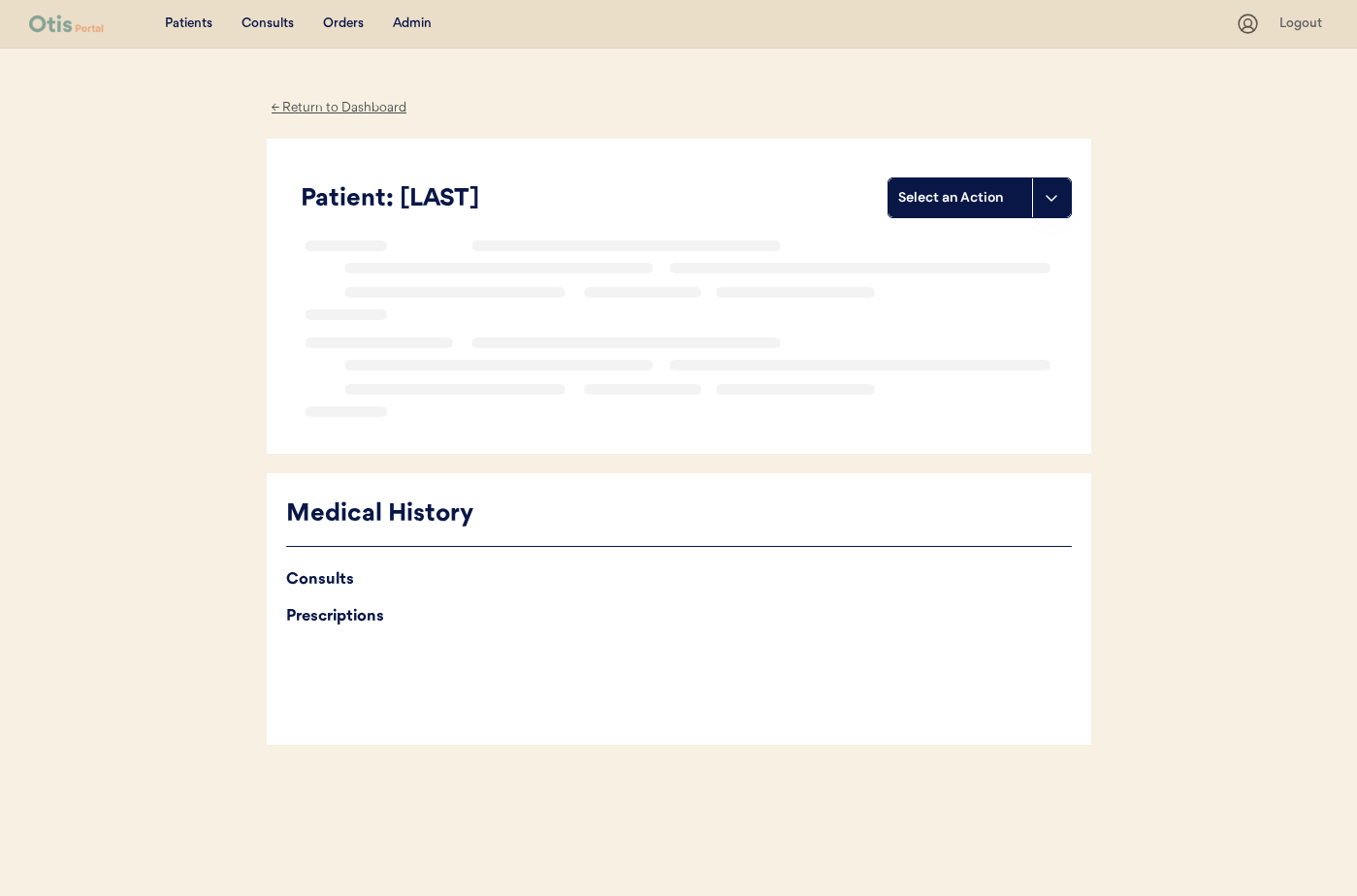 scroll, scrollTop: 0, scrollLeft: 0, axis: both 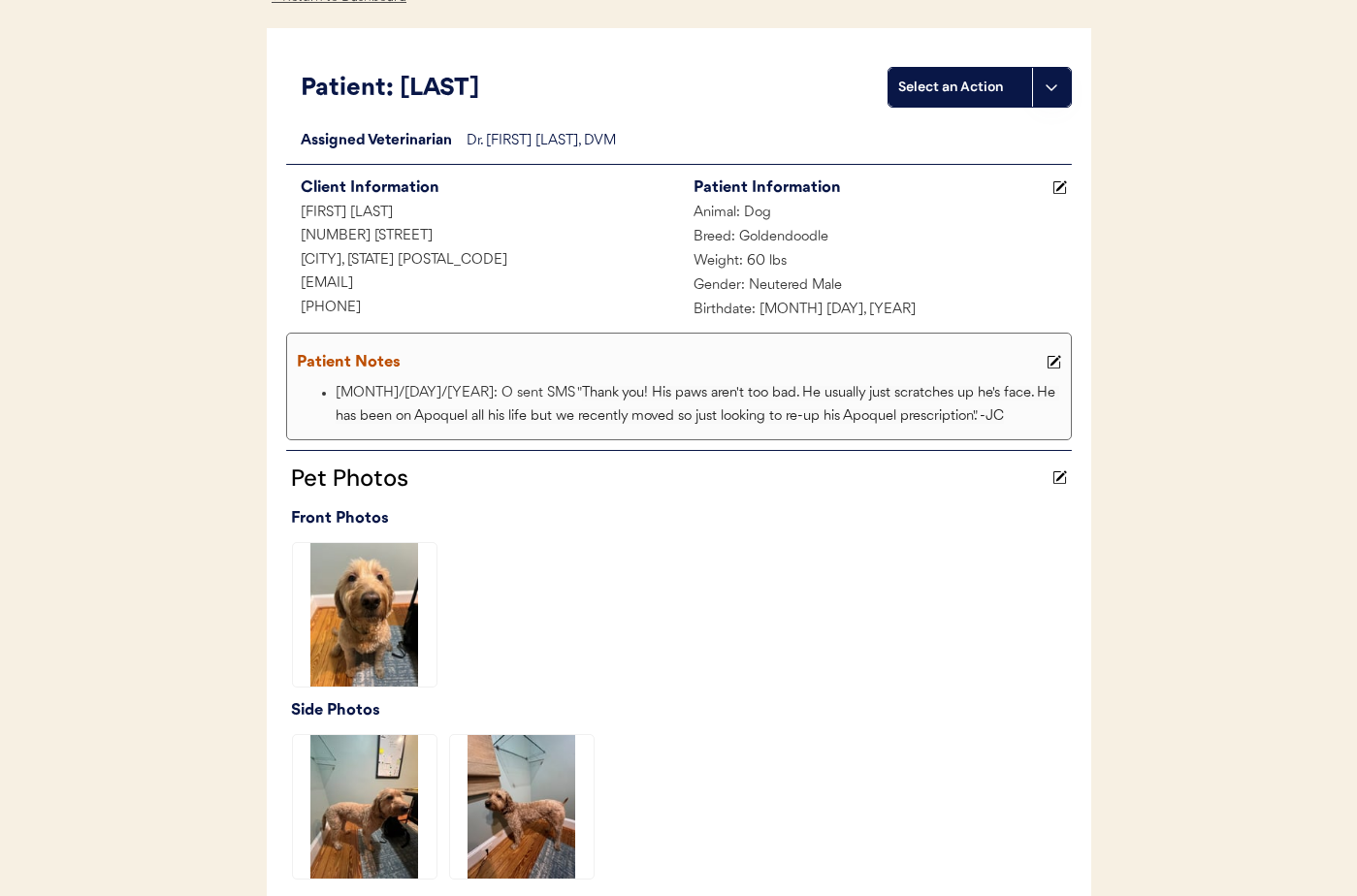 drag, startPoint x: 398, startPoint y: 309, endPoint x: 303, endPoint y: 308, distance: 95.005263 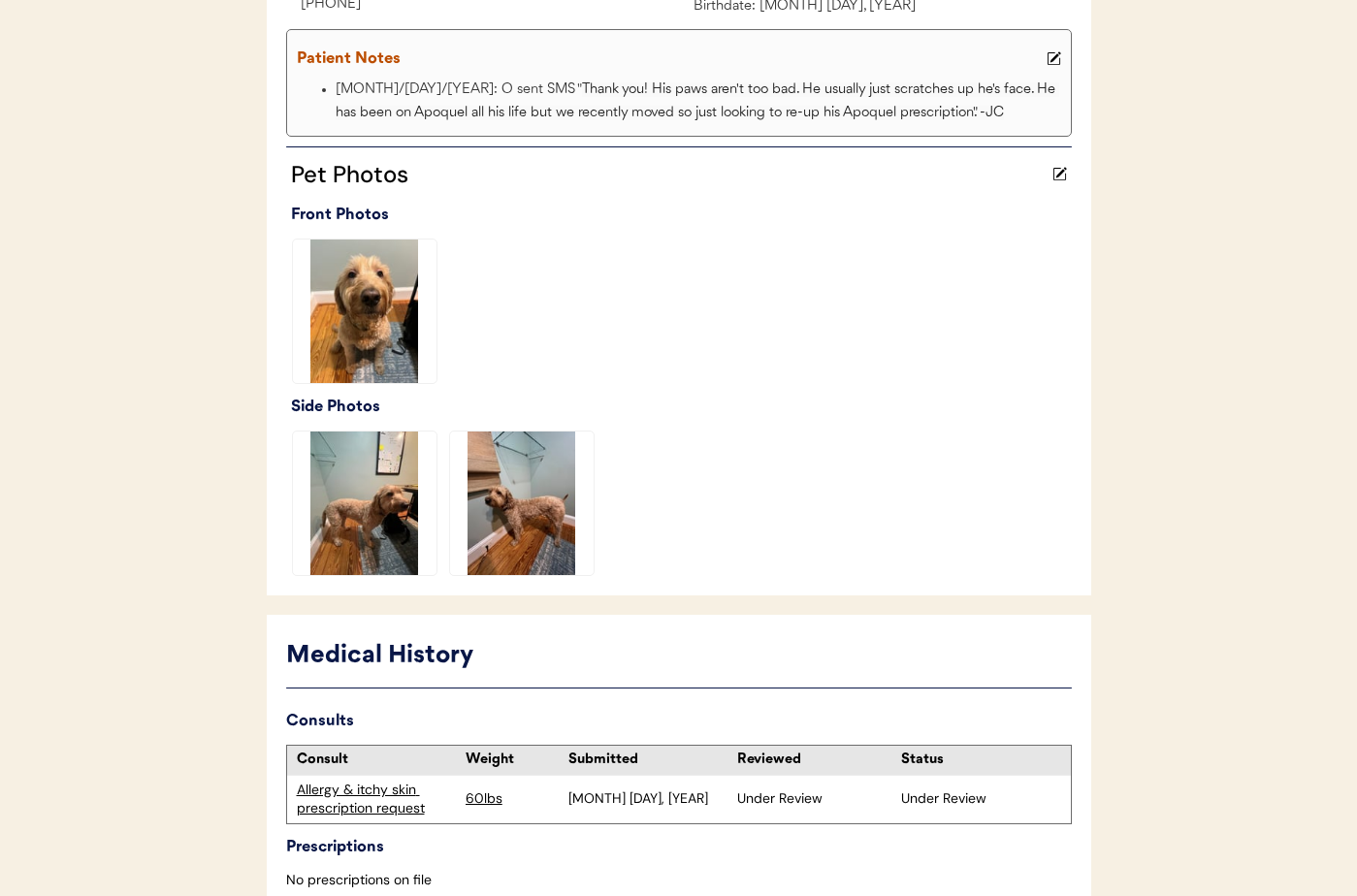 scroll, scrollTop: 525, scrollLeft: 0, axis: vertical 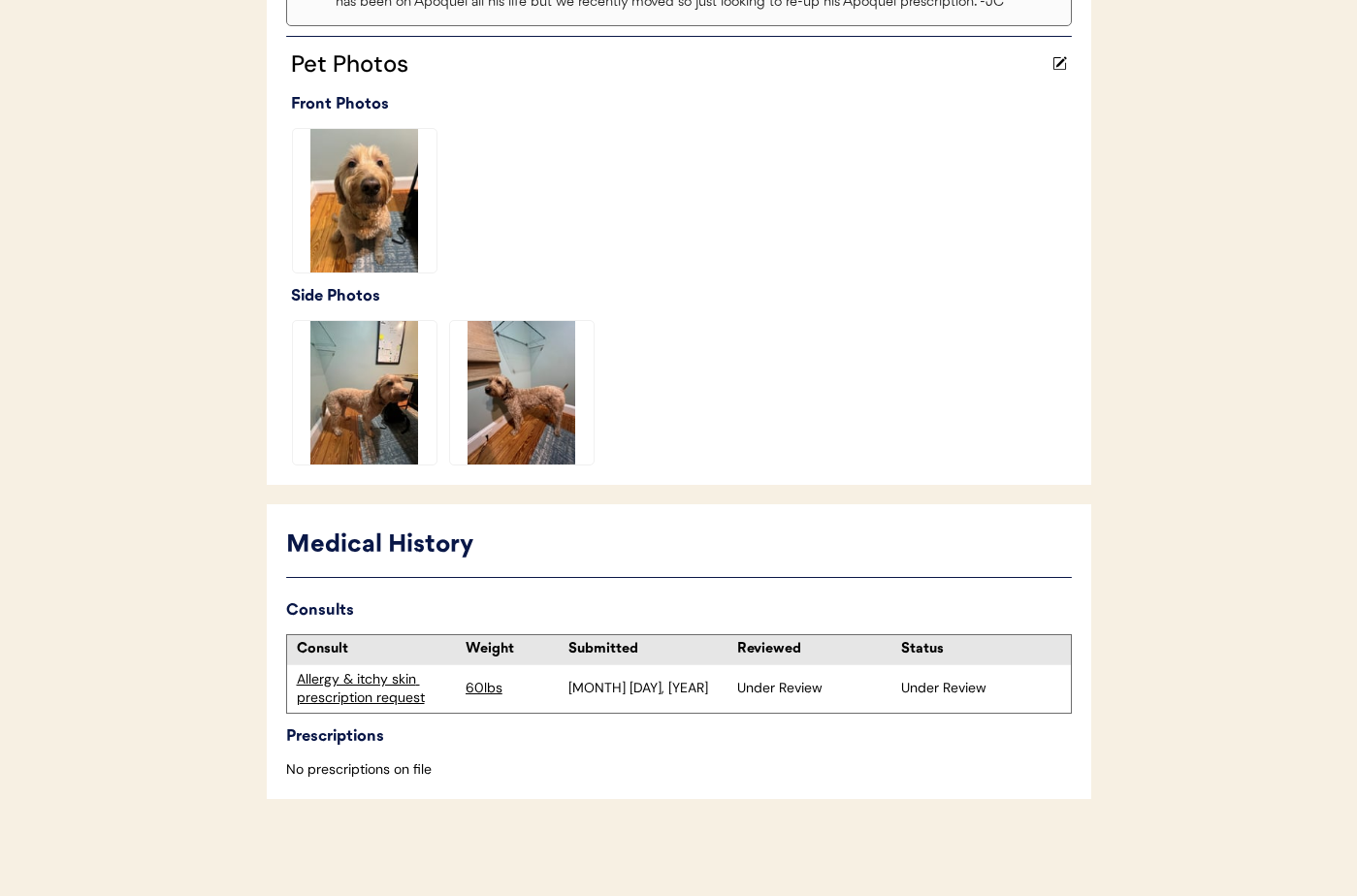 click on "Allergy & itchy skin prescription request" at bounding box center (376, 688) 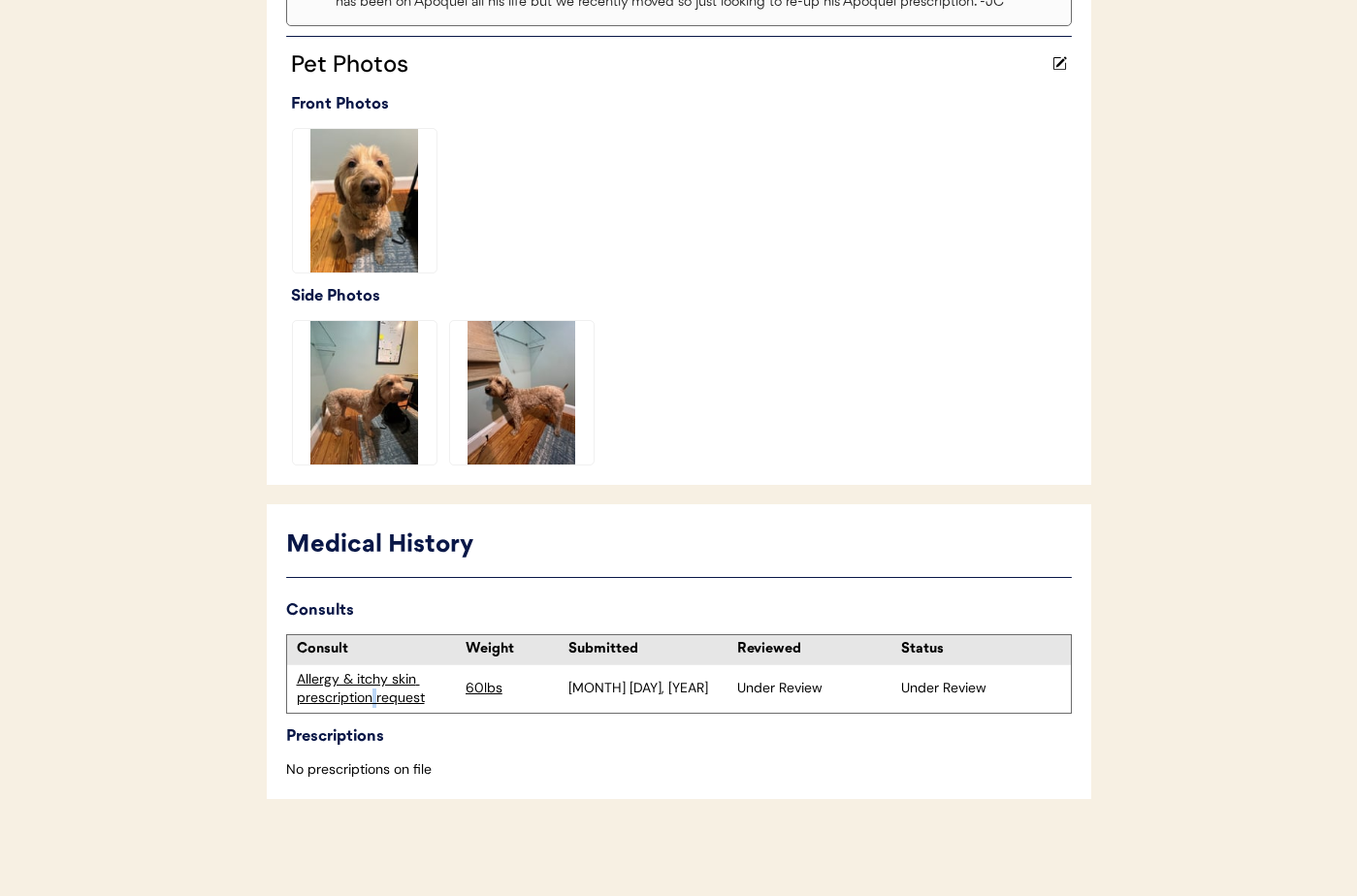 click on "Allergy & itchy skin prescription request" at bounding box center (376, 688) 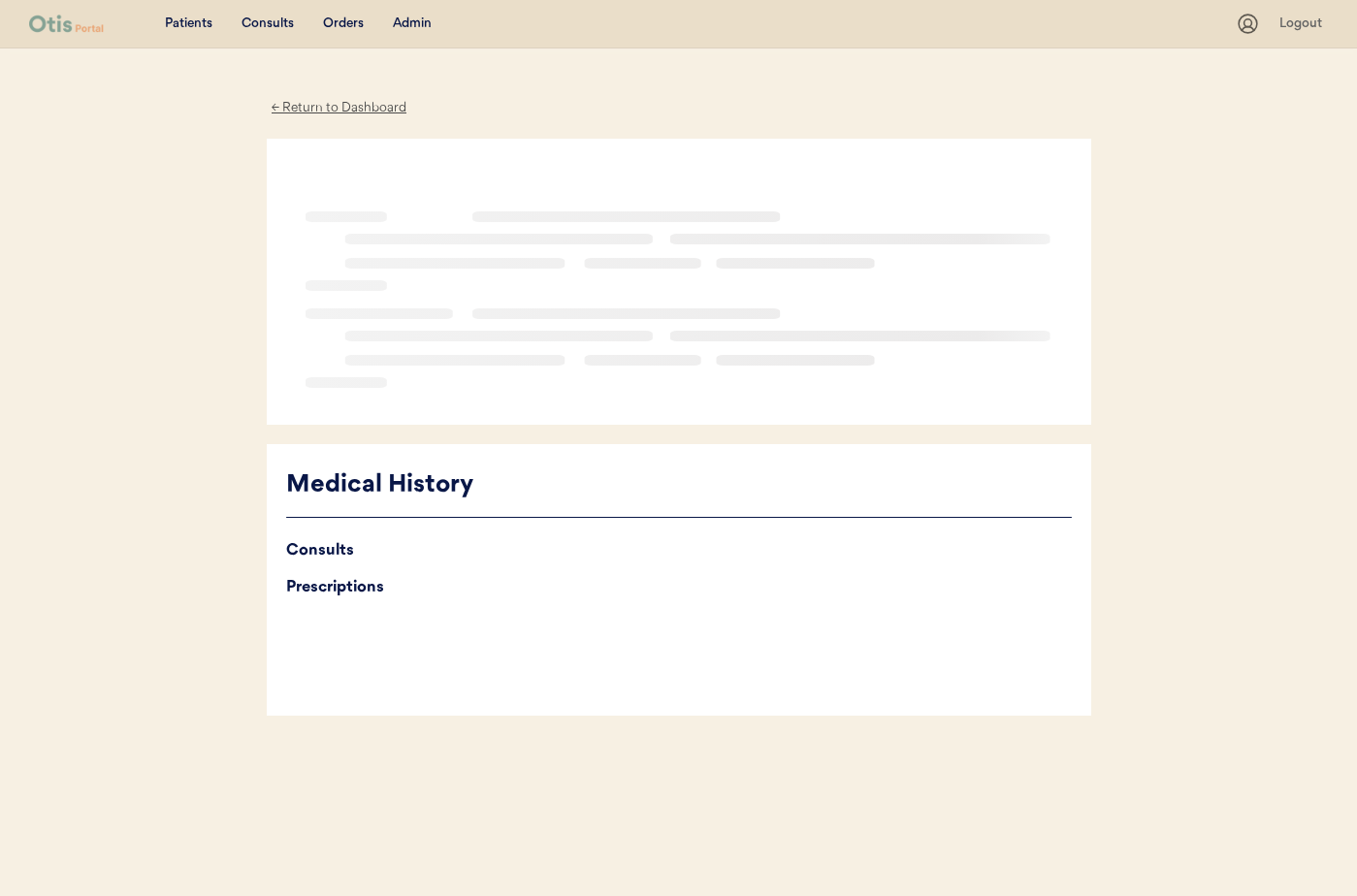 scroll, scrollTop: 0, scrollLeft: 0, axis: both 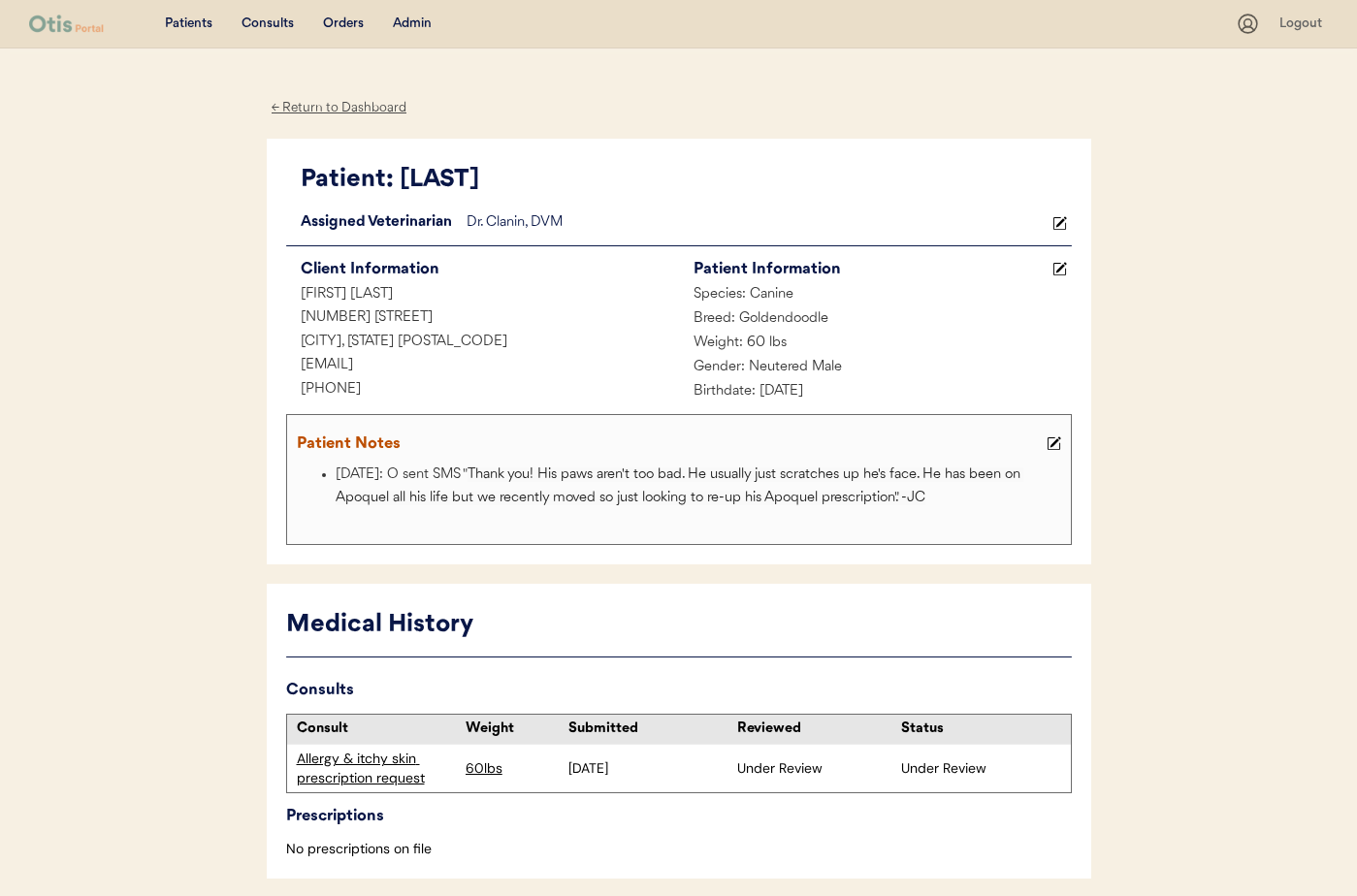 click on "← Return to Dashboard" at bounding box center [339, 108] 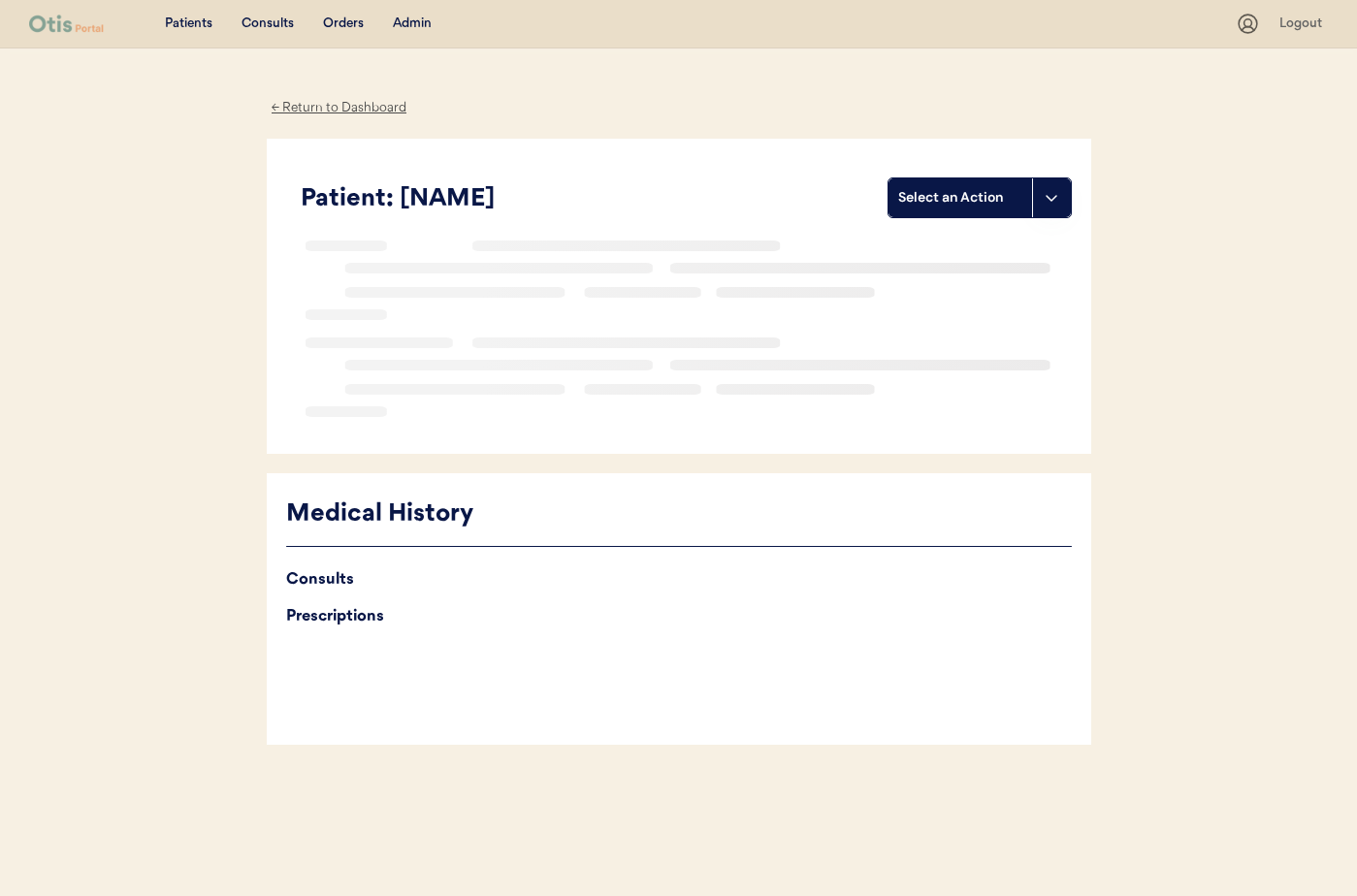 scroll, scrollTop: 0, scrollLeft: 0, axis: both 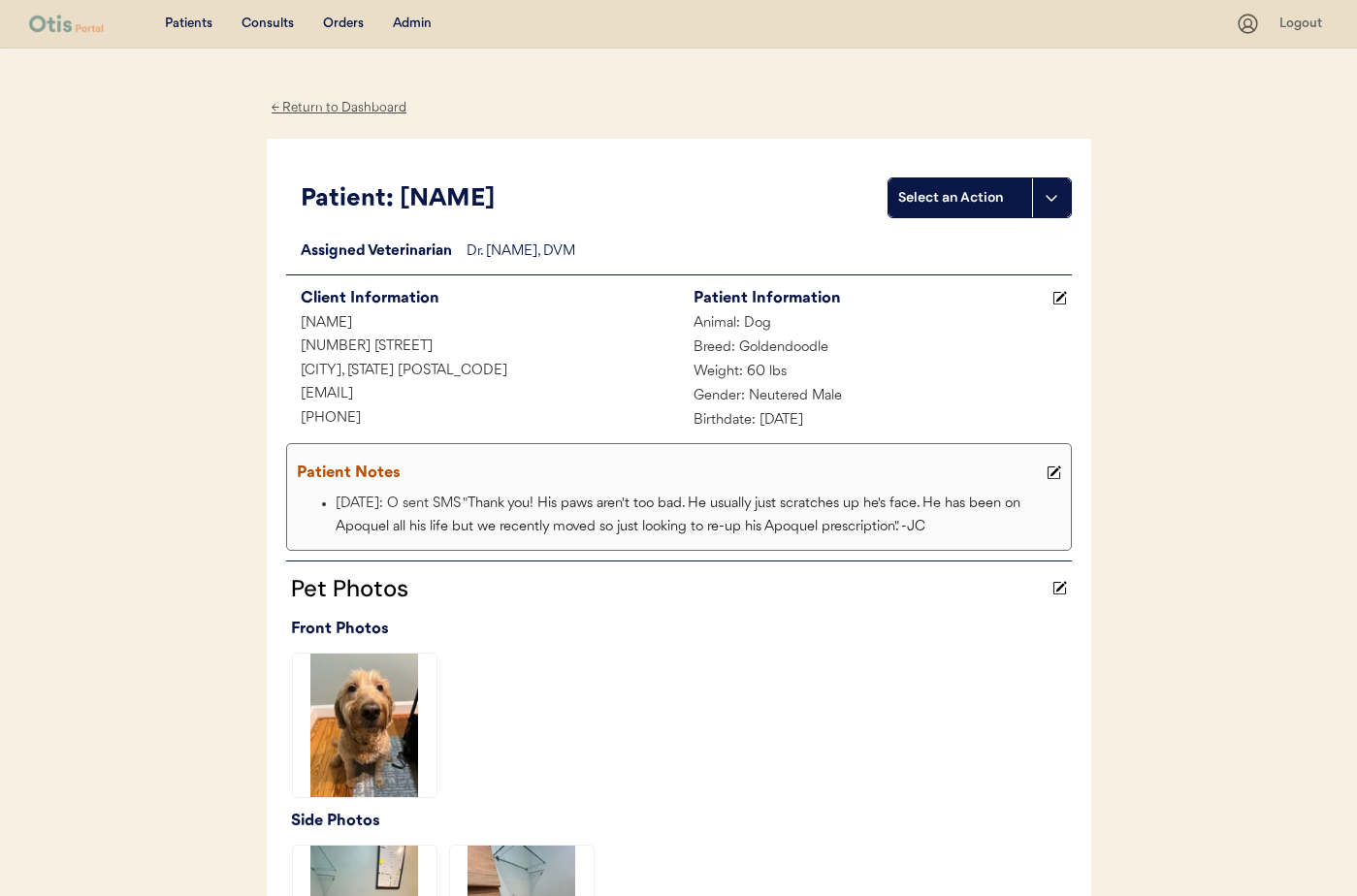 click on "← Return to Dashboard" at bounding box center [339, 108] 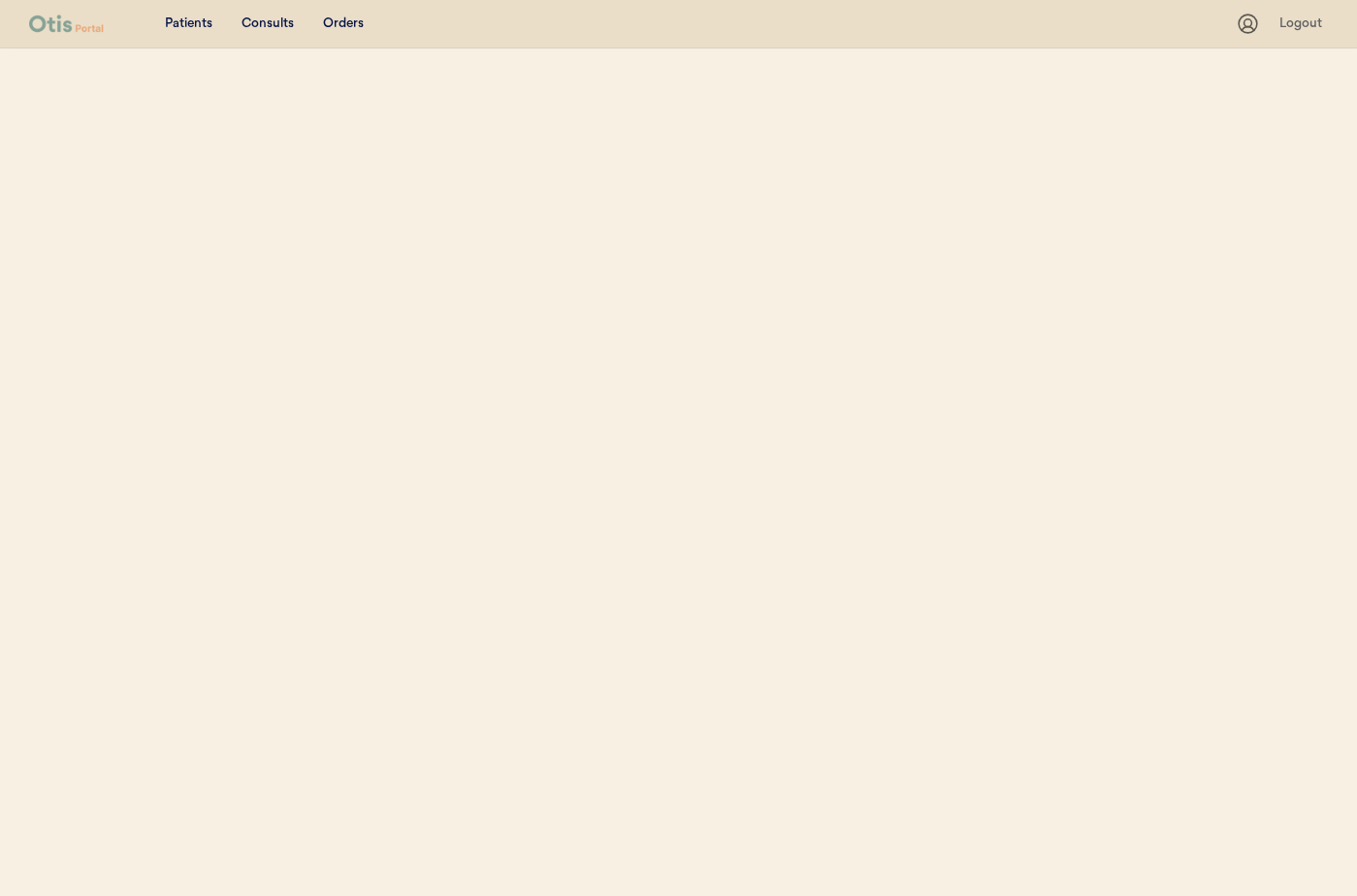 scroll, scrollTop: 0, scrollLeft: 0, axis: both 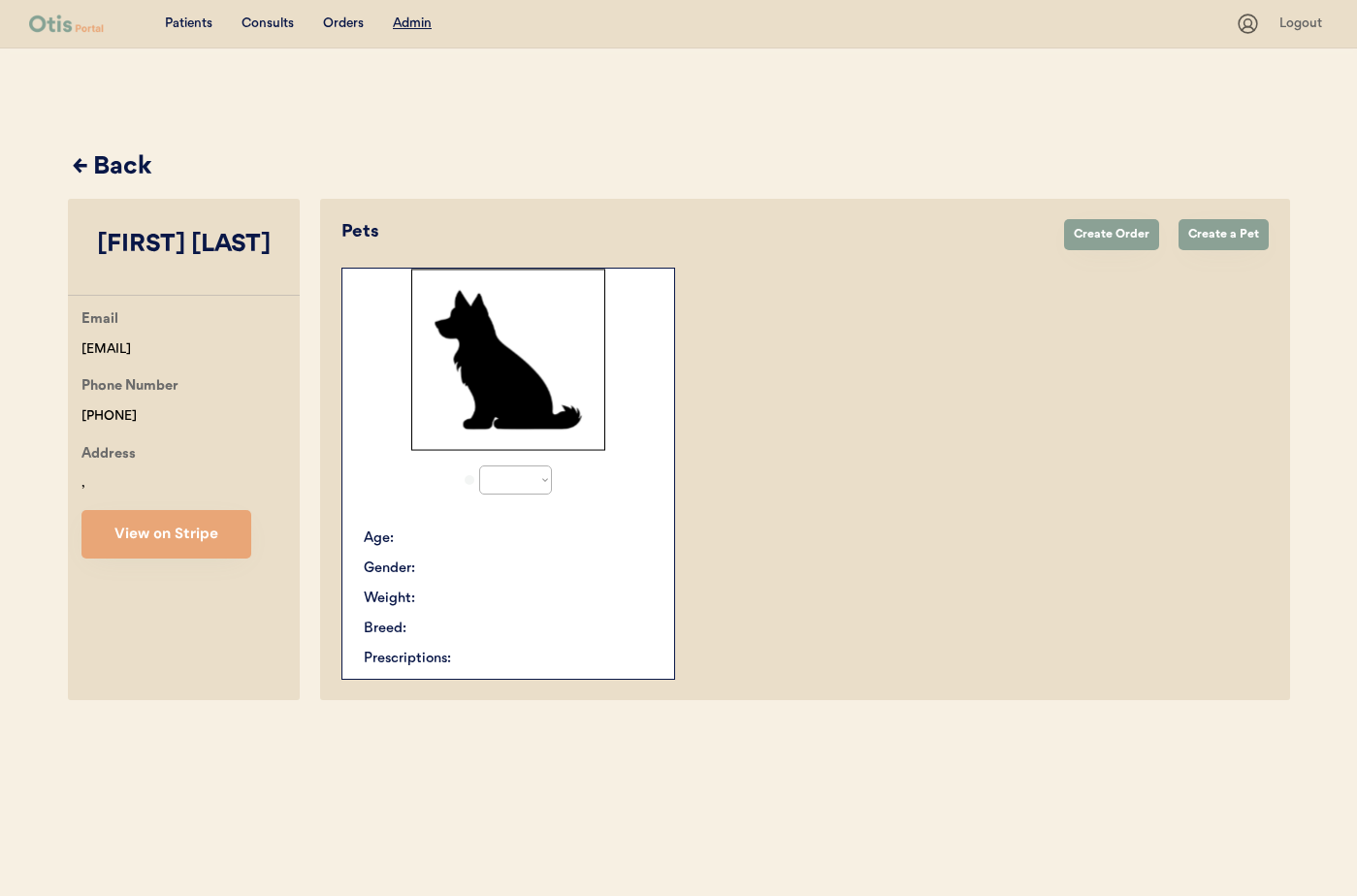 select on "true" 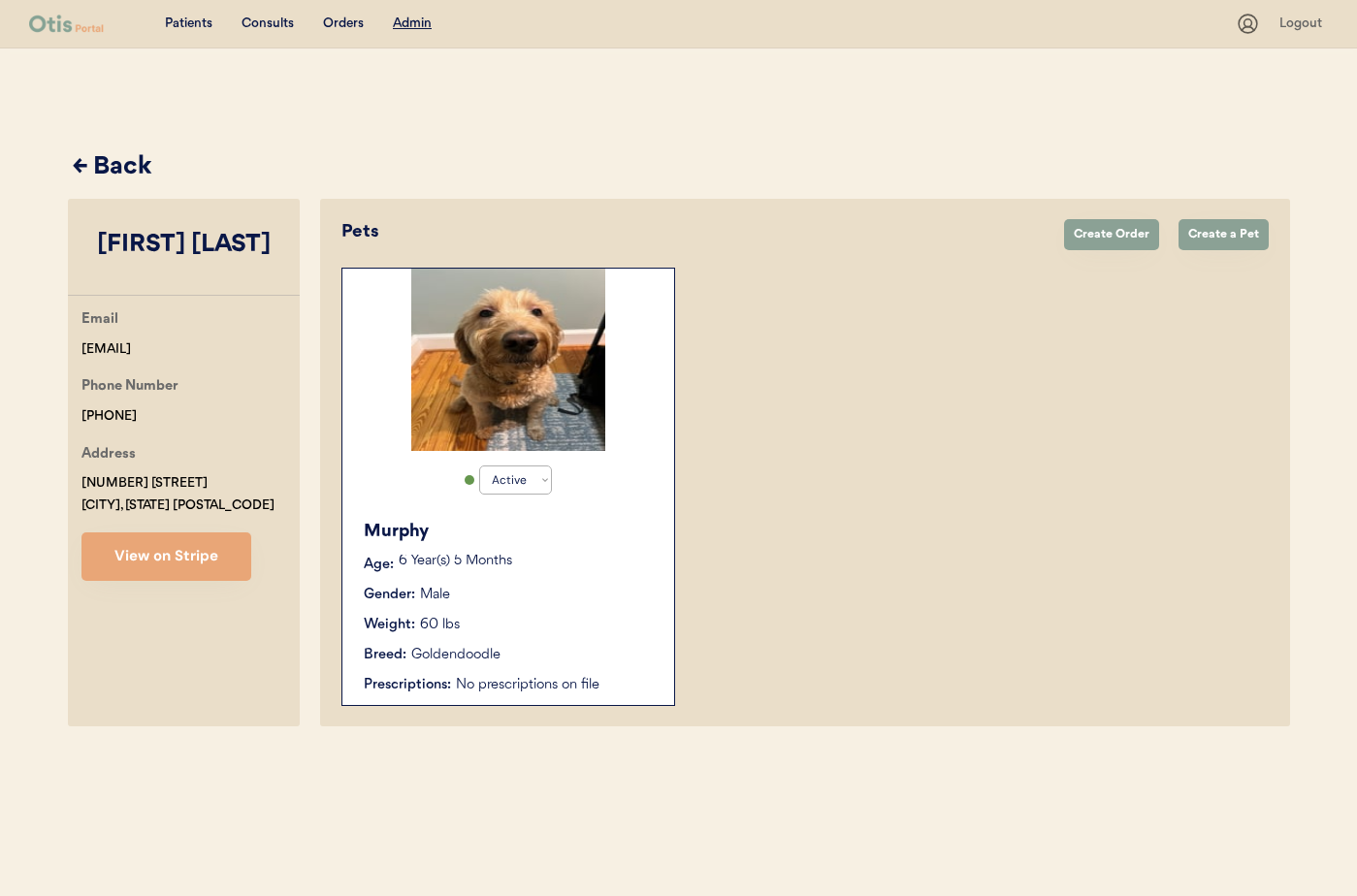 click on "← Back" at bounding box center [681, 168] 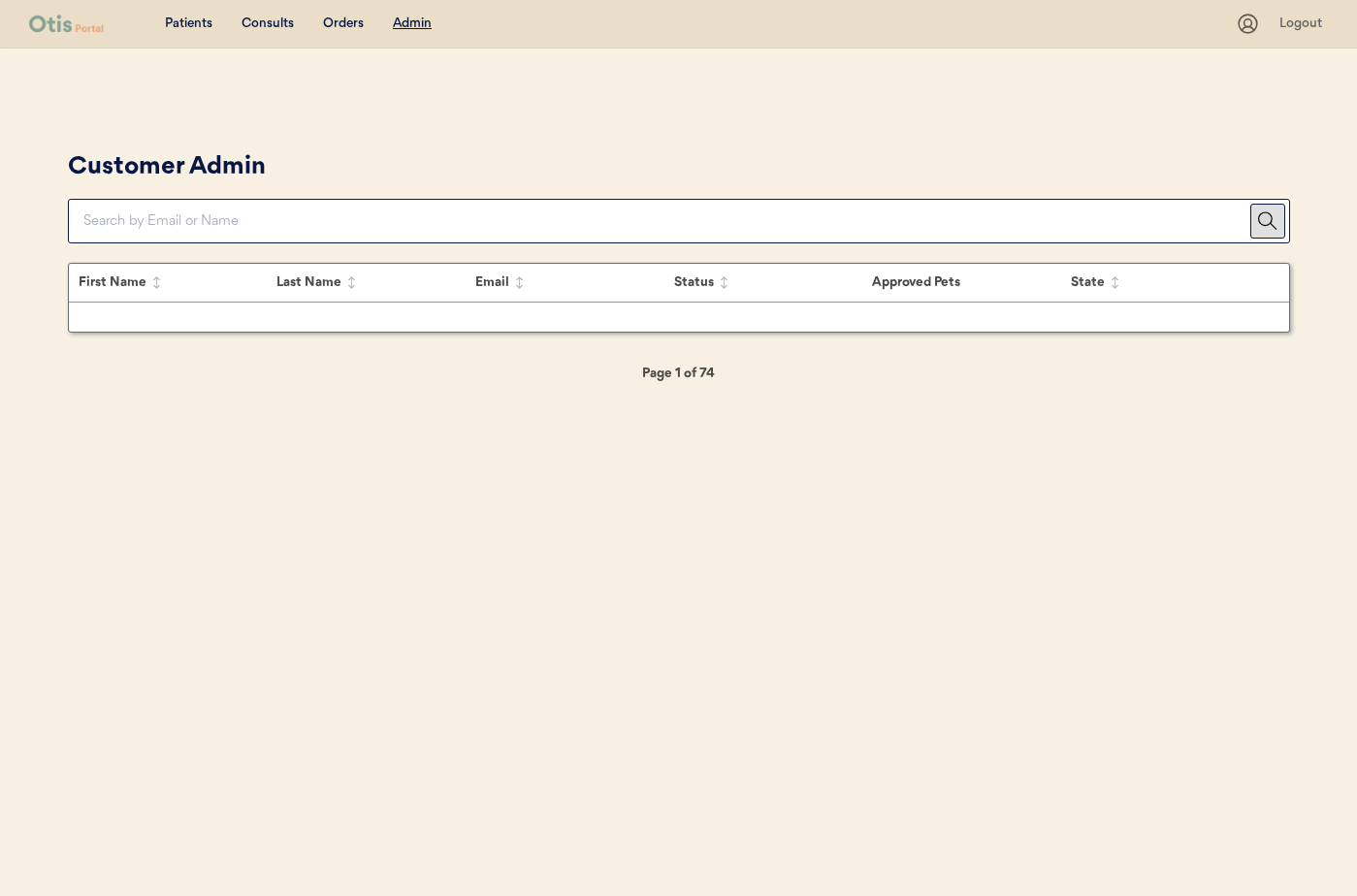 click at bounding box center [666, 221] 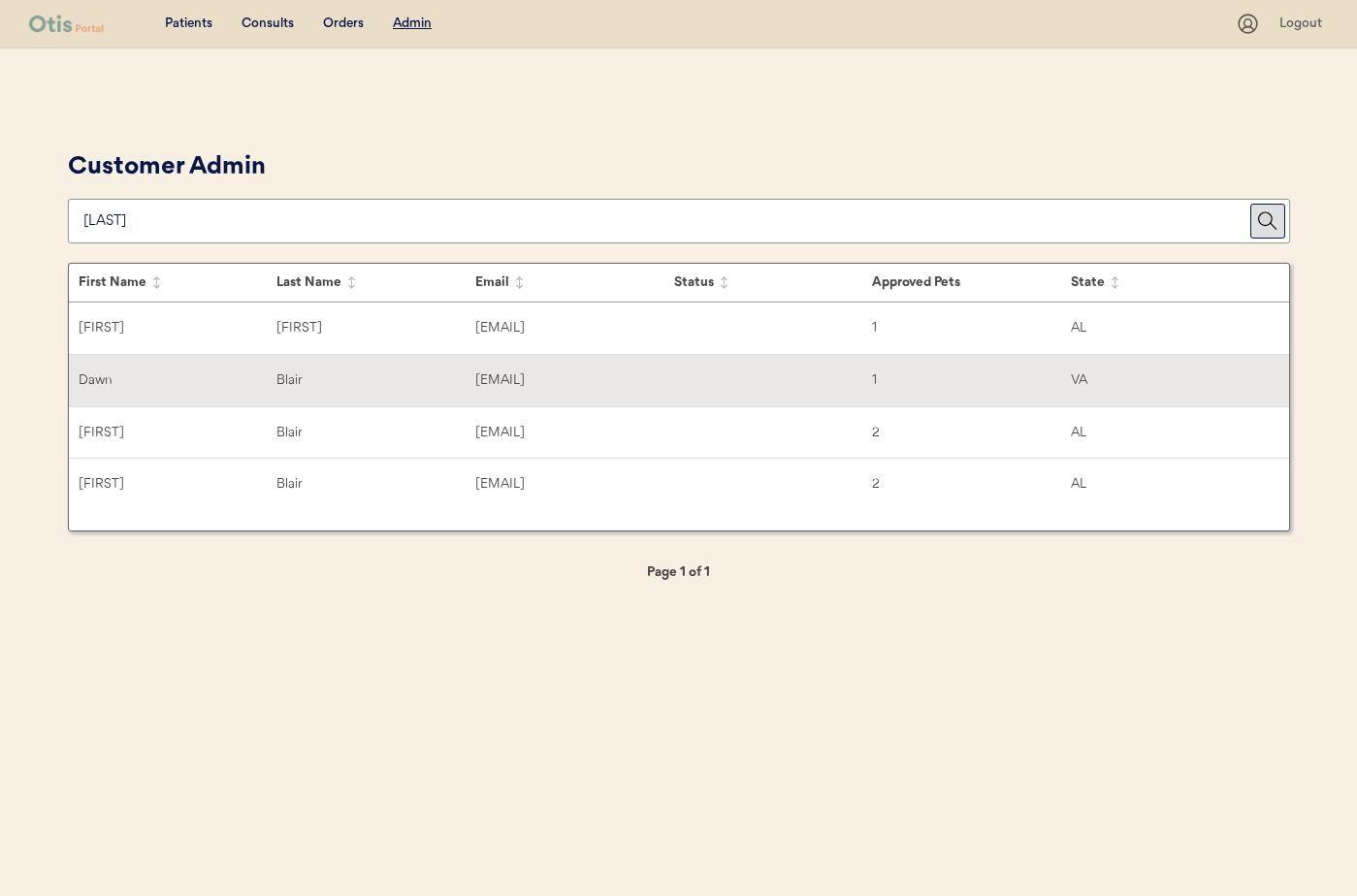 type on "blair" 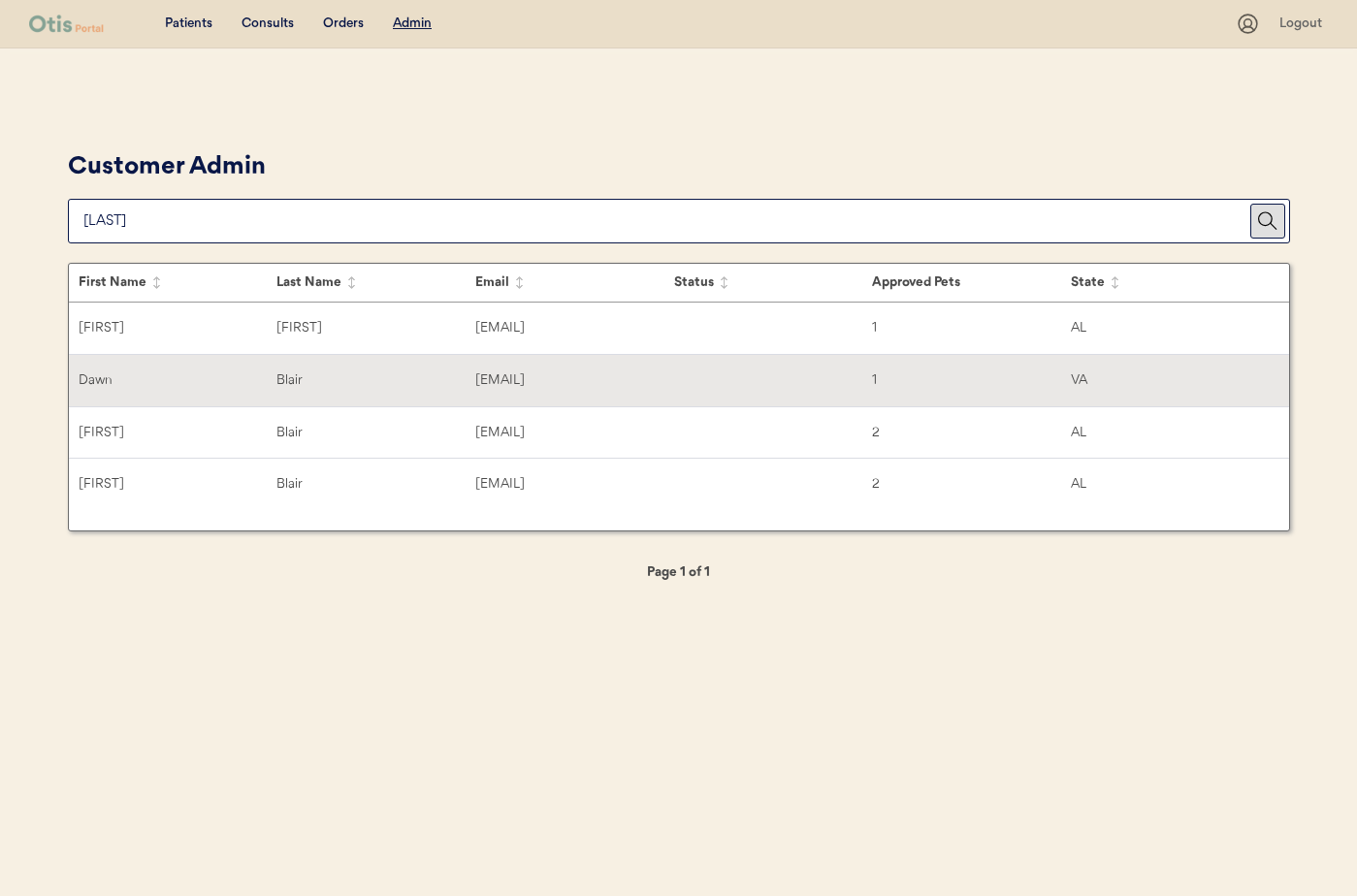 click on "Dawn" at bounding box center [178, 380] 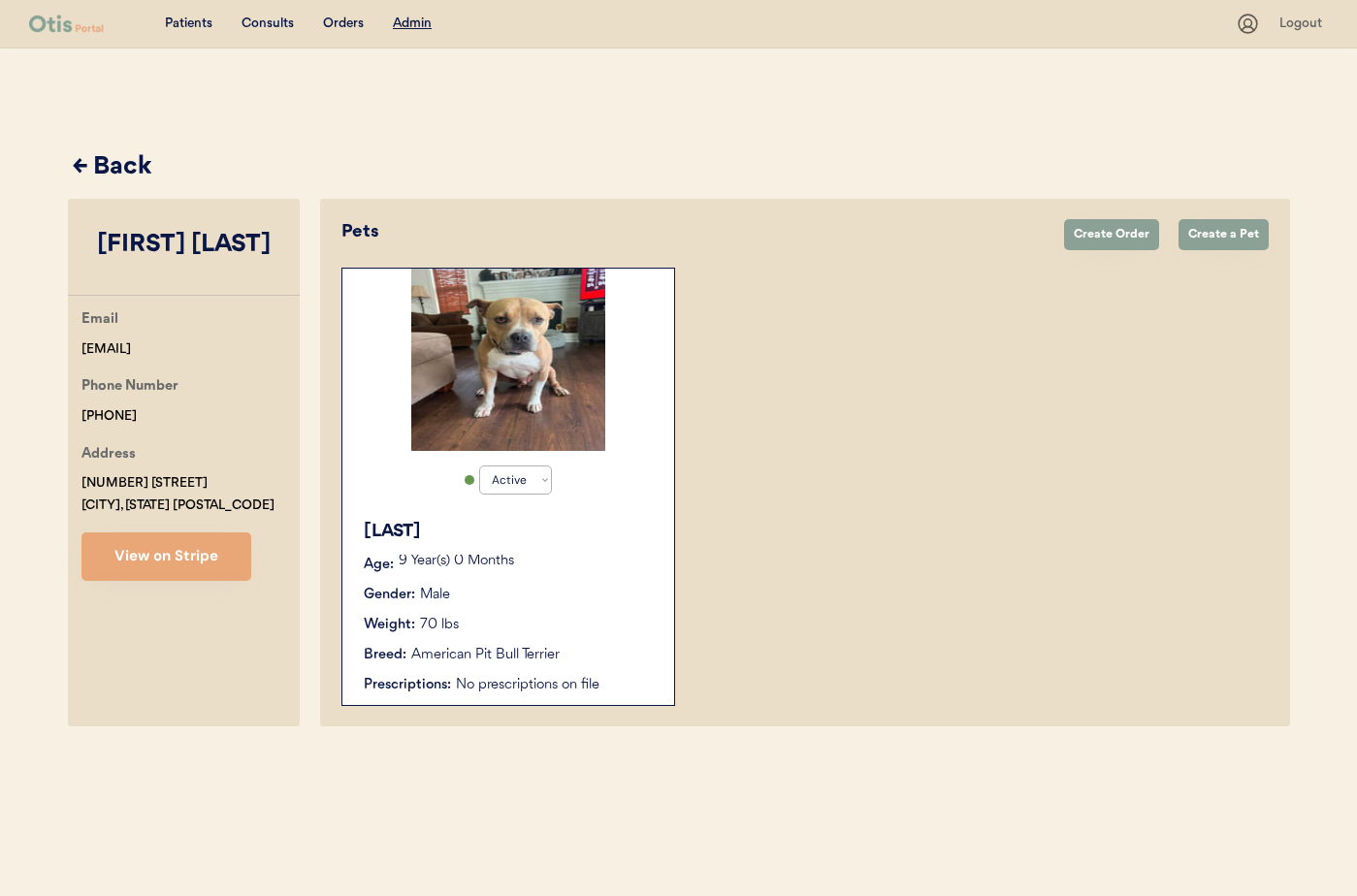 click on "Gender: Male" at bounding box center [509, 594] 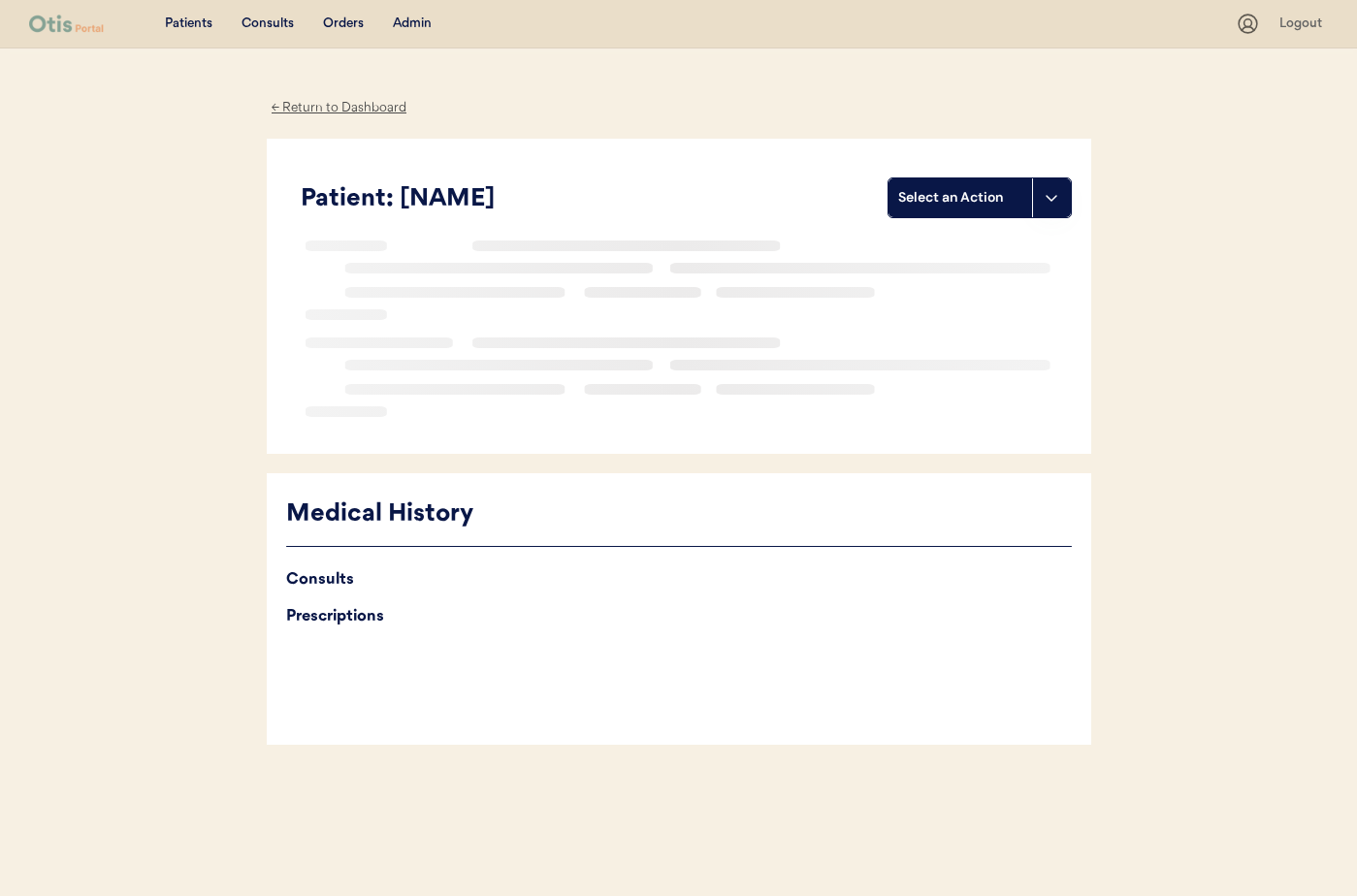 scroll, scrollTop: 0, scrollLeft: 0, axis: both 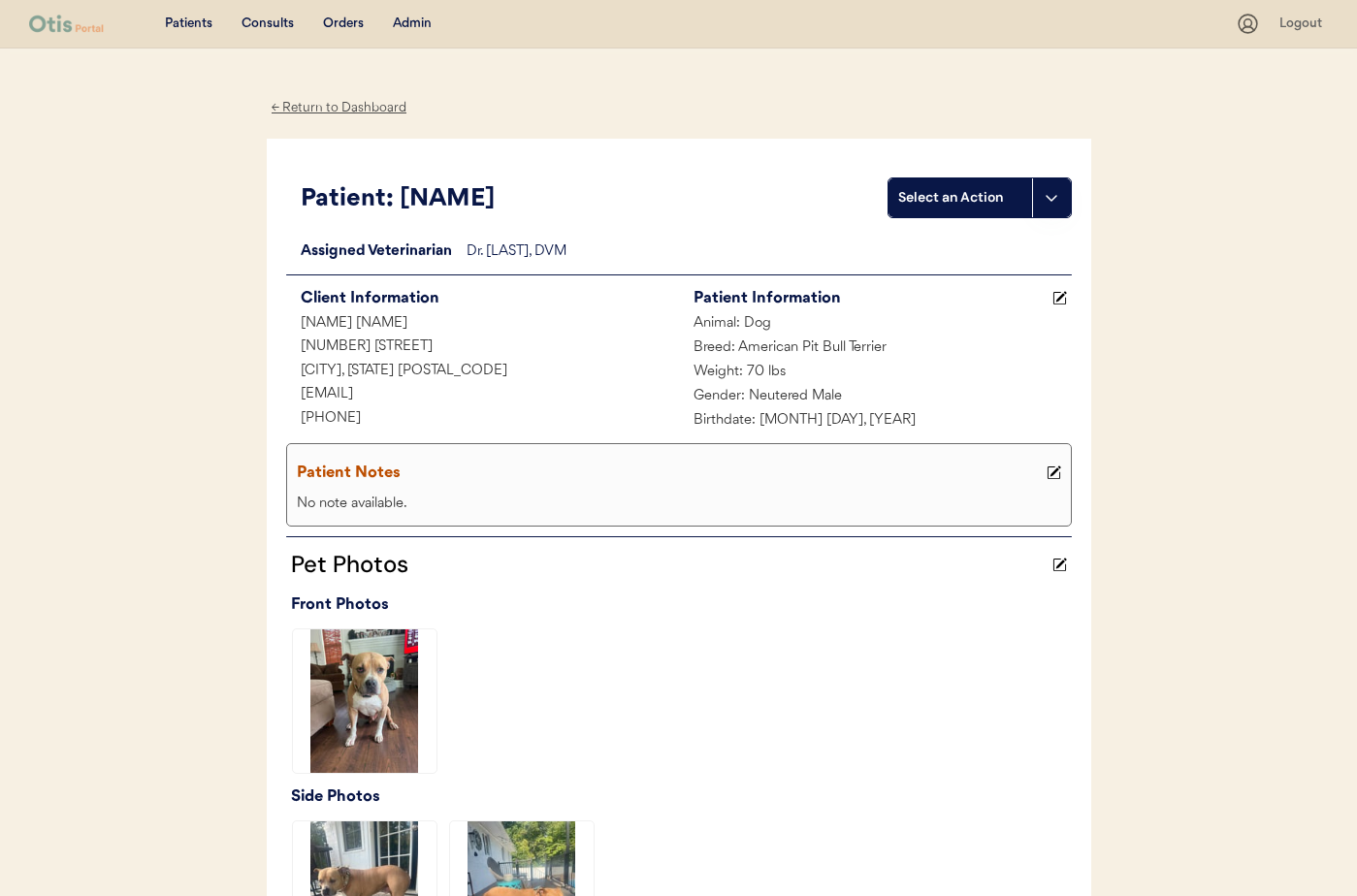 drag, startPoint x: 358, startPoint y: 413, endPoint x: 349, endPoint y: 418, distance: 10.29563 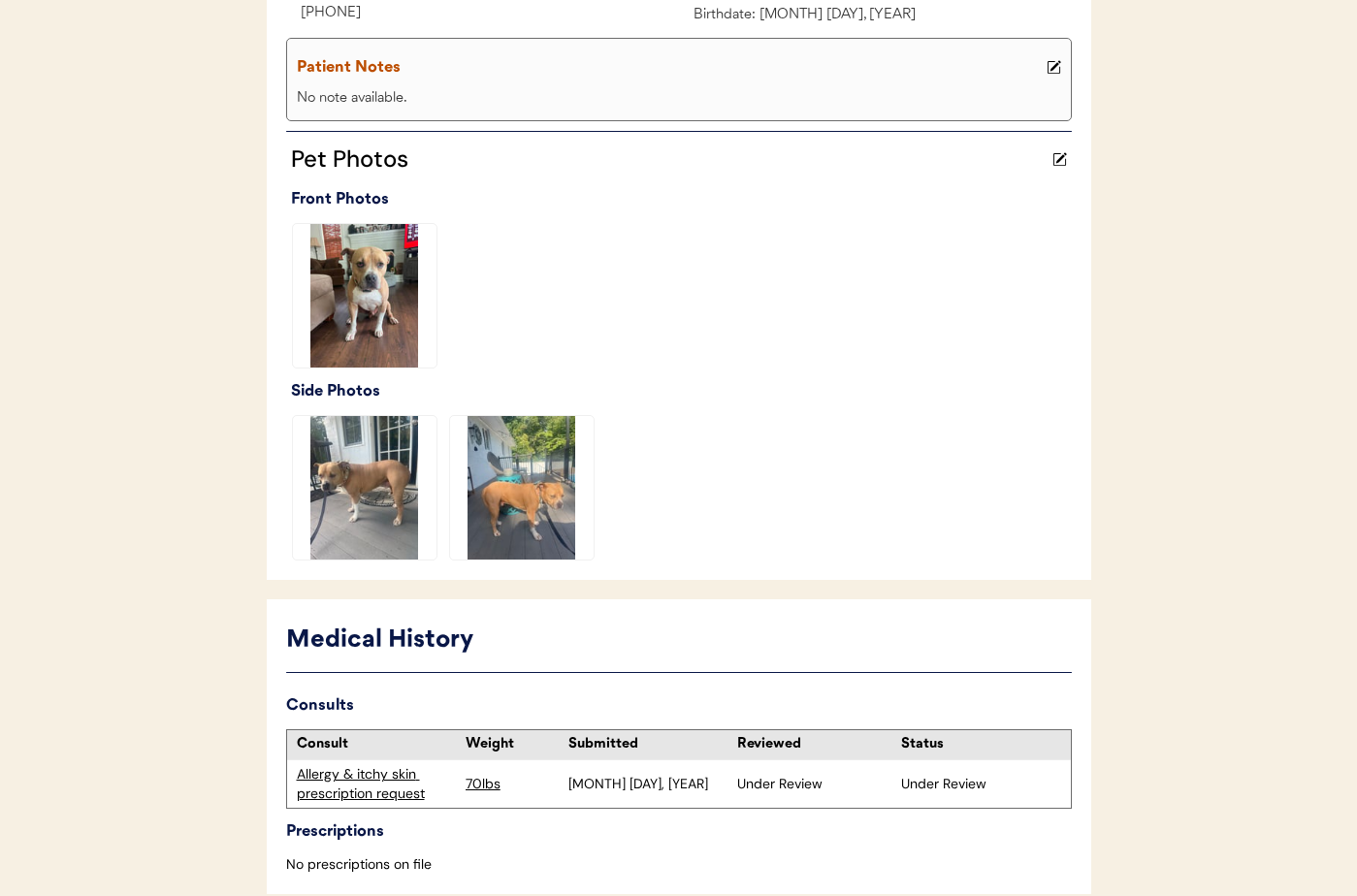 scroll, scrollTop: 500, scrollLeft: 0, axis: vertical 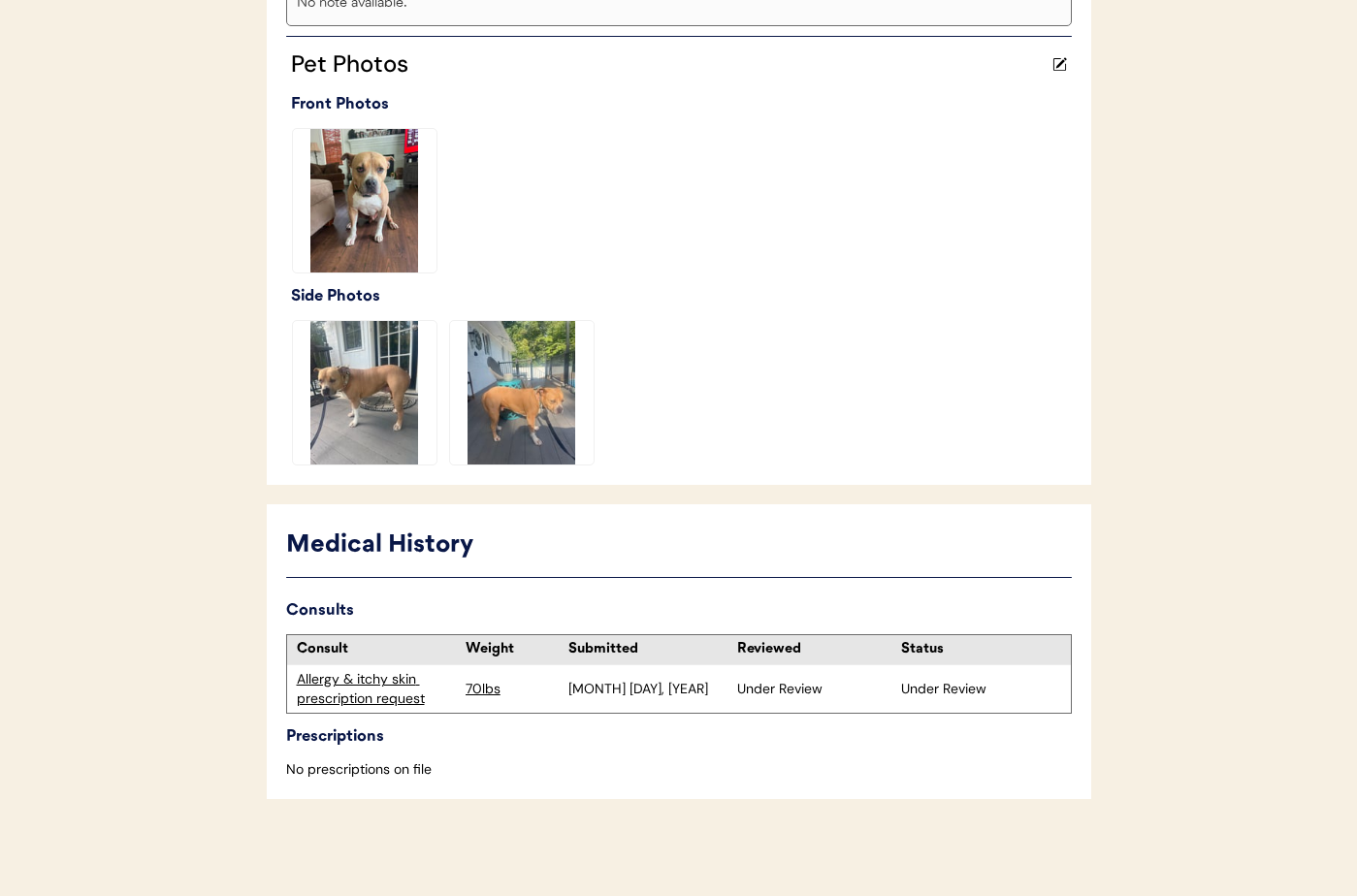 drag, startPoint x: 381, startPoint y: 693, endPoint x: 400, endPoint y: 679, distance: 23.600847 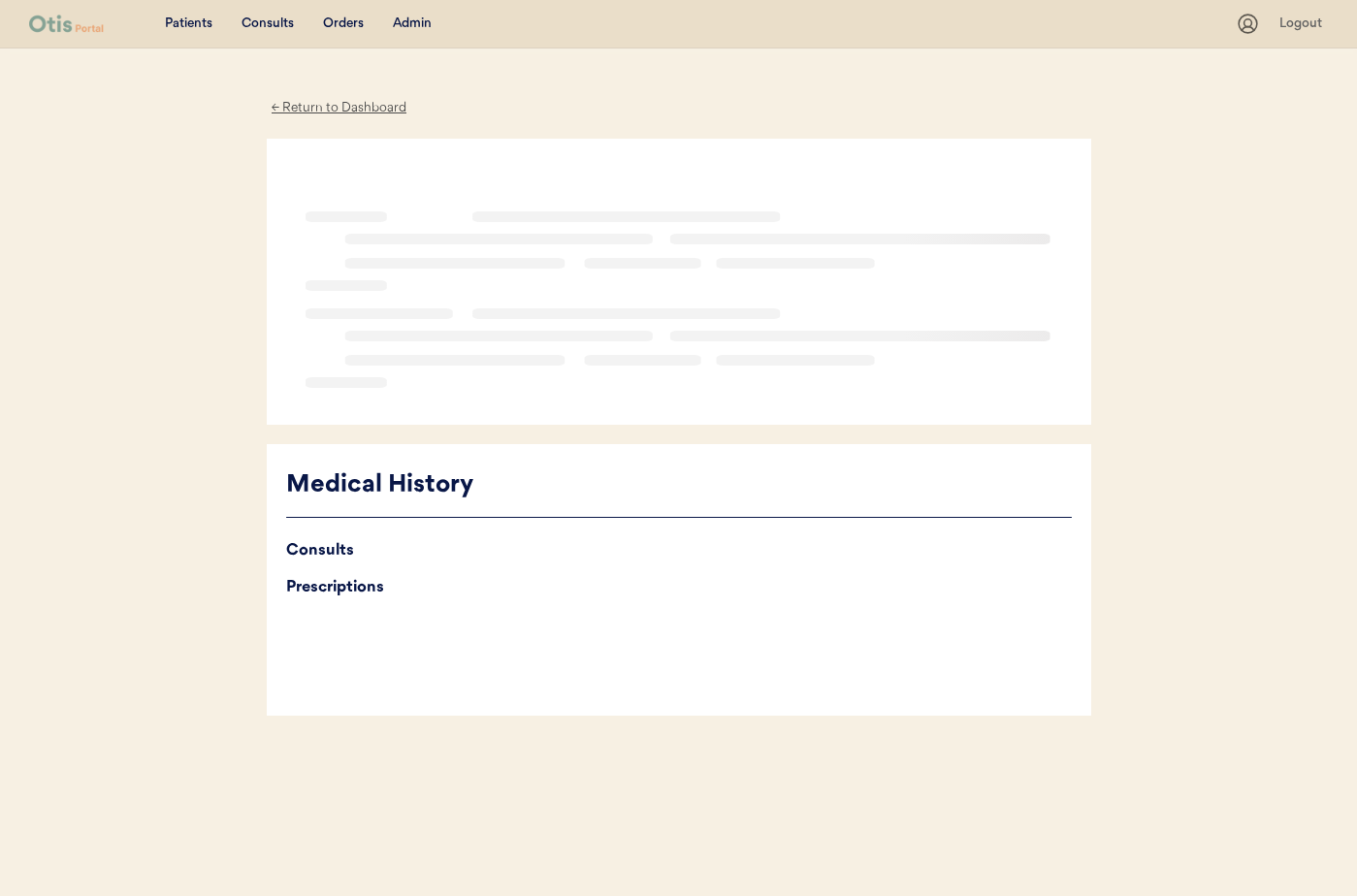 scroll, scrollTop: 0, scrollLeft: 0, axis: both 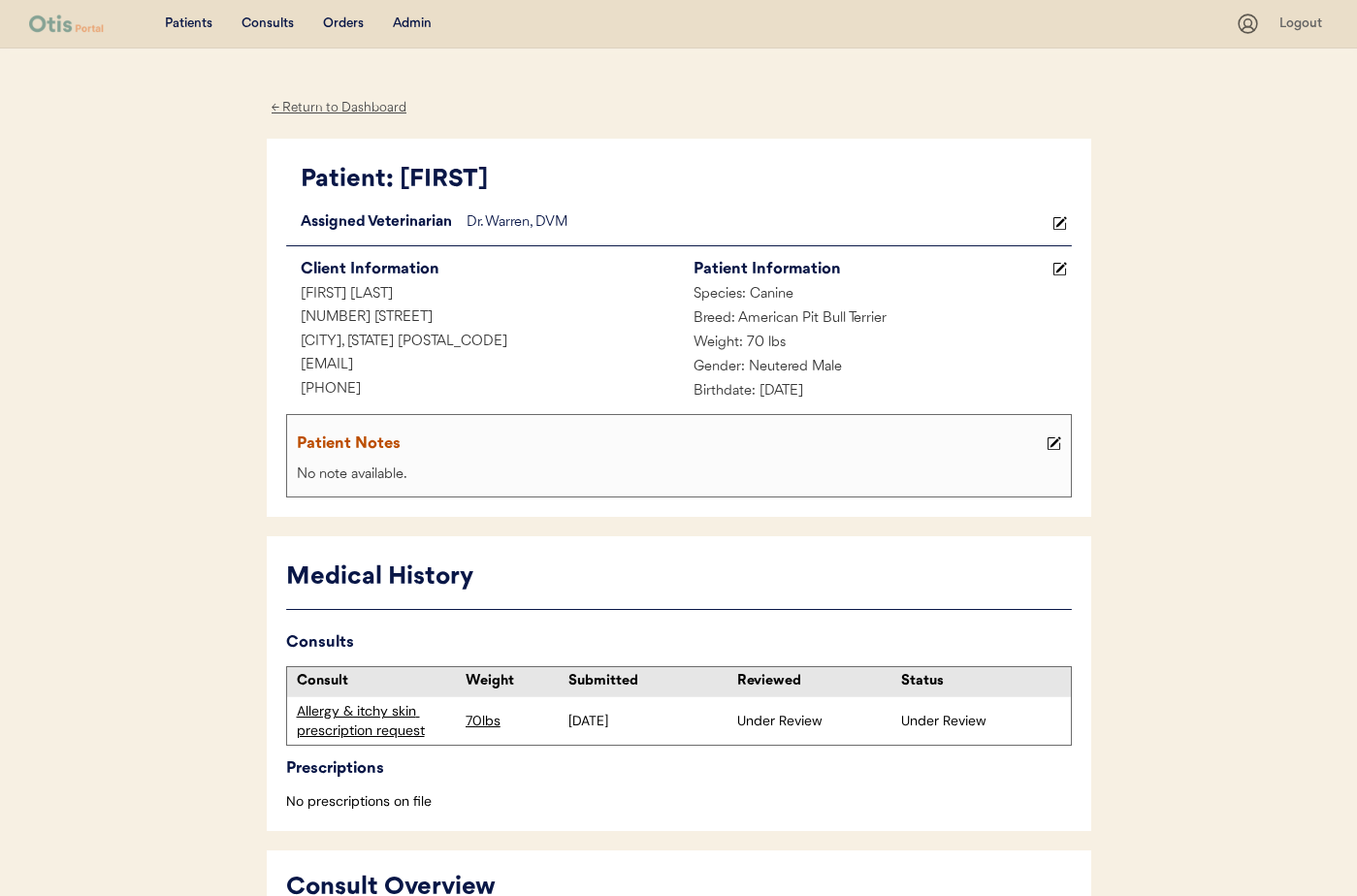 click on "[FIRST] [LAST]" at bounding box center [482, 295] 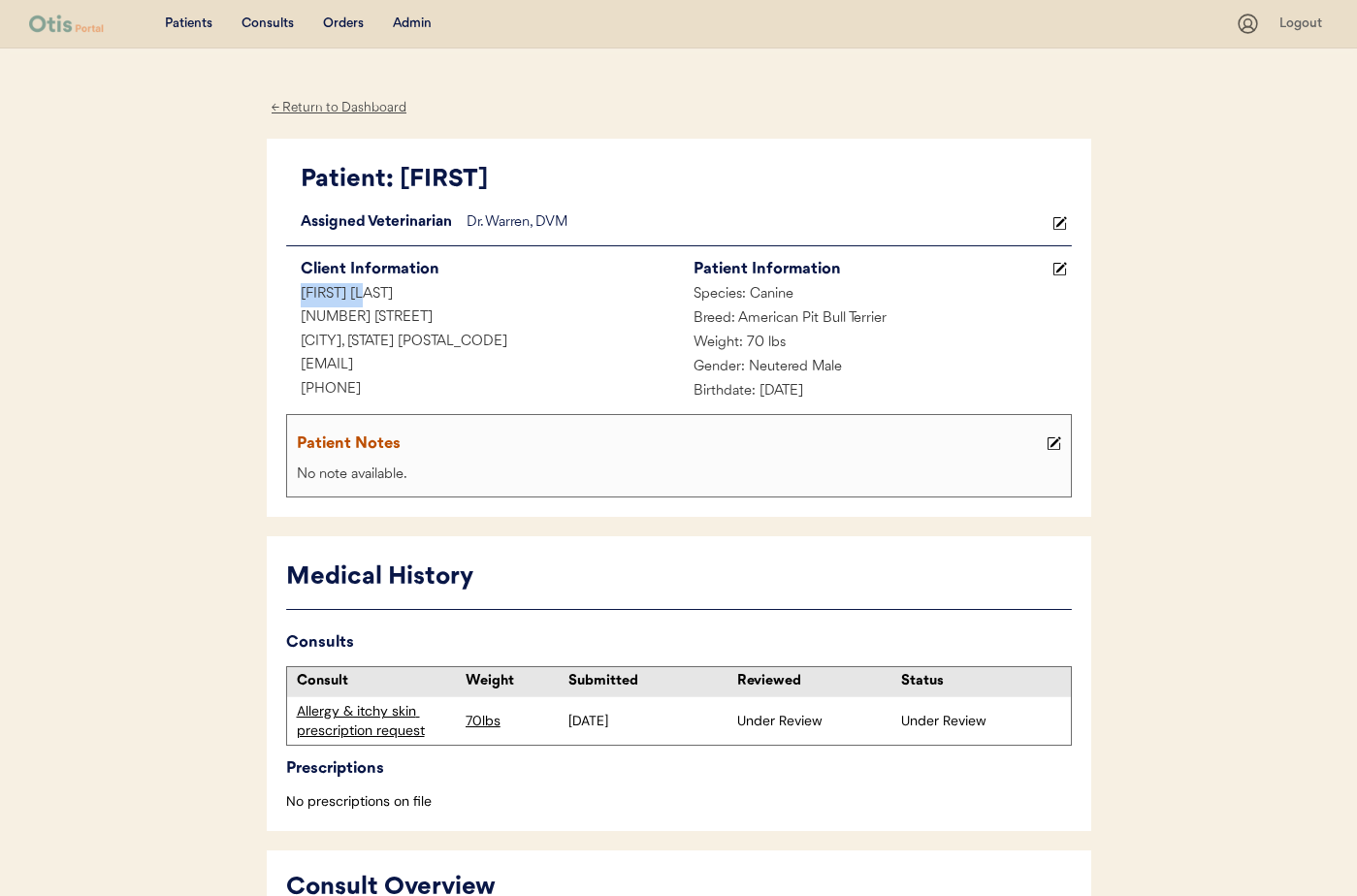 drag, startPoint x: 302, startPoint y: 293, endPoint x: 372, endPoint y: 292, distance: 70.00714 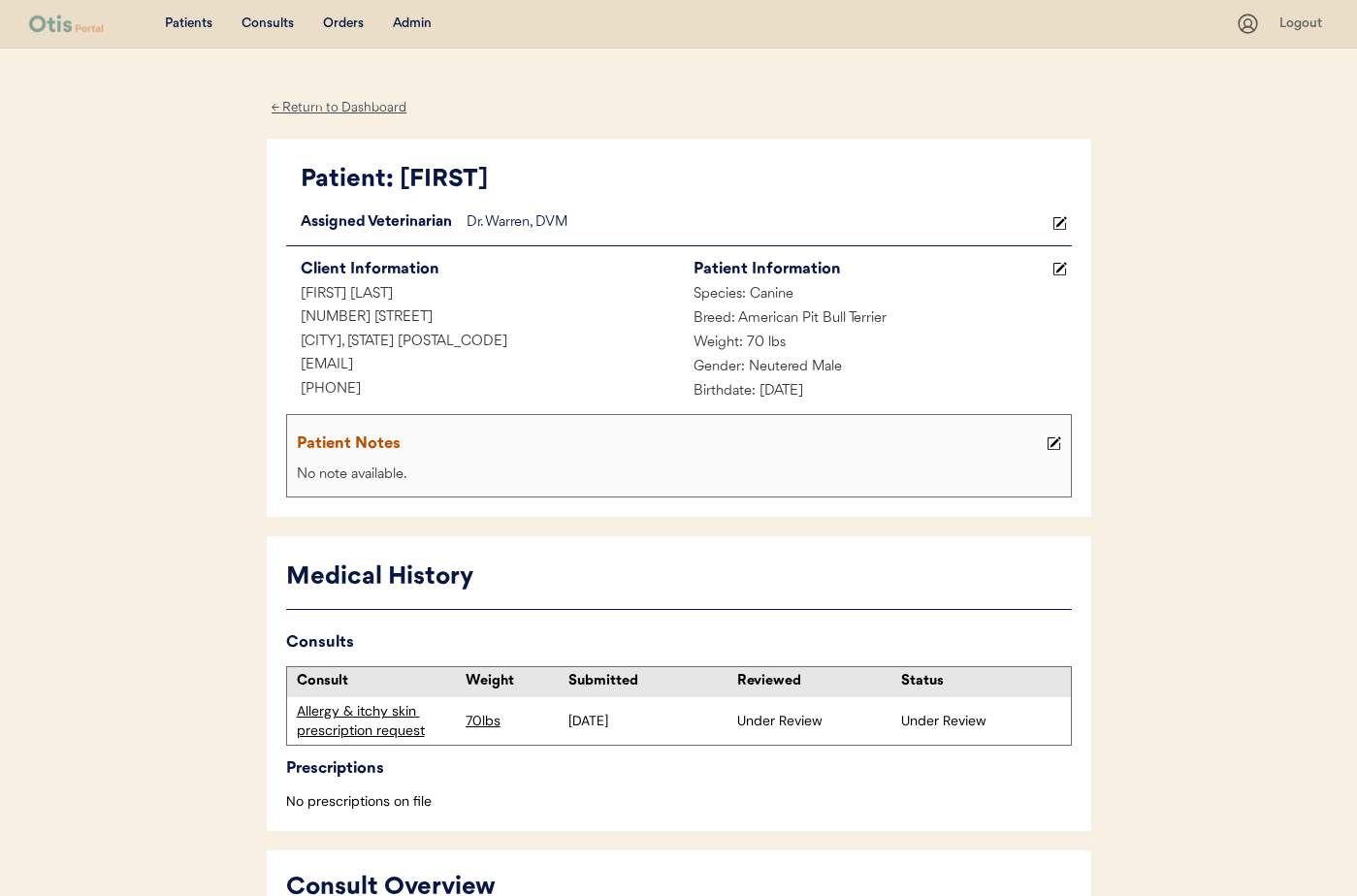 click on "← Return to Dashboard" at bounding box center (339, 108) 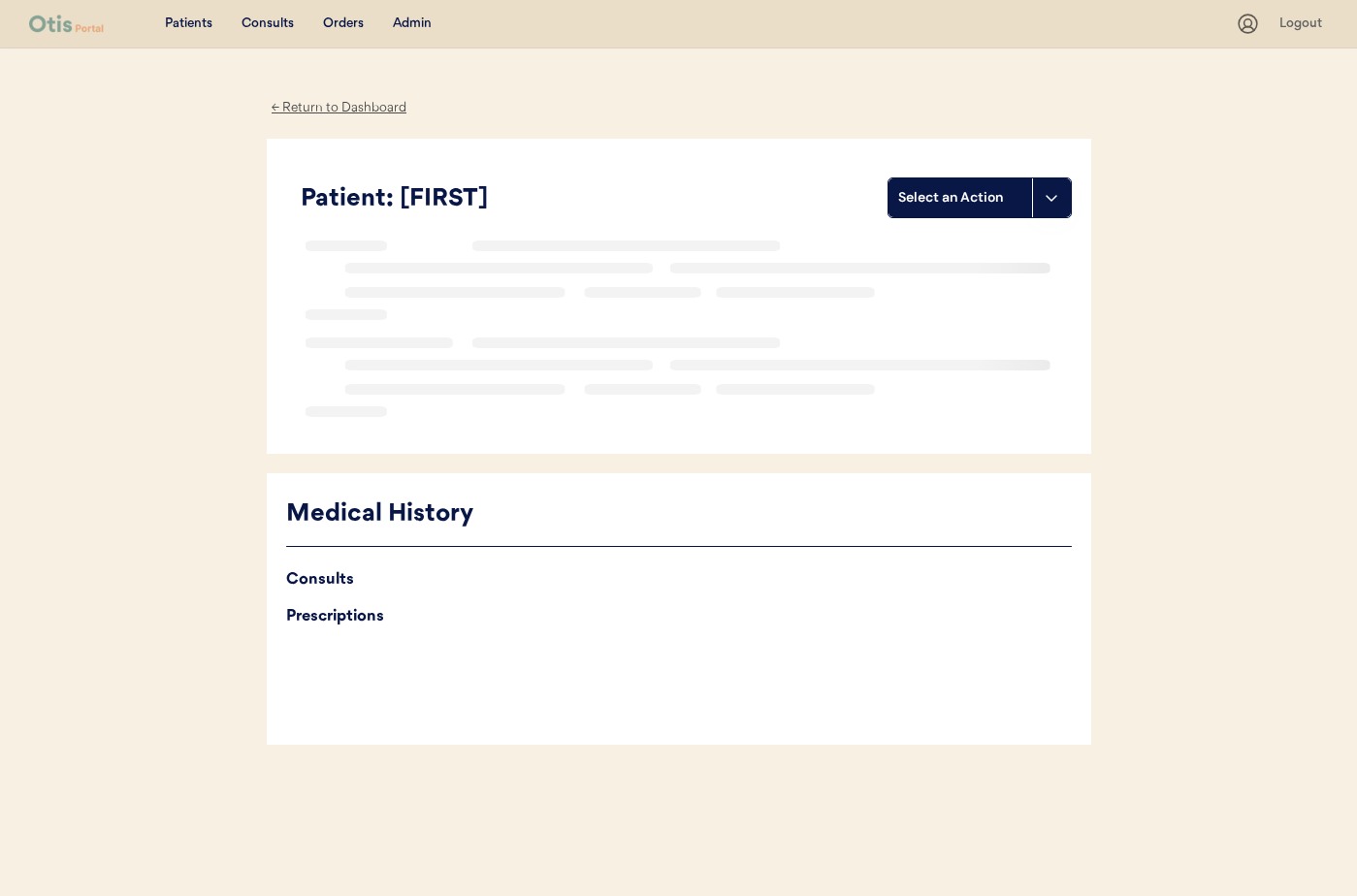 scroll, scrollTop: 0, scrollLeft: 0, axis: both 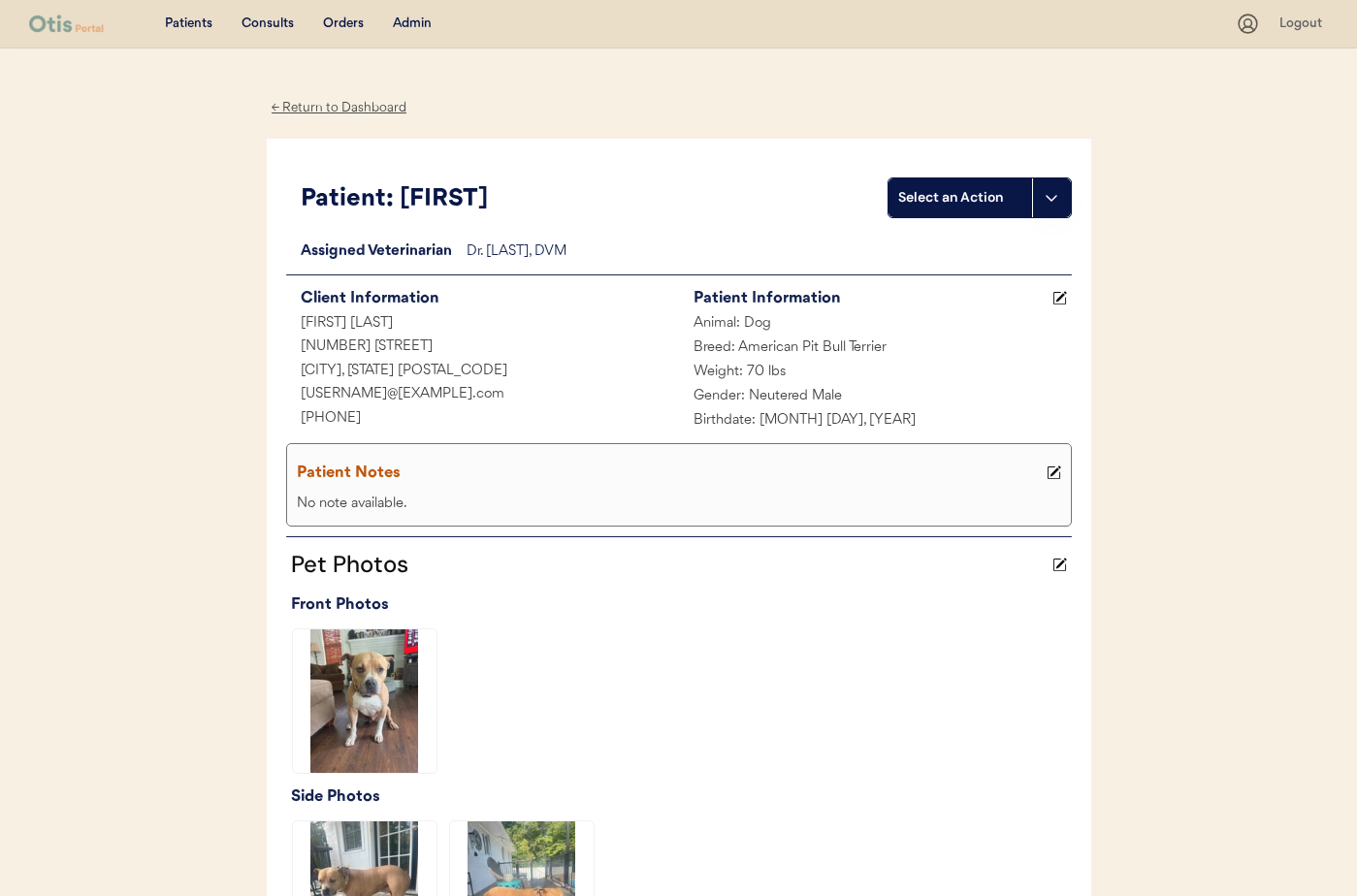 click on "← Return to Dashboard" at bounding box center [339, 108] 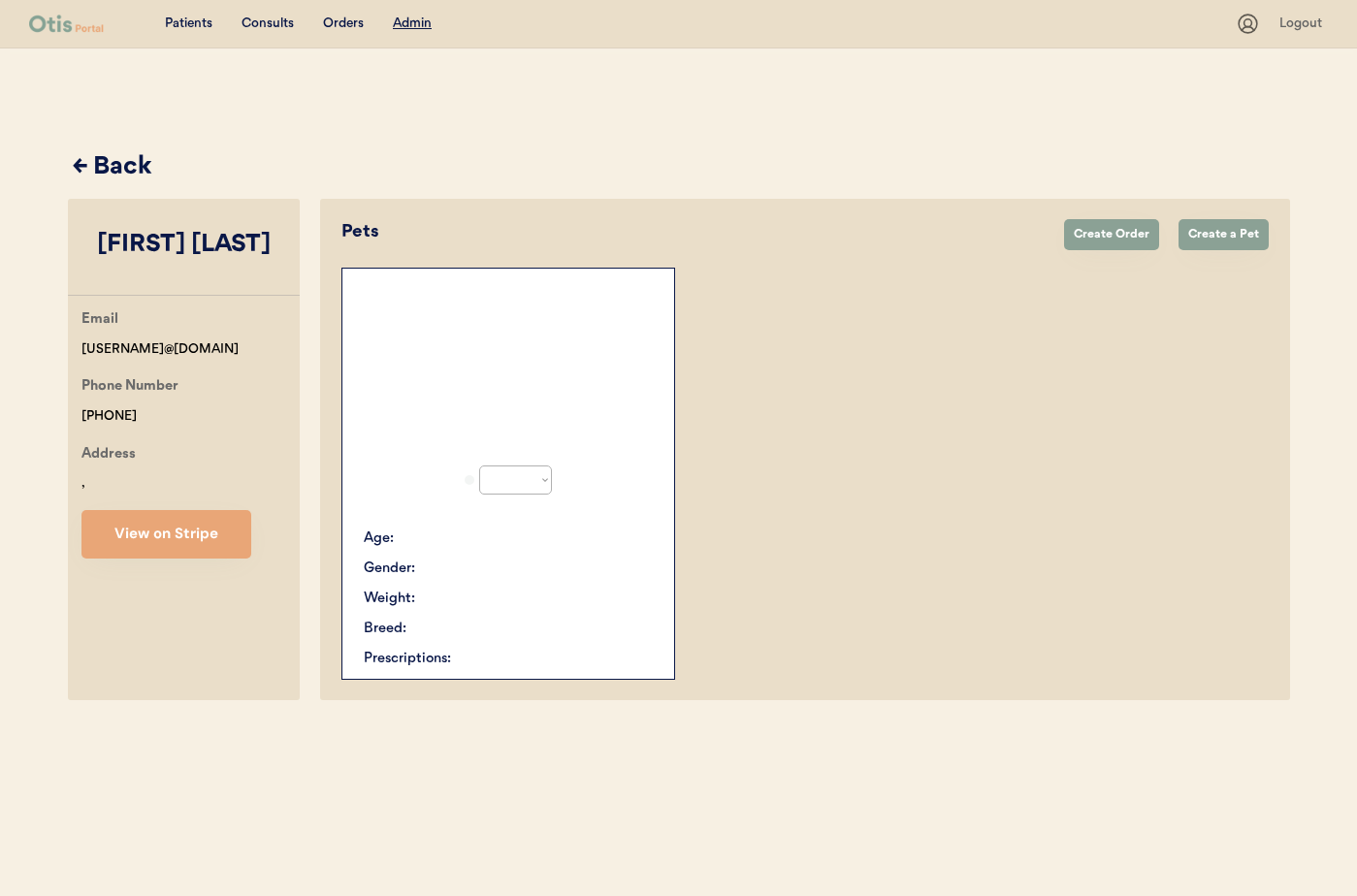 scroll, scrollTop: 0, scrollLeft: 0, axis: both 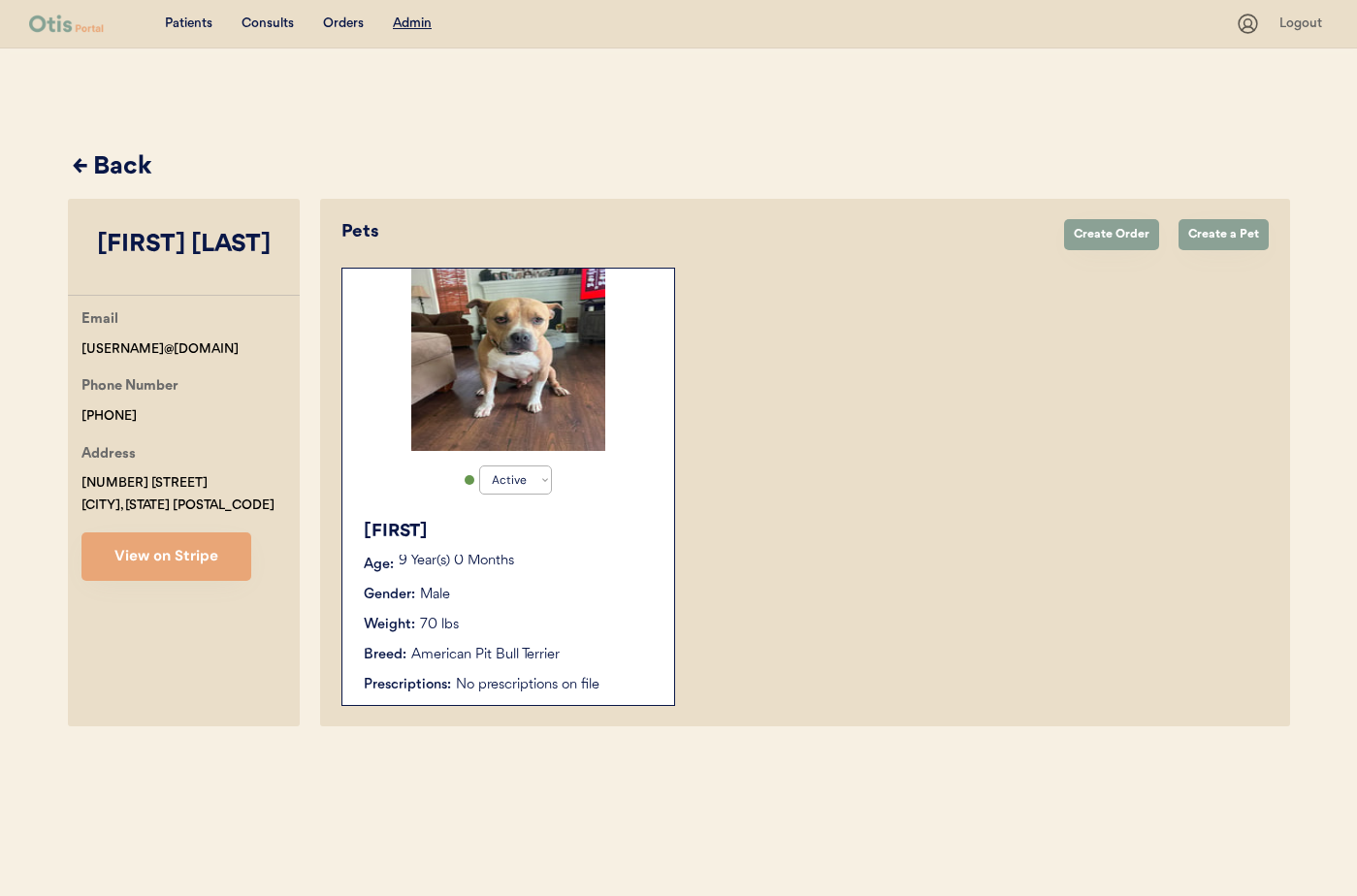 click on "← Back" at bounding box center [681, 168] 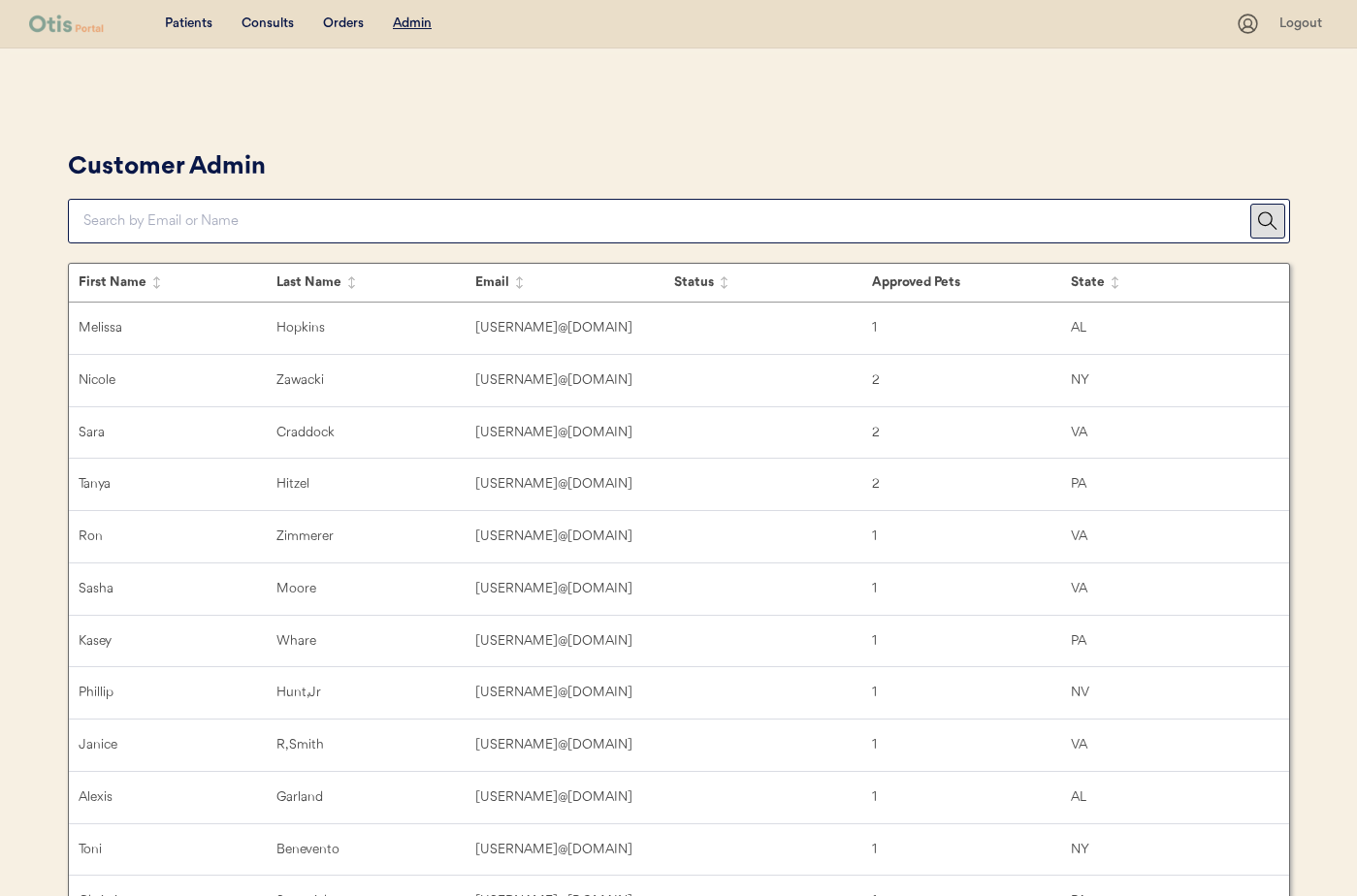 click at bounding box center (666, 221) 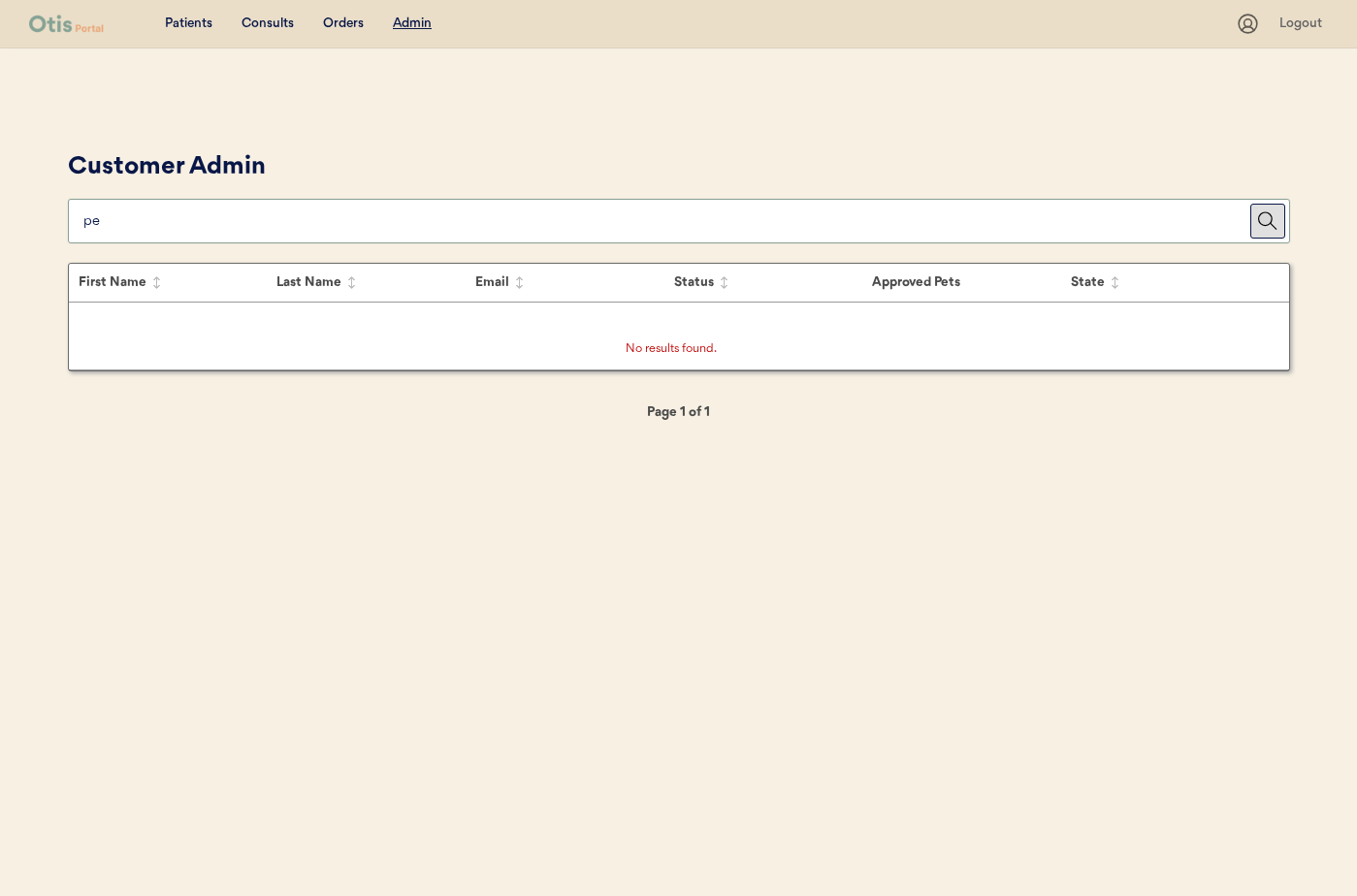 type on "p" 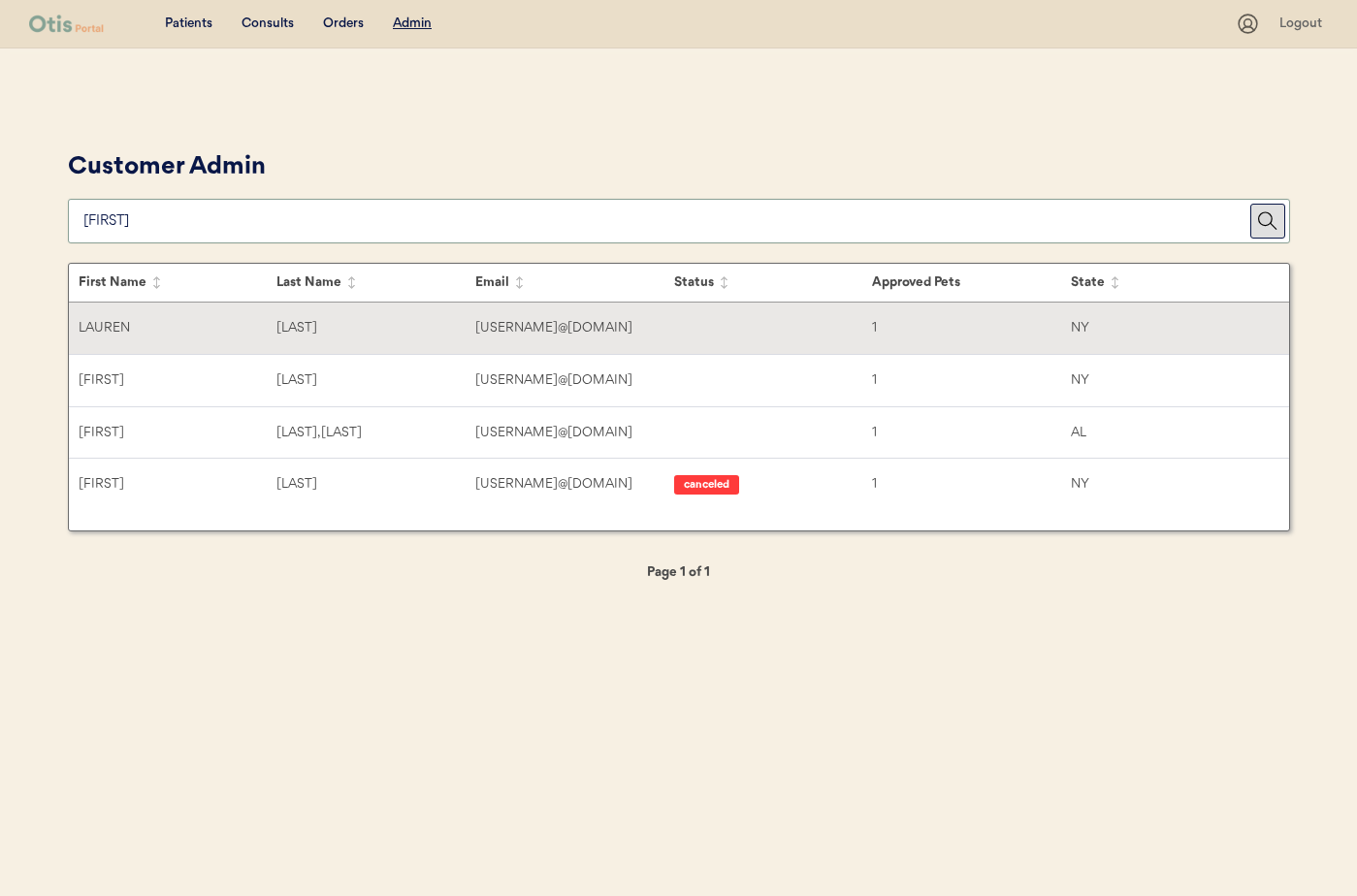 type on "Harma" 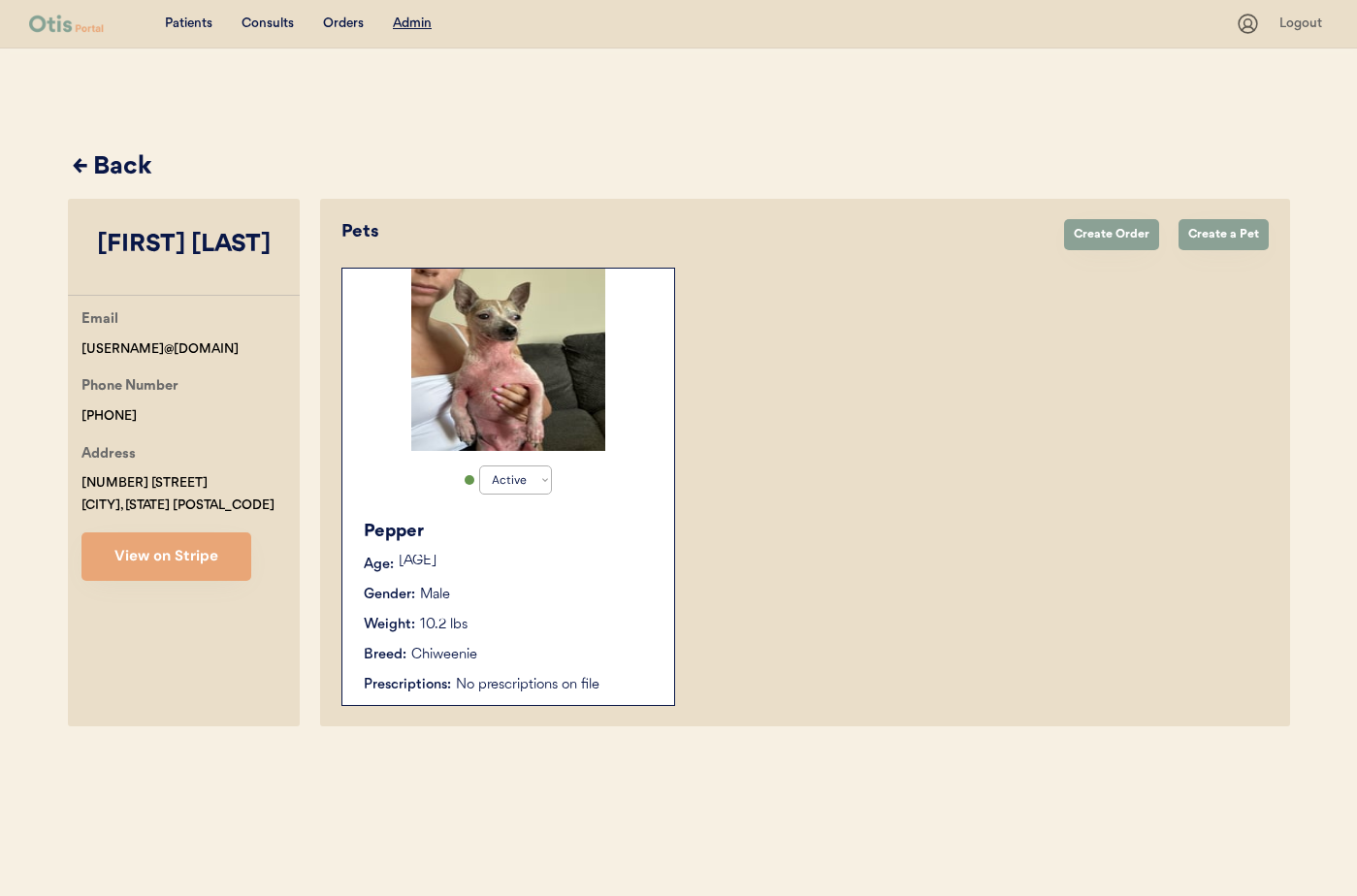 click on "Pepper Age:
10 Year(s) 0 Months
Gender: Male Weight: 10.2 lbs Breed: Chiweenie Prescriptions: No prescriptions on file" at bounding box center (508, 607) 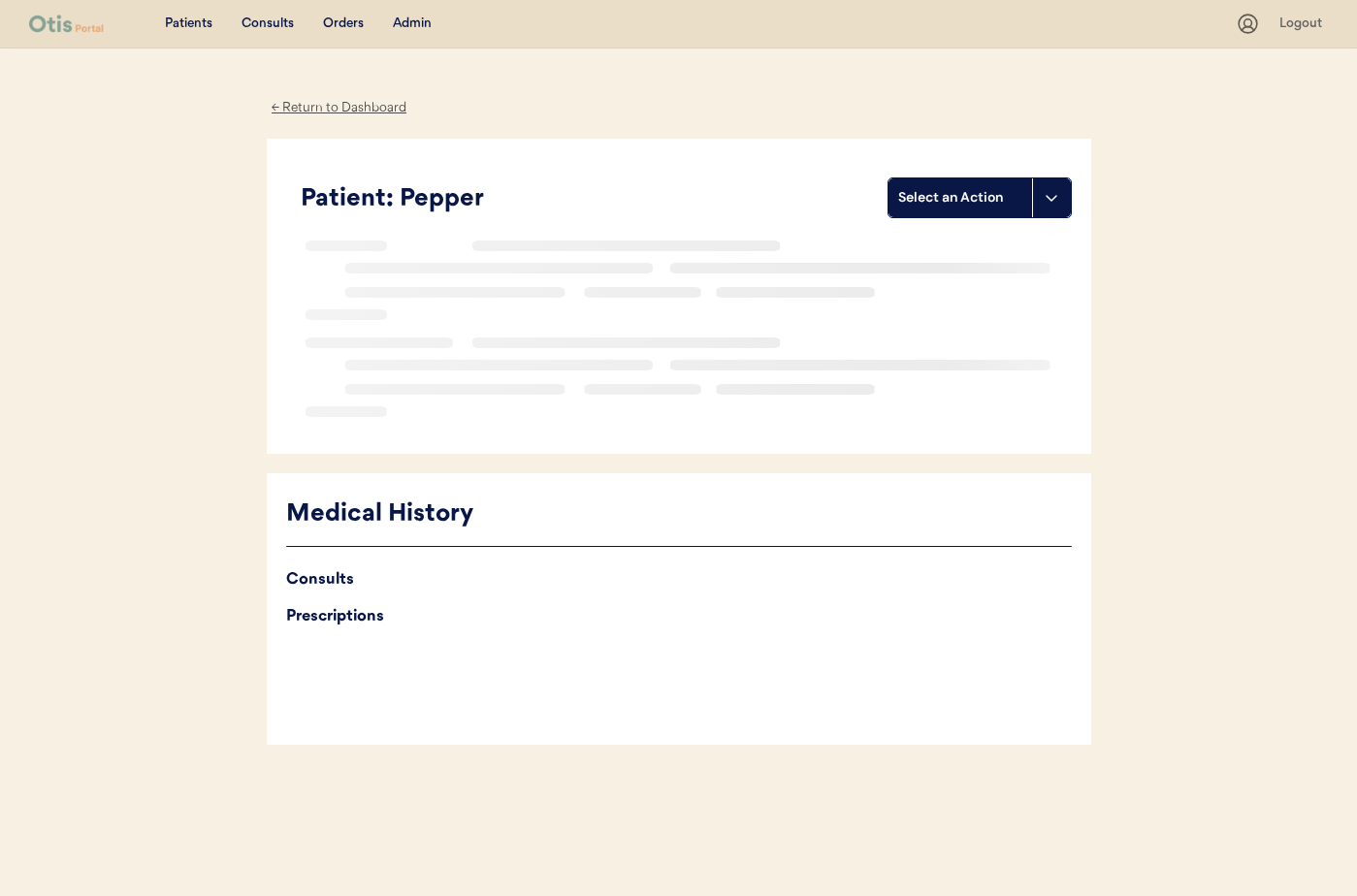 scroll, scrollTop: 0, scrollLeft: 0, axis: both 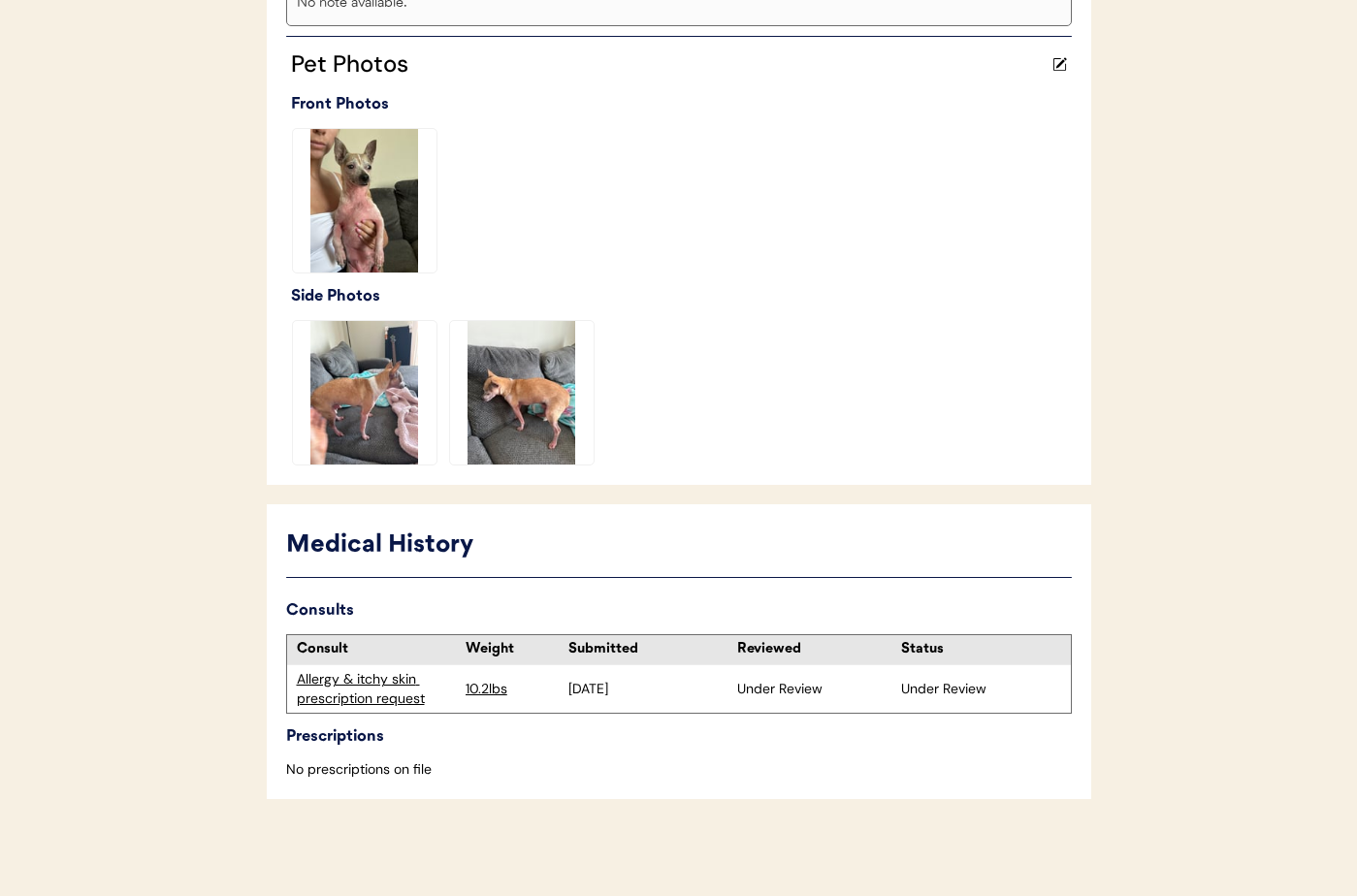 click on "Allergy & itchy skin prescription request" at bounding box center [376, 688] 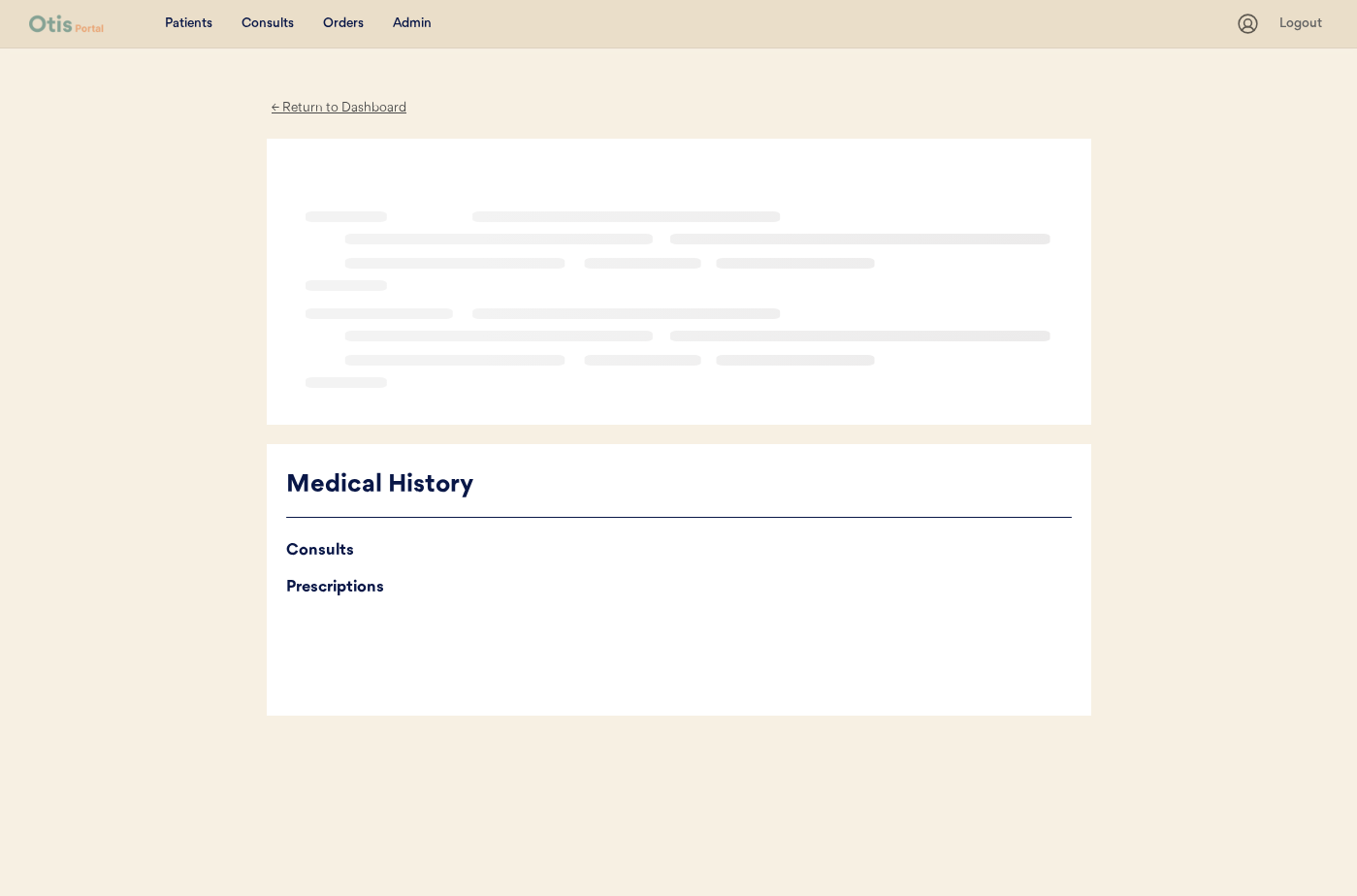 scroll, scrollTop: 0, scrollLeft: 0, axis: both 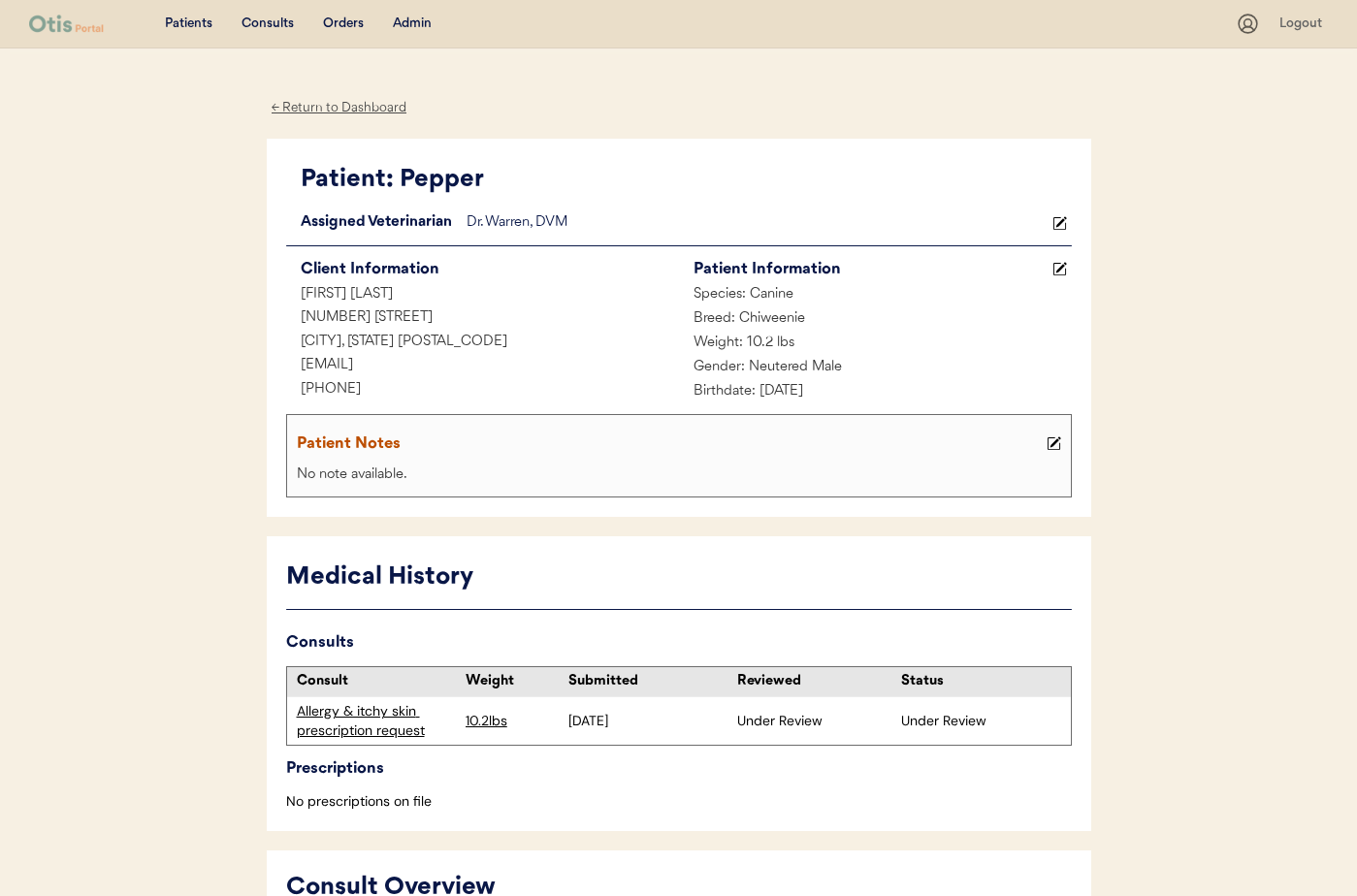 drag, startPoint x: 379, startPoint y: 389, endPoint x: 301, endPoint y: 384, distance: 78.160092 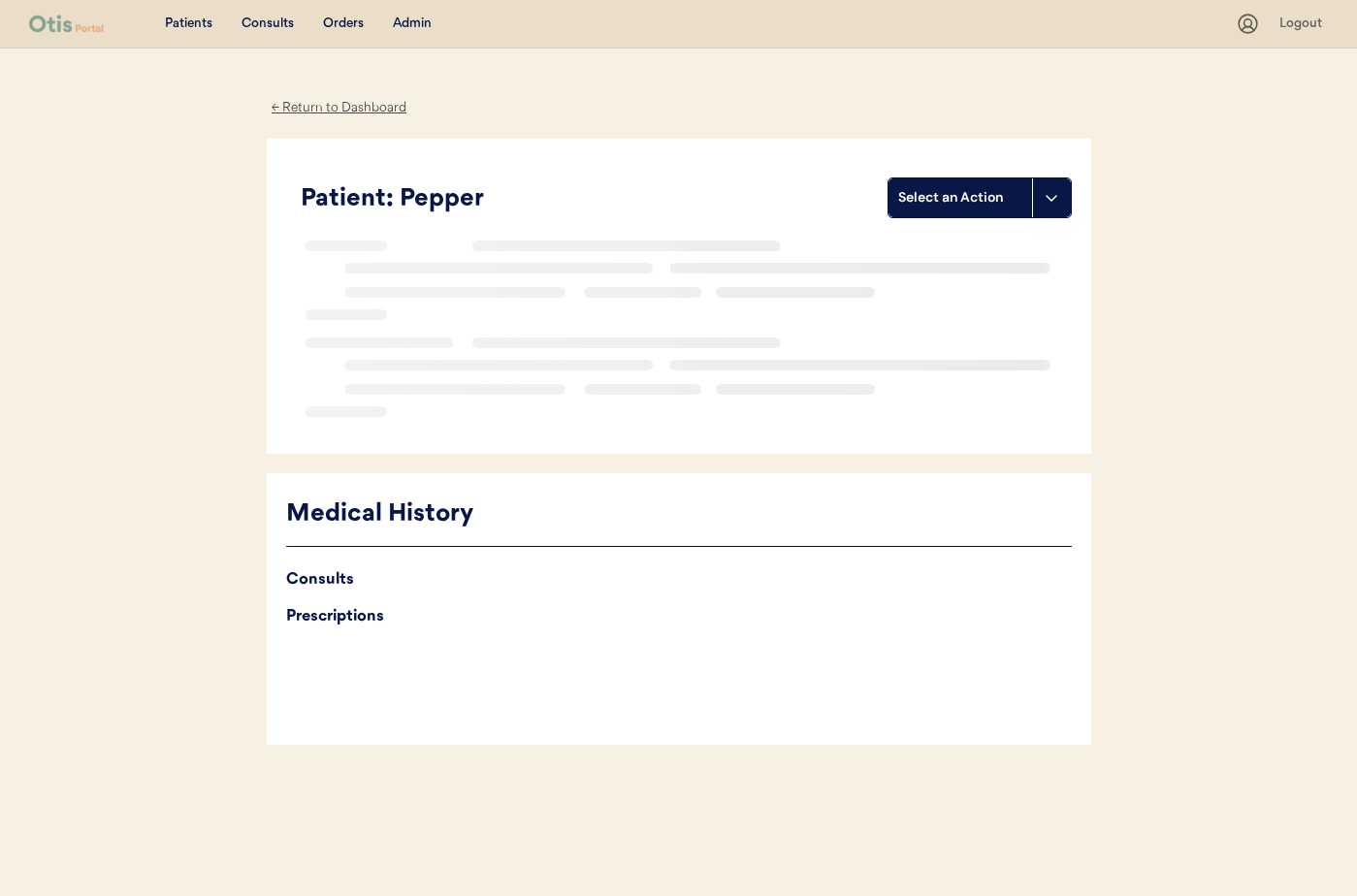 scroll, scrollTop: 0, scrollLeft: 0, axis: both 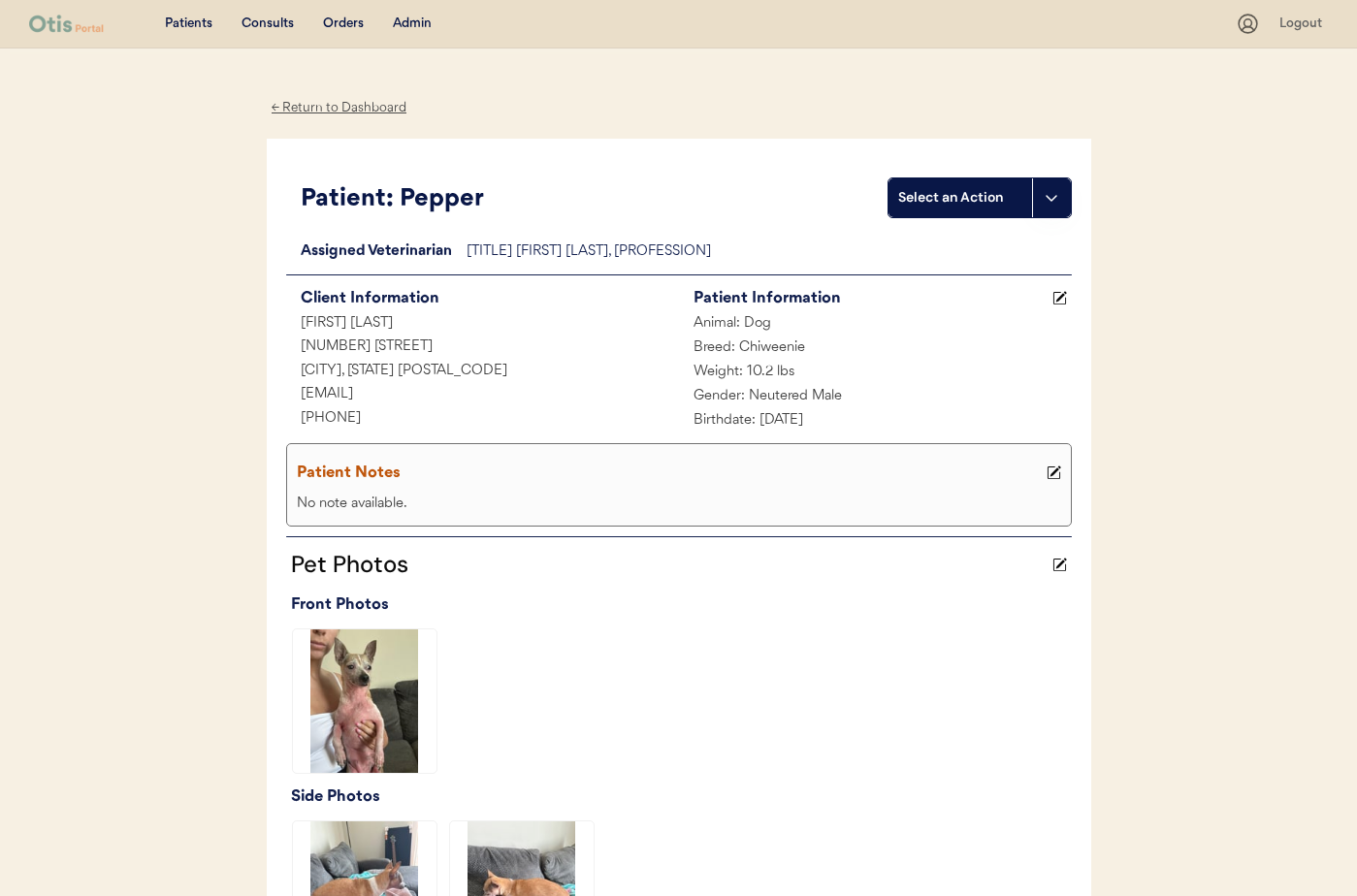 drag, startPoint x: 307, startPoint y: 107, endPoint x: 309, endPoint y: 126, distance: 19.10497 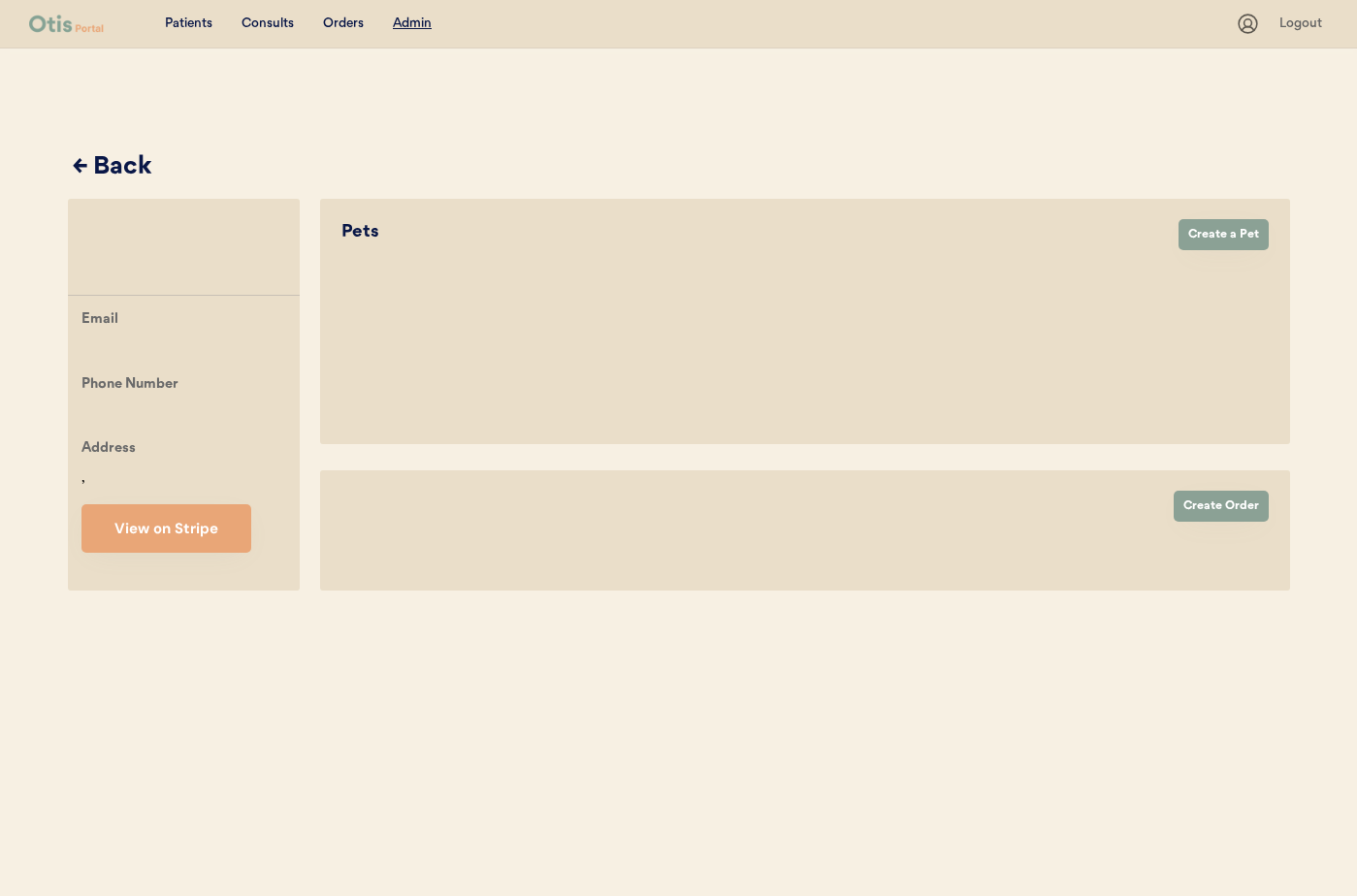 scroll, scrollTop: 0, scrollLeft: 0, axis: both 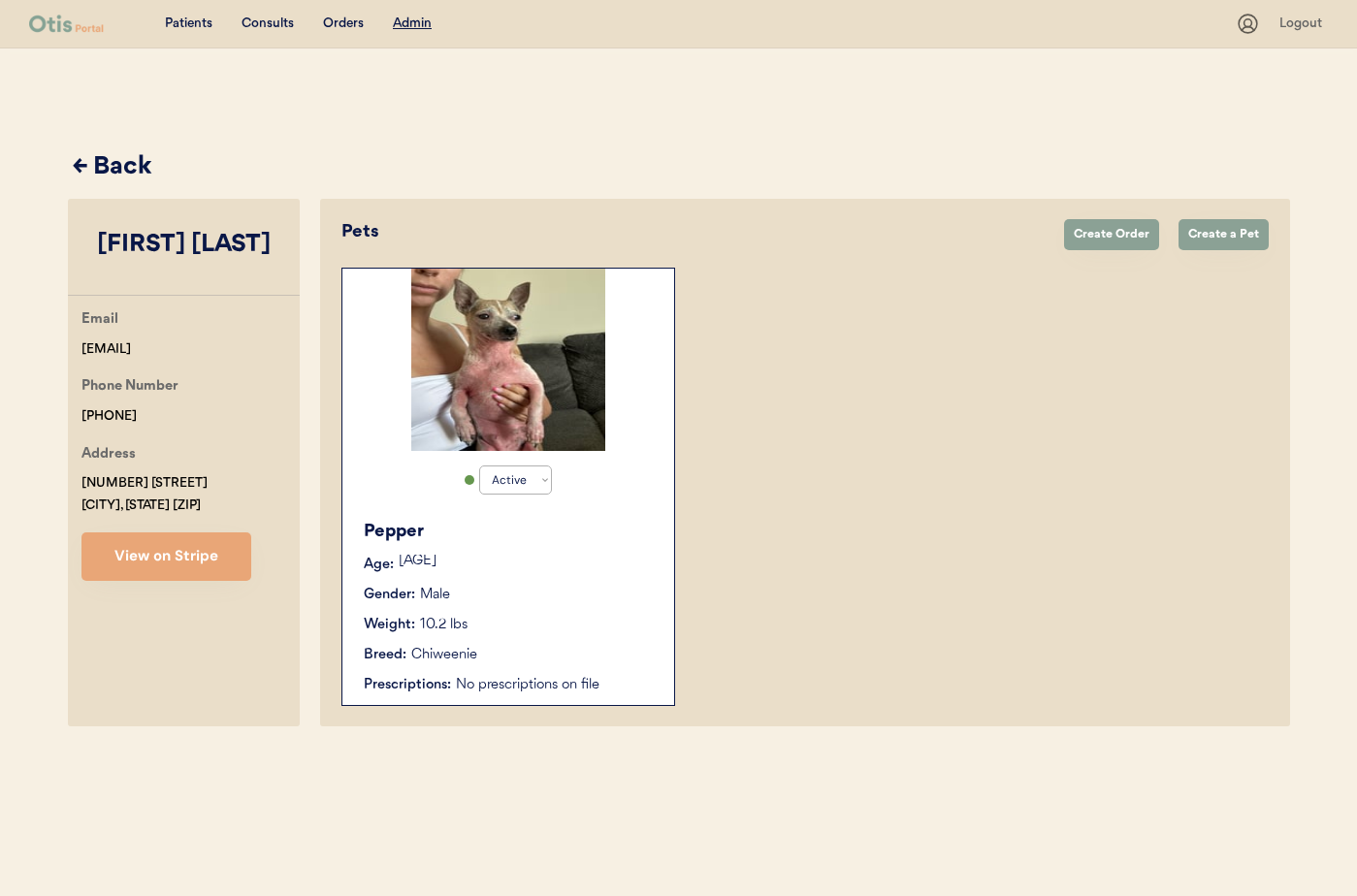 drag, startPoint x: 120, startPoint y: 163, endPoint x: 445, endPoint y: 25, distance: 353.085 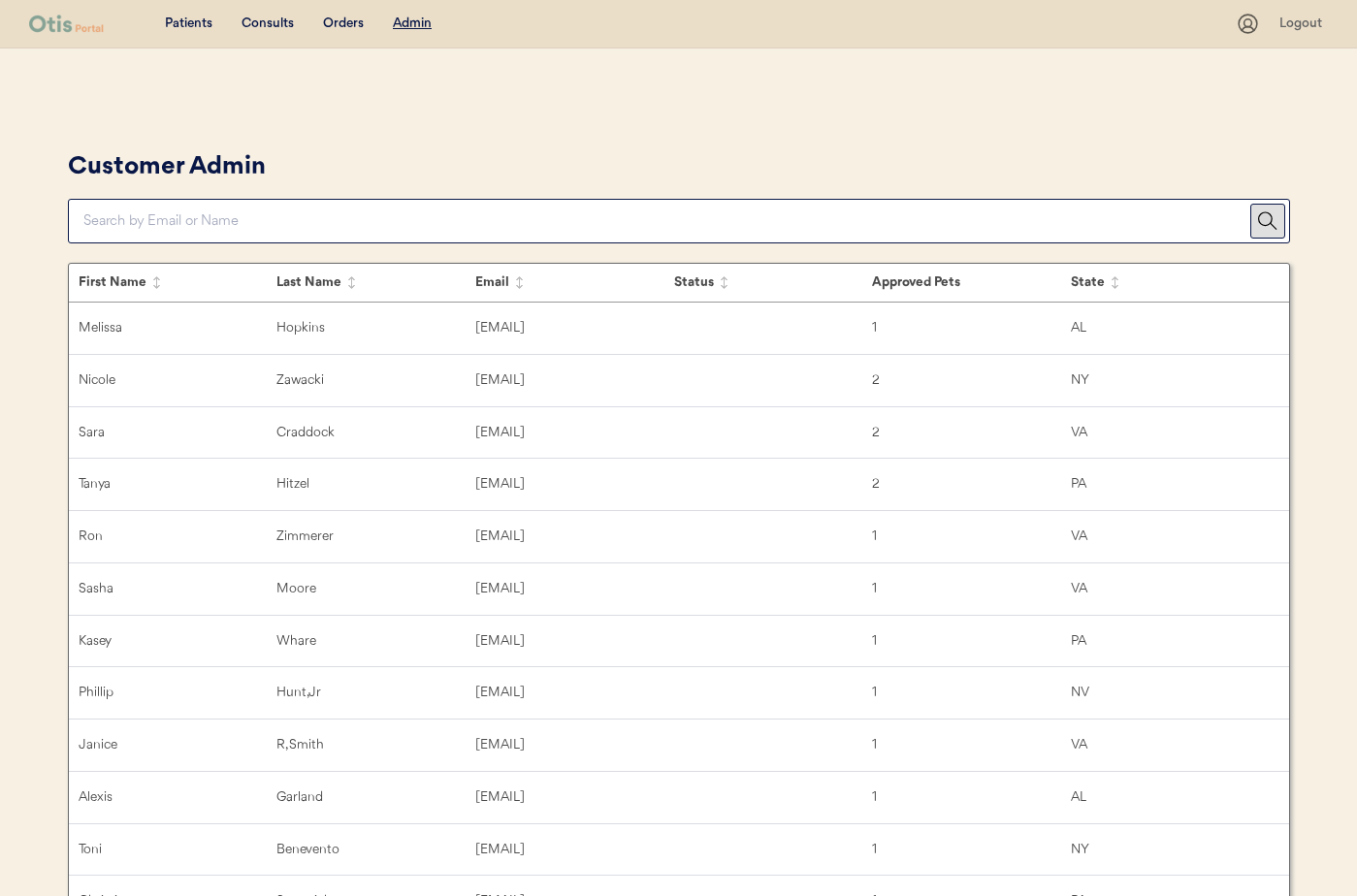 click on "Admin" at bounding box center [412, 23] 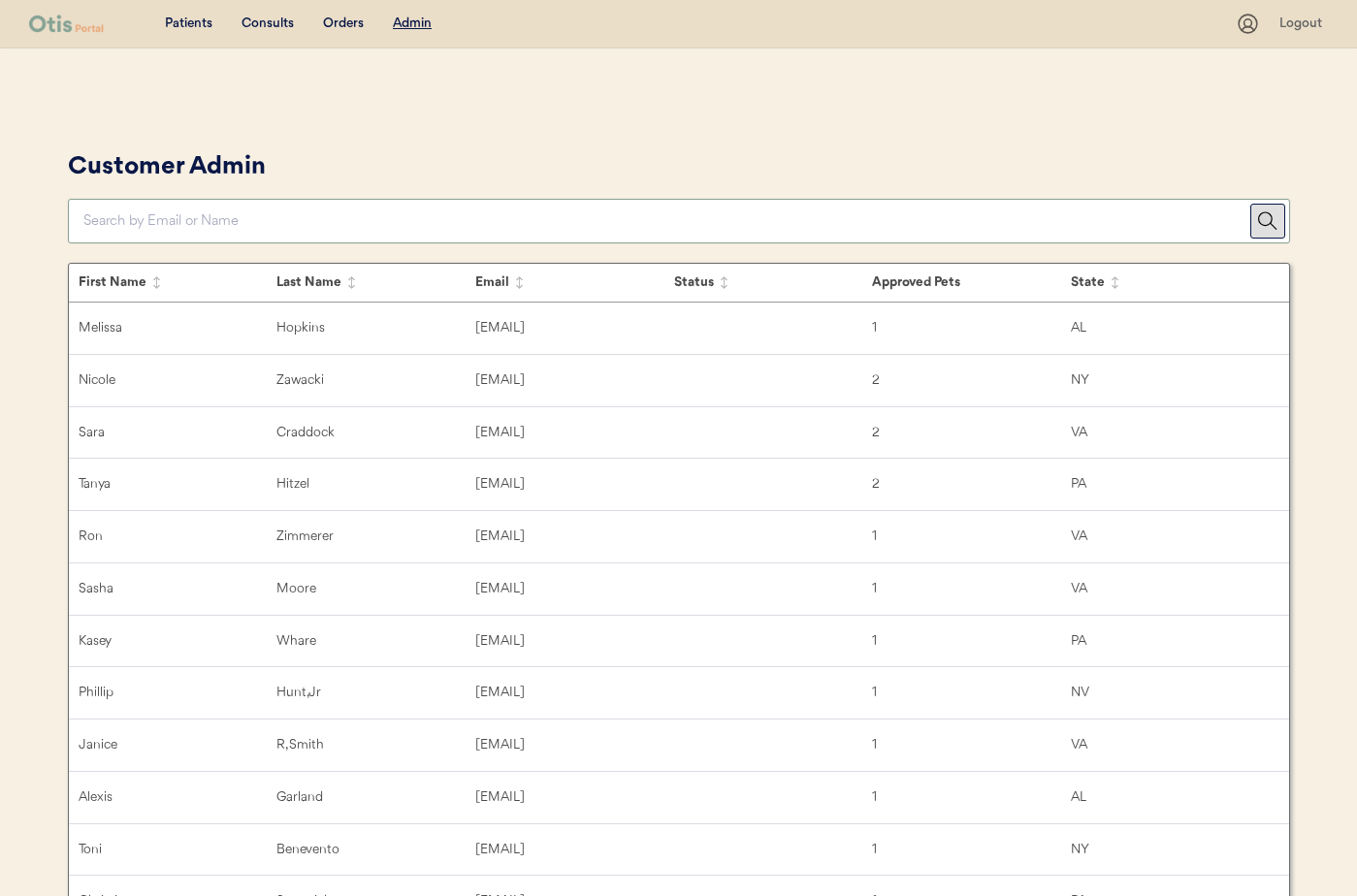 click at bounding box center [666, 221] 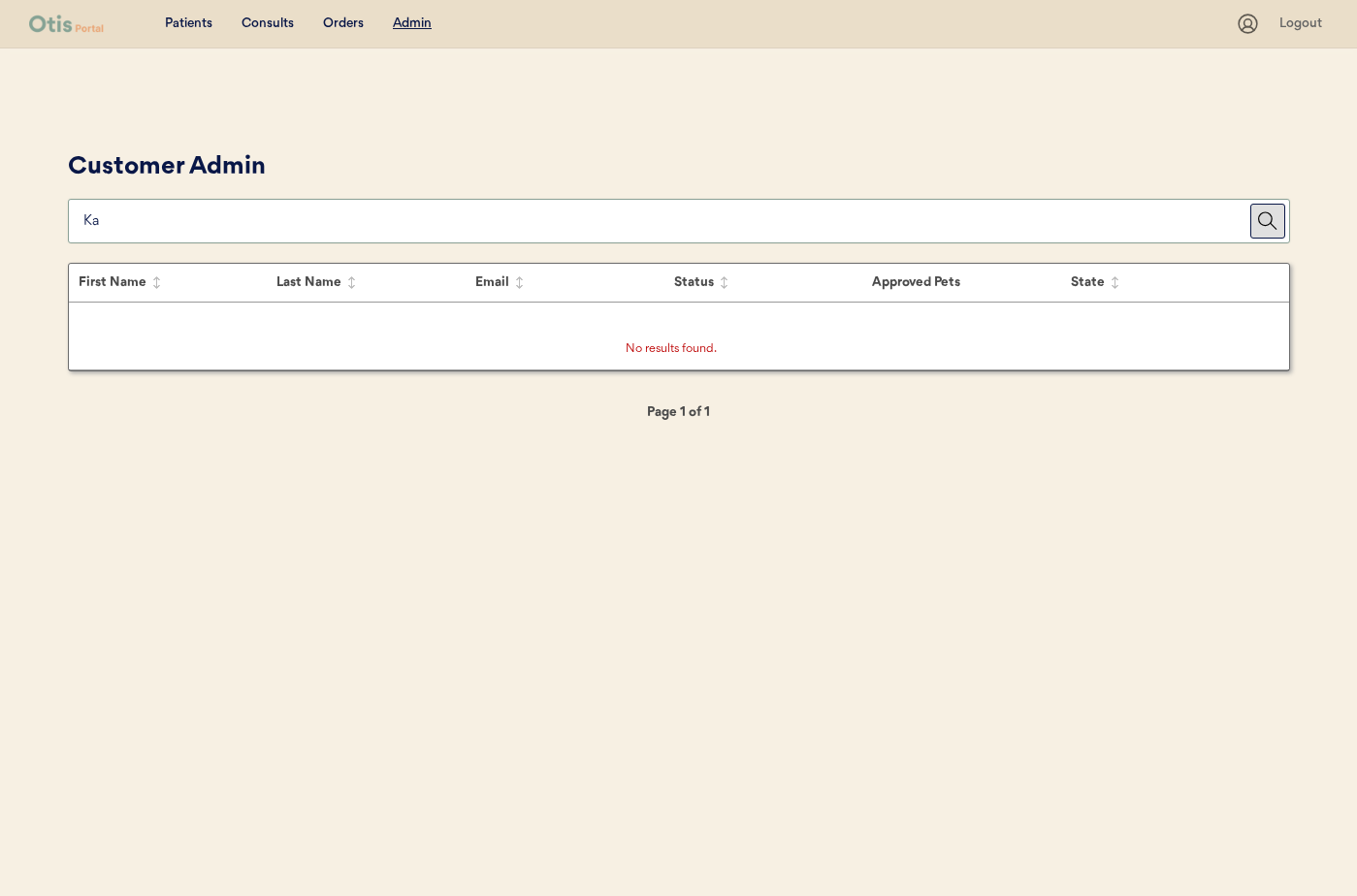 type on "K" 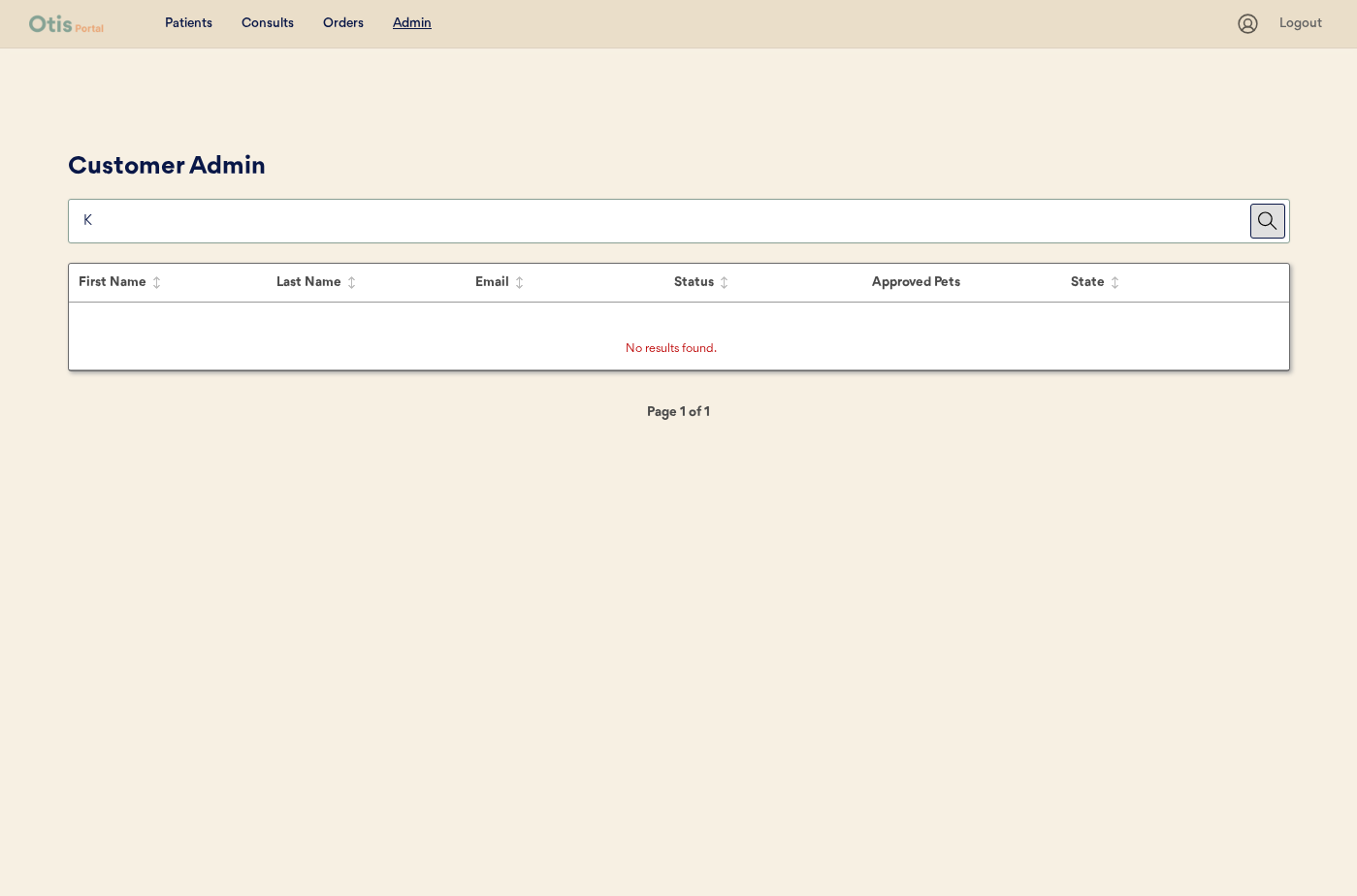 type 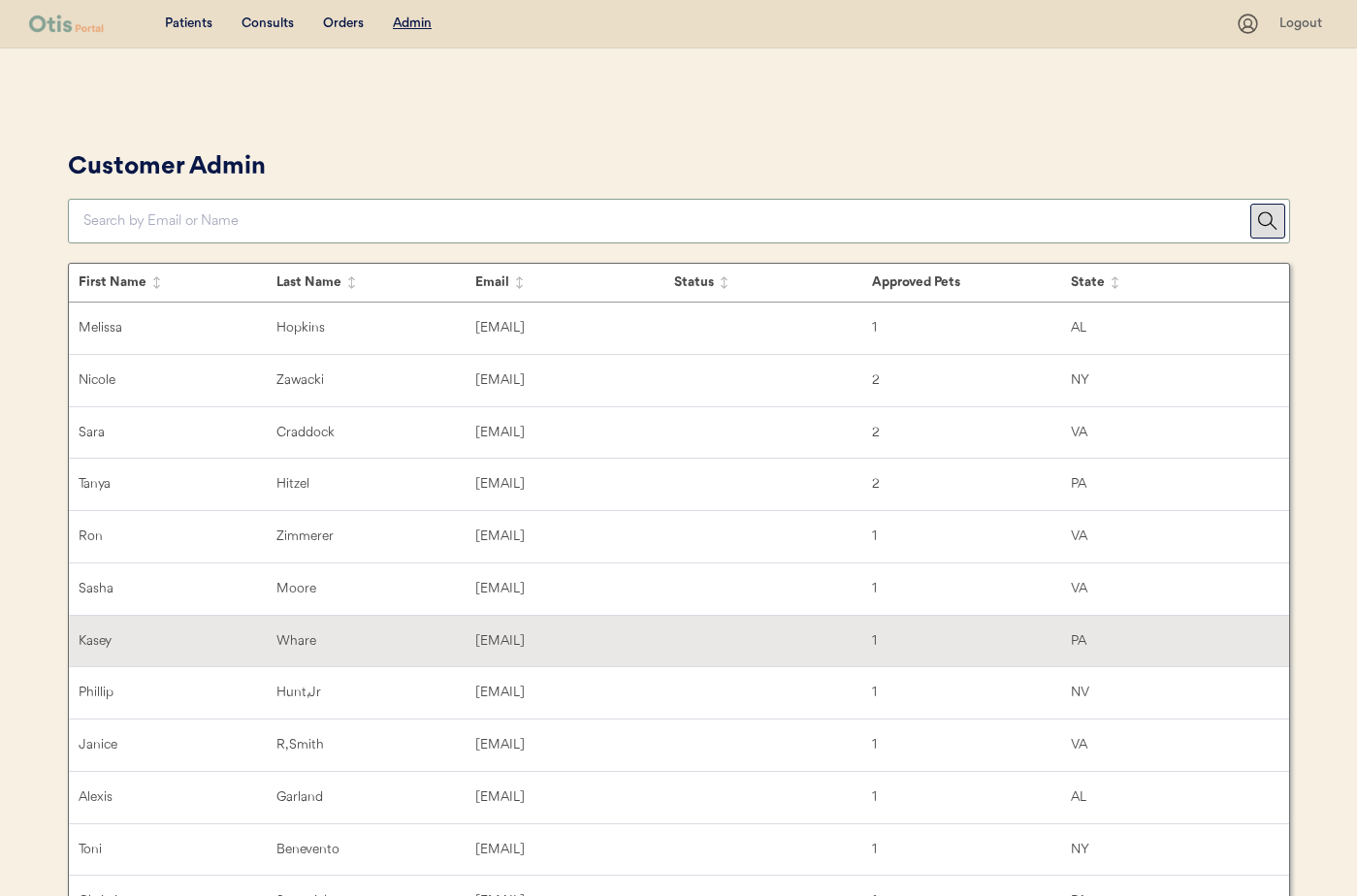 click on "Whare" at bounding box center (375, 641) 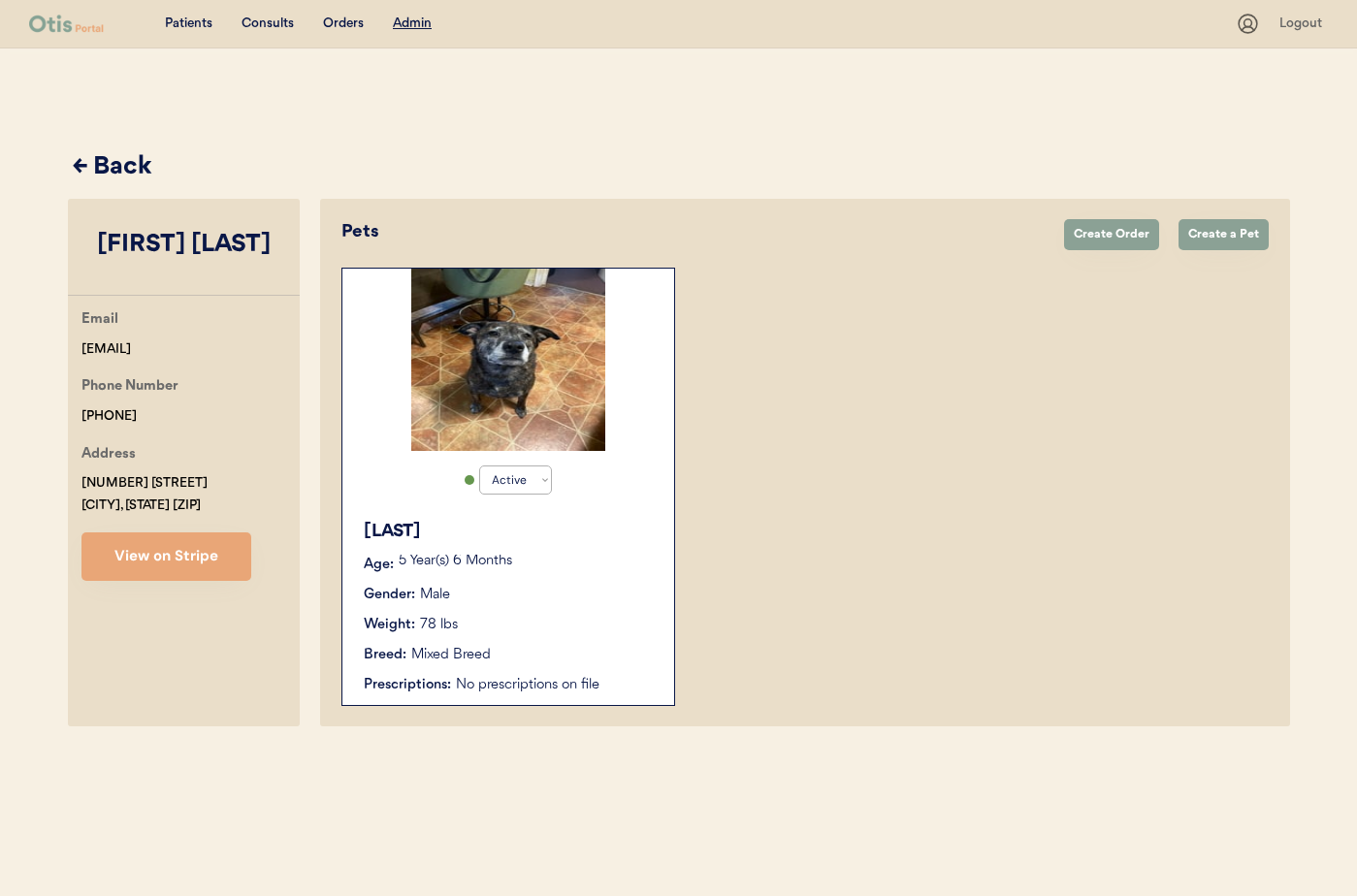 click on "Gender: Male" at bounding box center [509, 594] 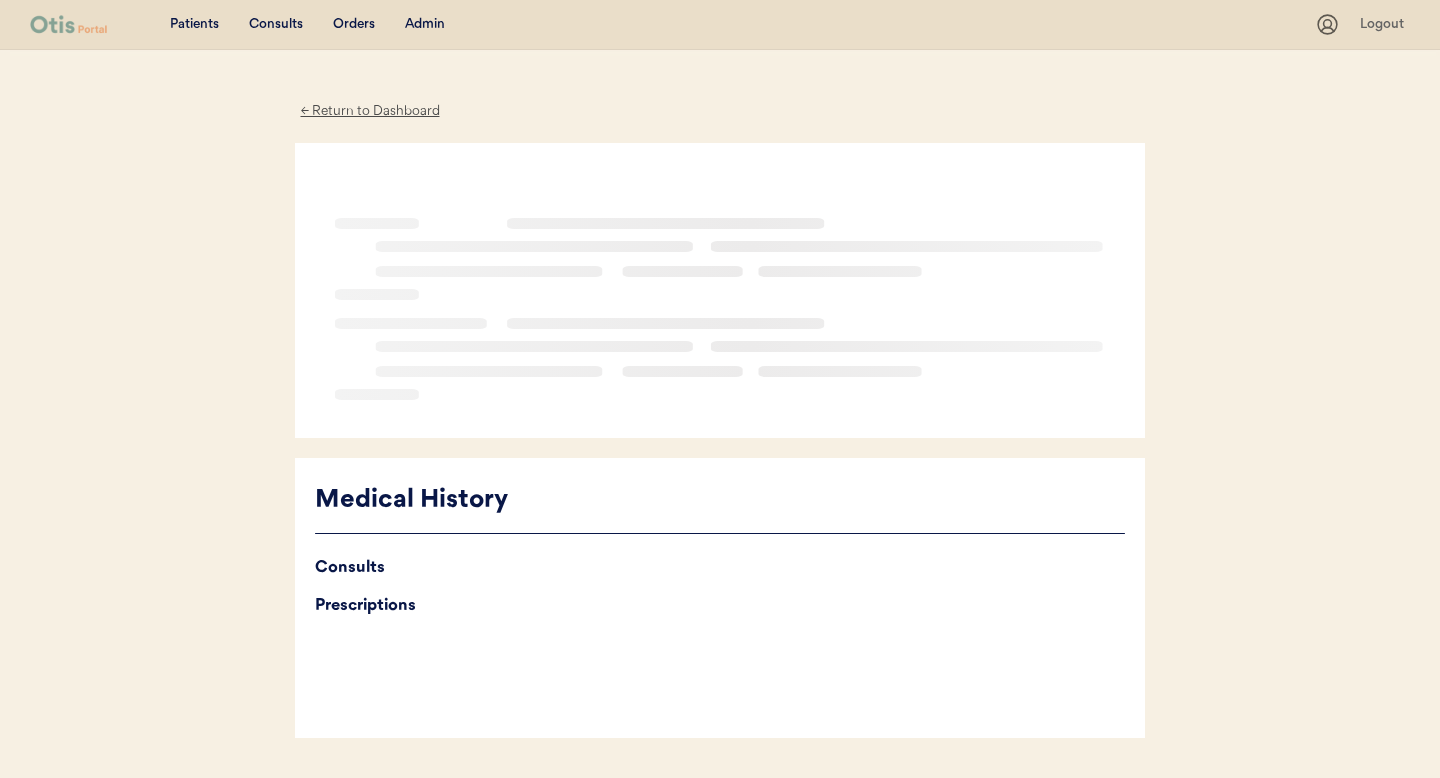 scroll, scrollTop: 0, scrollLeft: 0, axis: both 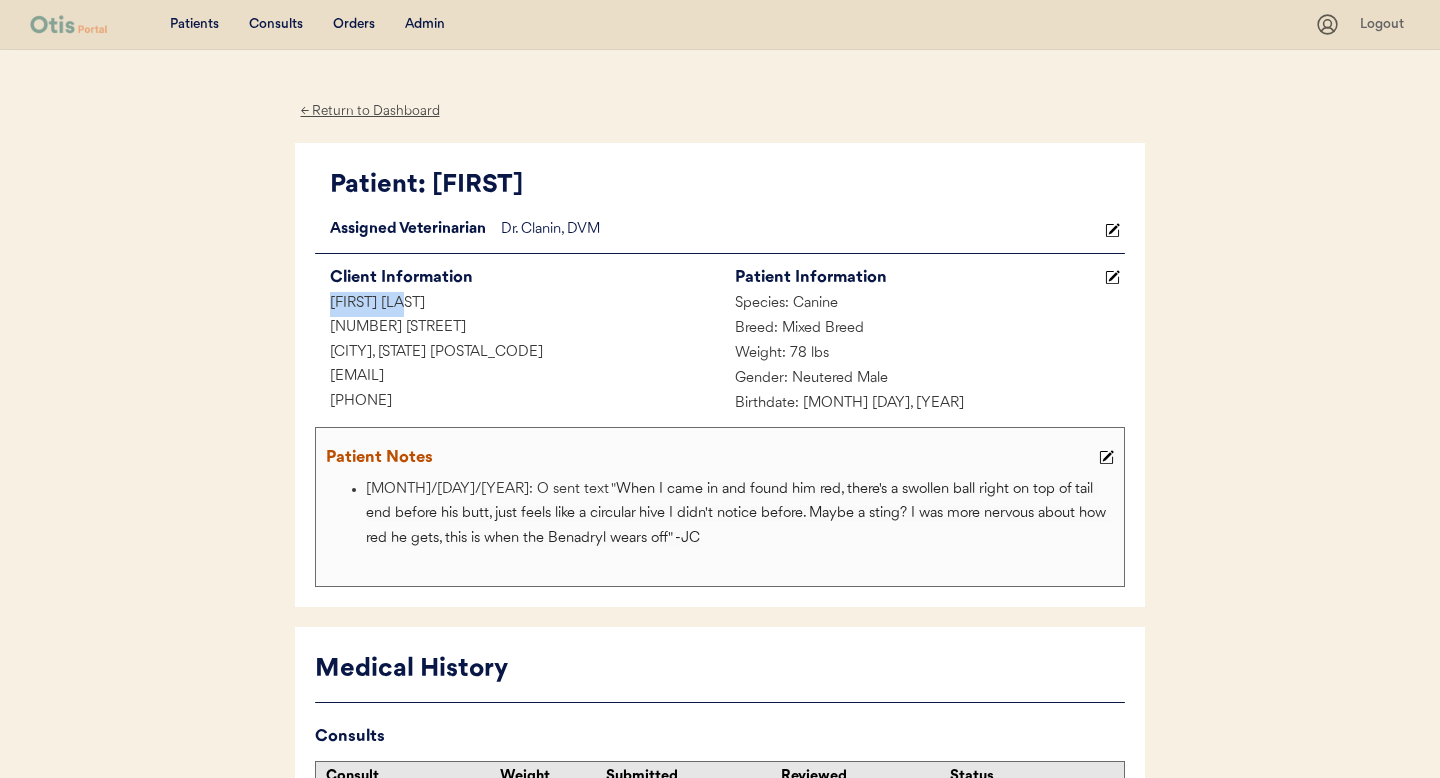 drag, startPoint x: 409, startPoint y: 302, endPoint x: 319, endPoint y: 298, distance: 90.088844 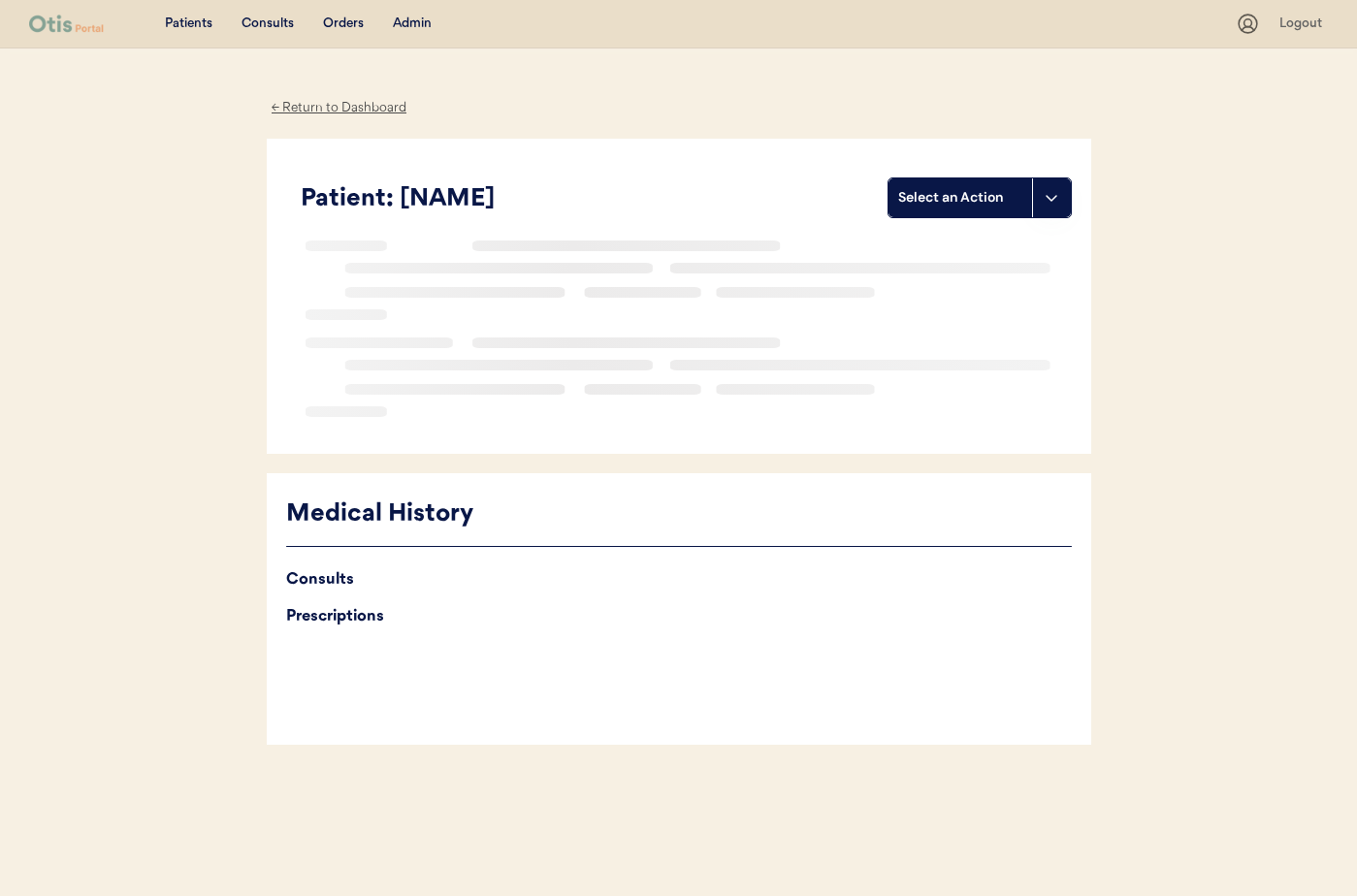 scroll, scrollTop: 0, scrollLeft: 0, axis: both 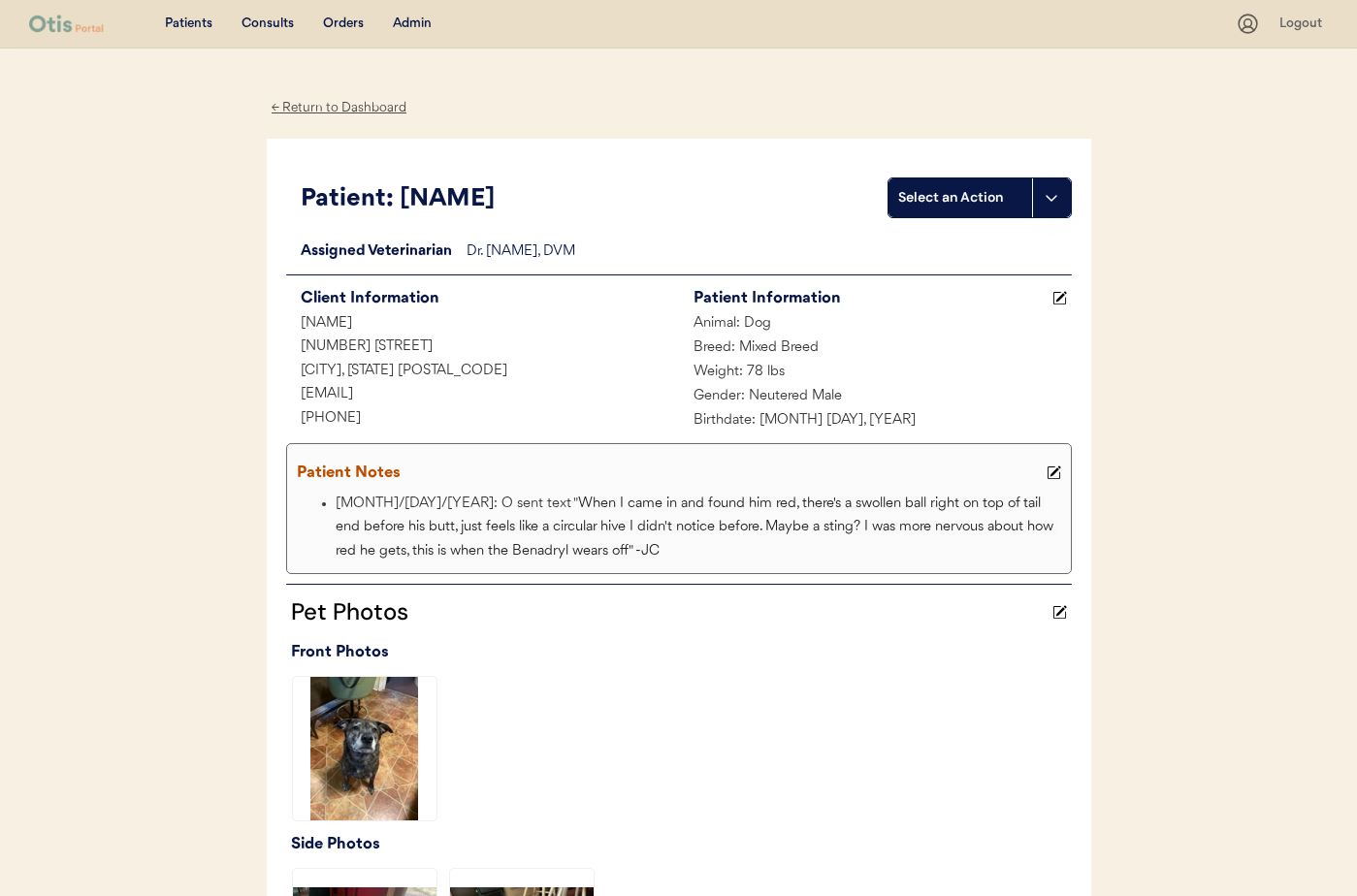 click on "Admin" at bounding box center [412, 24] 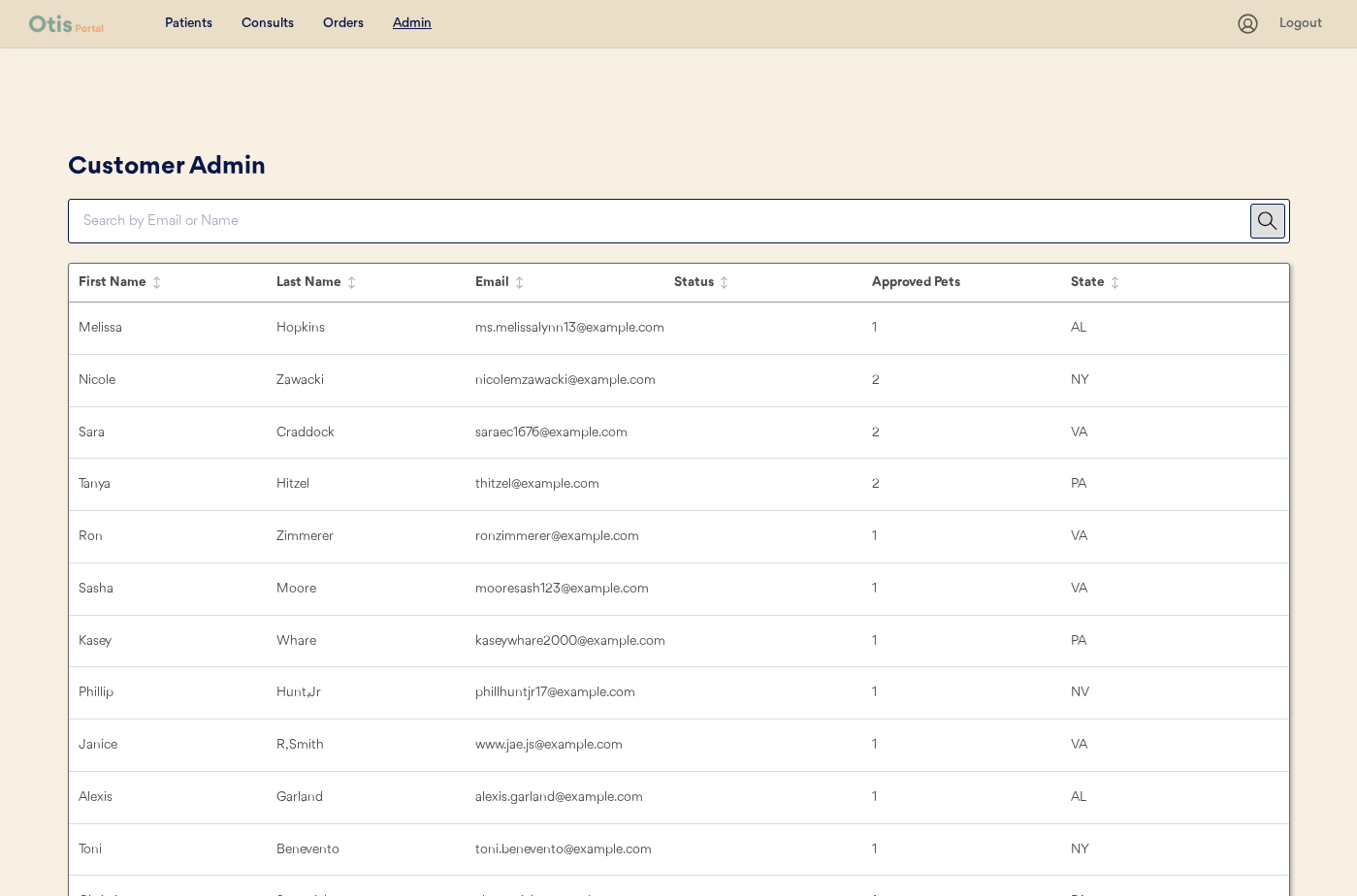 scroll, scrollTop: 0, scrollLeft: 0, axis: both 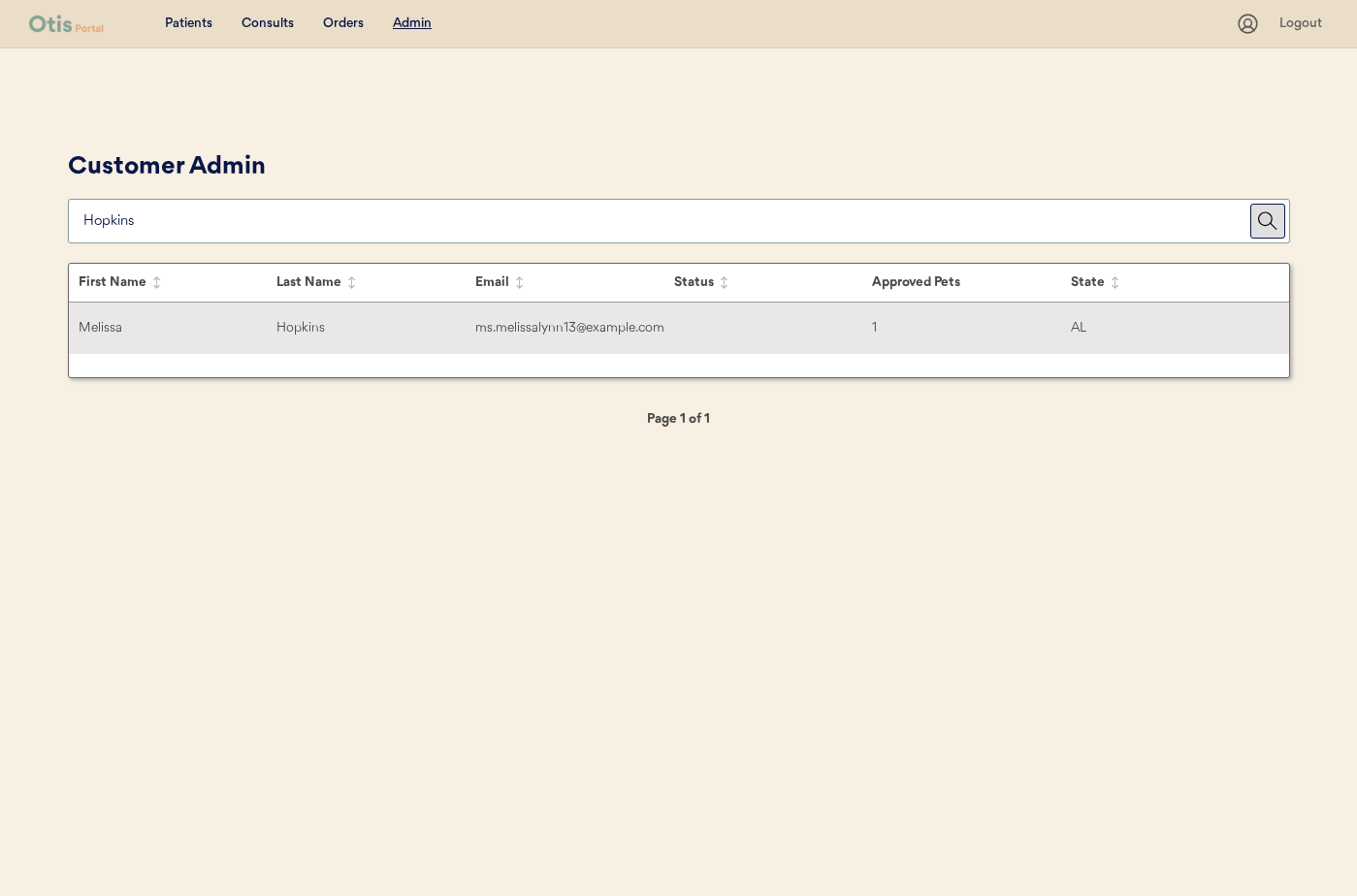 type on "Hopkins" 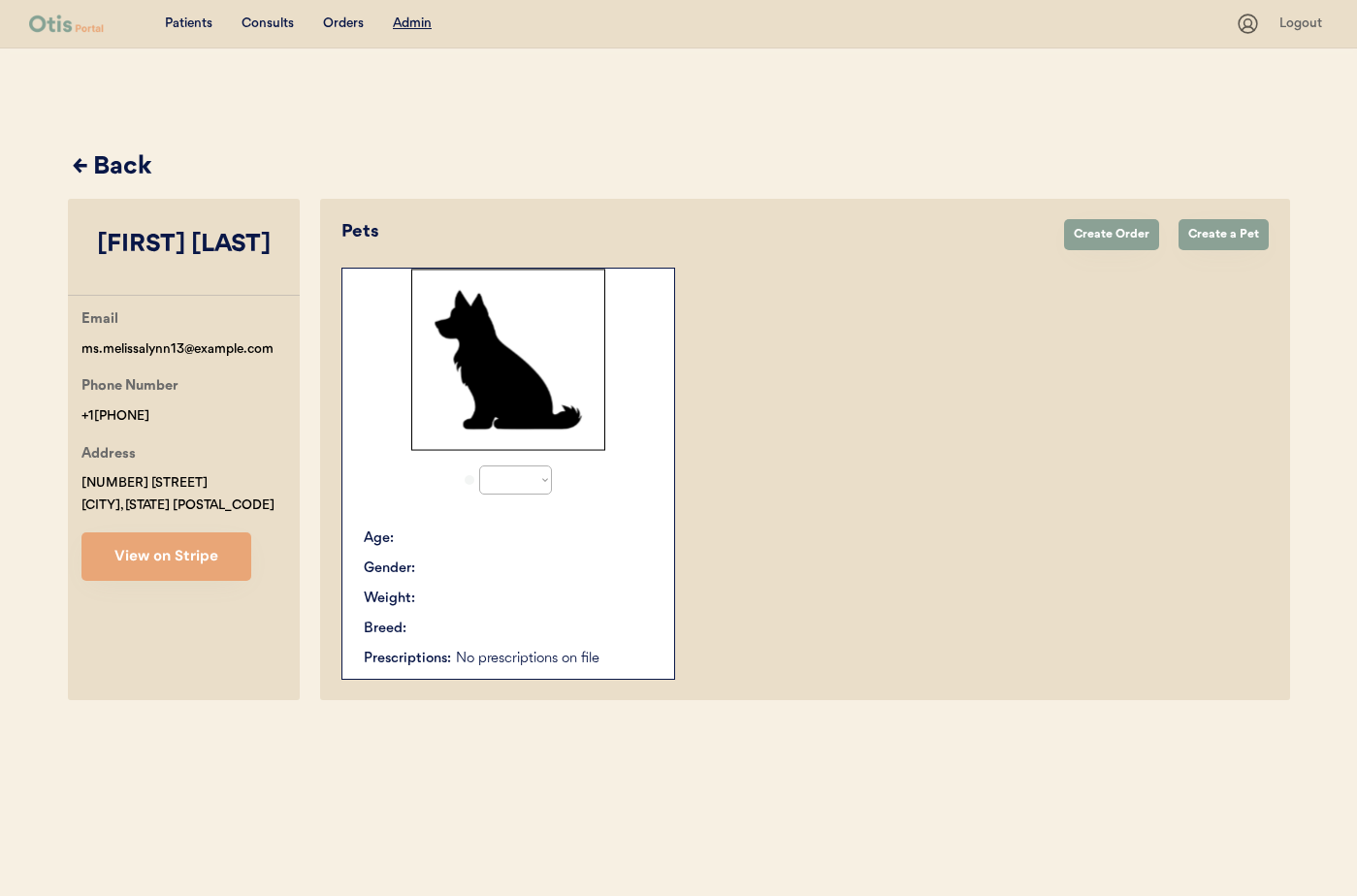 select on "true" 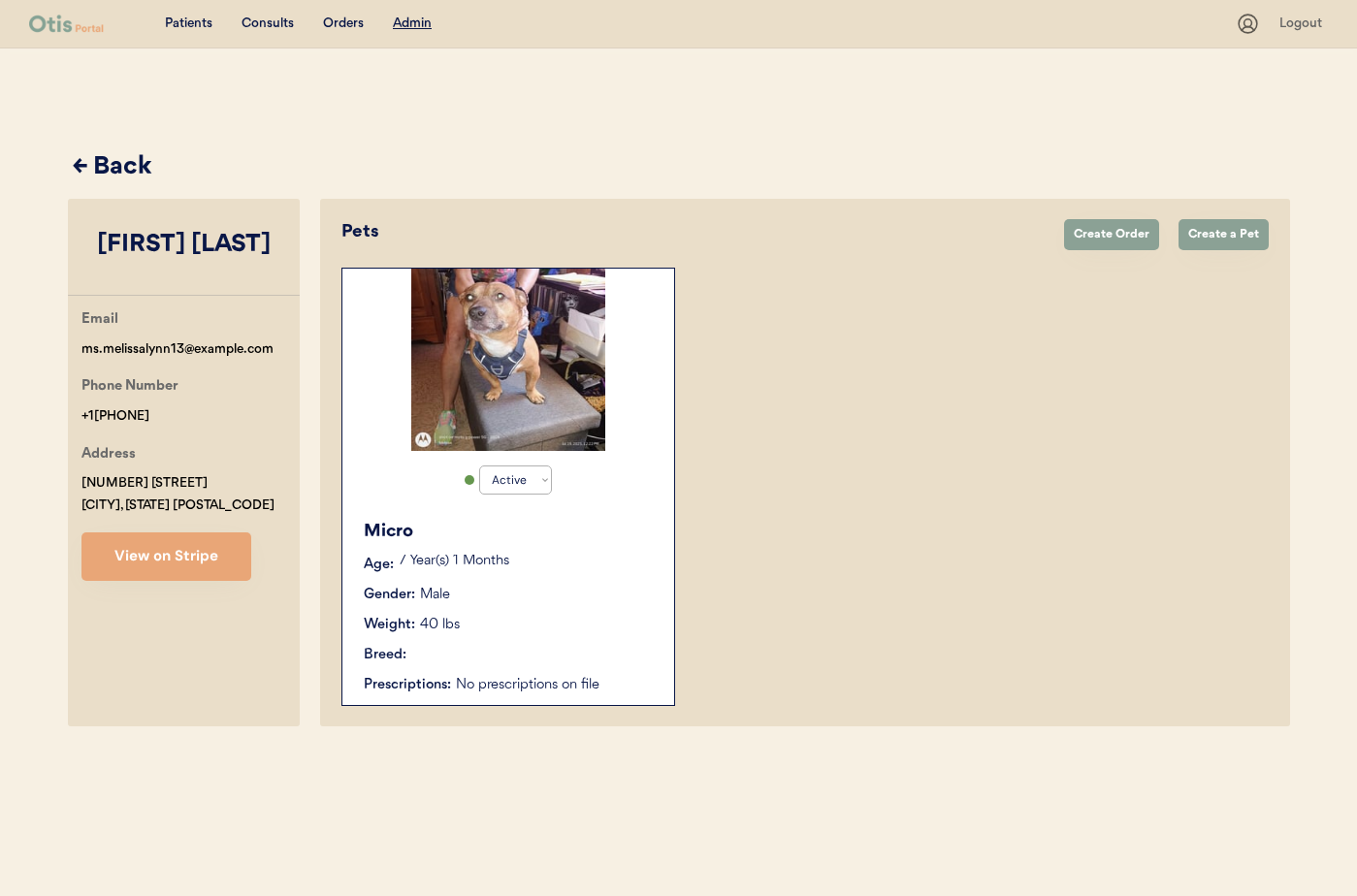 click on "7 Year(s) 1 Months" at bounding box center (527, 561) 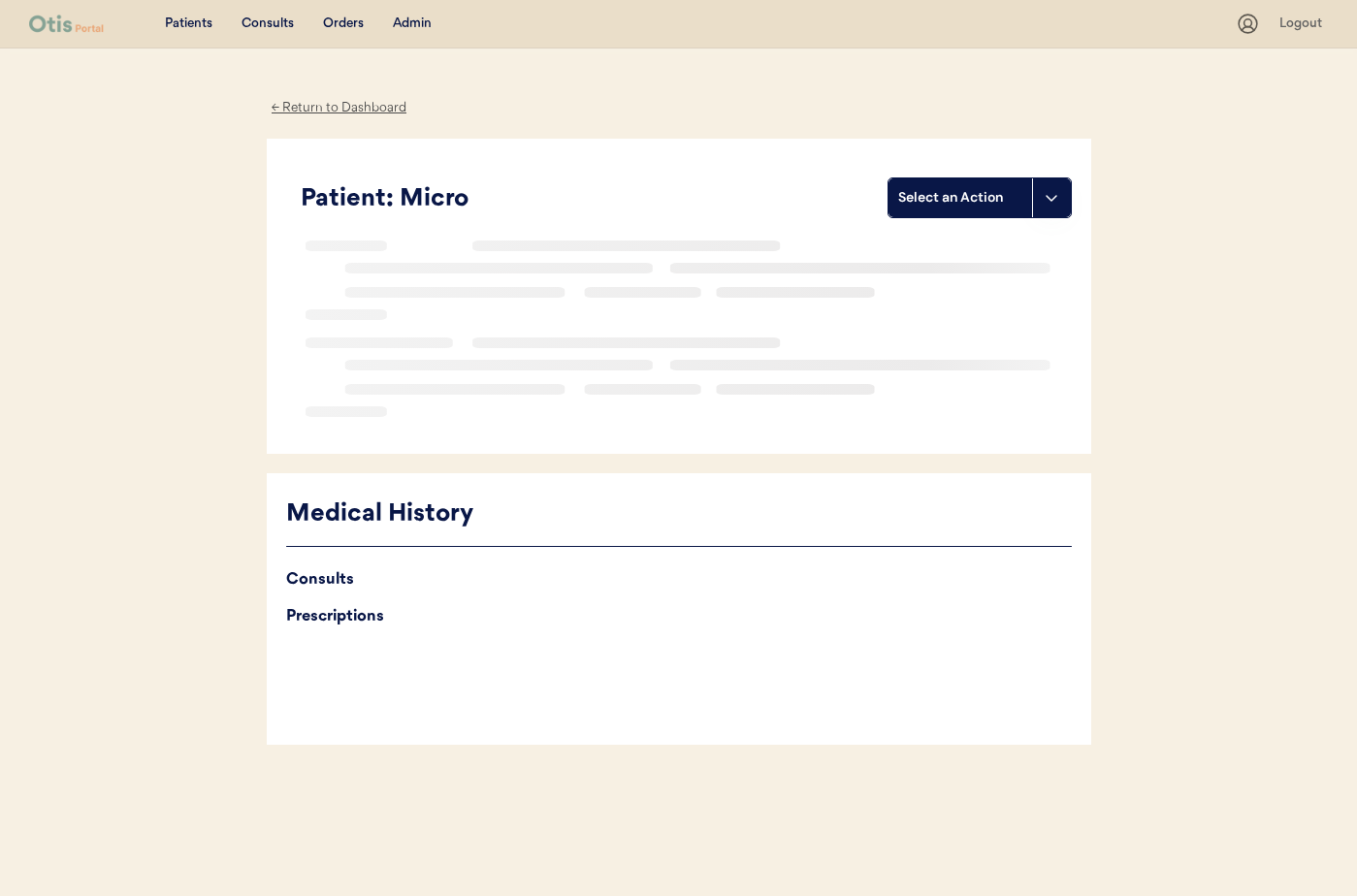 scroll, scrollTop: 0, scrollLeft: 0, axis: both 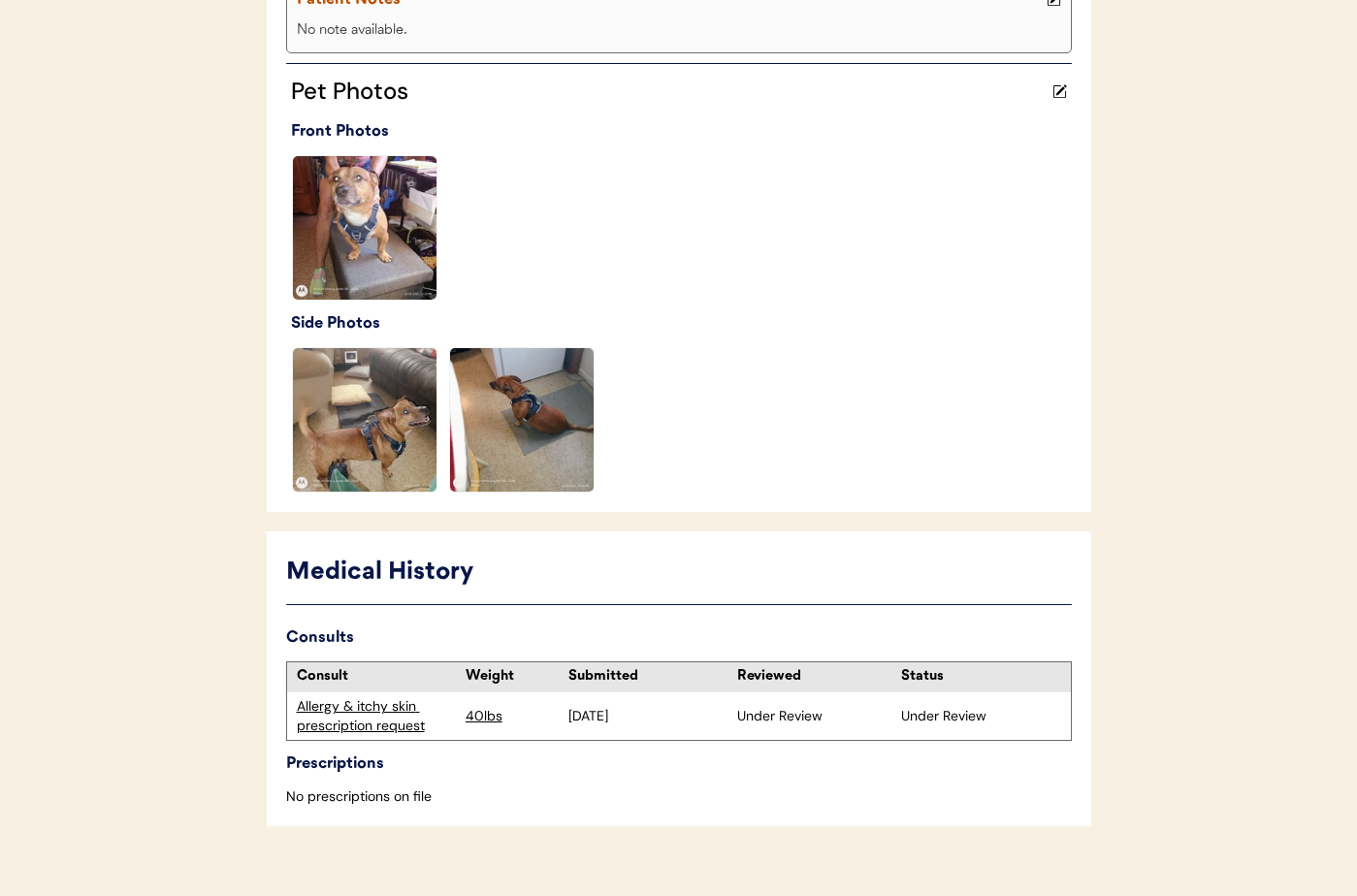 click on "Allergy & itchy skin prescription request" at bounding box center [376, 716] 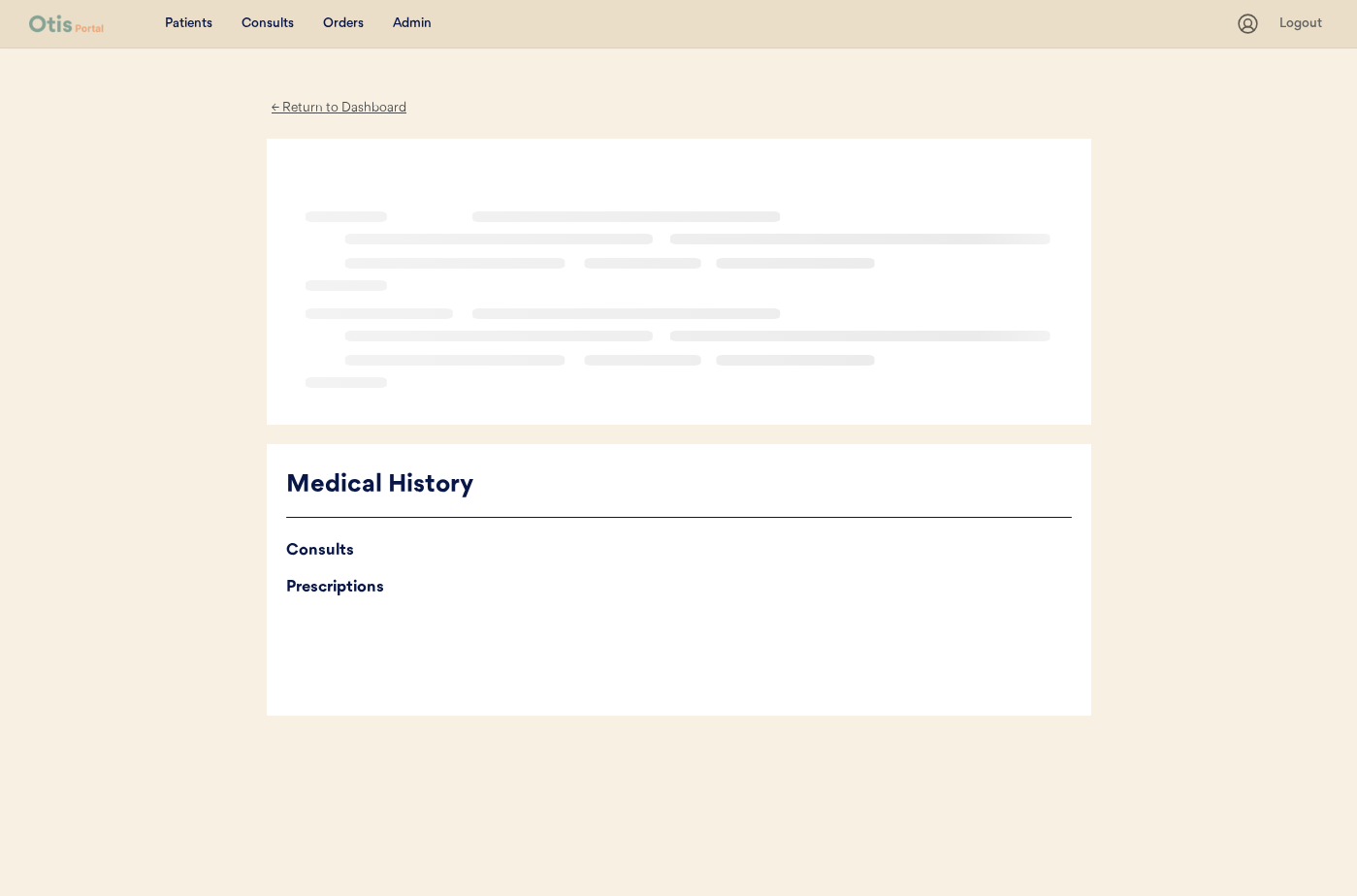 scroll, scrollTop: 0, scrollLeft: 0, axis: both 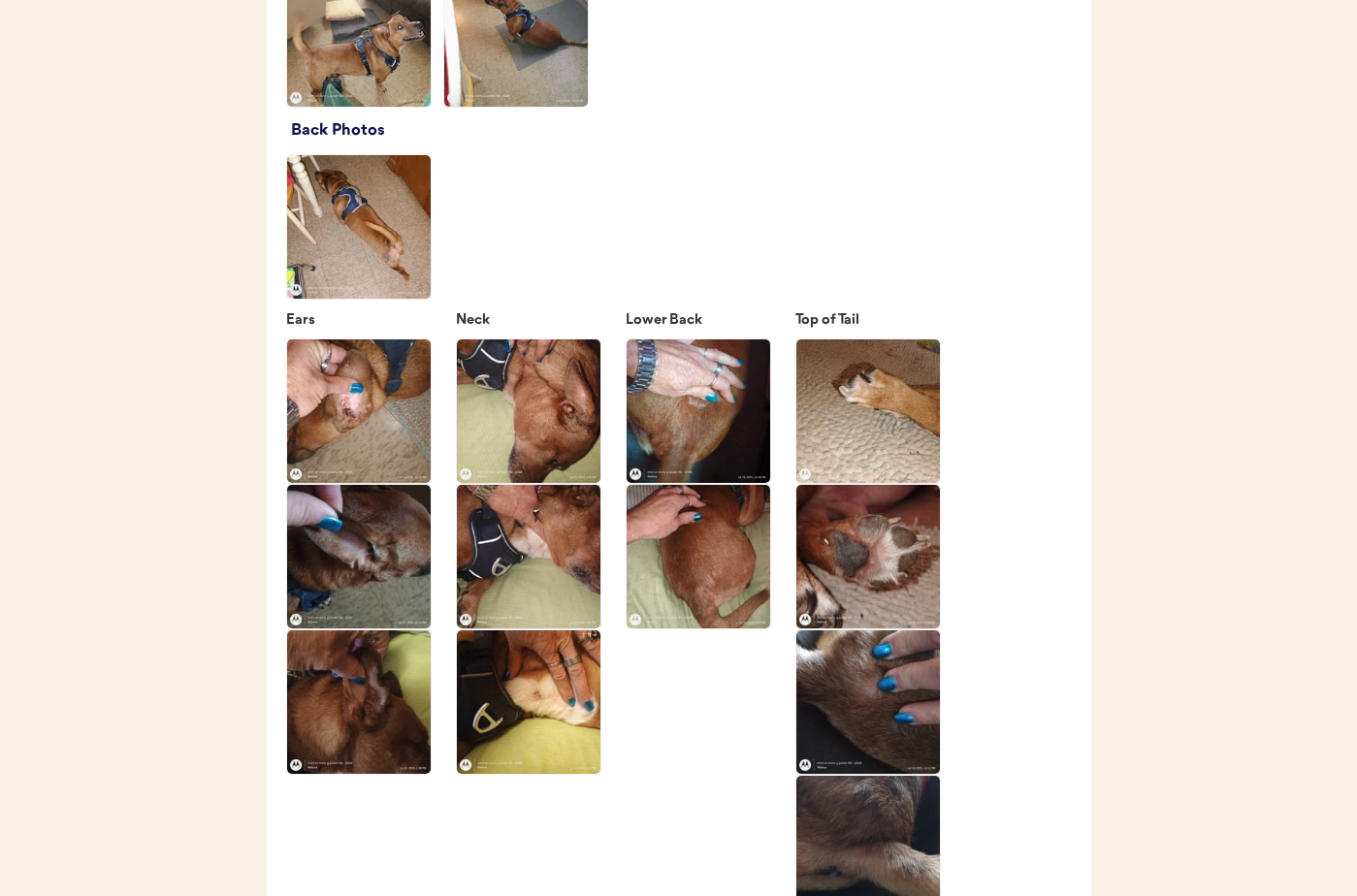 click 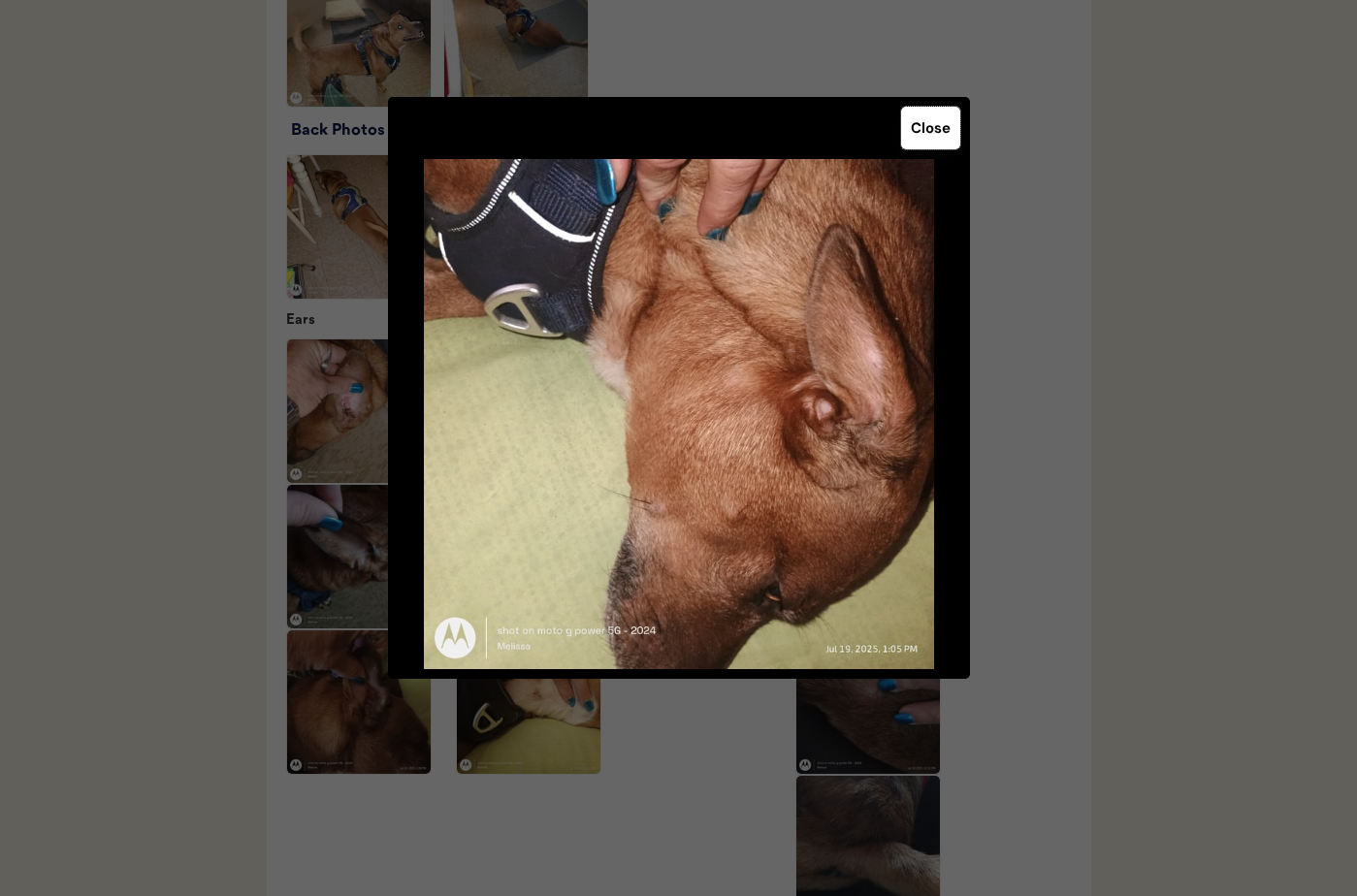 click on "Close" at bounding box center [930, 128] 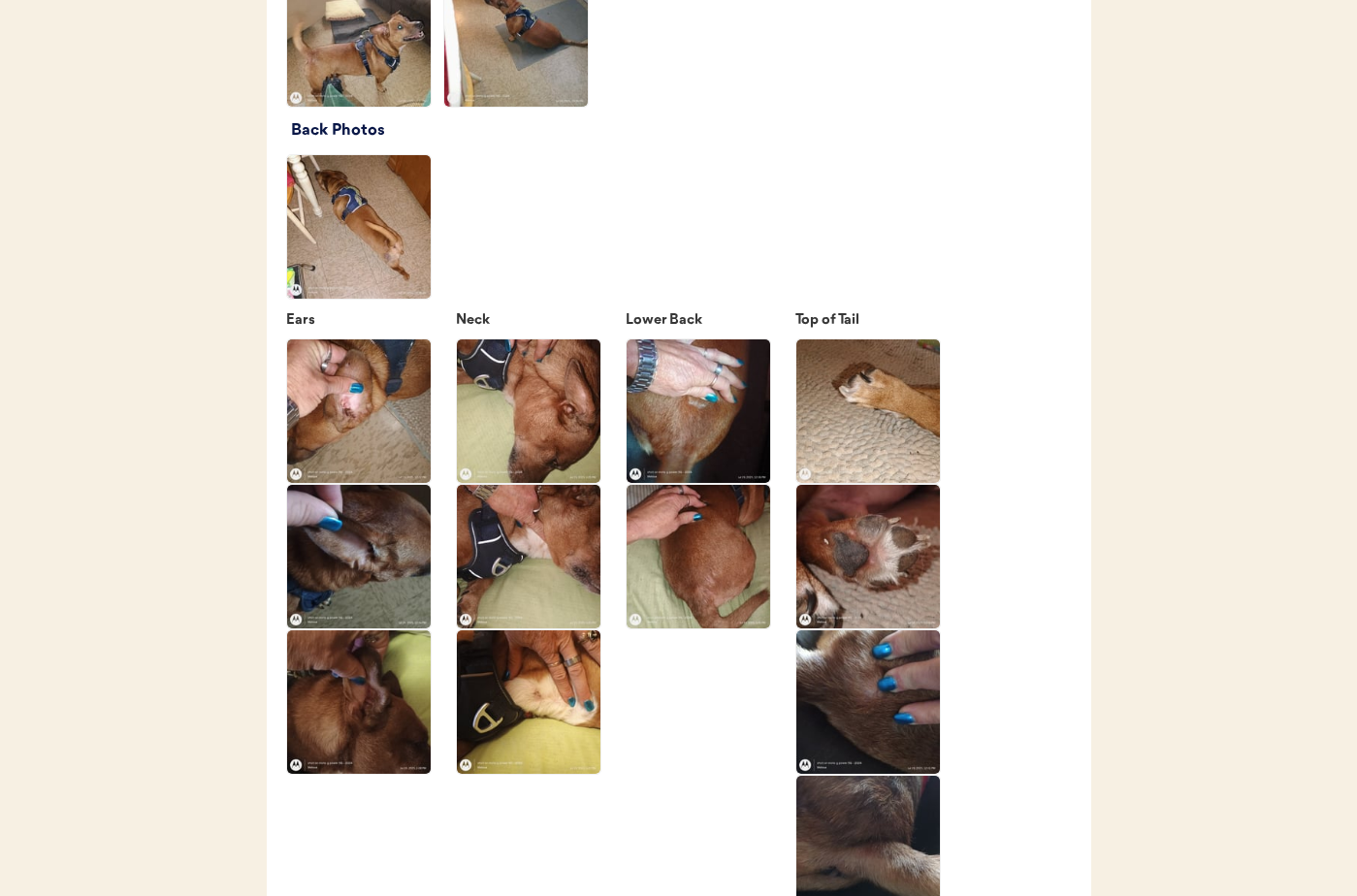click 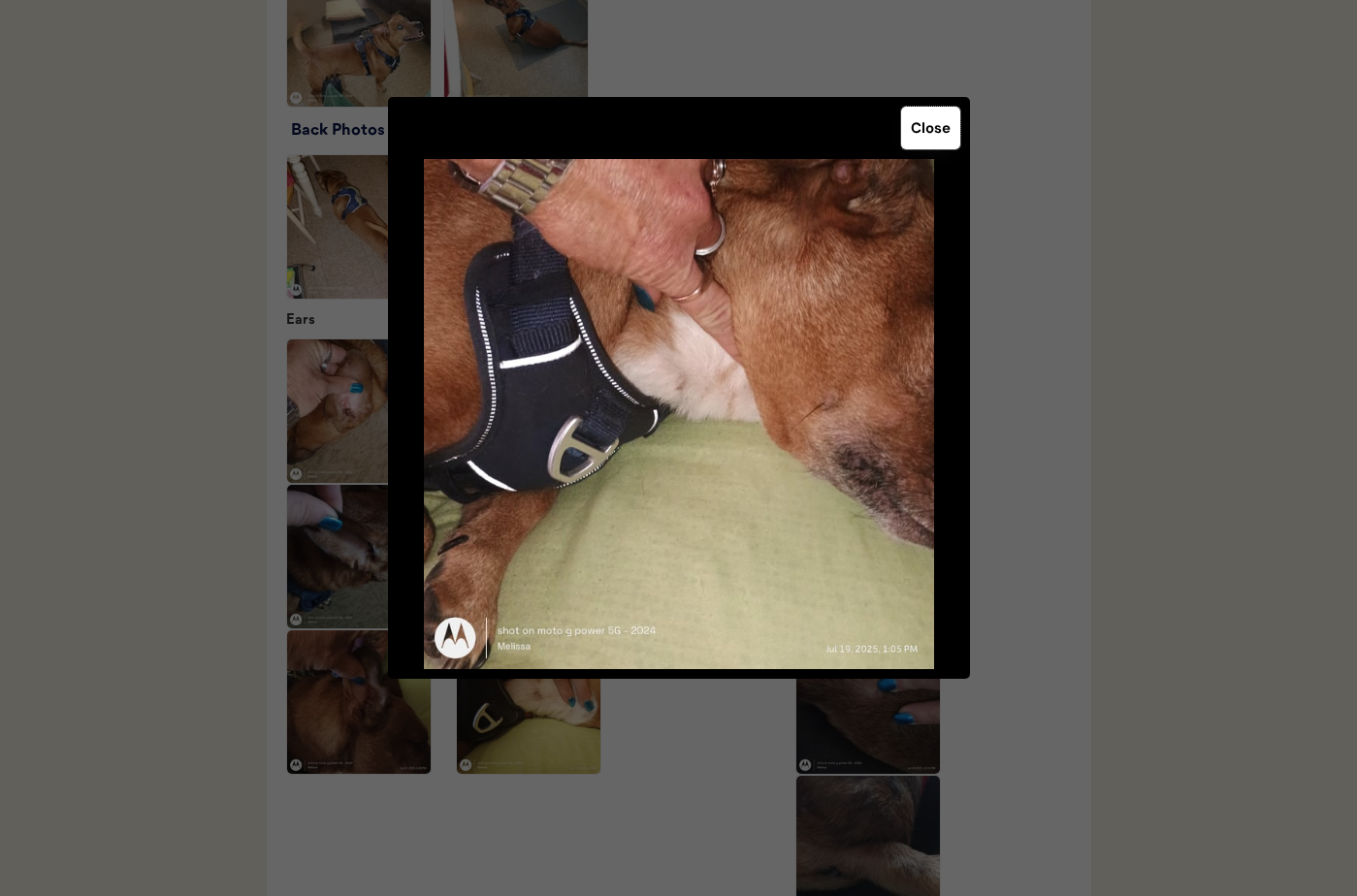 click on "Close" at bounding box center [930, 128] 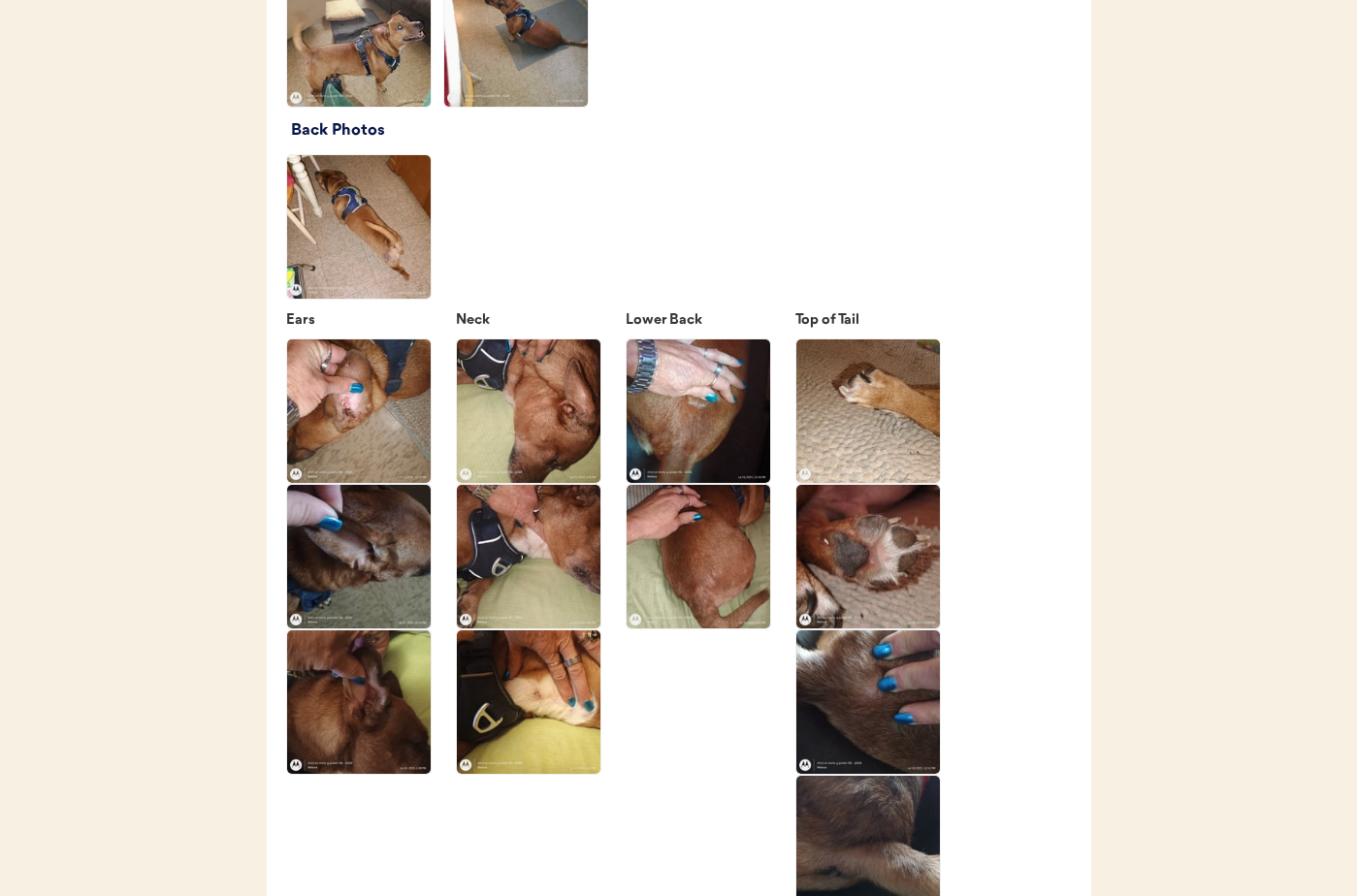 click 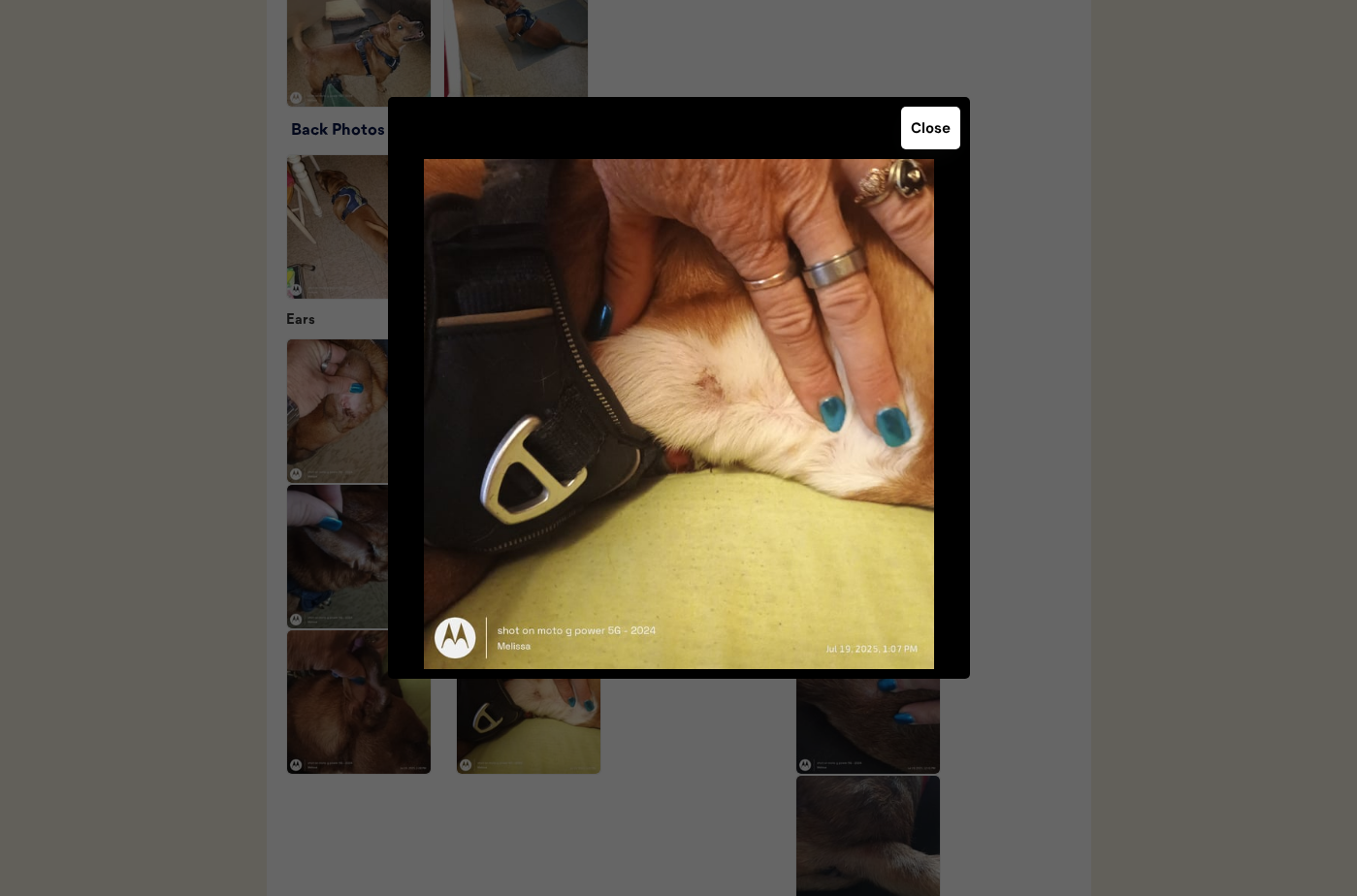 click on "Close" at bounding box center [930, 128] 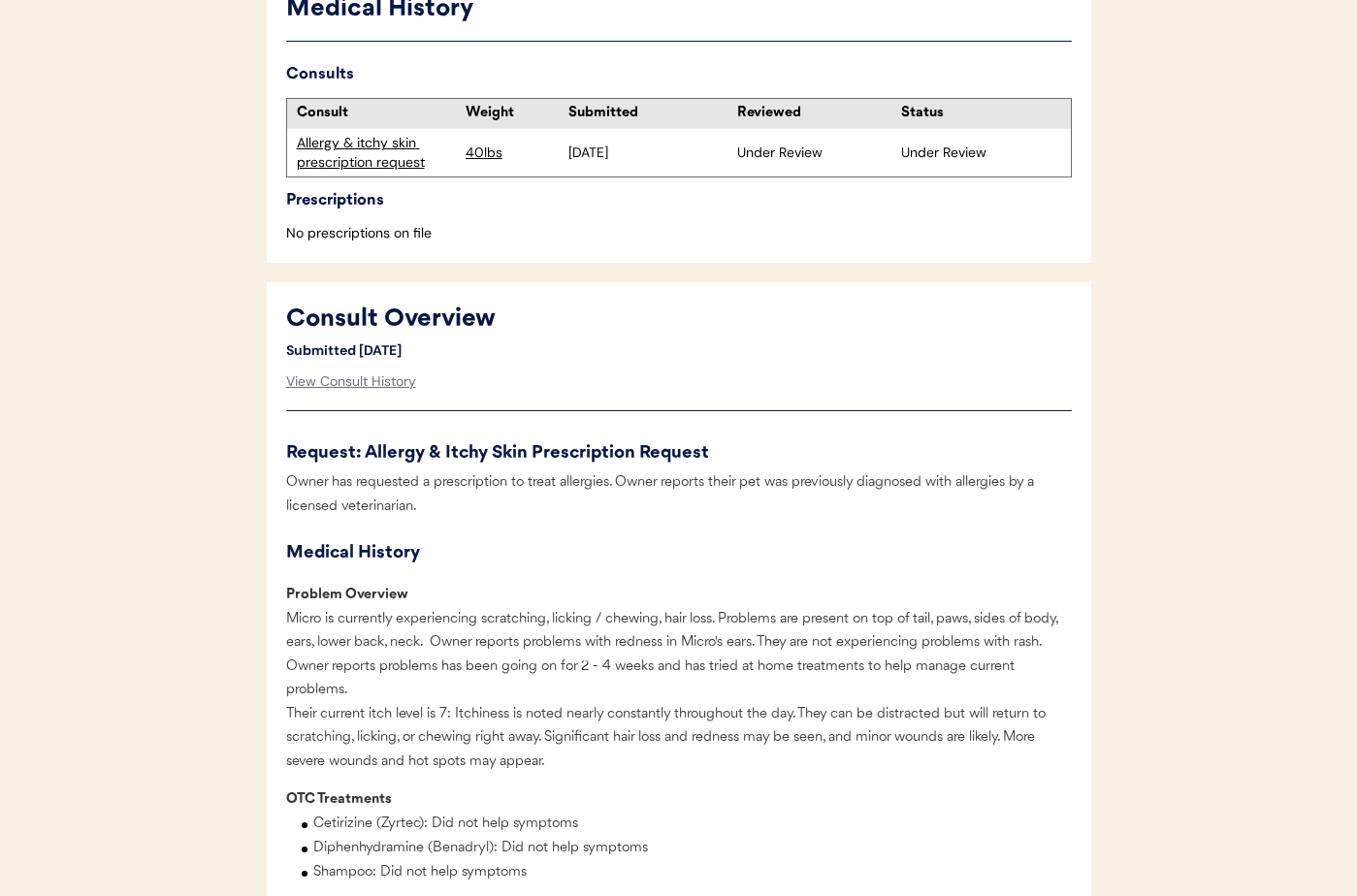 scroll, scrollTop: 0, scrollLeft: 0, axis: both 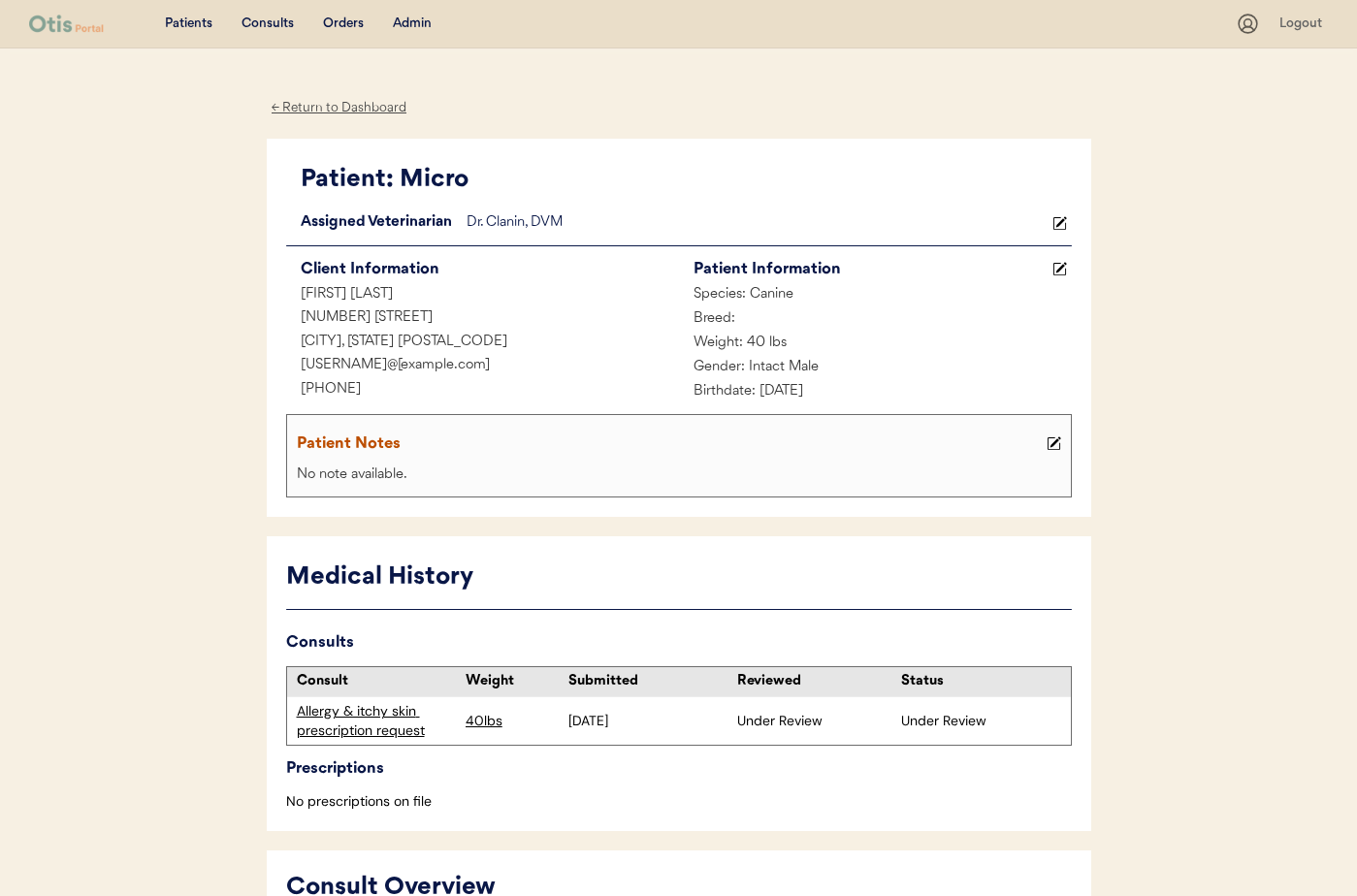 drag, startPoint x: 429, startPoint y: 387, endPoint x: 403, endPoint y: 392, distance: 26.4764 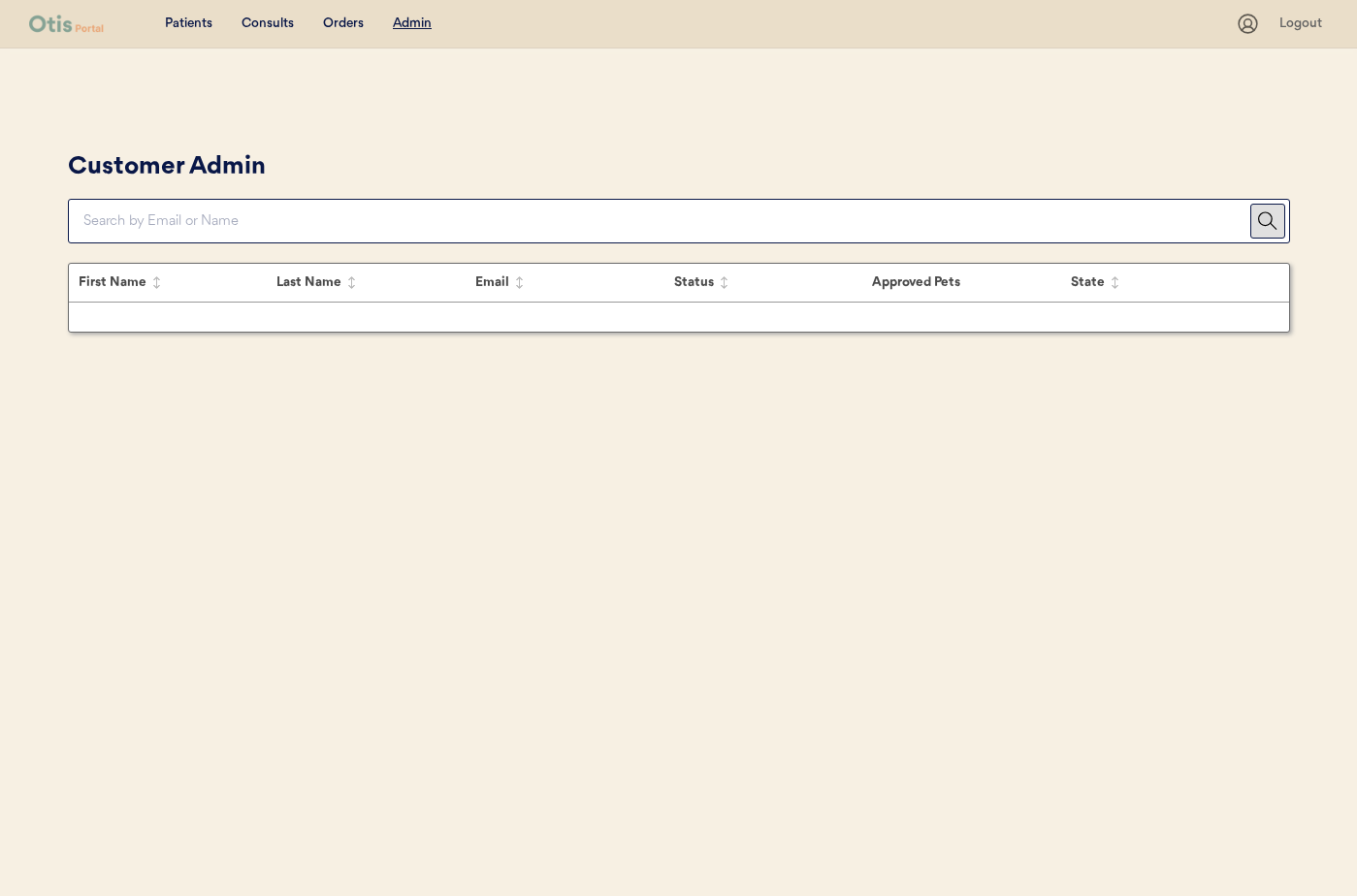 scroll, scrollTop: 0, scrollLeft: 0, axis: both 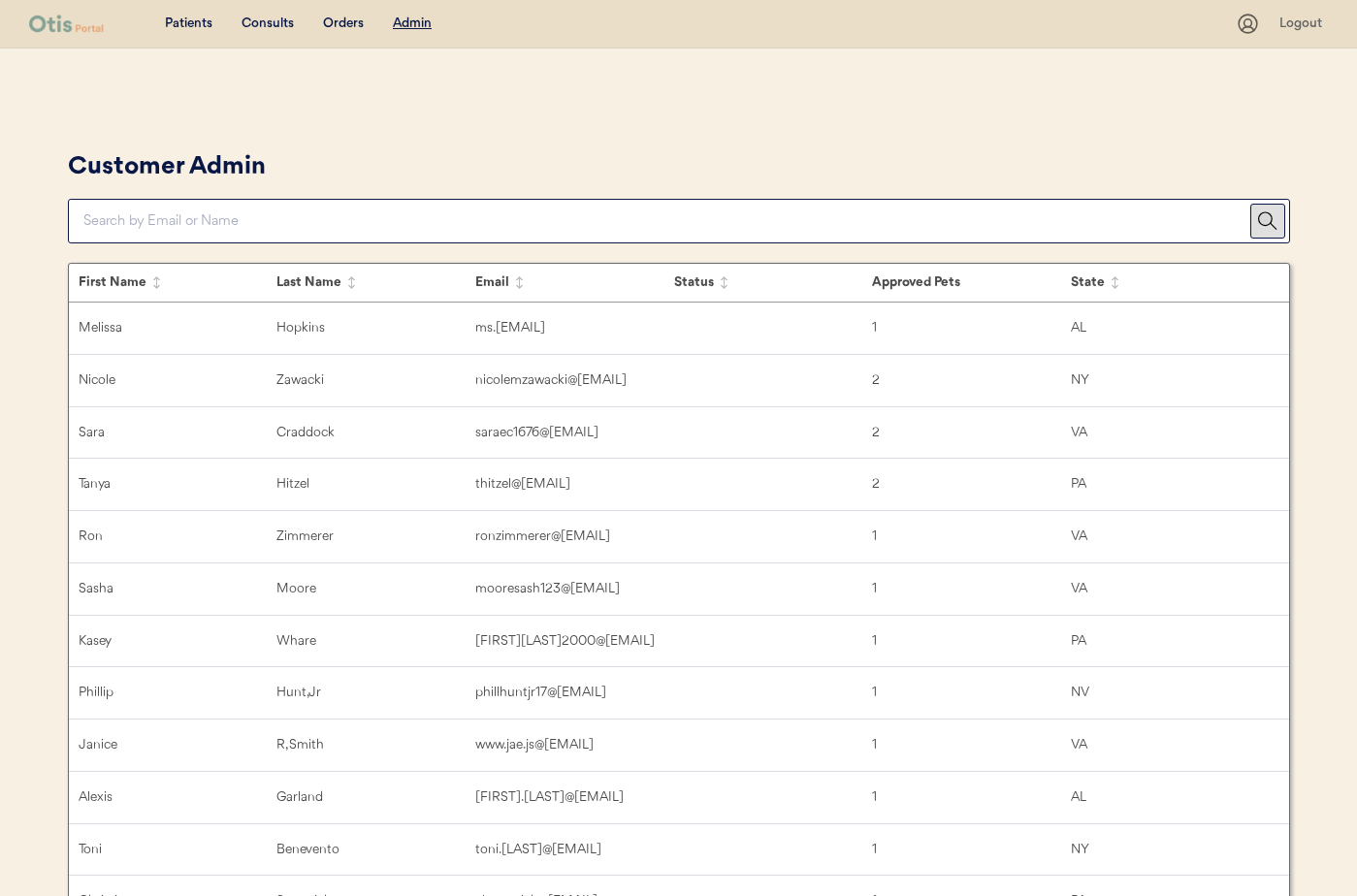 click at bounding box center [666, 221] 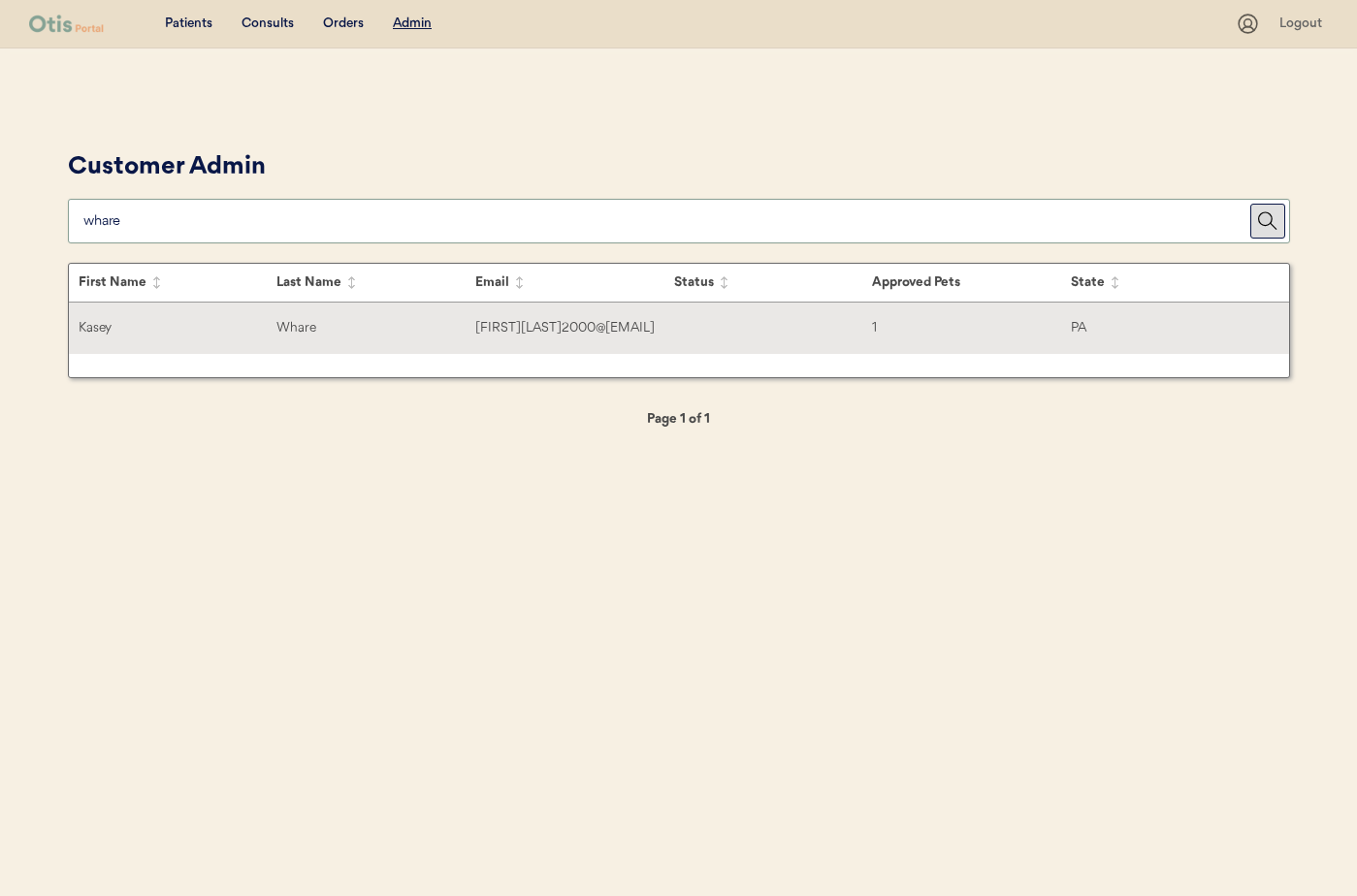 type on "whare" 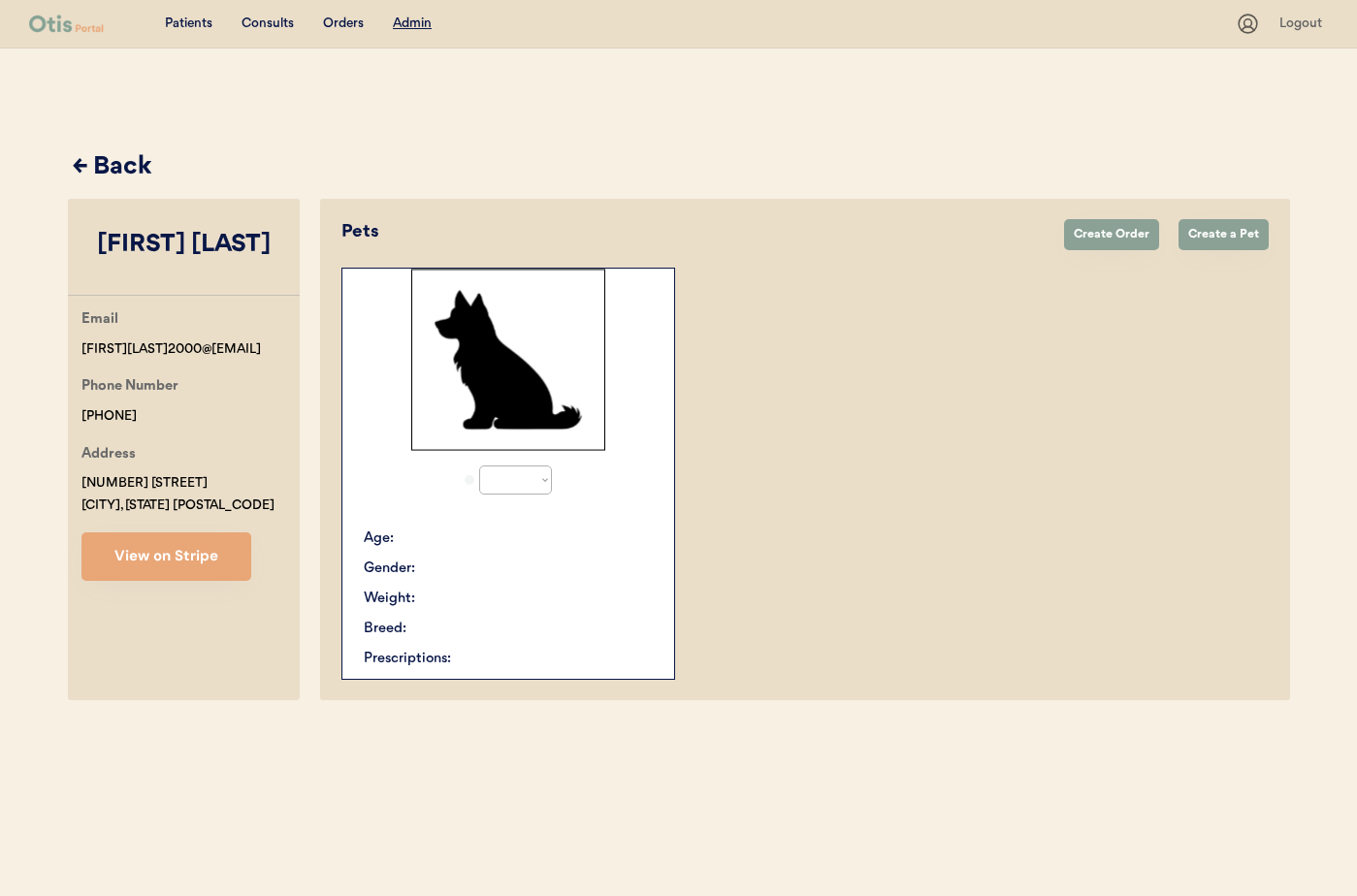 select on "true" 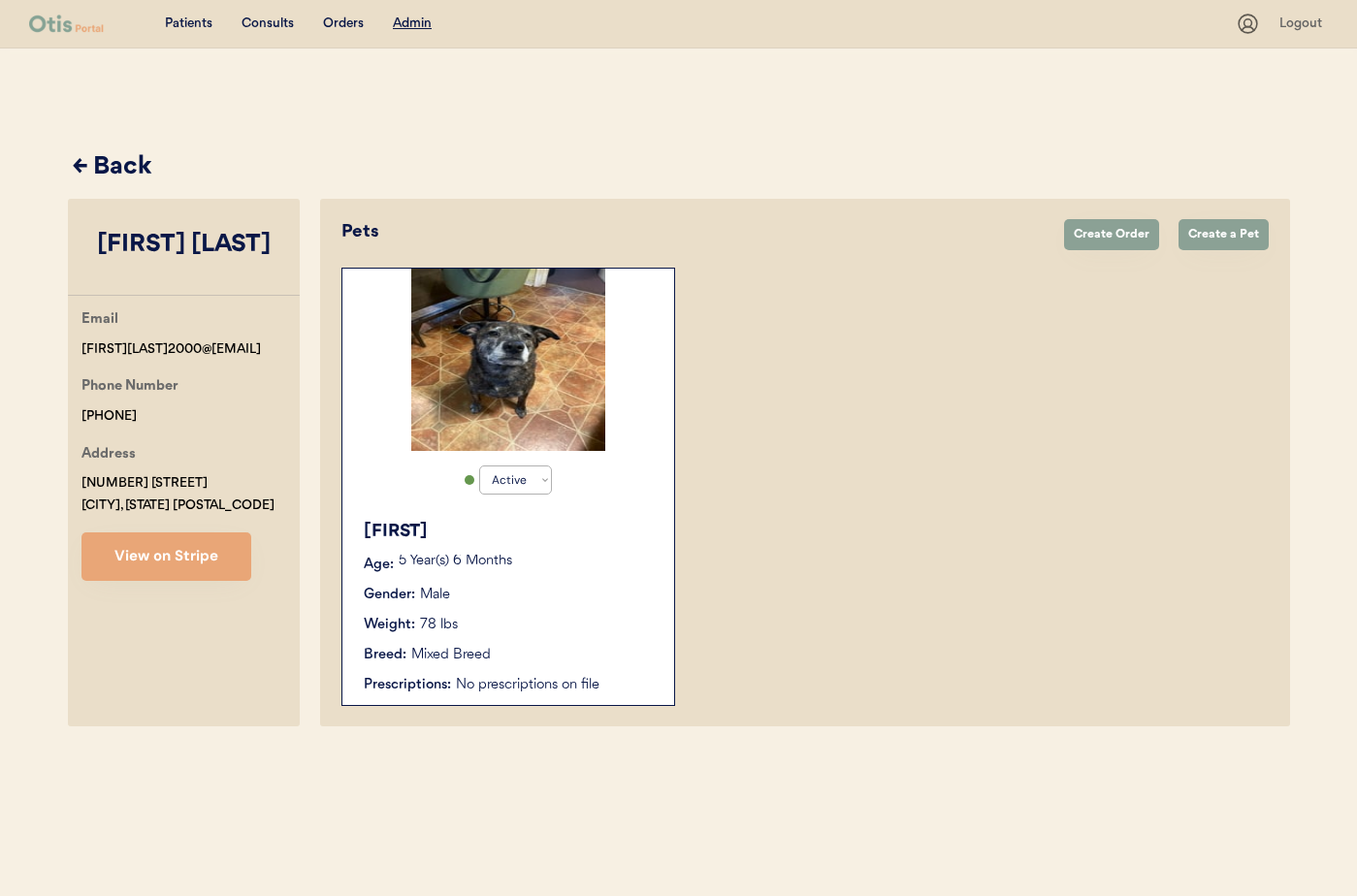 click on "Mixed Breed" at bounding box center [451, 655] 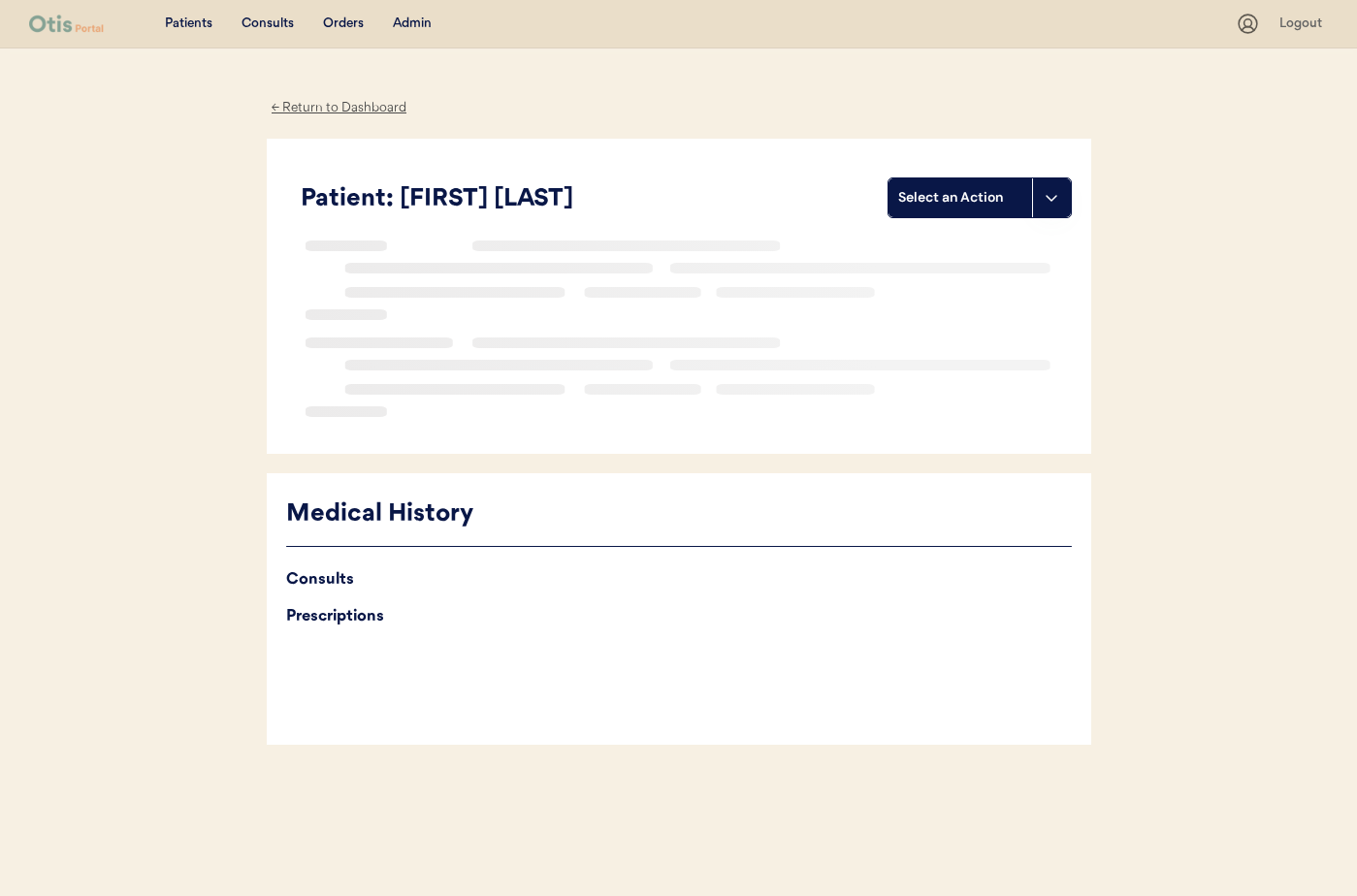 scroll, scrollTop: 0, scrollLeft: 0, axis: both 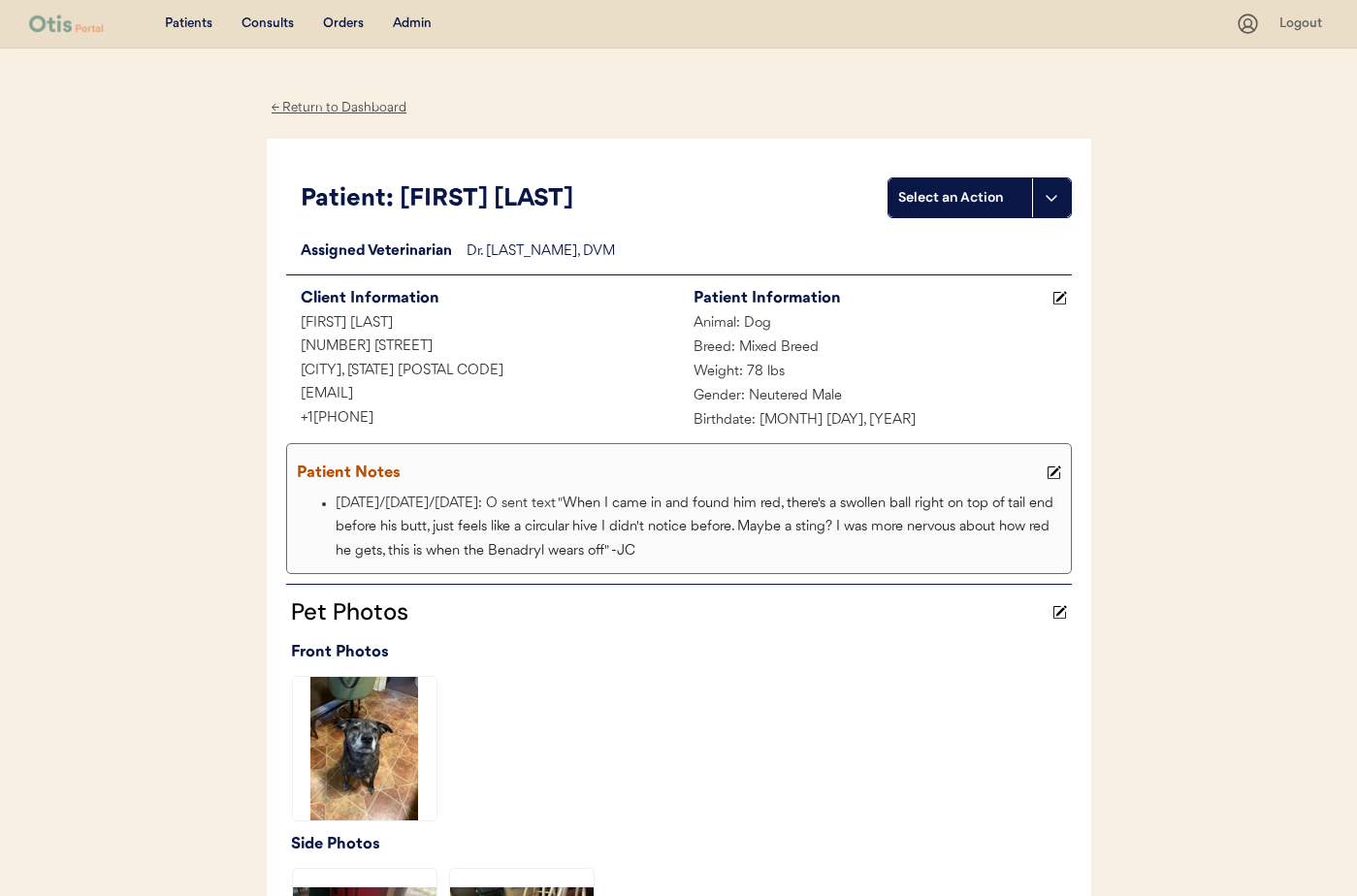 click 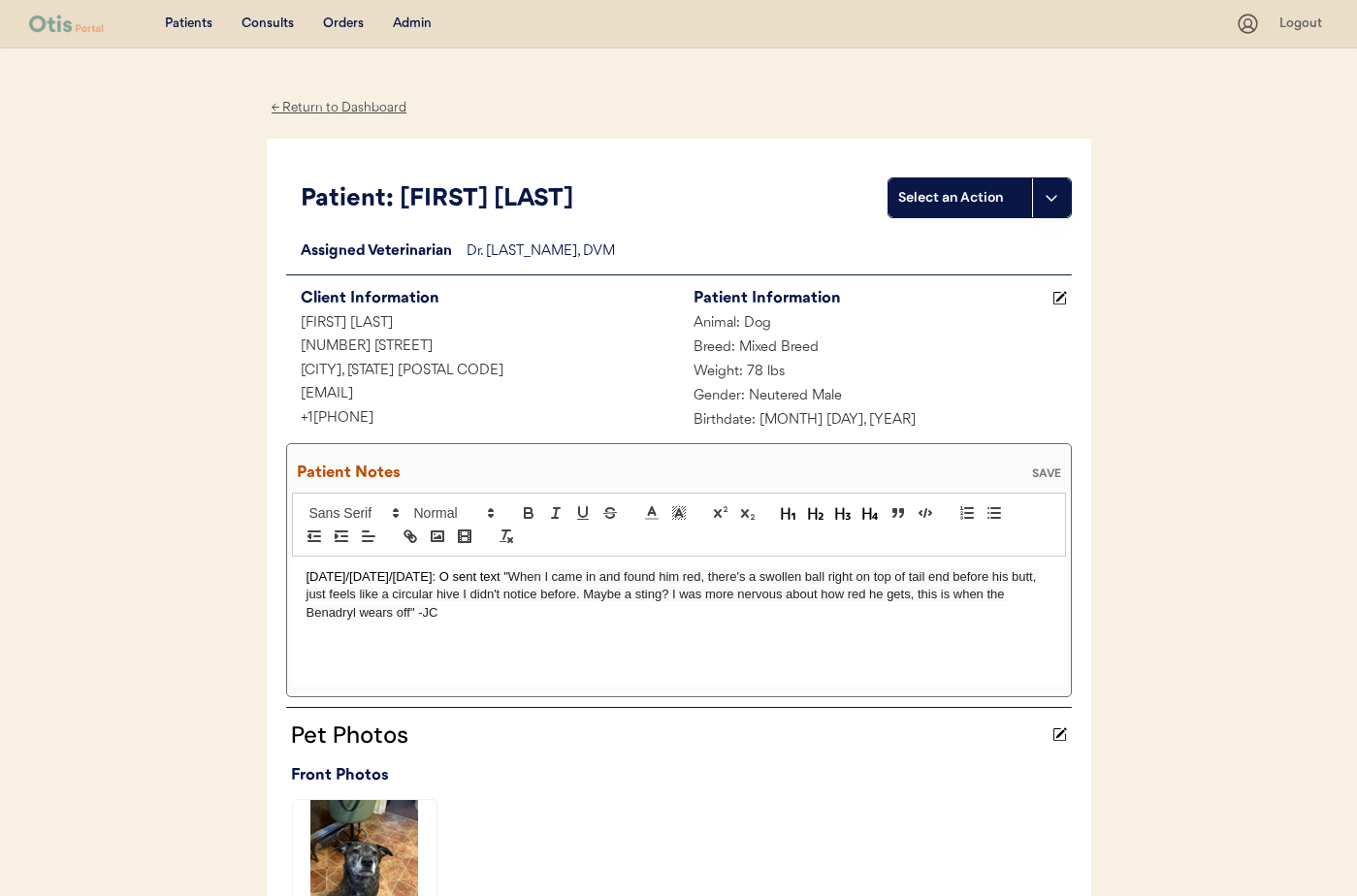 drag, startPoint x: 307, startPoint y: 572, endPoint x: 397, endPoint y: 577, distance: 90.13878 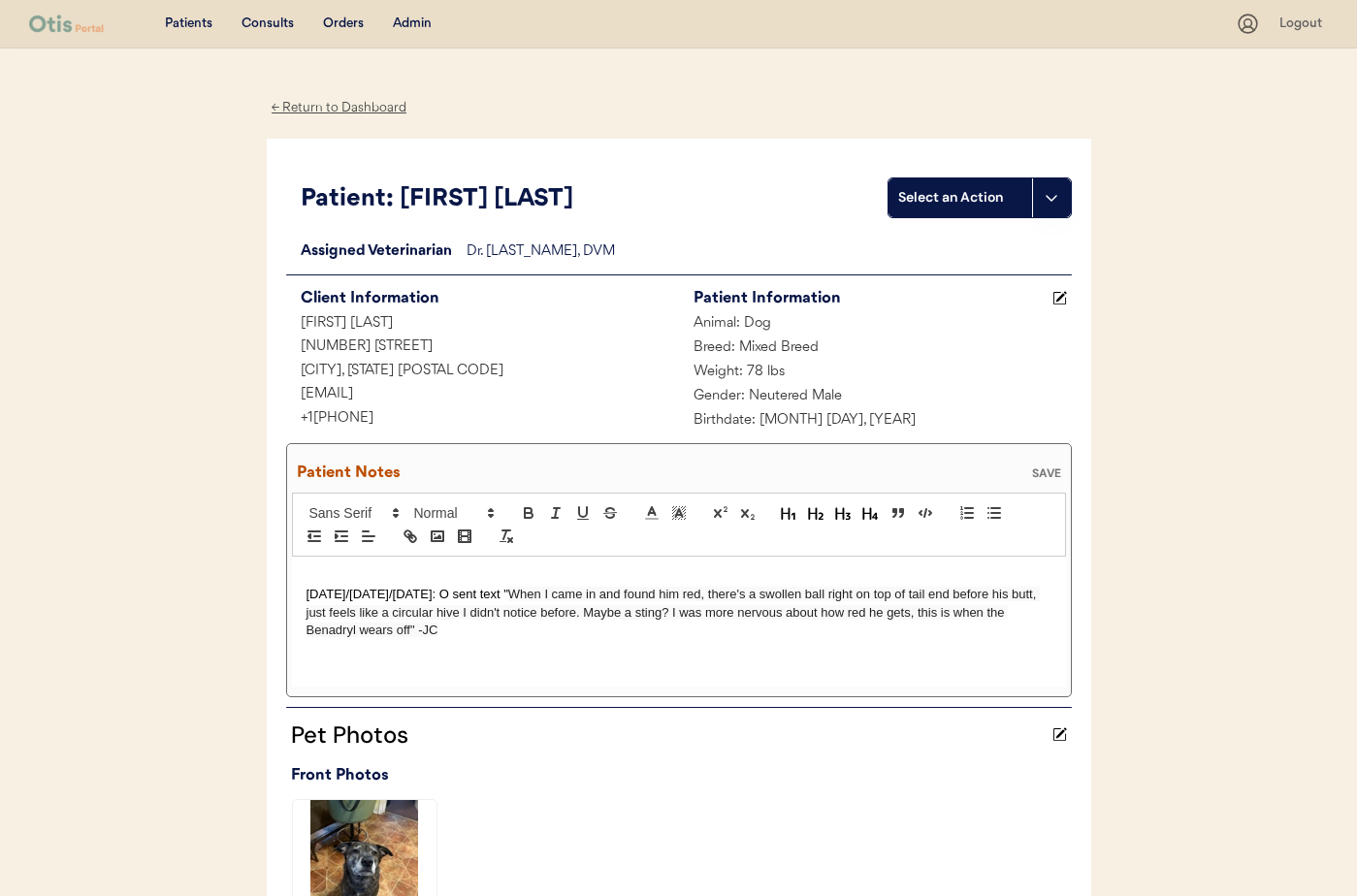 type 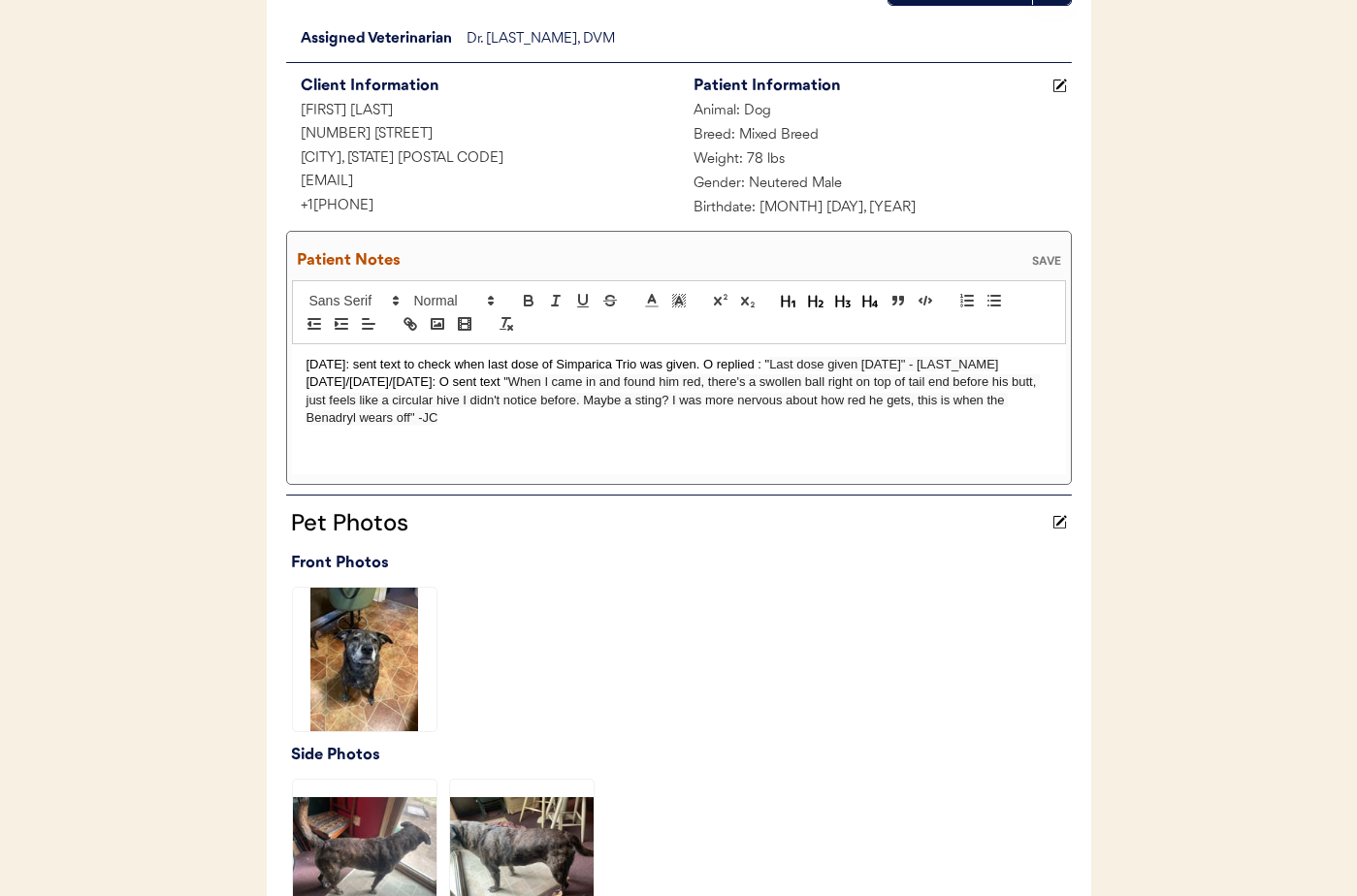 scroll, scrollTop: 214, scrollLeft: 0, axis: vertical 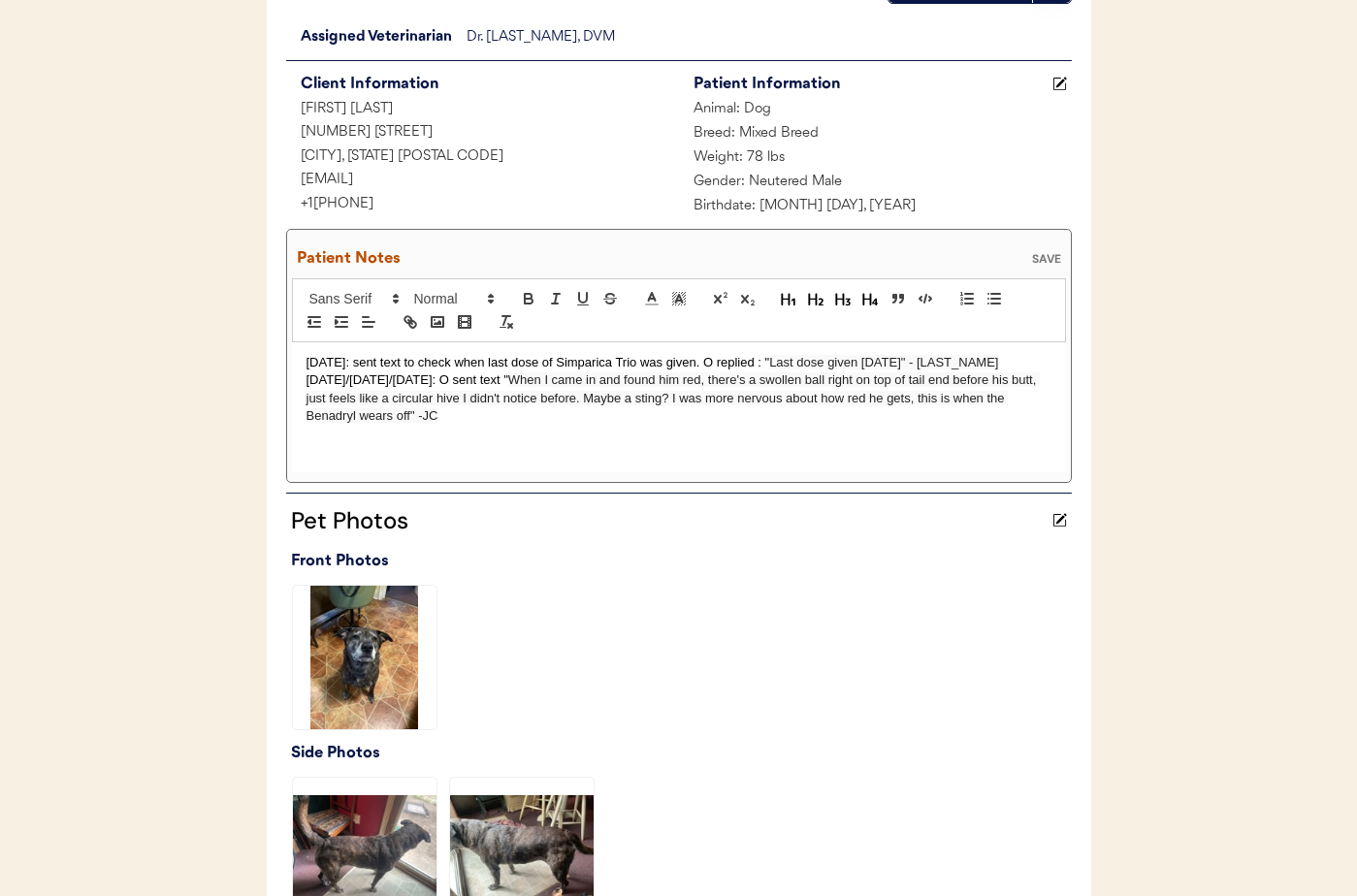 click on "Last dose given 7/8/2025" - JC" at bounding box center [884, 362] 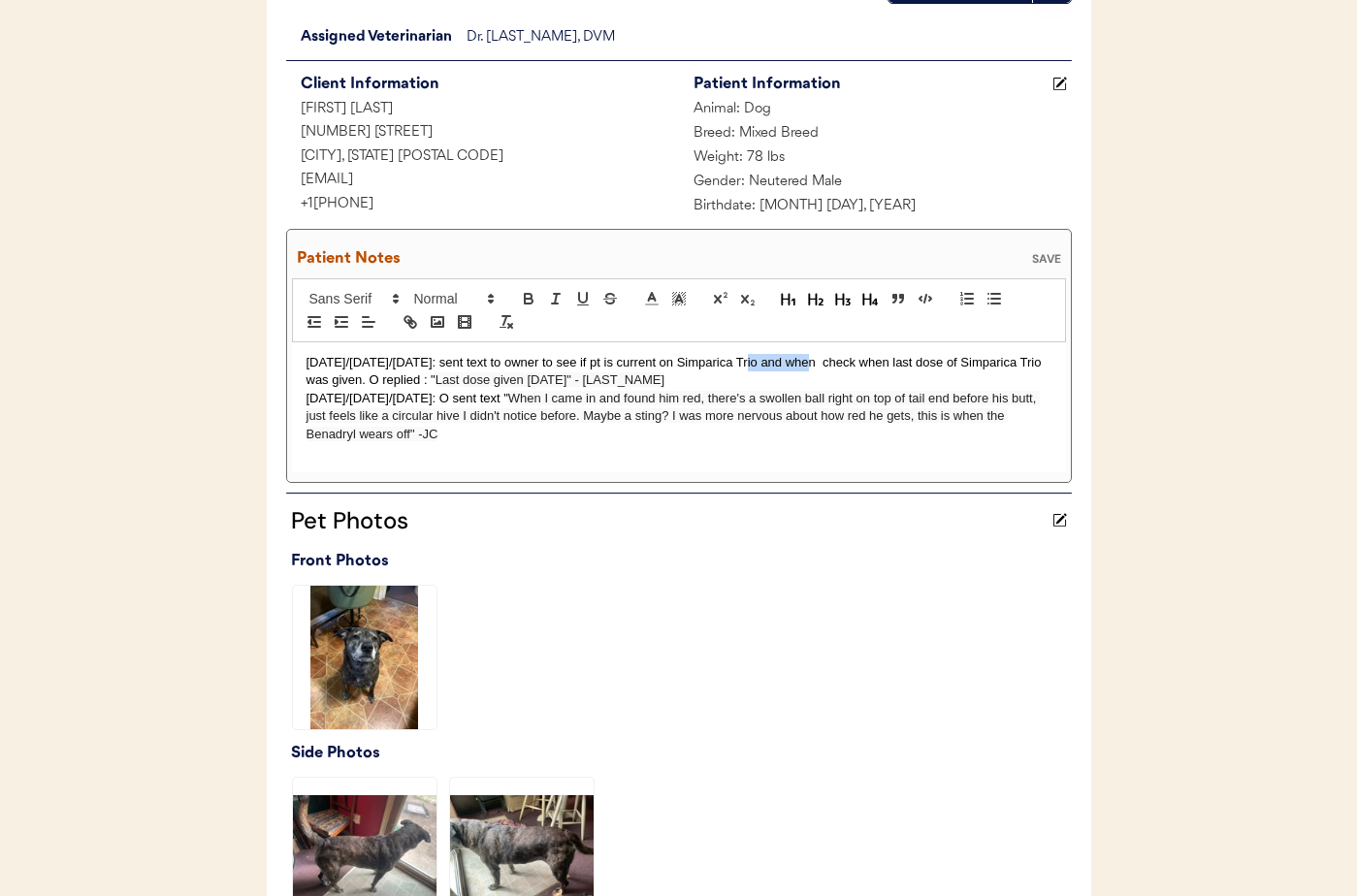 drag, startPoint x: 804, startPoint y: 364, endPoint x: 739, endPoint y: 362, distance: 65.03076 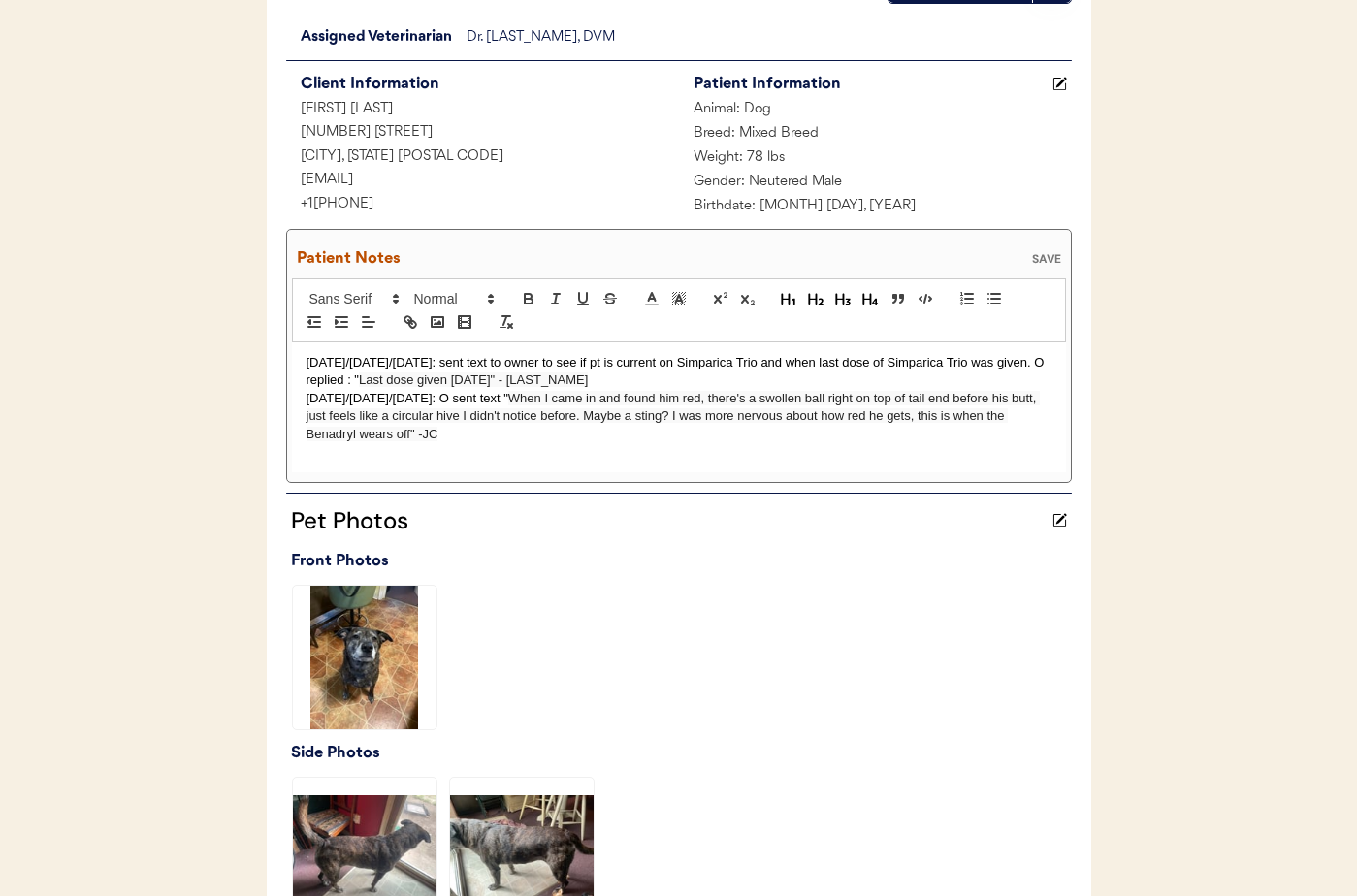 drag, startPoint x: 801, startPoint y: 365, endPoint x: 895, endPoint y: 368, distance: 94.04786 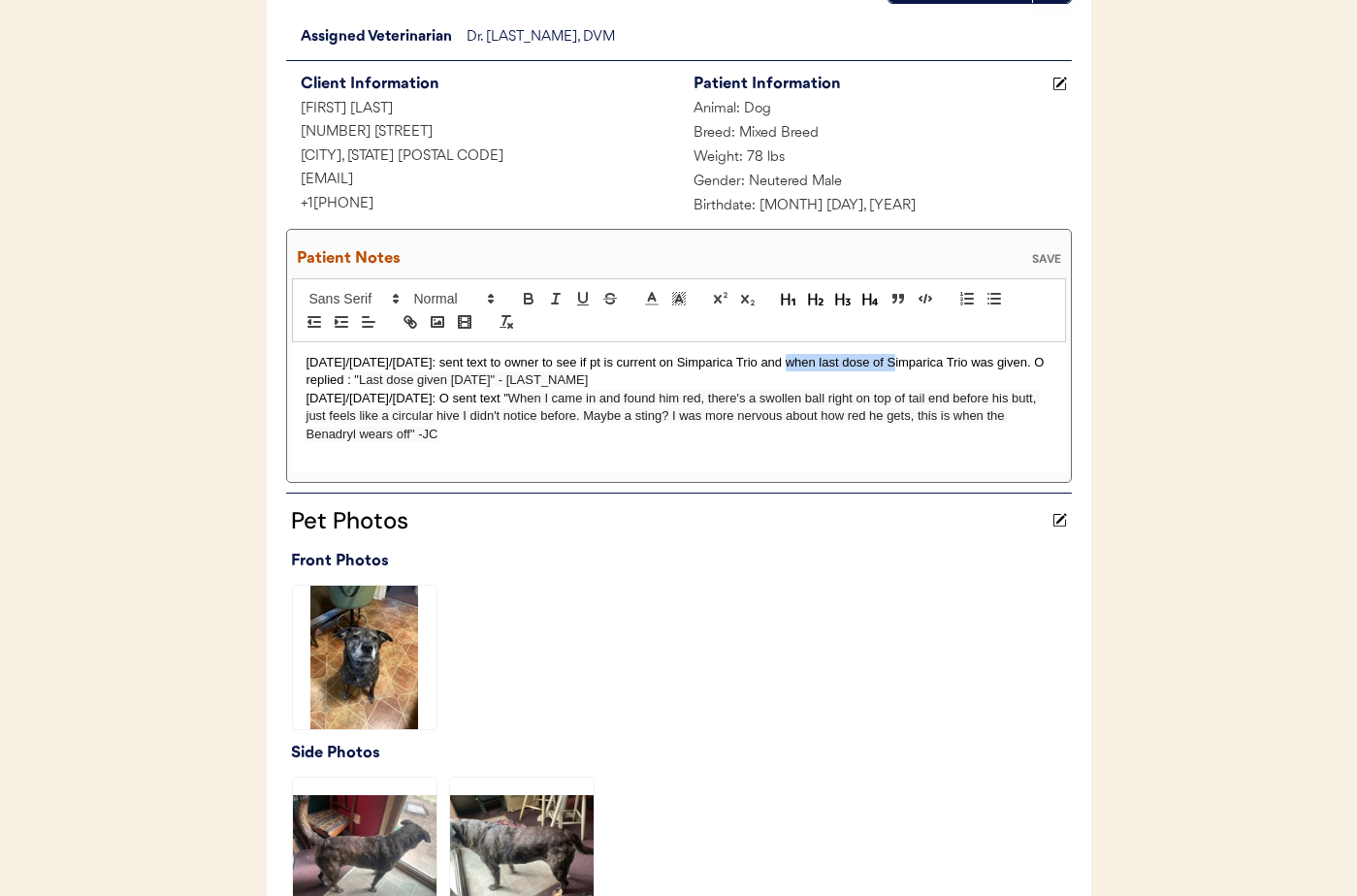 drag, startPoint x: 885, startPoint y: 364, endPoint x: 799, endPoint y: 369, distance: 86.14523 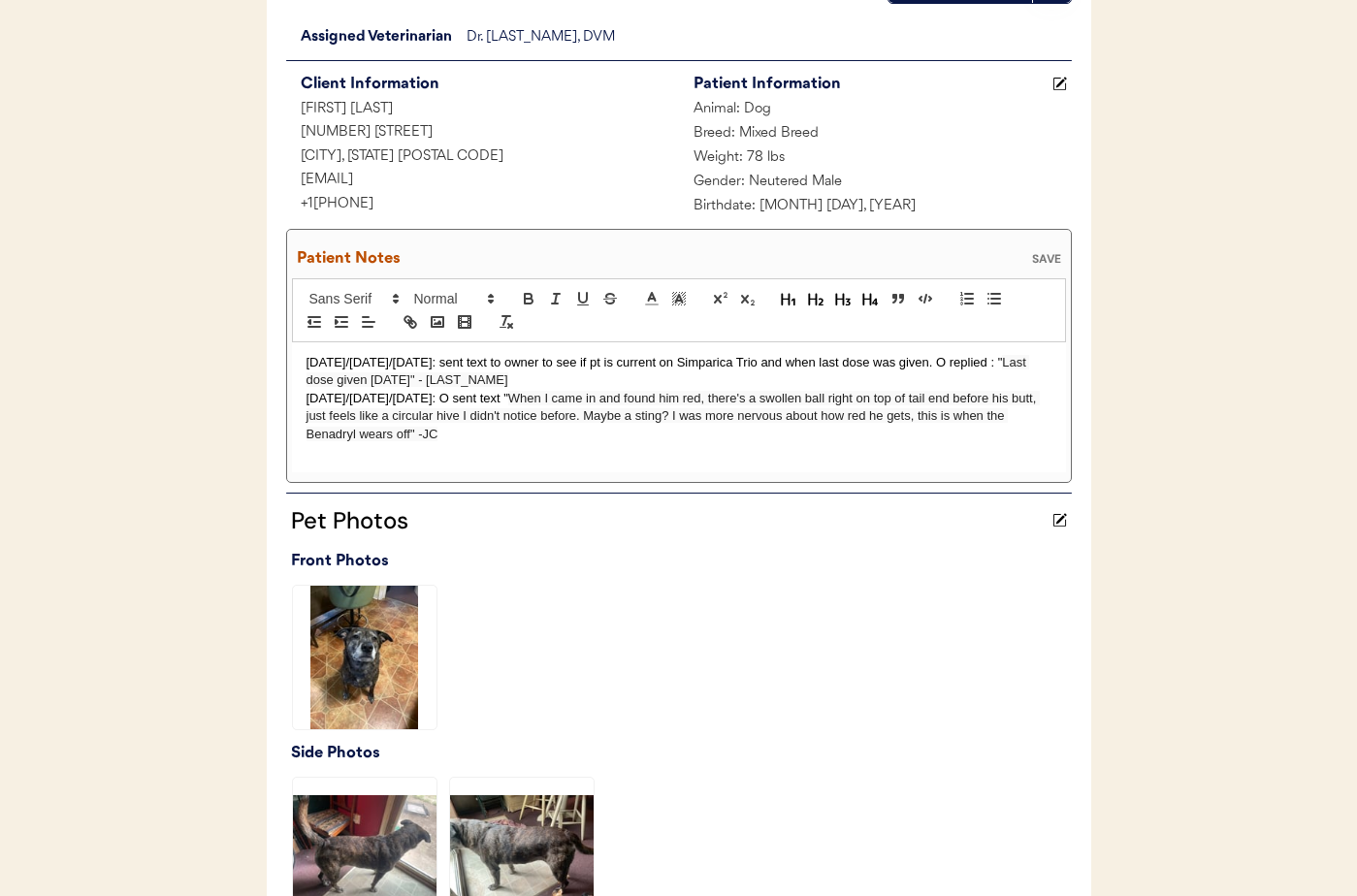 click on "Last dose given 7/8/2025" - JC" at bounding box center (668, 370) 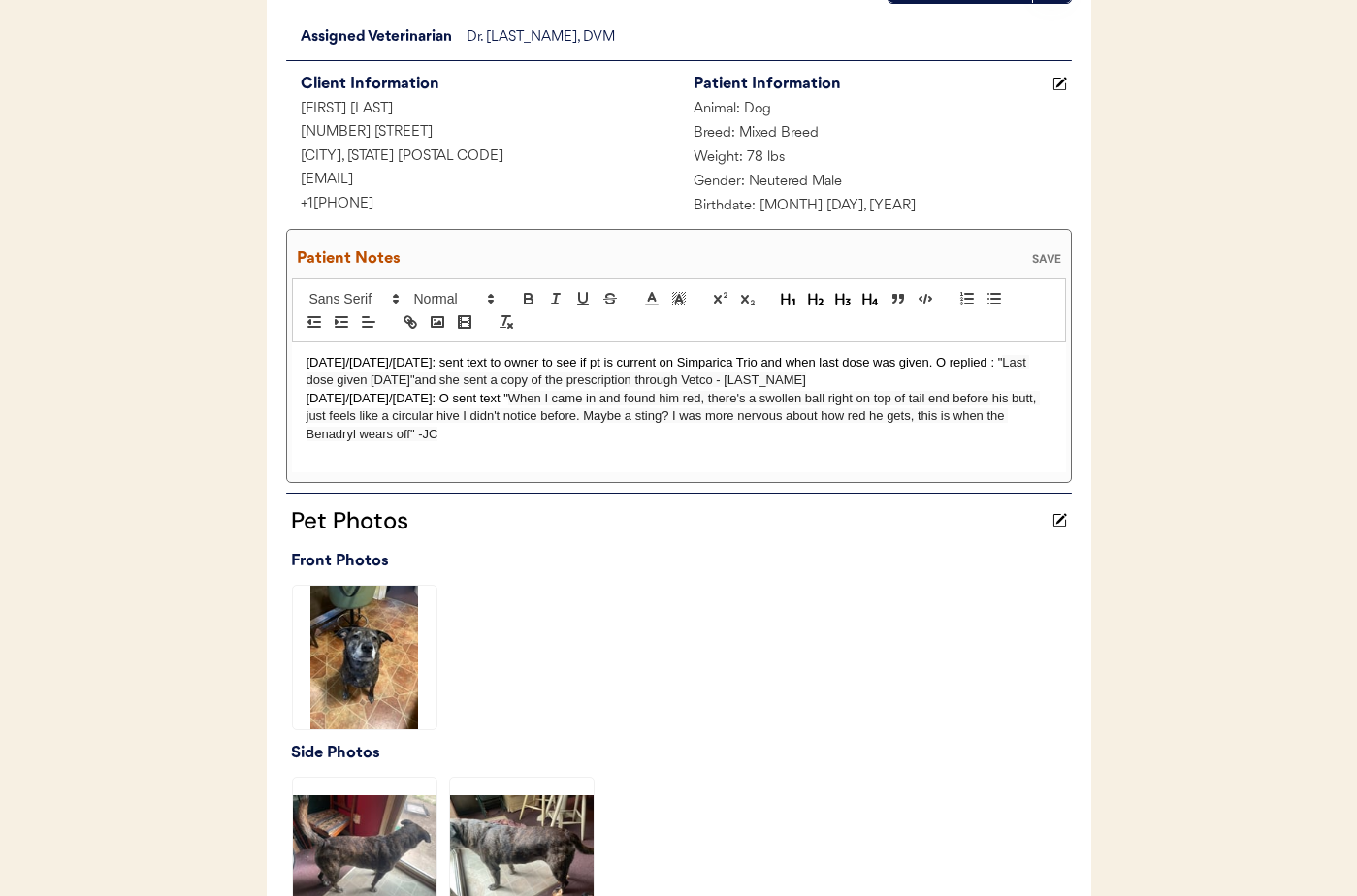 click on "SAVE" at bounding box center [1047, 259] 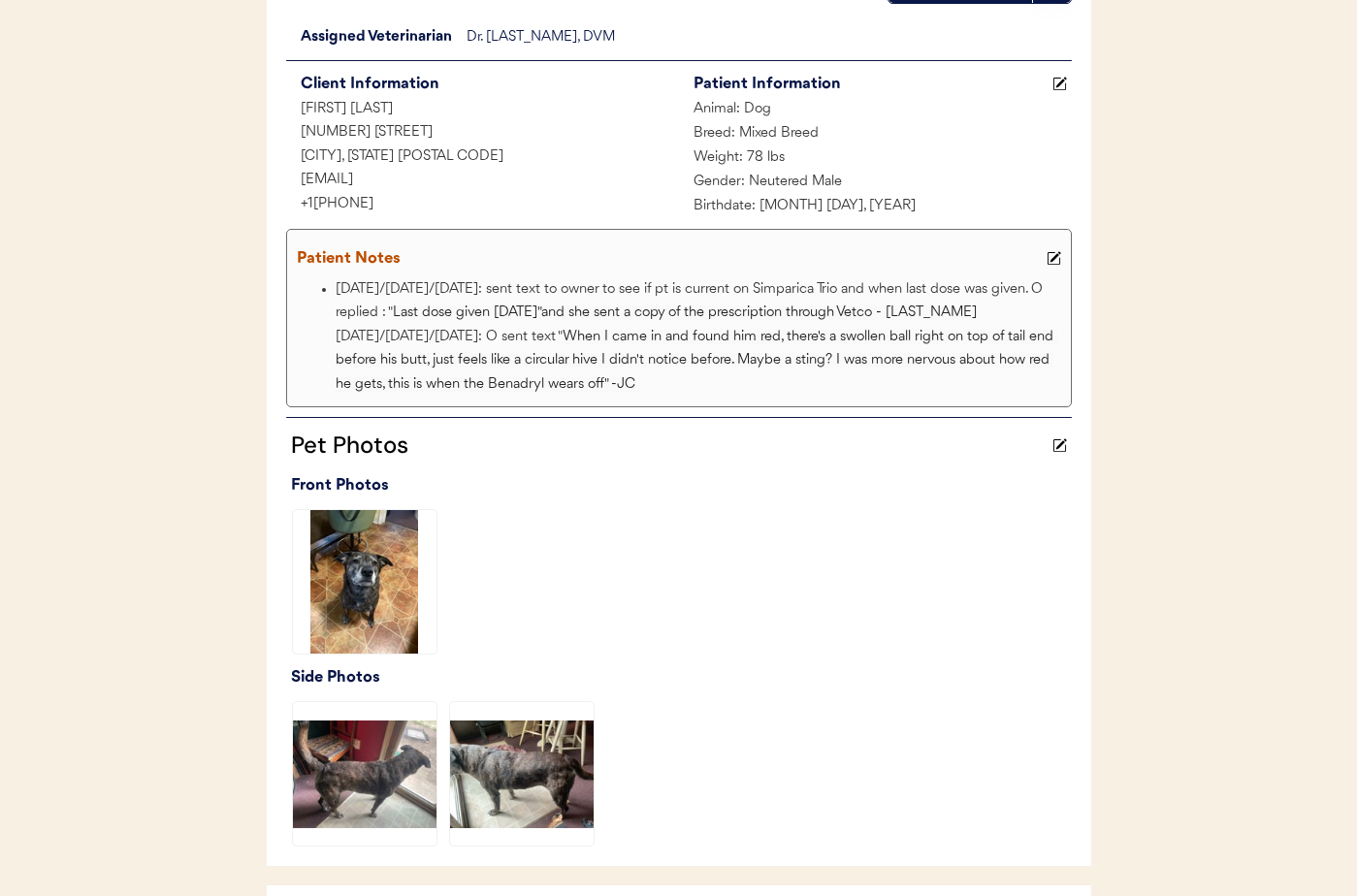 scroll, scrollTop: 0, scrollLeft: 0, axis: both 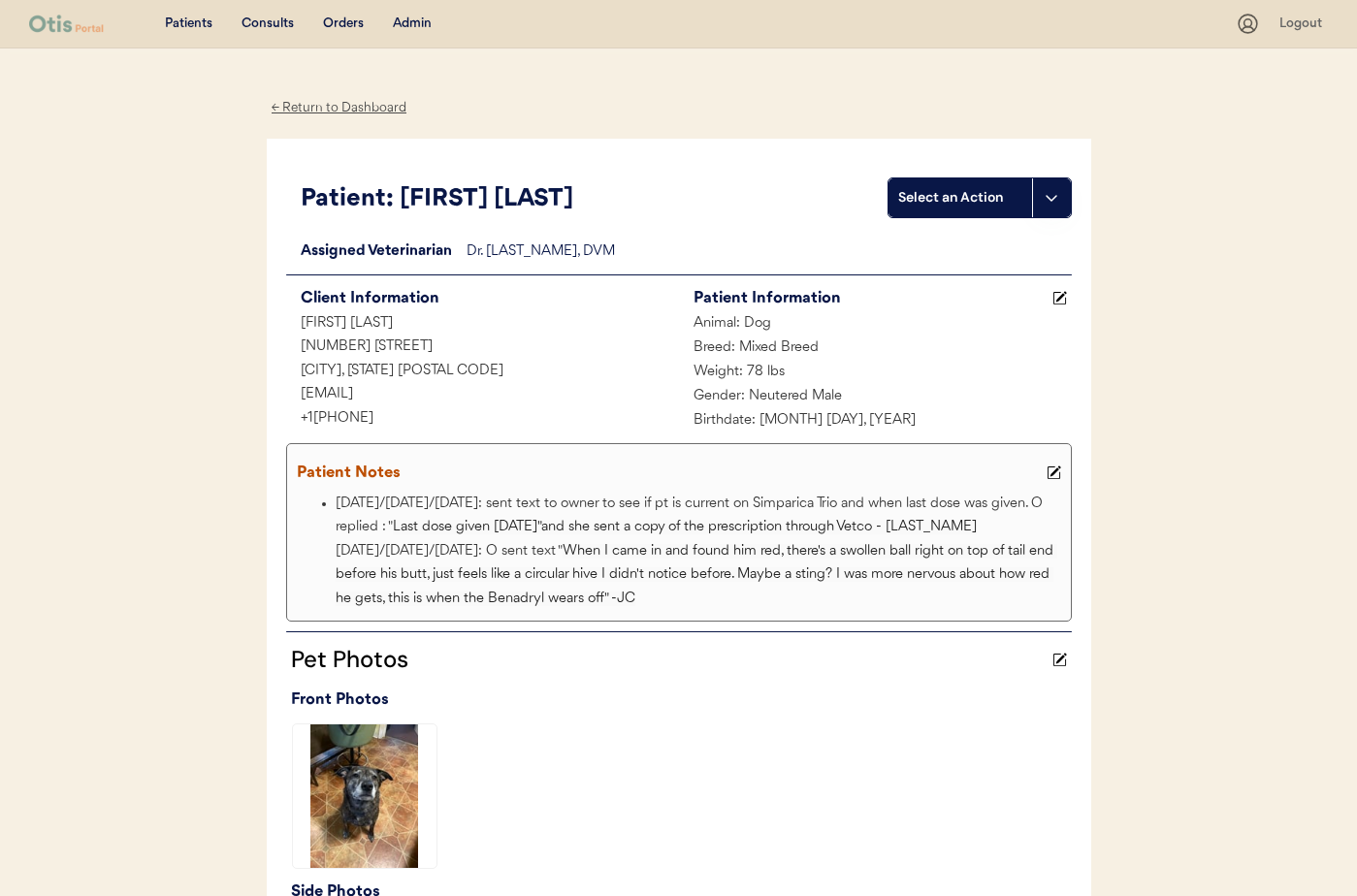 click on "← Return to Dashboard Patient: Bruce Select an Action
Loading...
Assigned Veterinarian Dr. Jamie Clanin, DVM Client Information Kasey Whare 3300 Glen Hollow Drive Dover, PA 17315 kaseywhare2000@gmail.com +17175771720 Patient Information Animal: Dog Breed: Mixed Breed Weight: 78 lbs Gender: Neutered Male Birthdate: December 31, 2019 Patient Notes SAVE 7/19/25: sent text to owner to see if pt is current on Simparica Trio and when last dose was given. O replied : "  Last dose given 7/8/2025"and she sent a copy of the prescription through Vetco - JC
7/18/25: O sent text "" at bounding box center (679, 770) 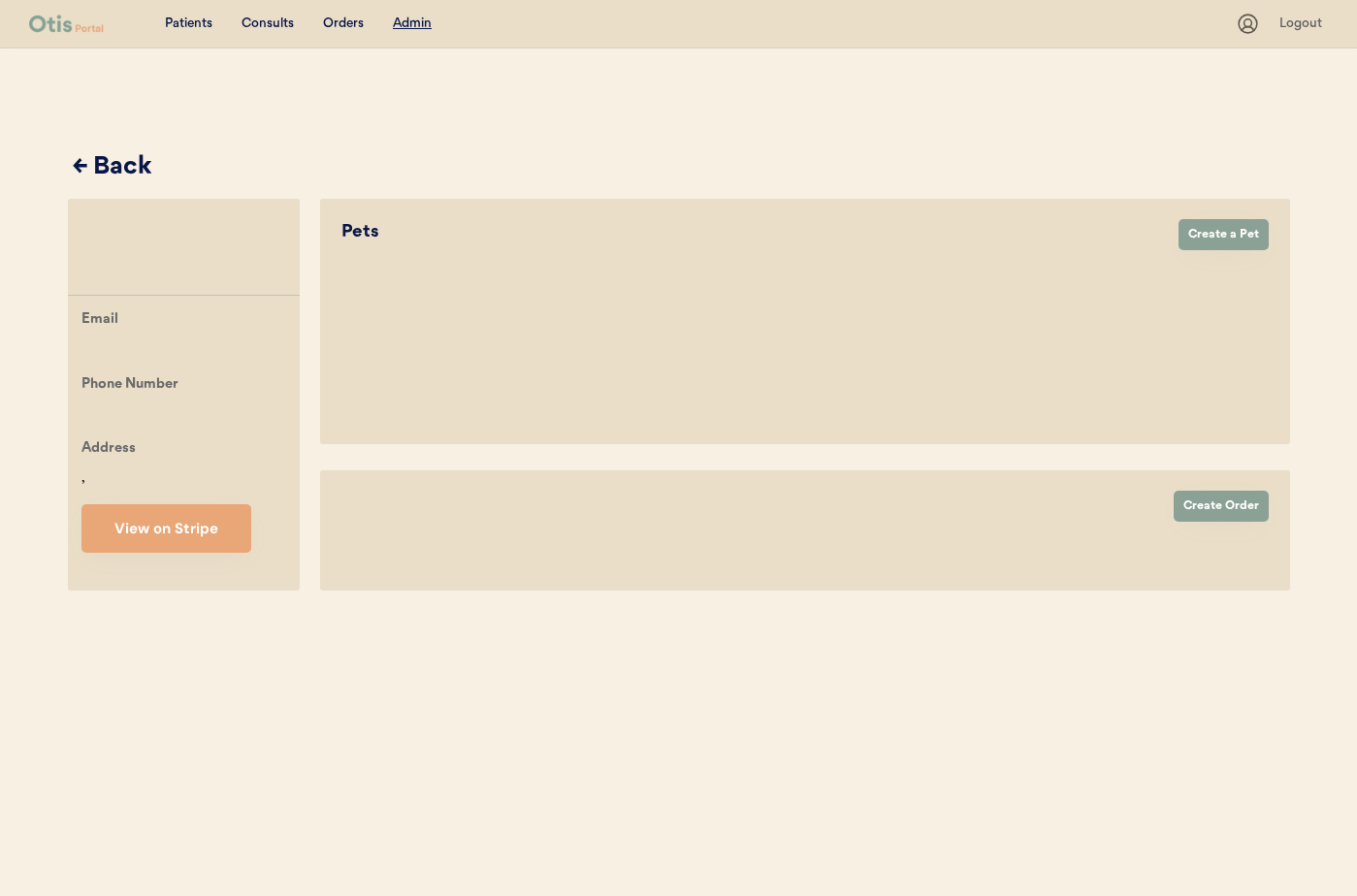 scroll, scrollTop: 0, scrollLeft: 0, axis: both 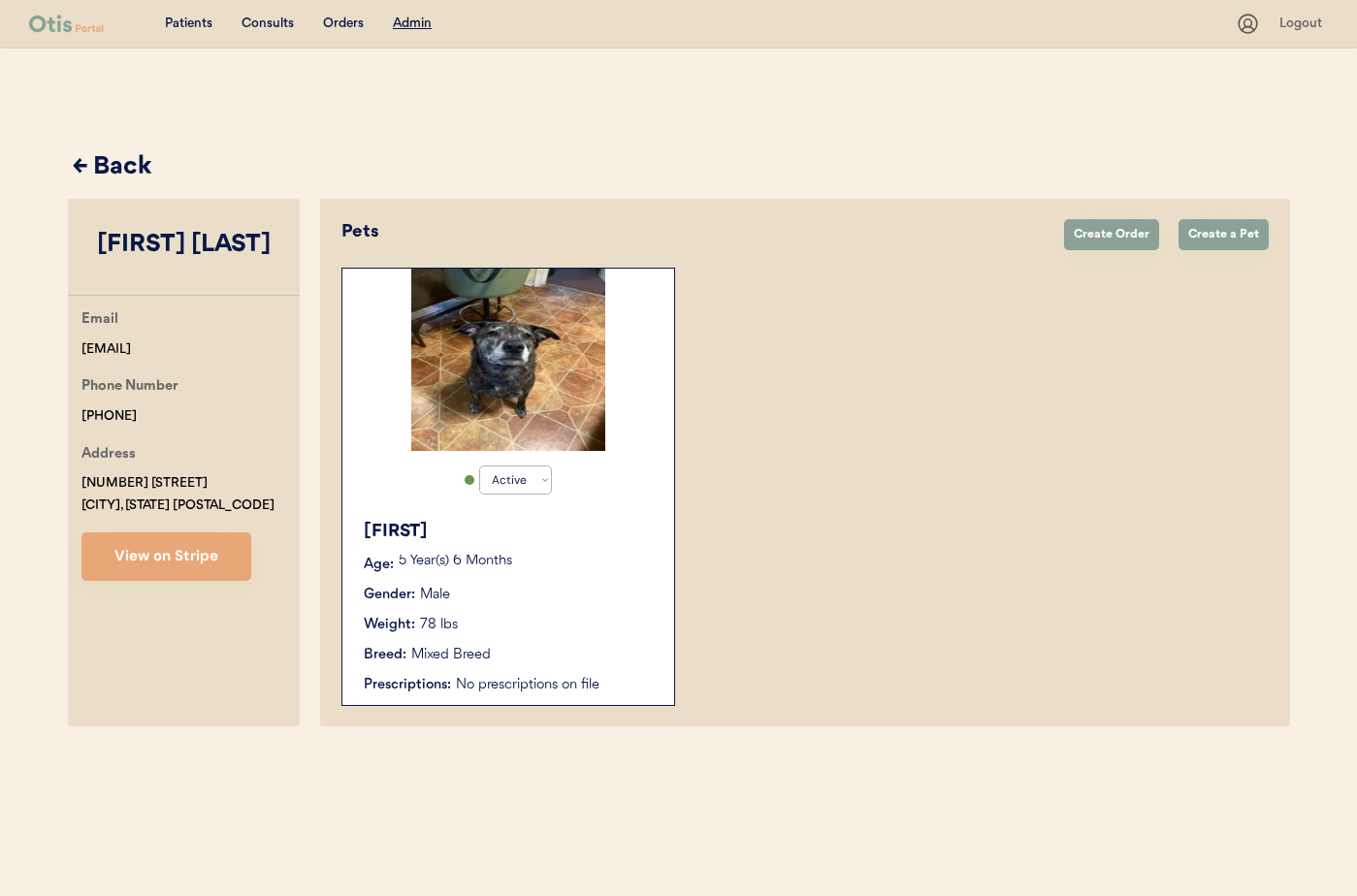 click on "Admin" at bounding box center (412, 23) 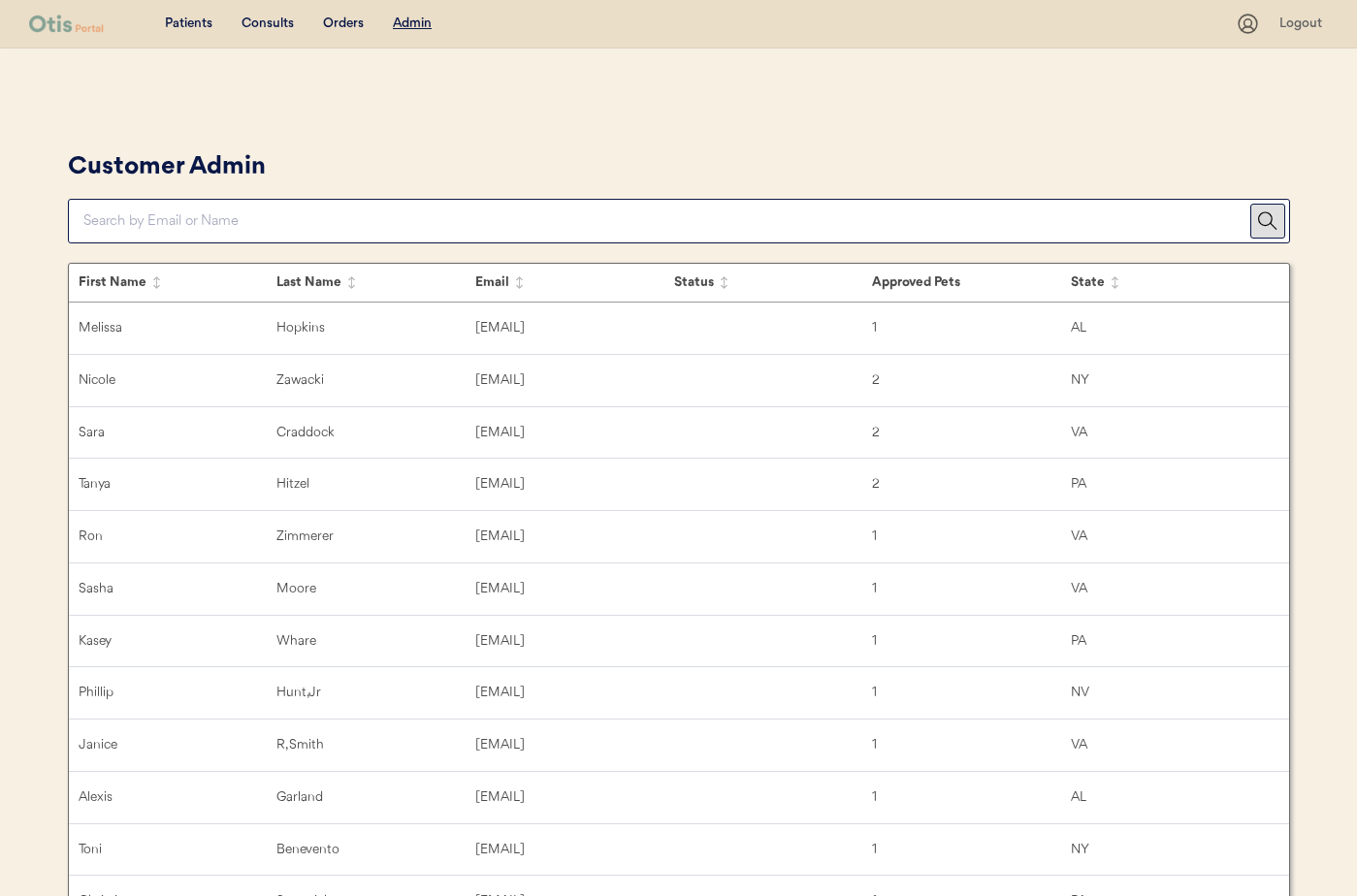 click at bounding box center [666, 221] 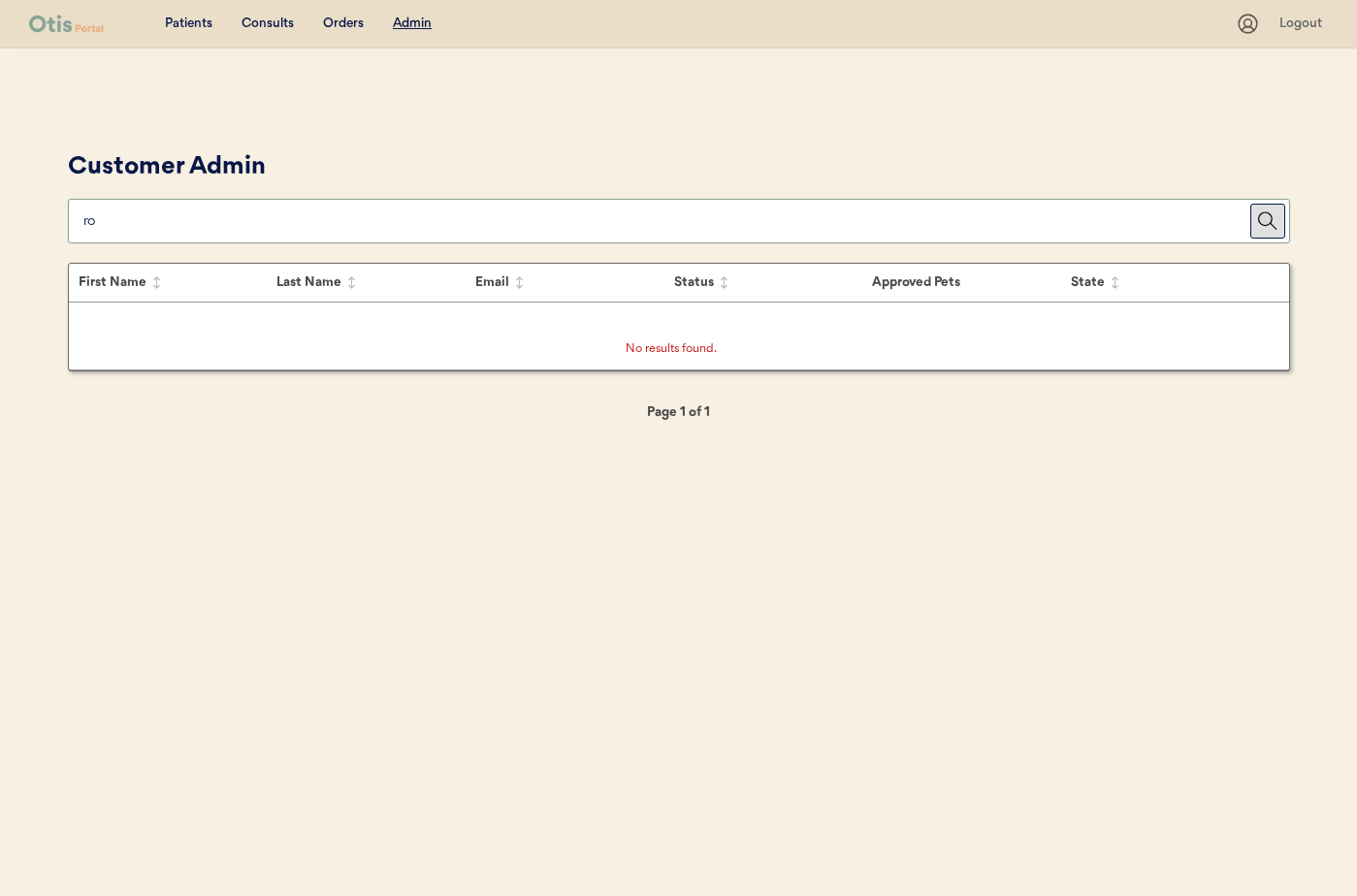 type on "r" 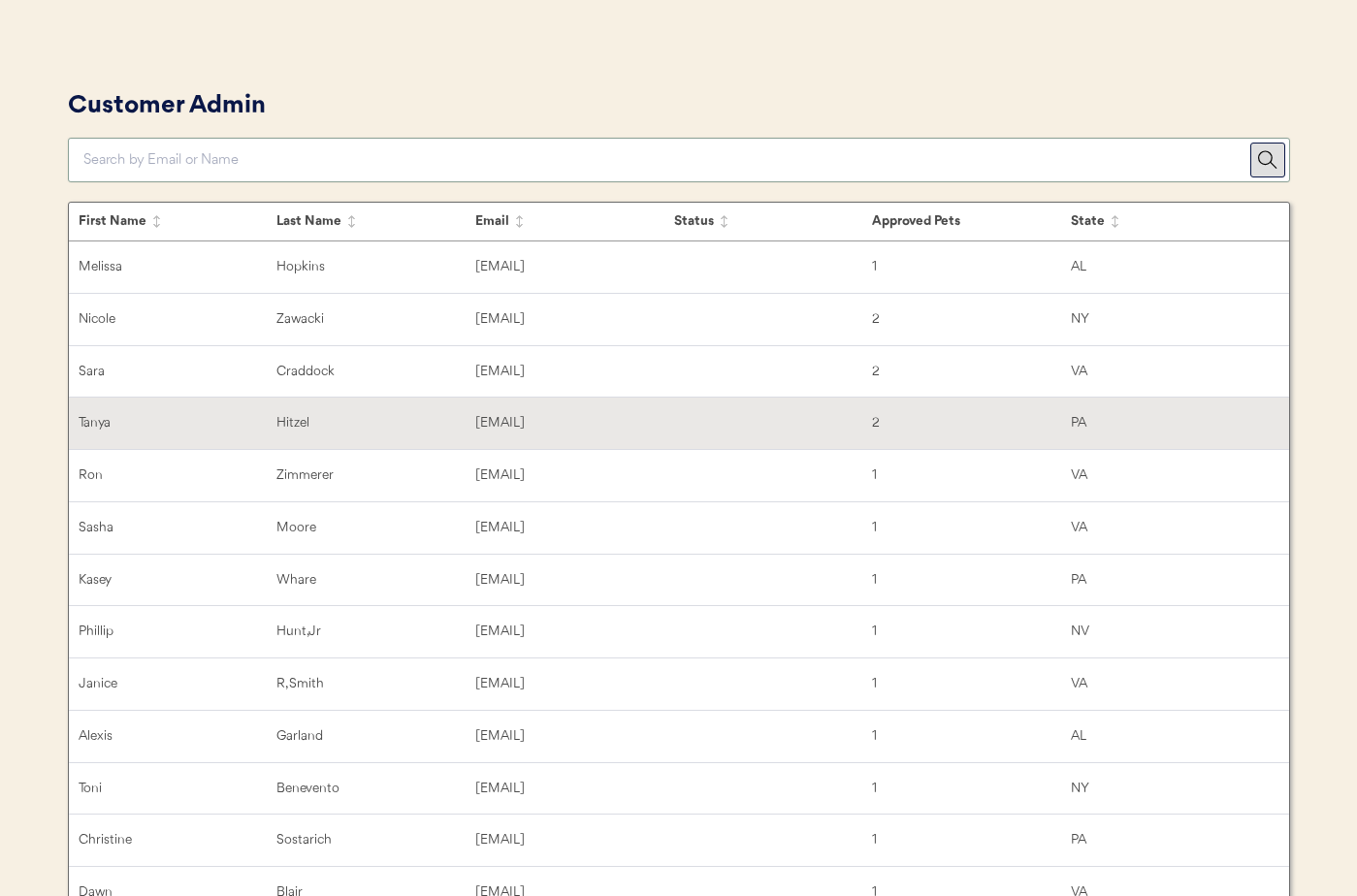 scroll, scrollTop: 69, scrollLeft: 0, axis: vertical 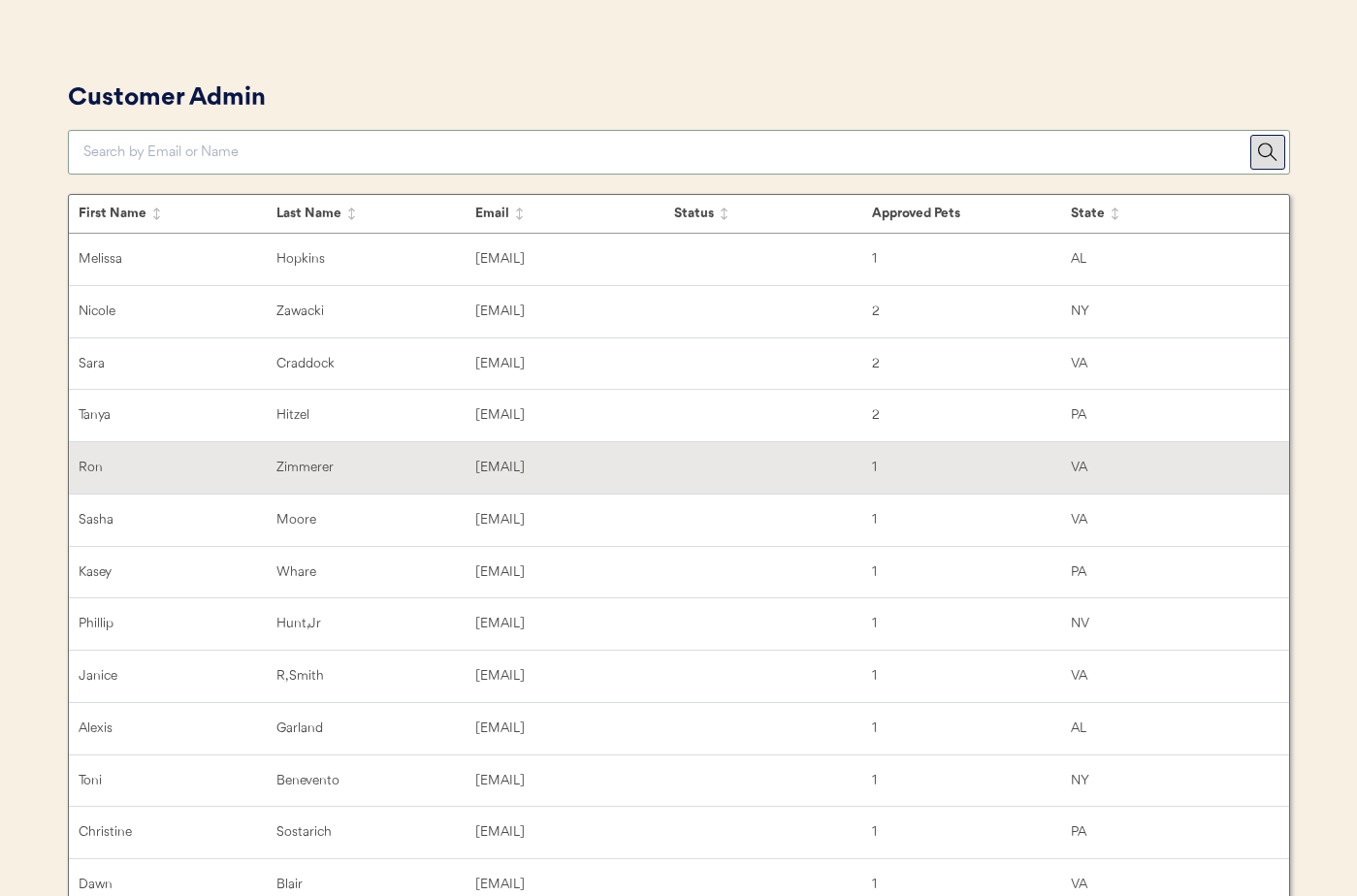 click on "Zimmerer" at bounding box center [375, 467] 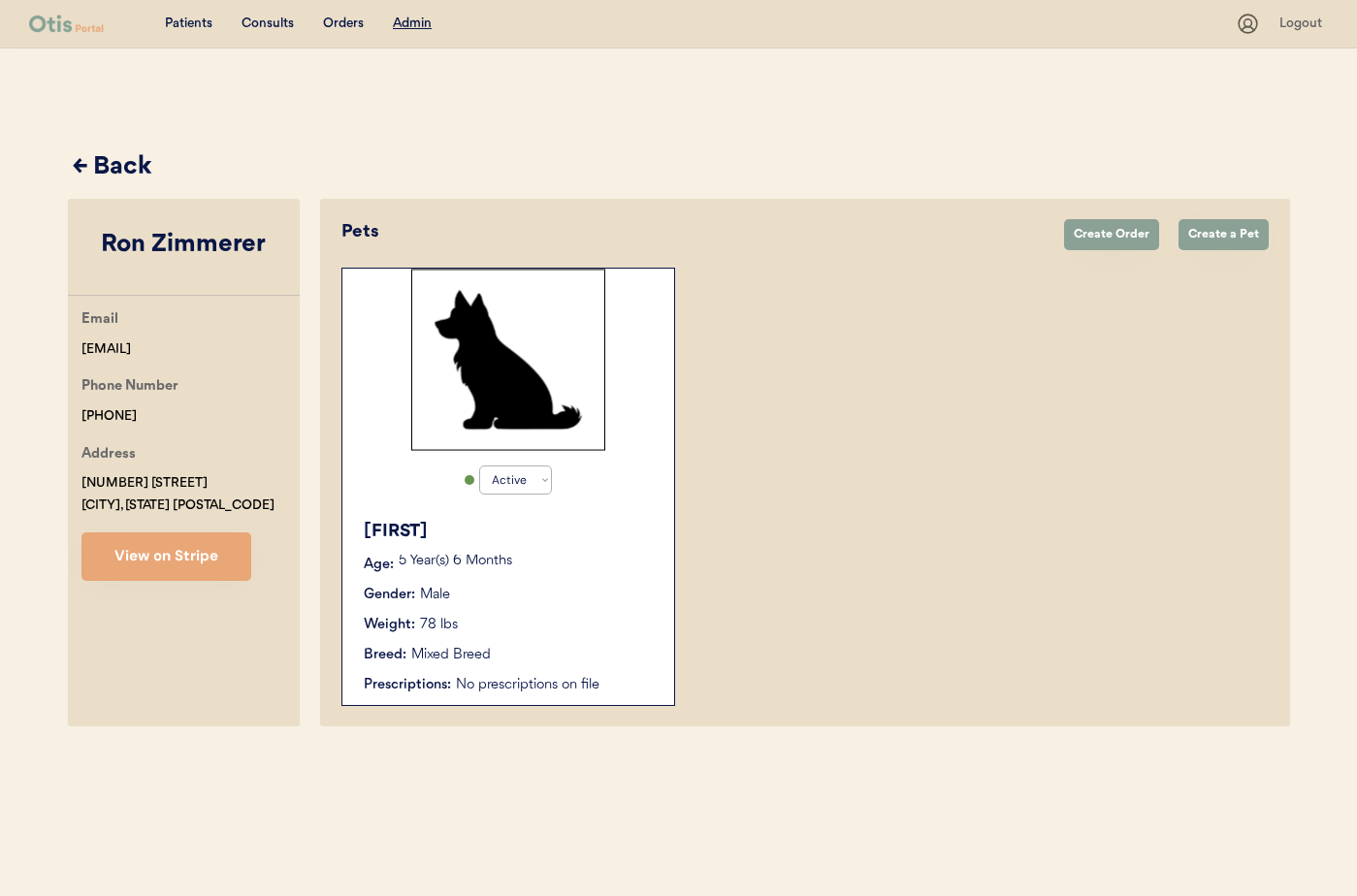 scroll, scrollTop: 0, scrollLeft: 0, axis: both 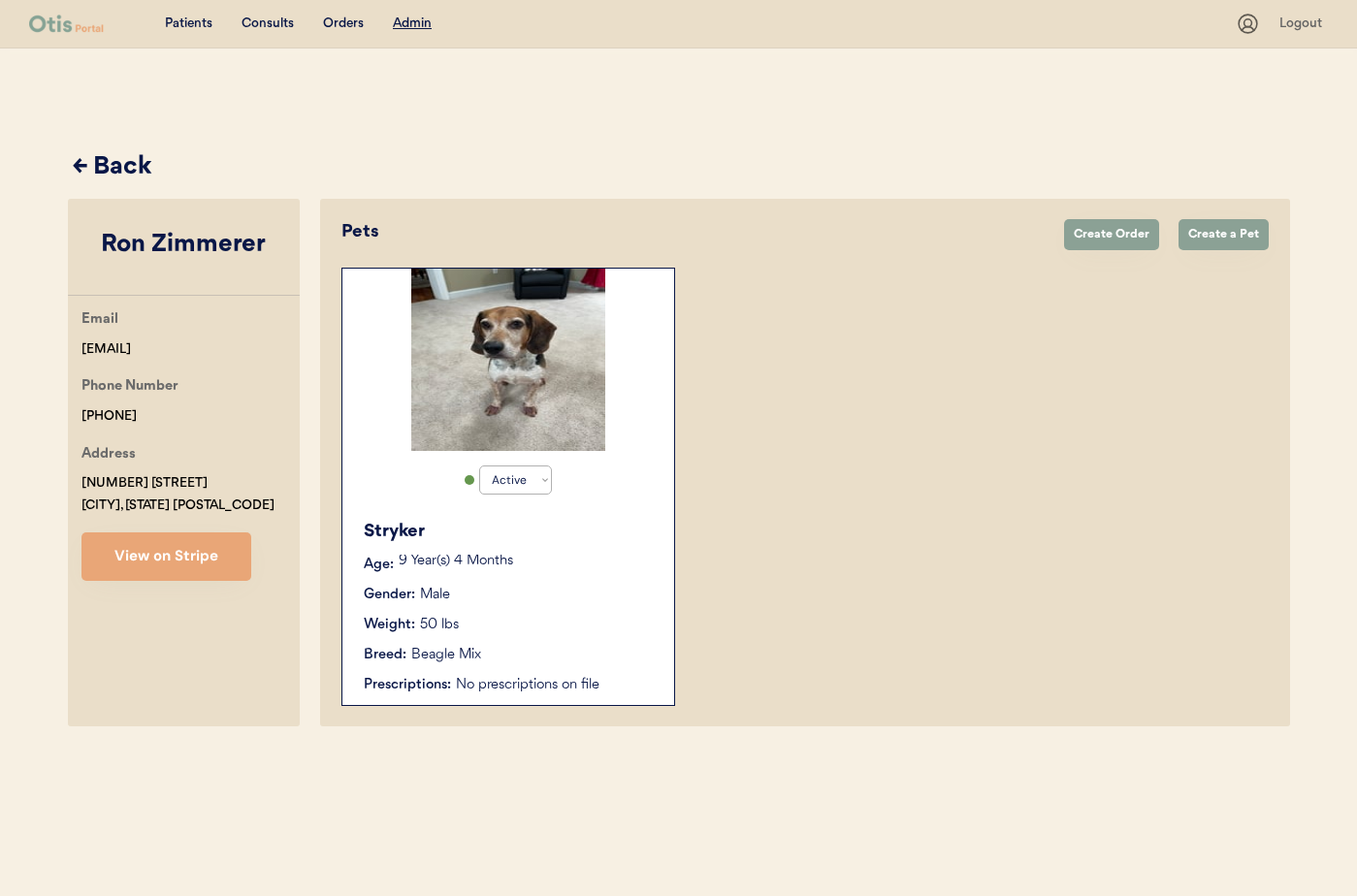 click on "← Back" at bounding box center [681, 168] 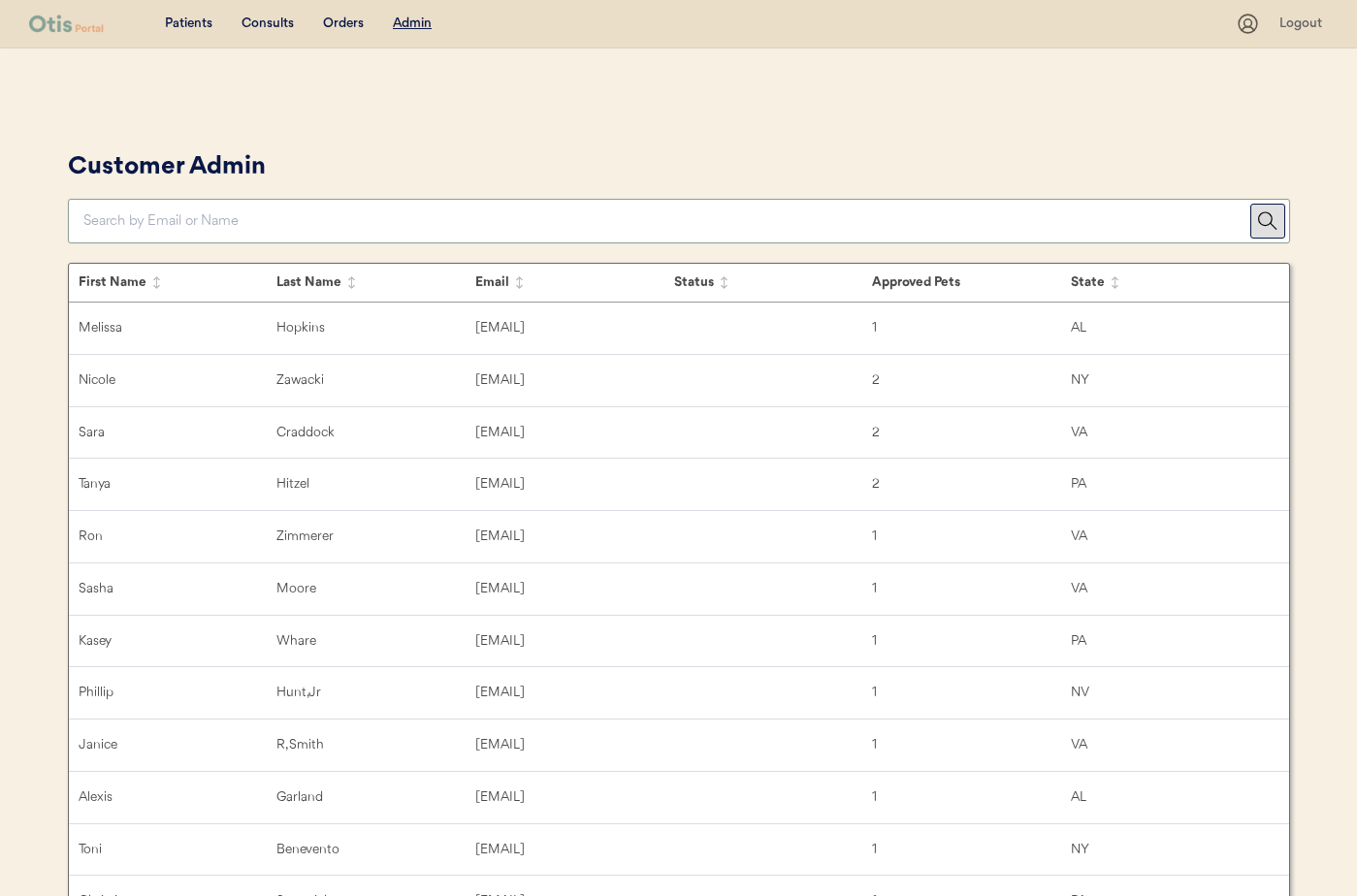 click at bounding box center [666, 221] 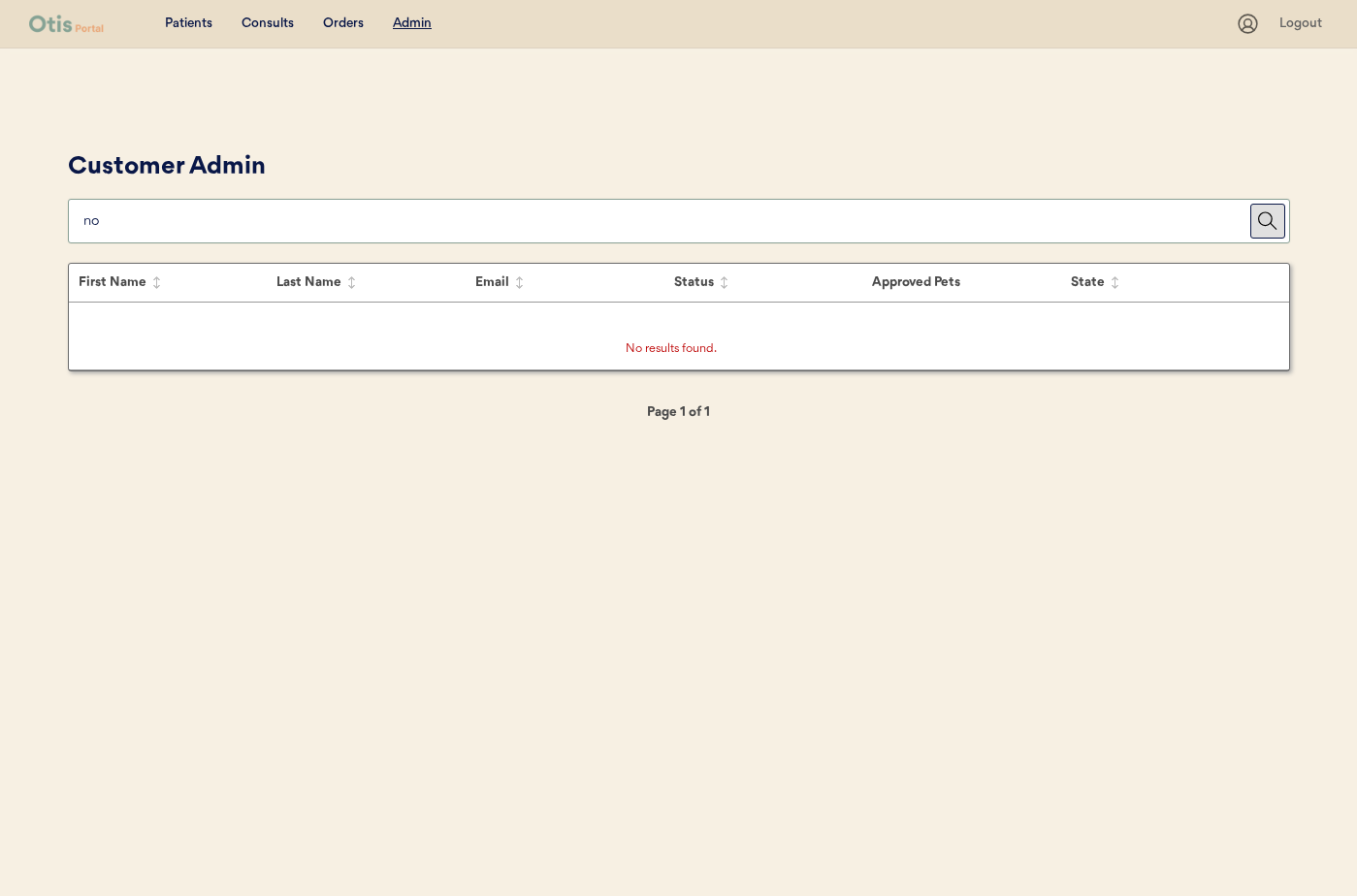 type on "n" 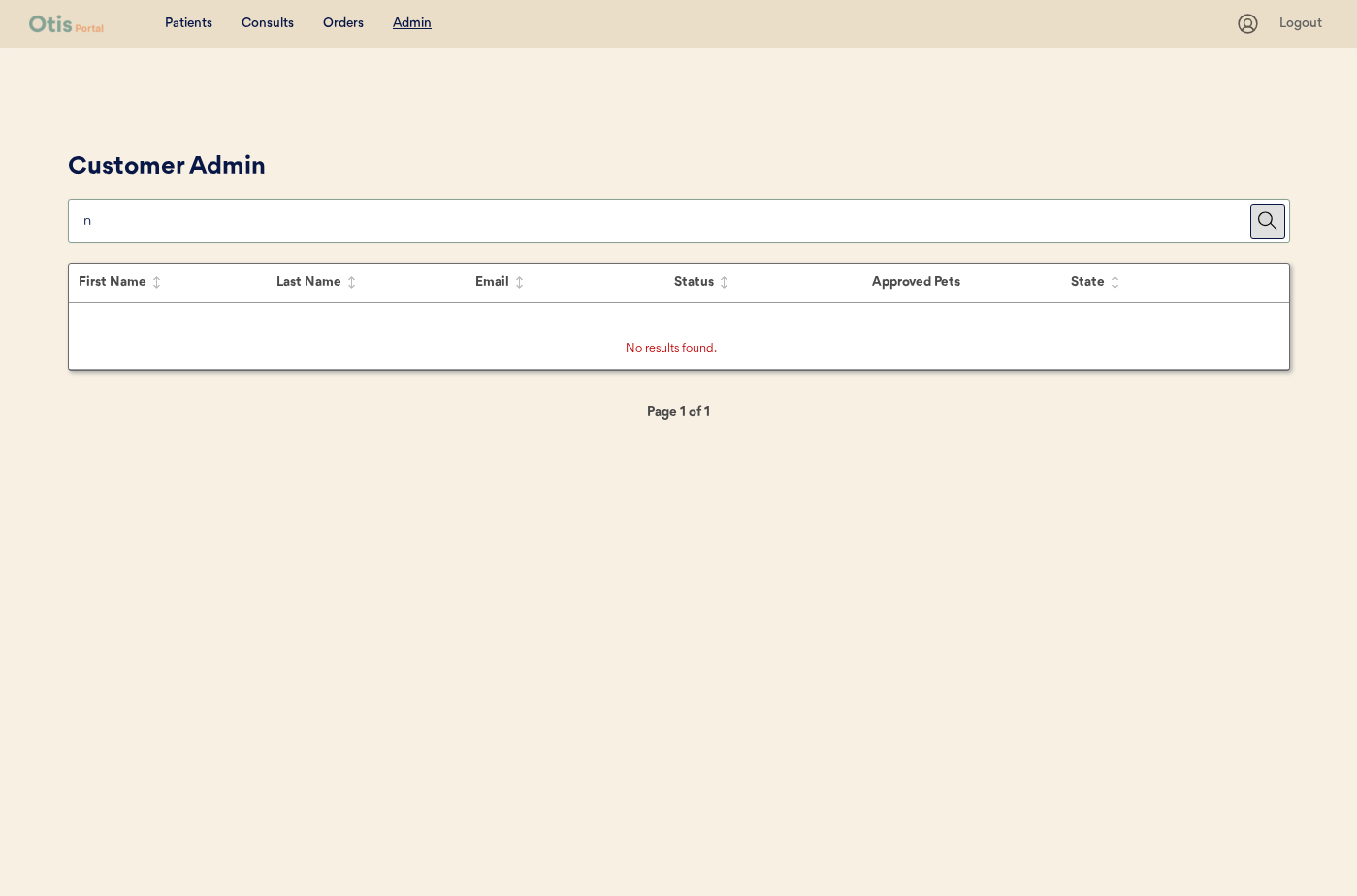 type 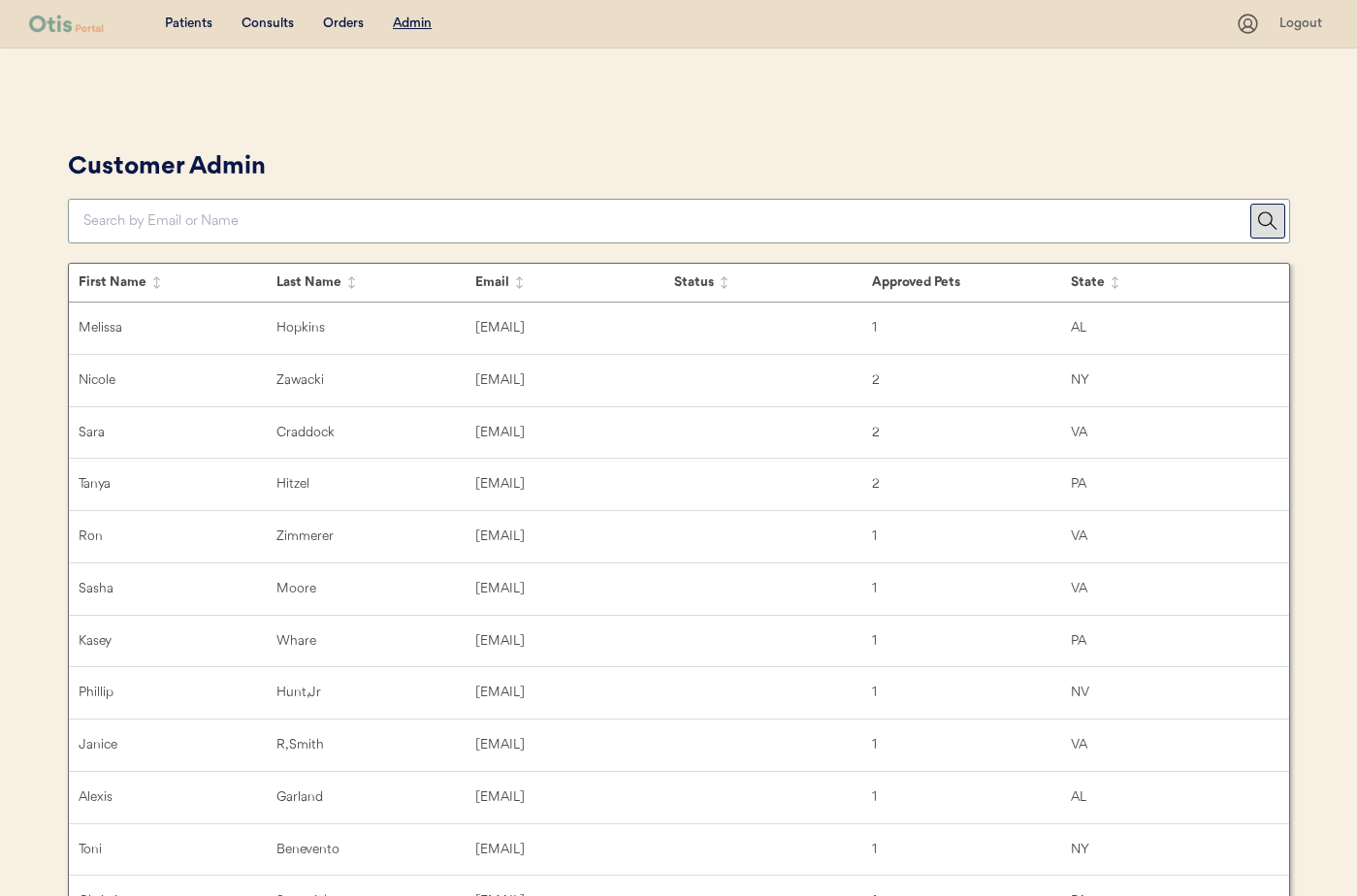 click on "Patients" at bounding box center (188, 24) 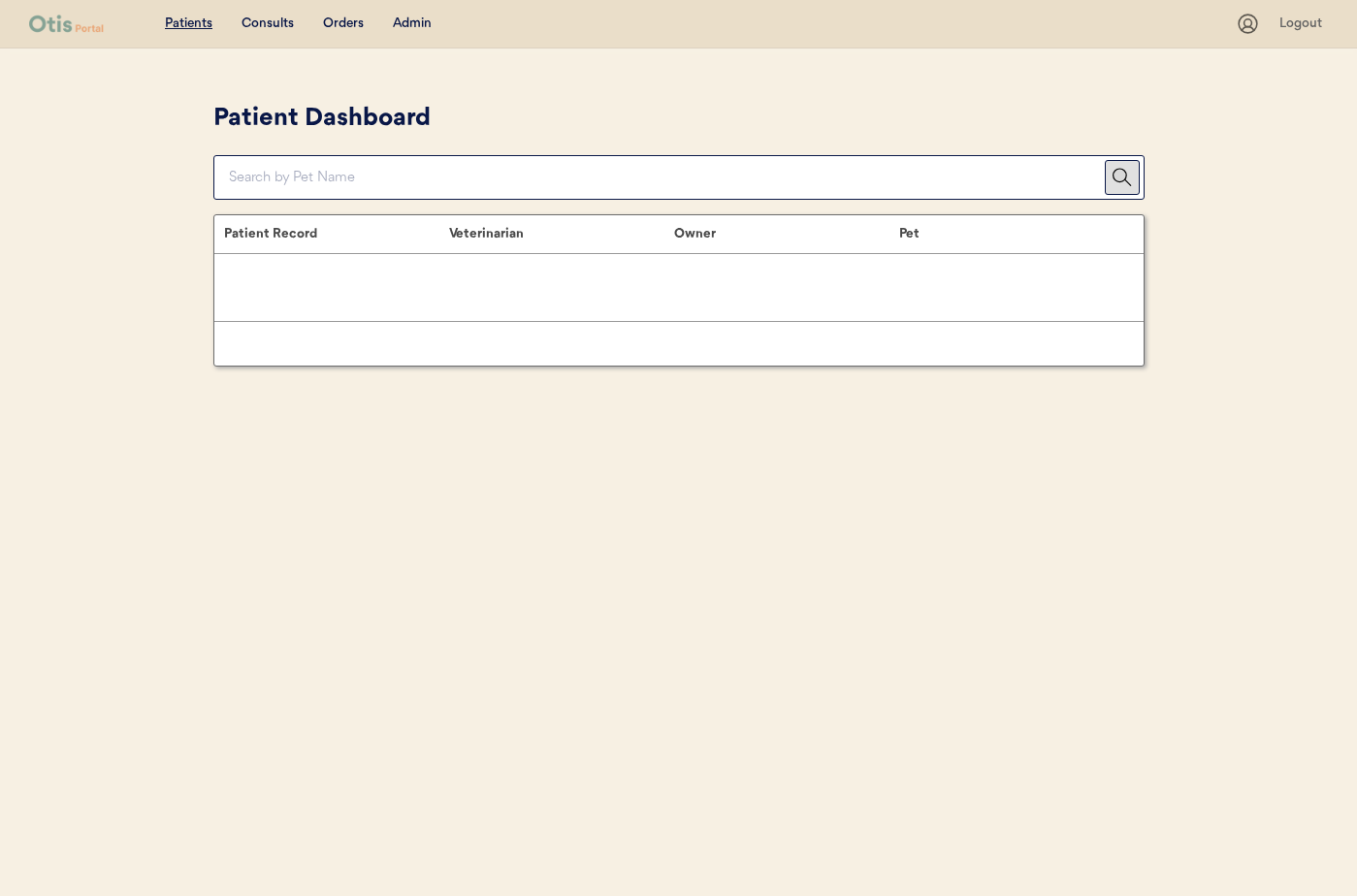 scroll, scrollTop: 0, scrollLeft: 0, axis: both 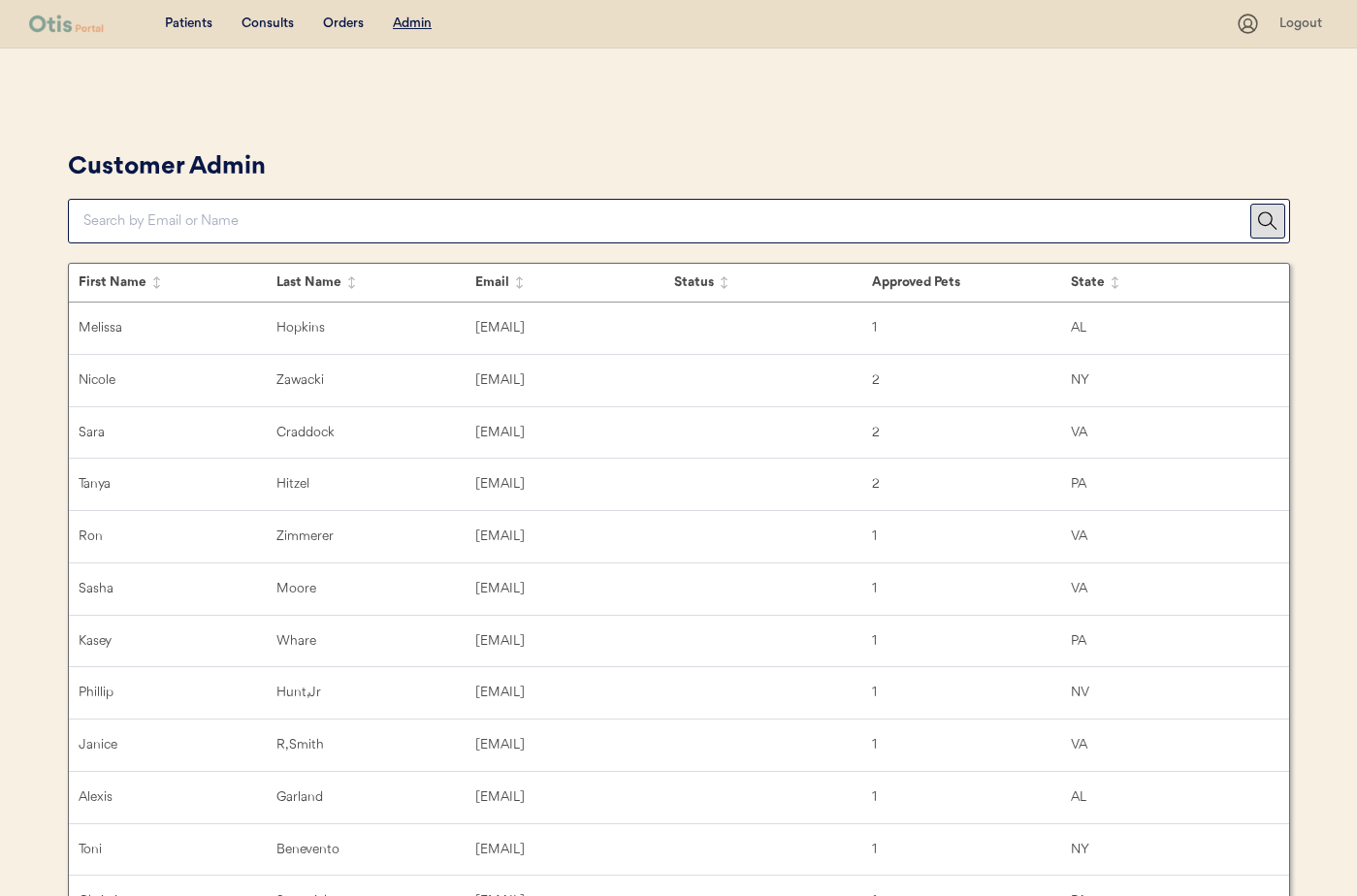 click at bounding box center (666, 221) 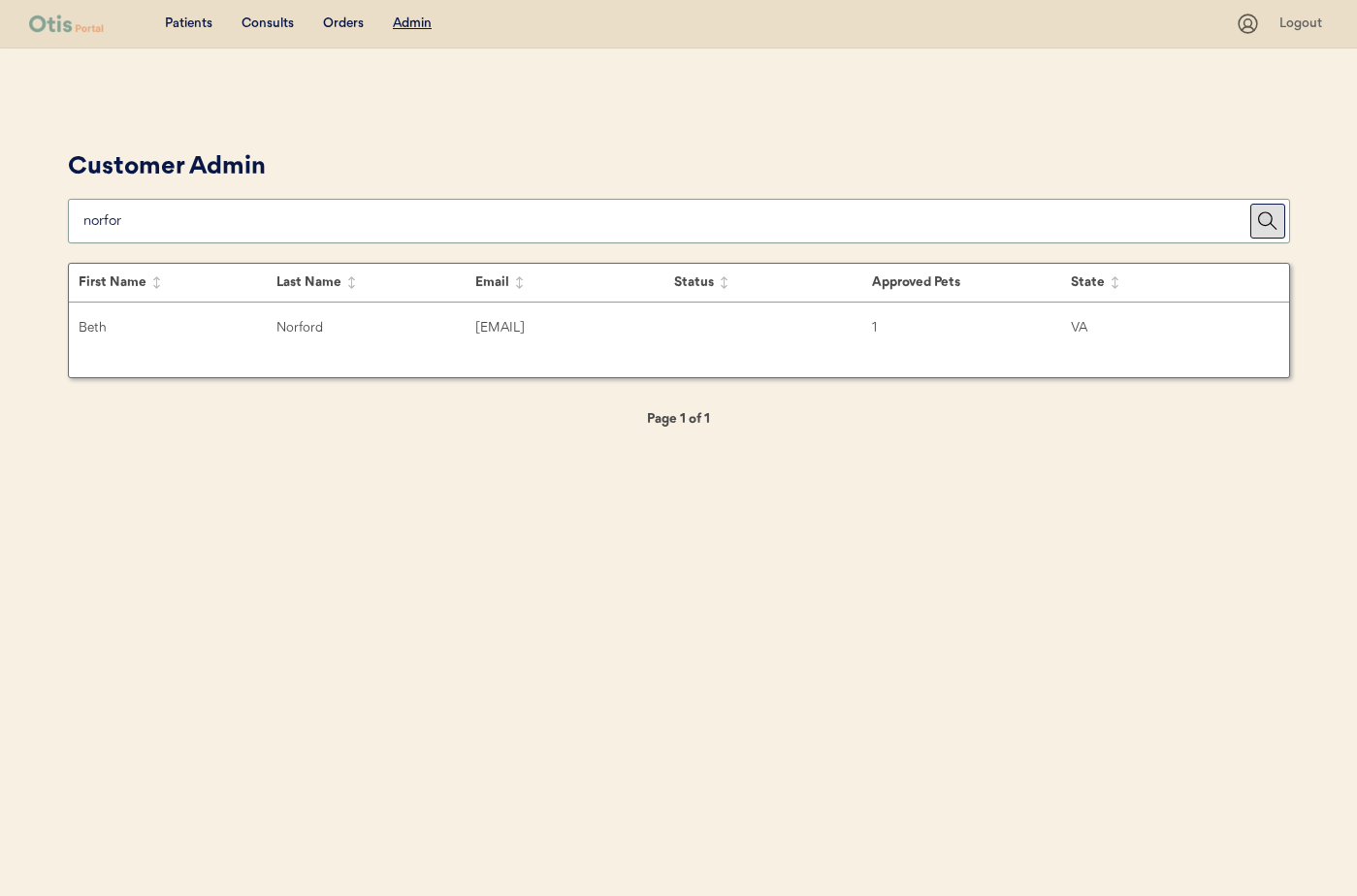 type on "norfor" 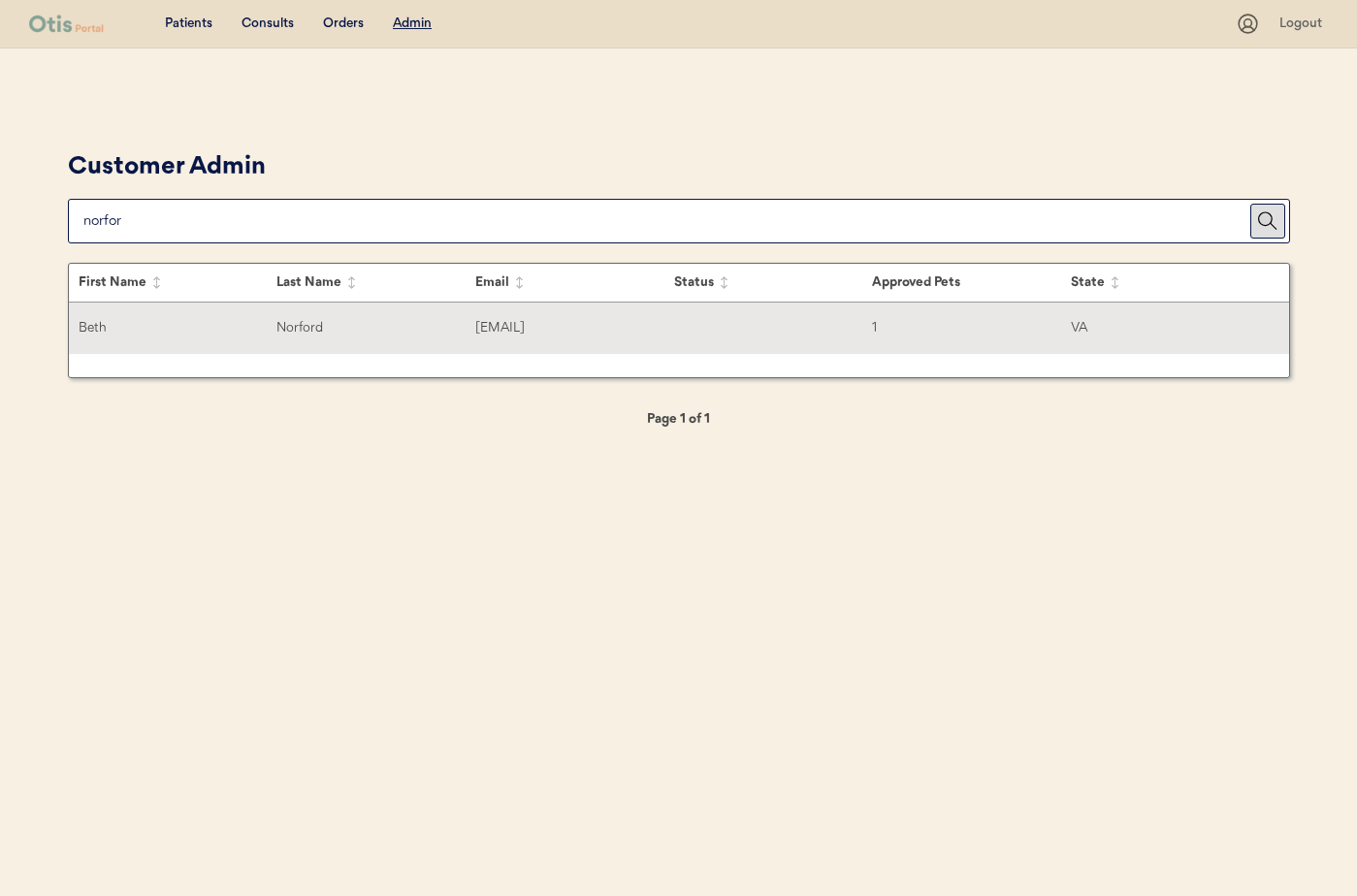 click on "Norford" at bounding box center [375, 328] 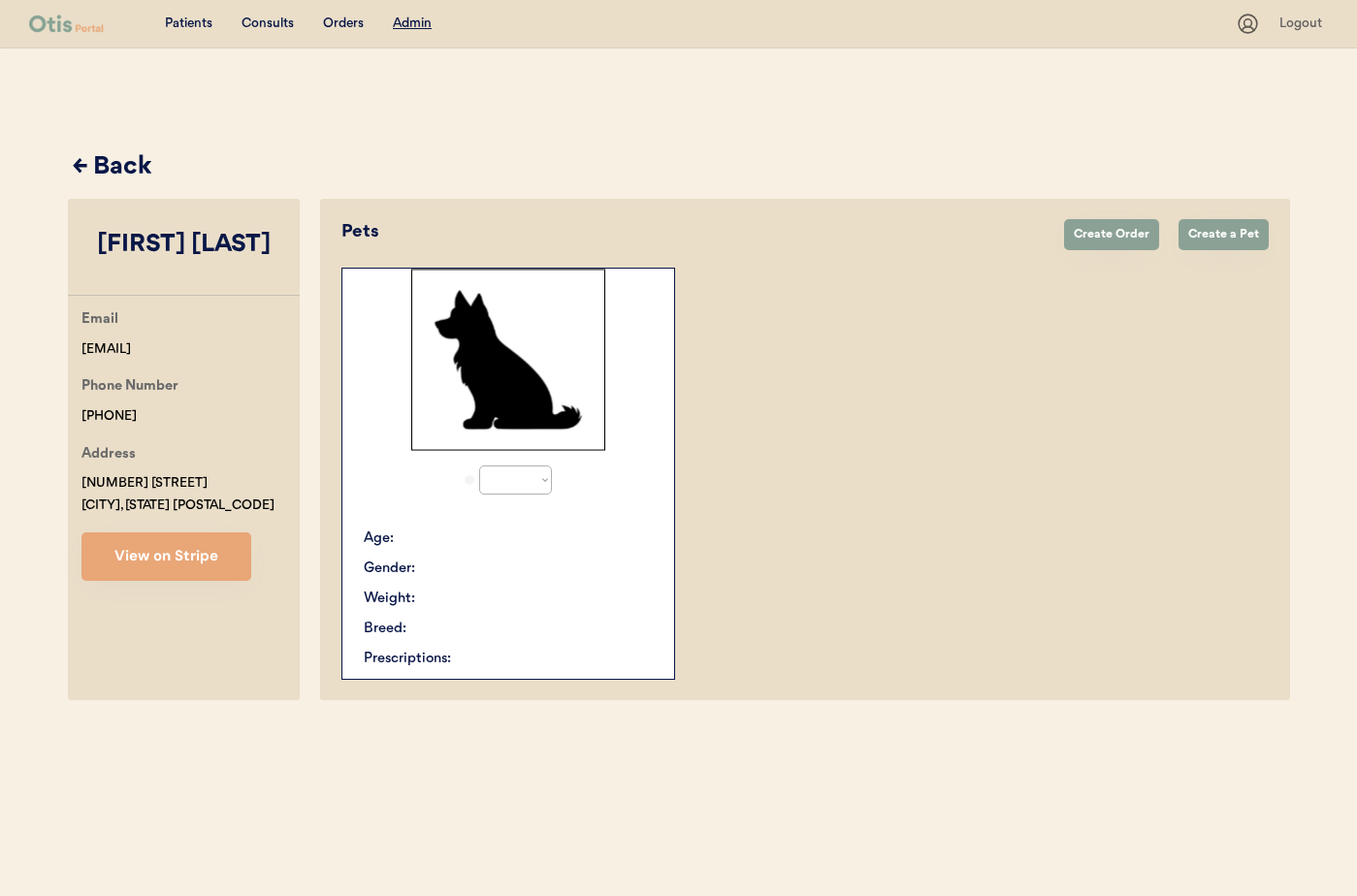 select on "true" 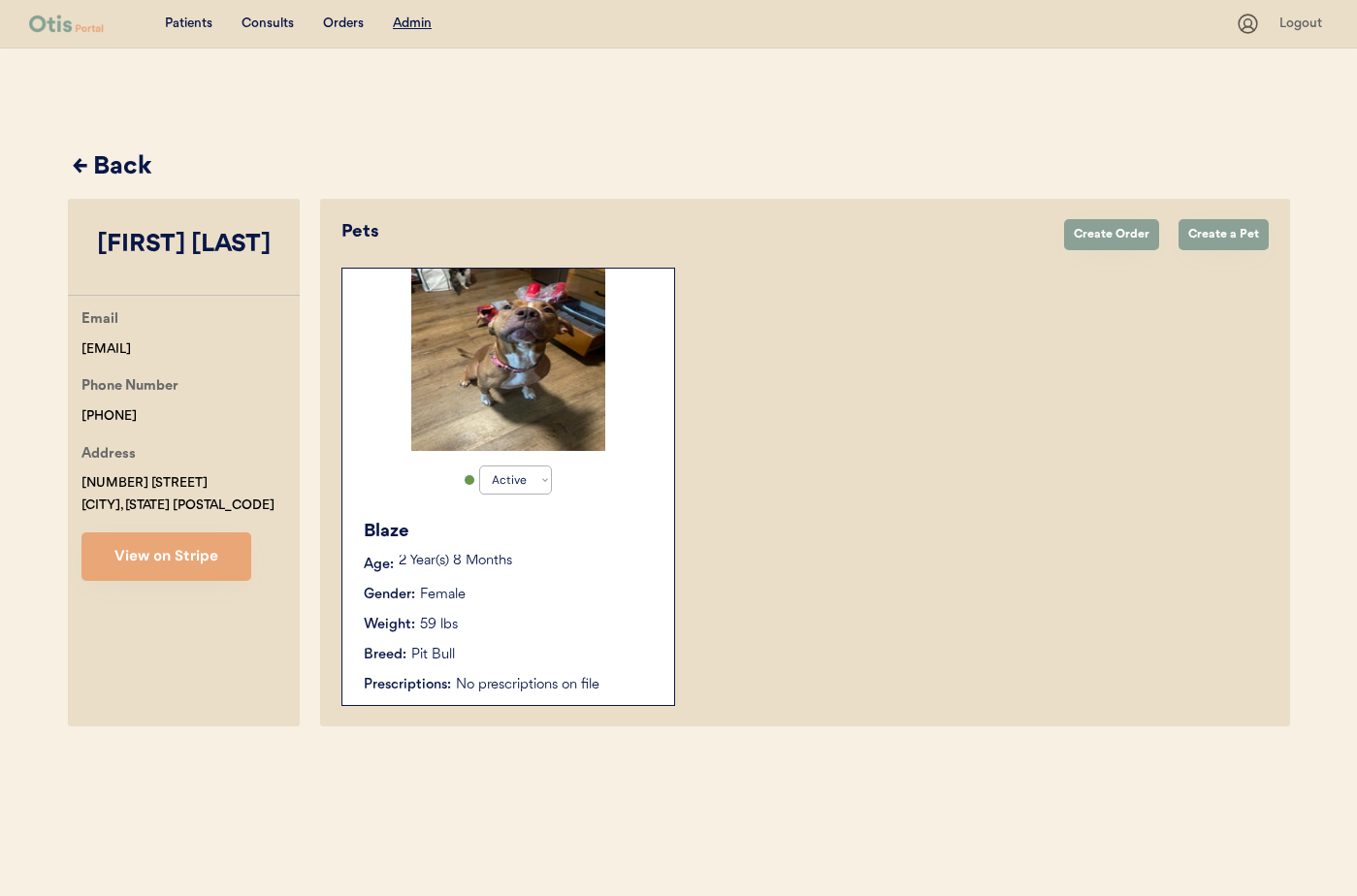 click on "2 Year(s) 8 Months" at bounding box center [527, 561] 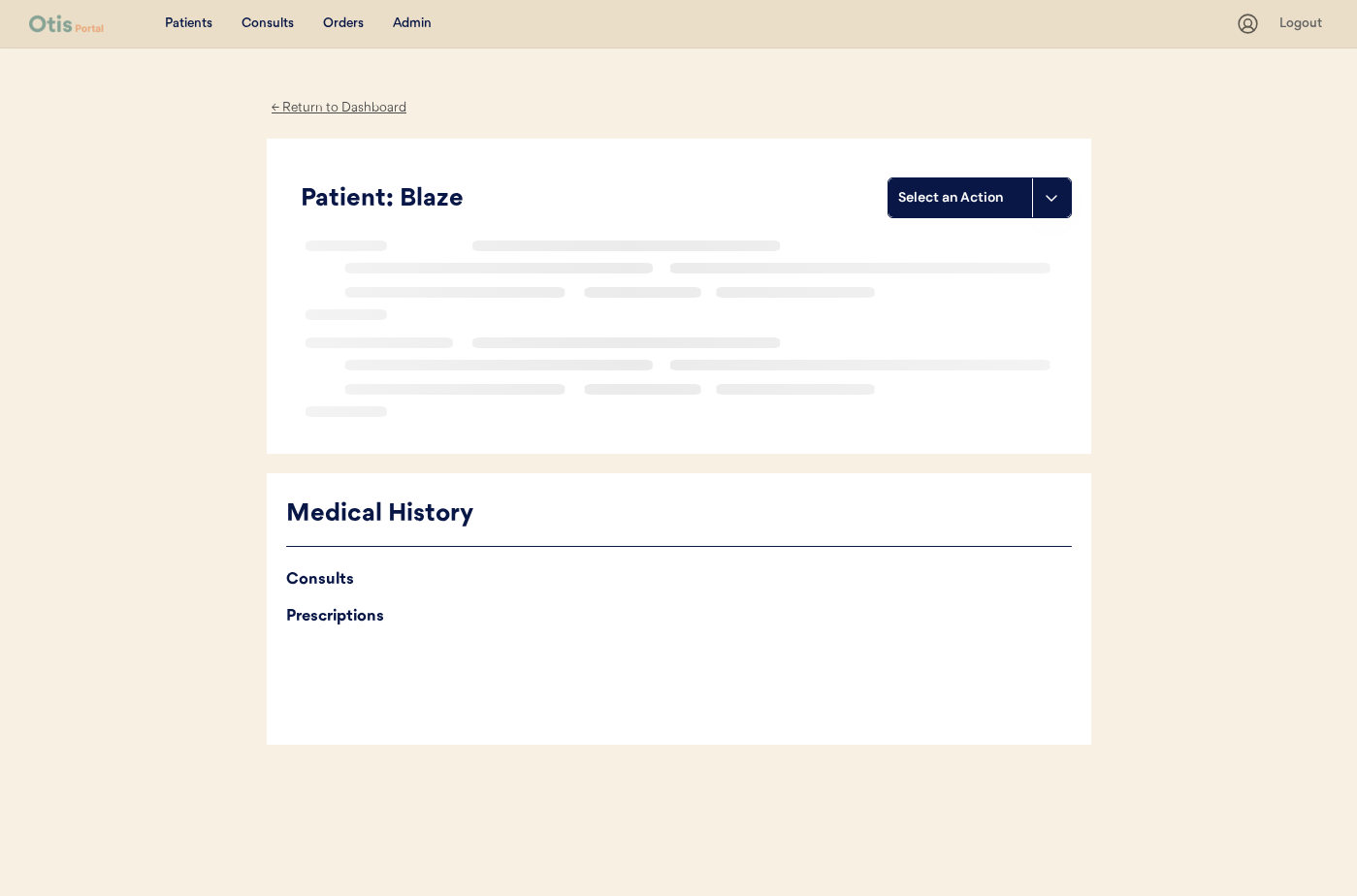 scroll, scrollTop: 0, scrollLeft: 0, axis: both 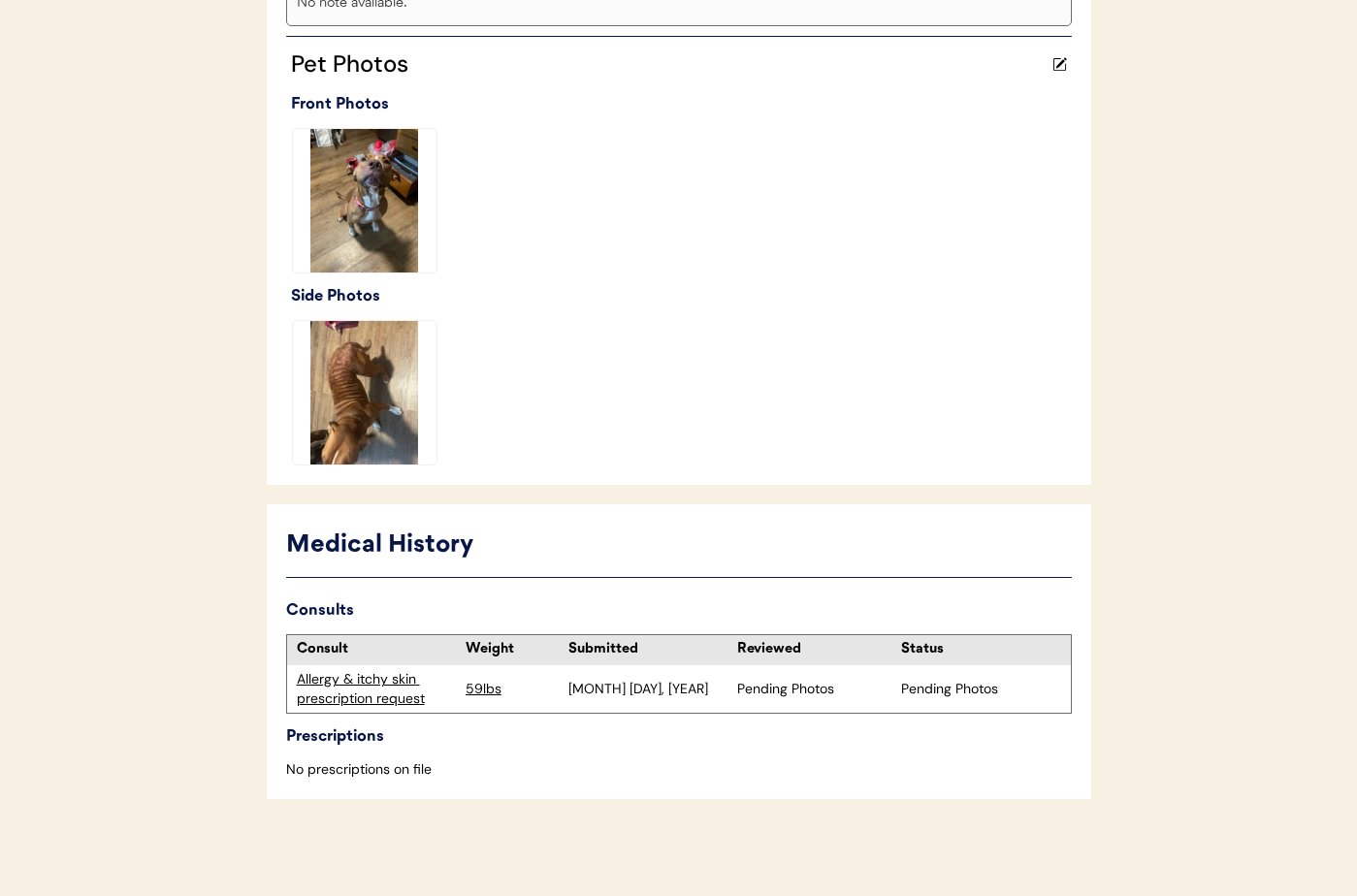 click on "Allergy & itchy skin prescription request" at bounding box center (376, 688) 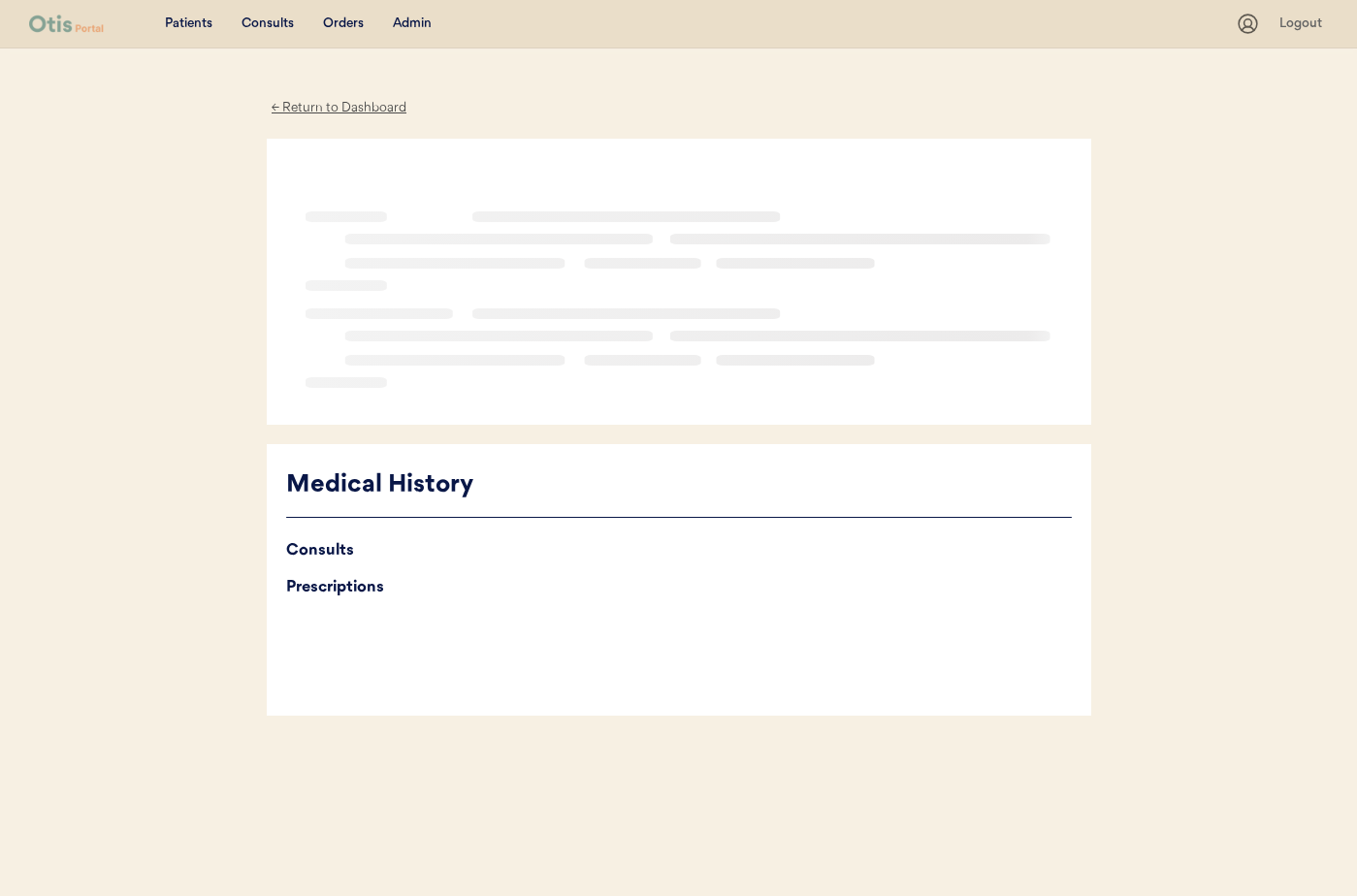 scroll, scrollTop: 0, scrollLeft: 0, axis: both 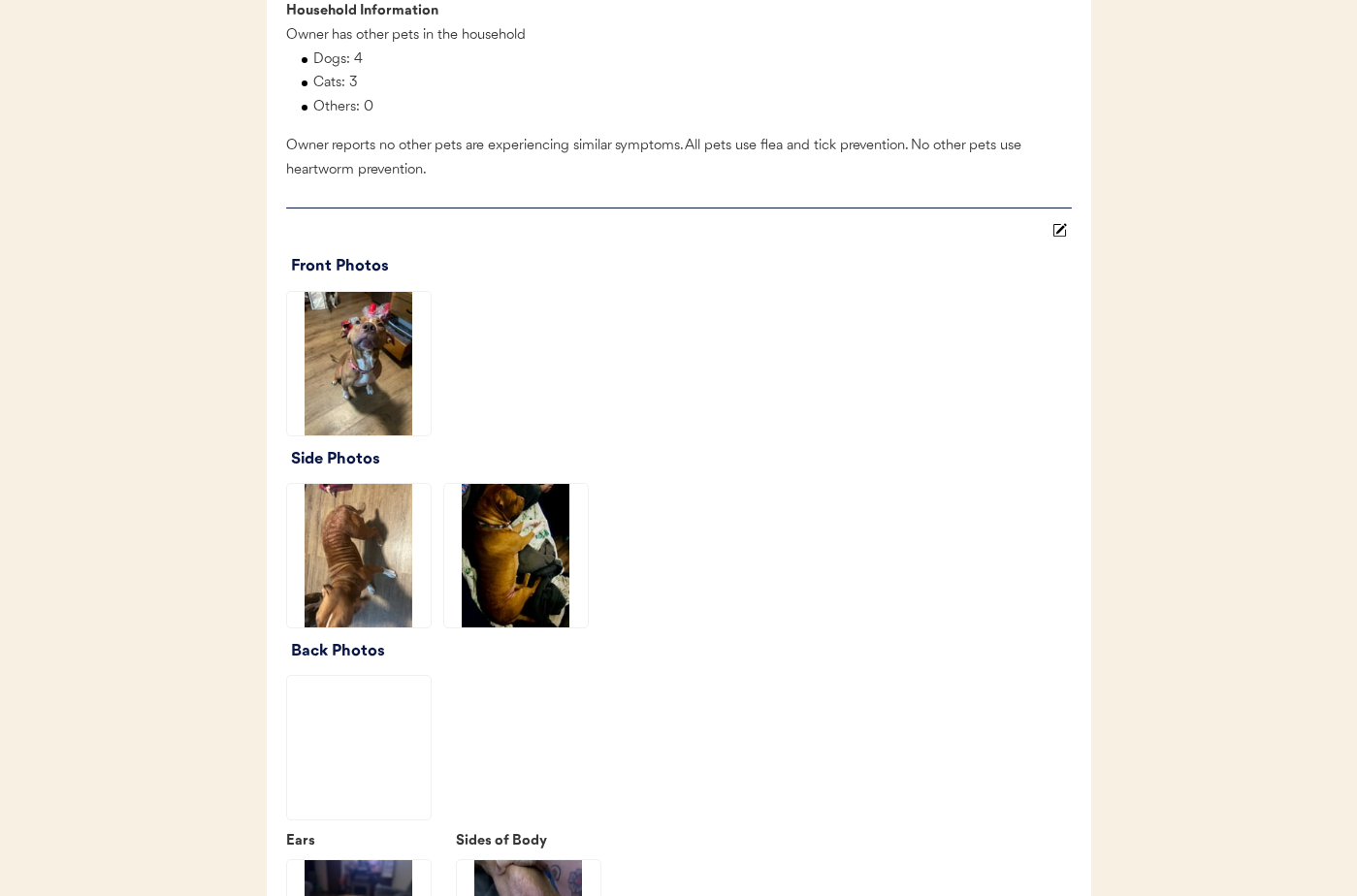 click 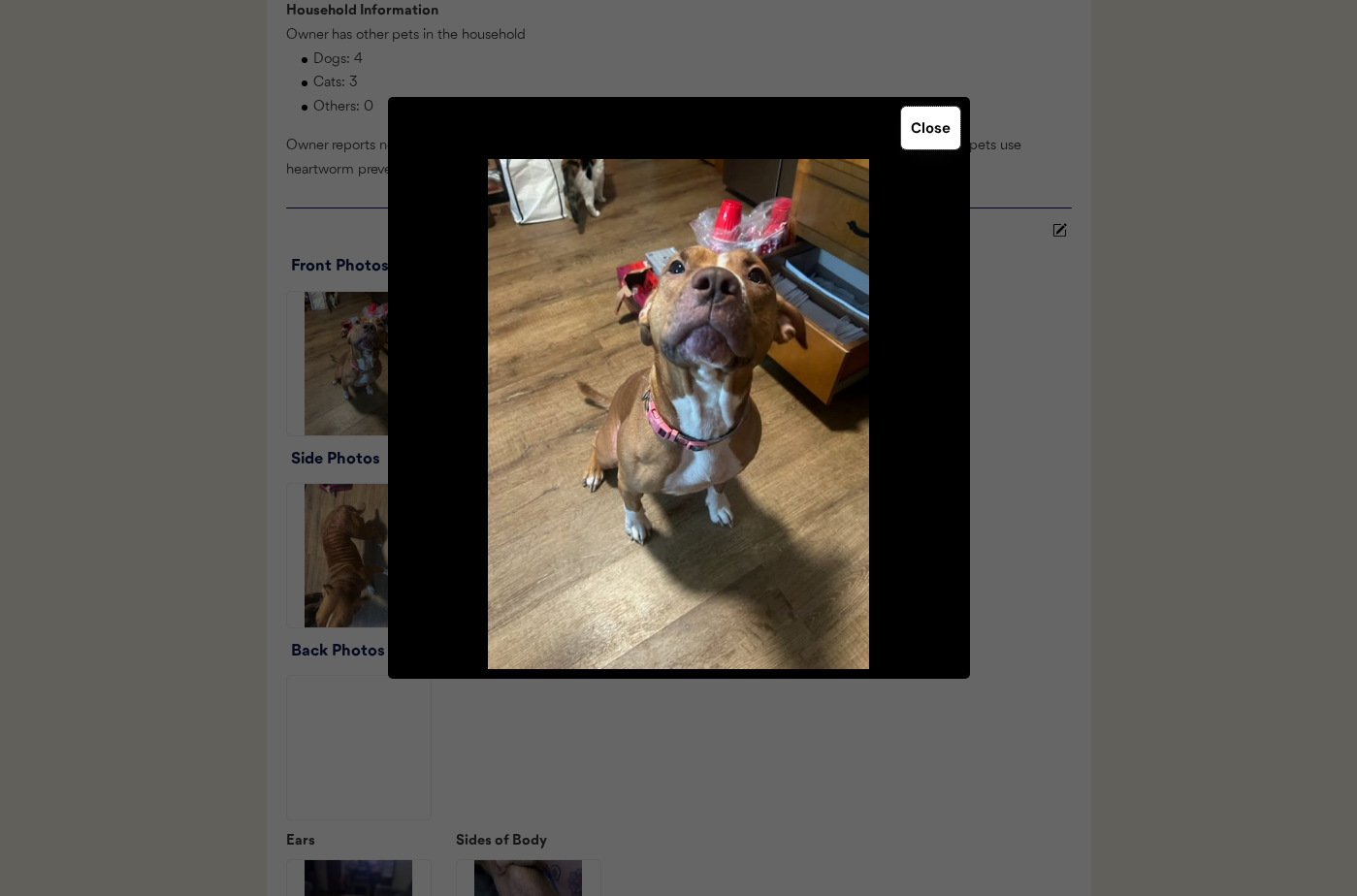 click on "Close" at bounding box center [930, 128] 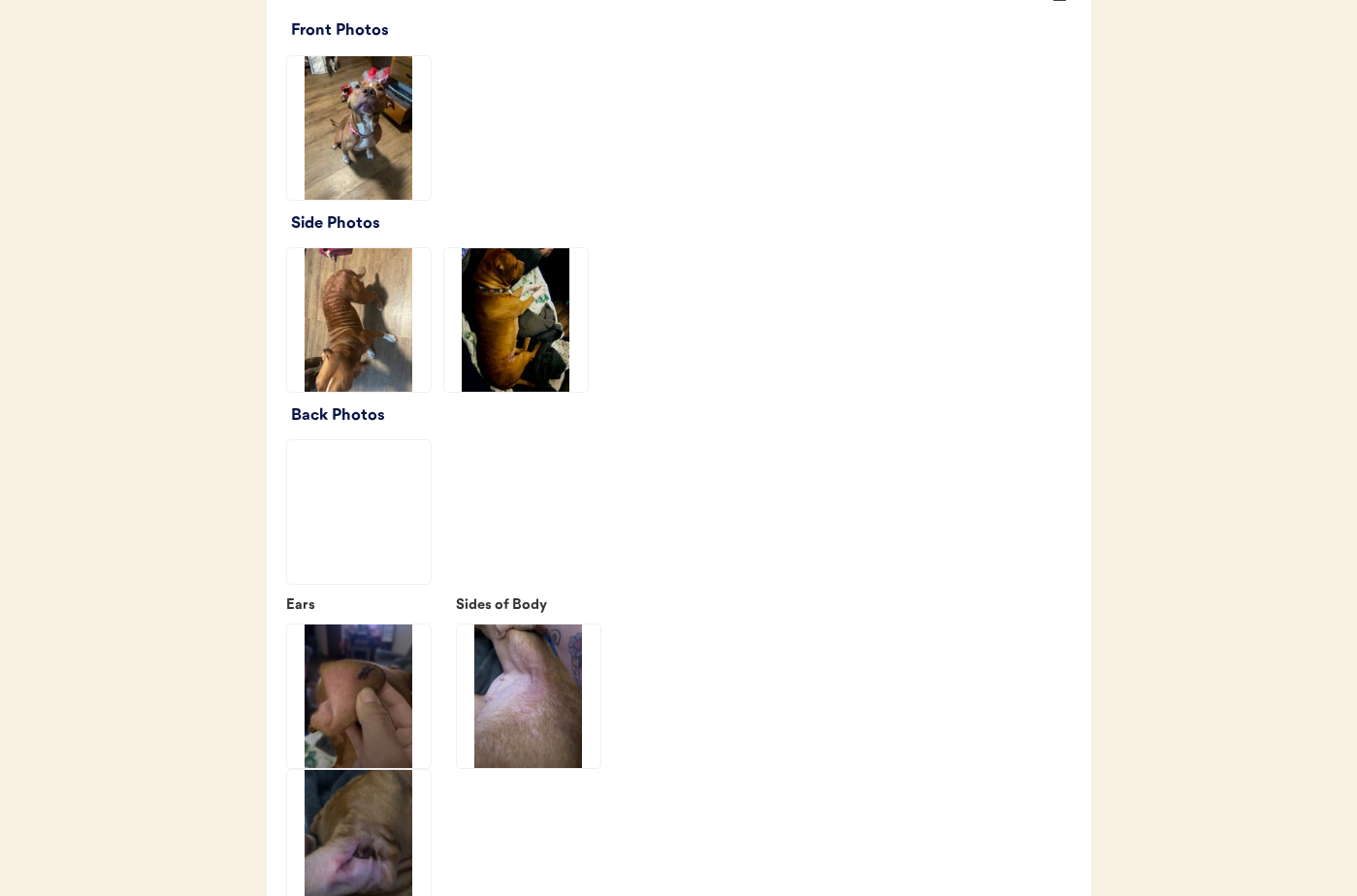scroll, scrollTop: 2410, scrollLeft: 0, axis: vertical 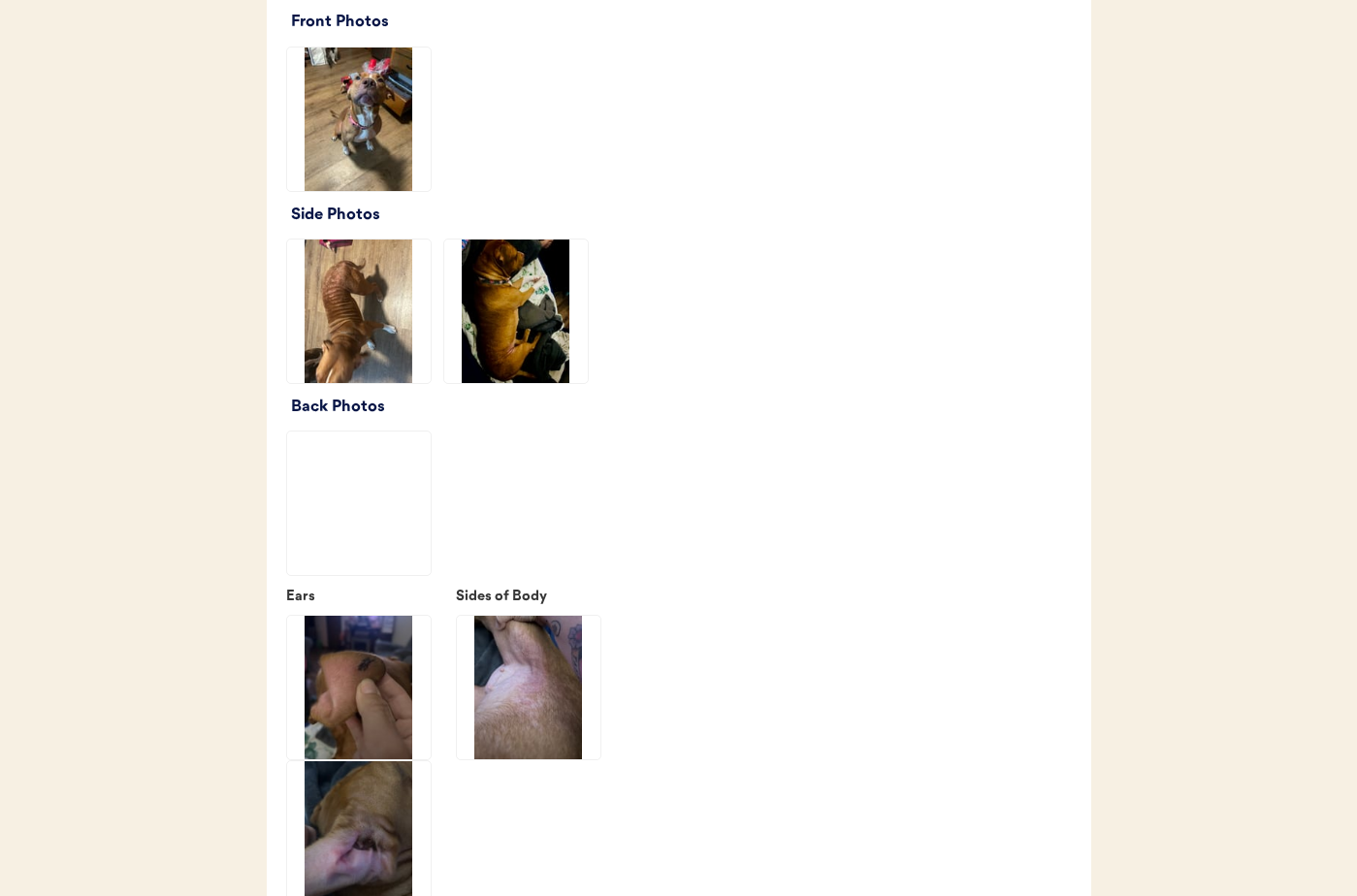 click 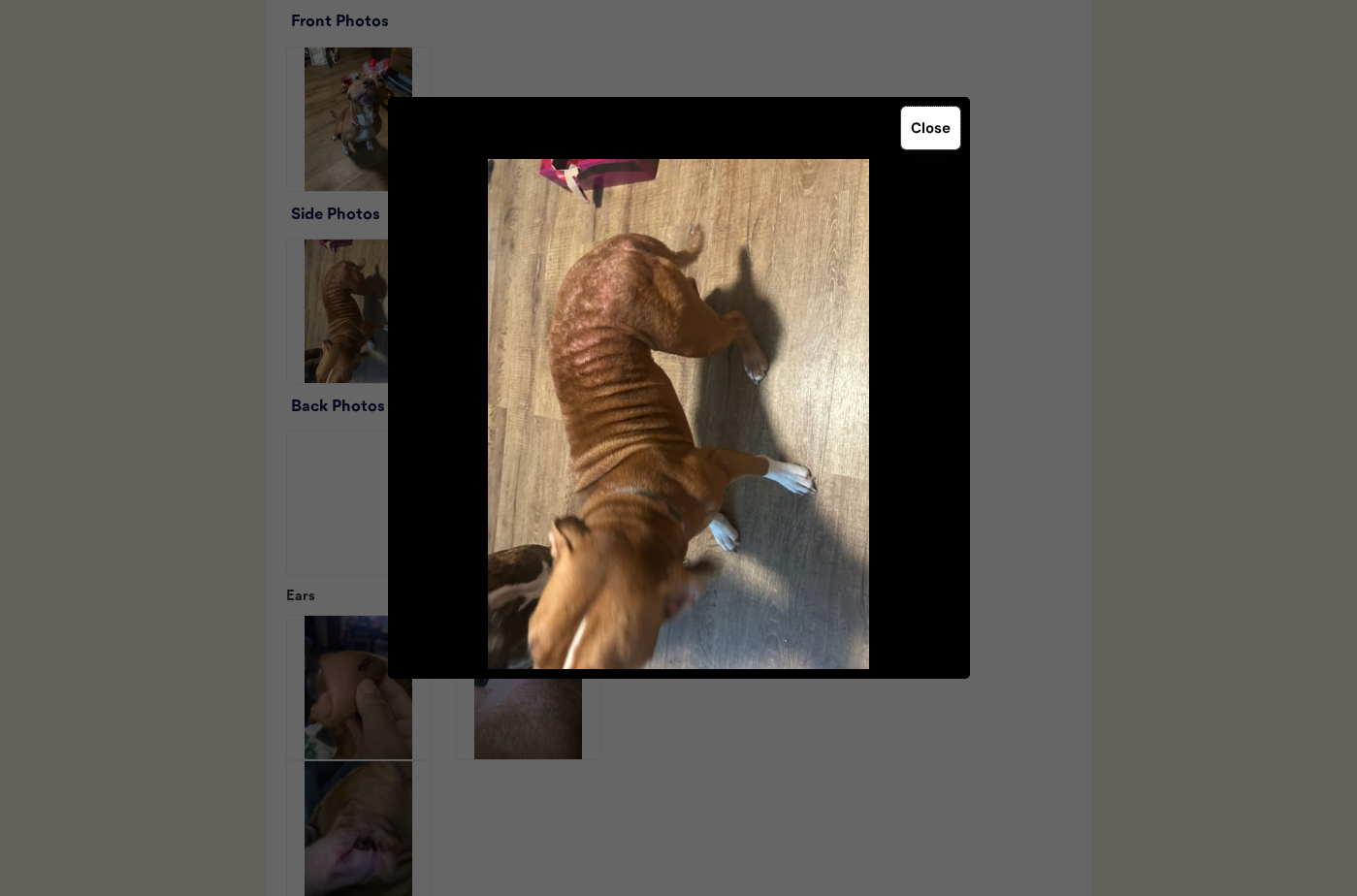 click on "Close" at bounding box center (930, 128) 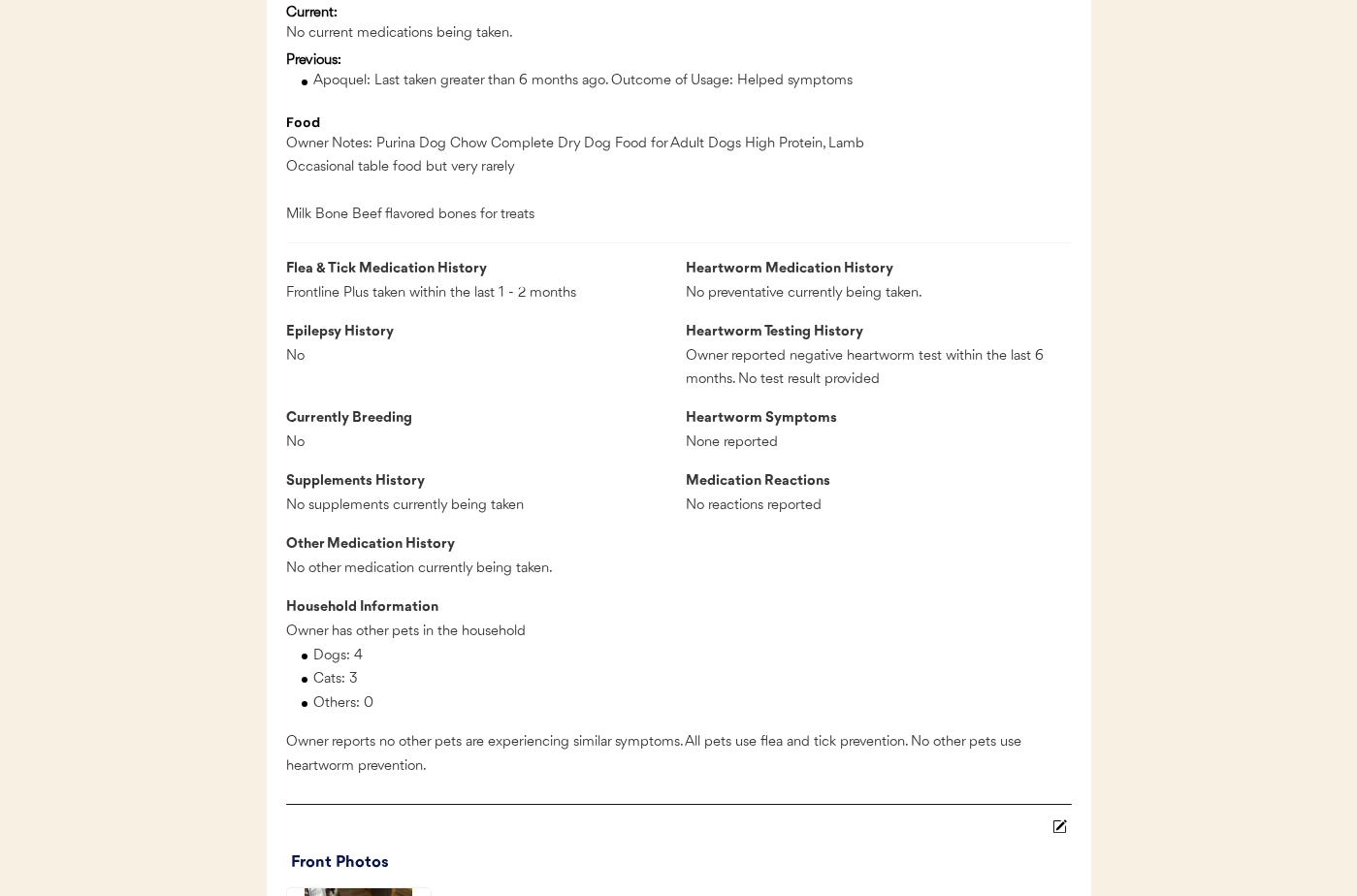 scroll, scrollTop: 0, scrollLeft: 0, axis: both 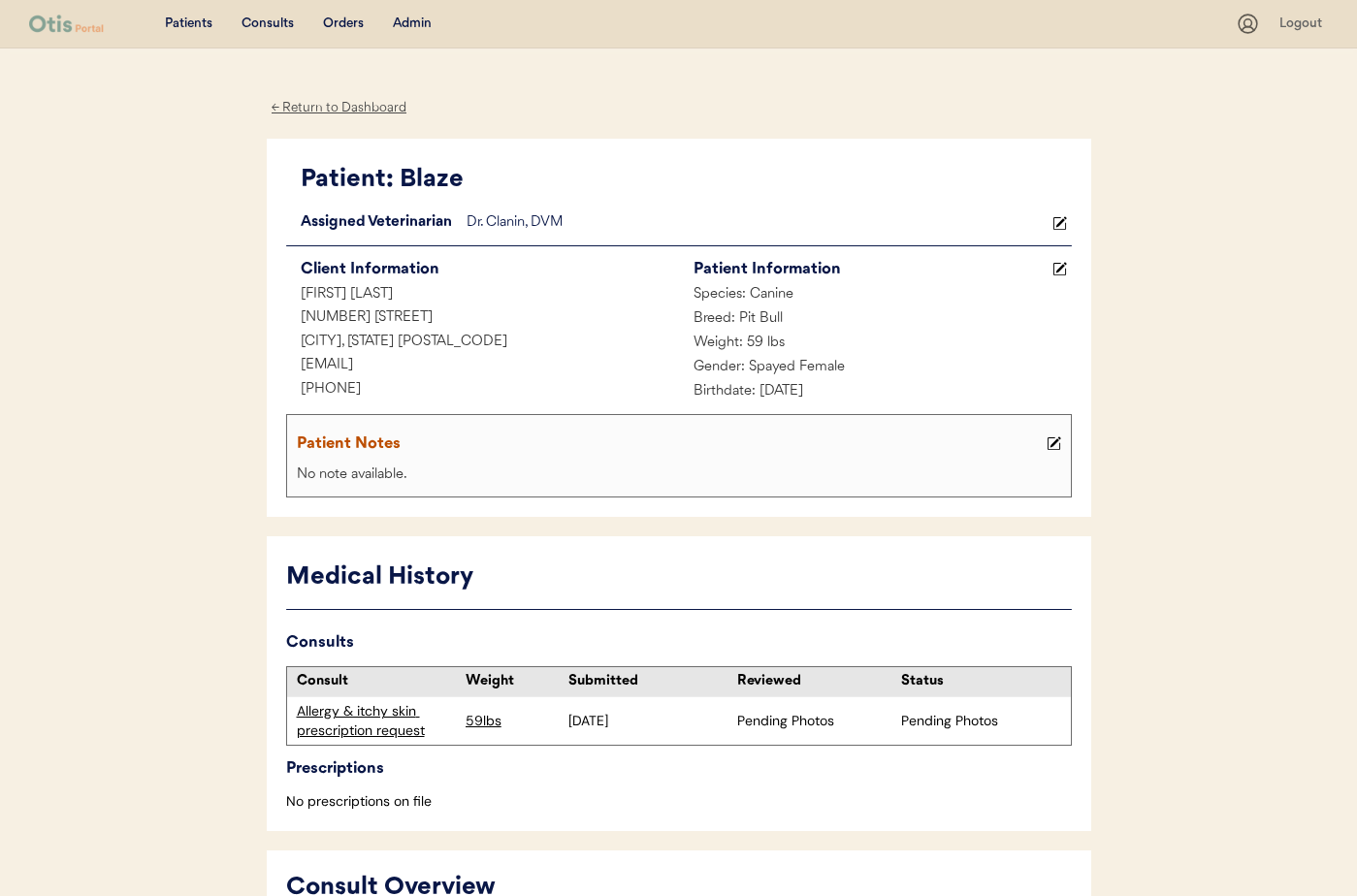 click on "← Return to Dashboard" at bounding box center [339, 108] 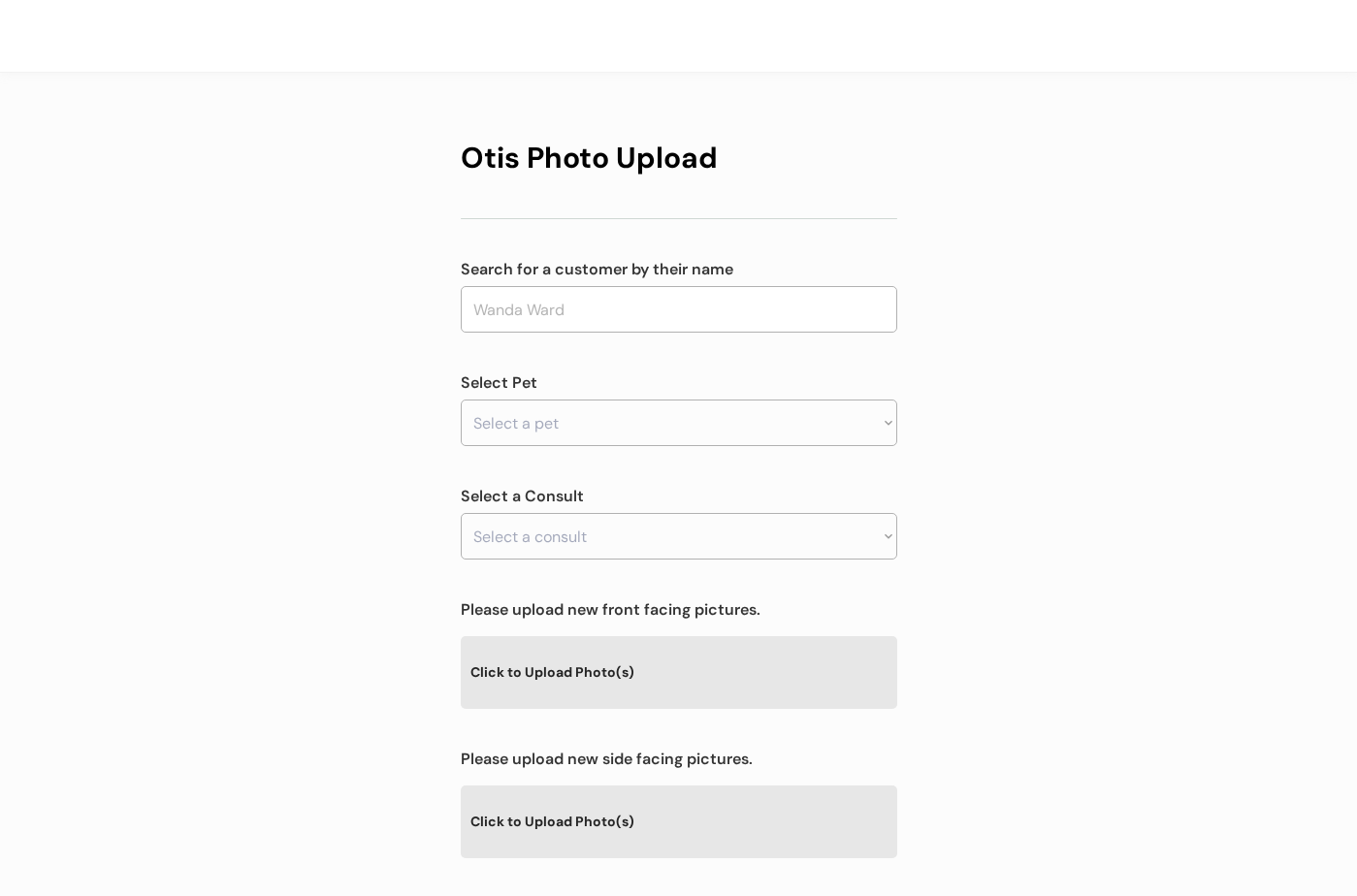 scroll, scrollTop: 0, scrollLeft: 0, axis: both 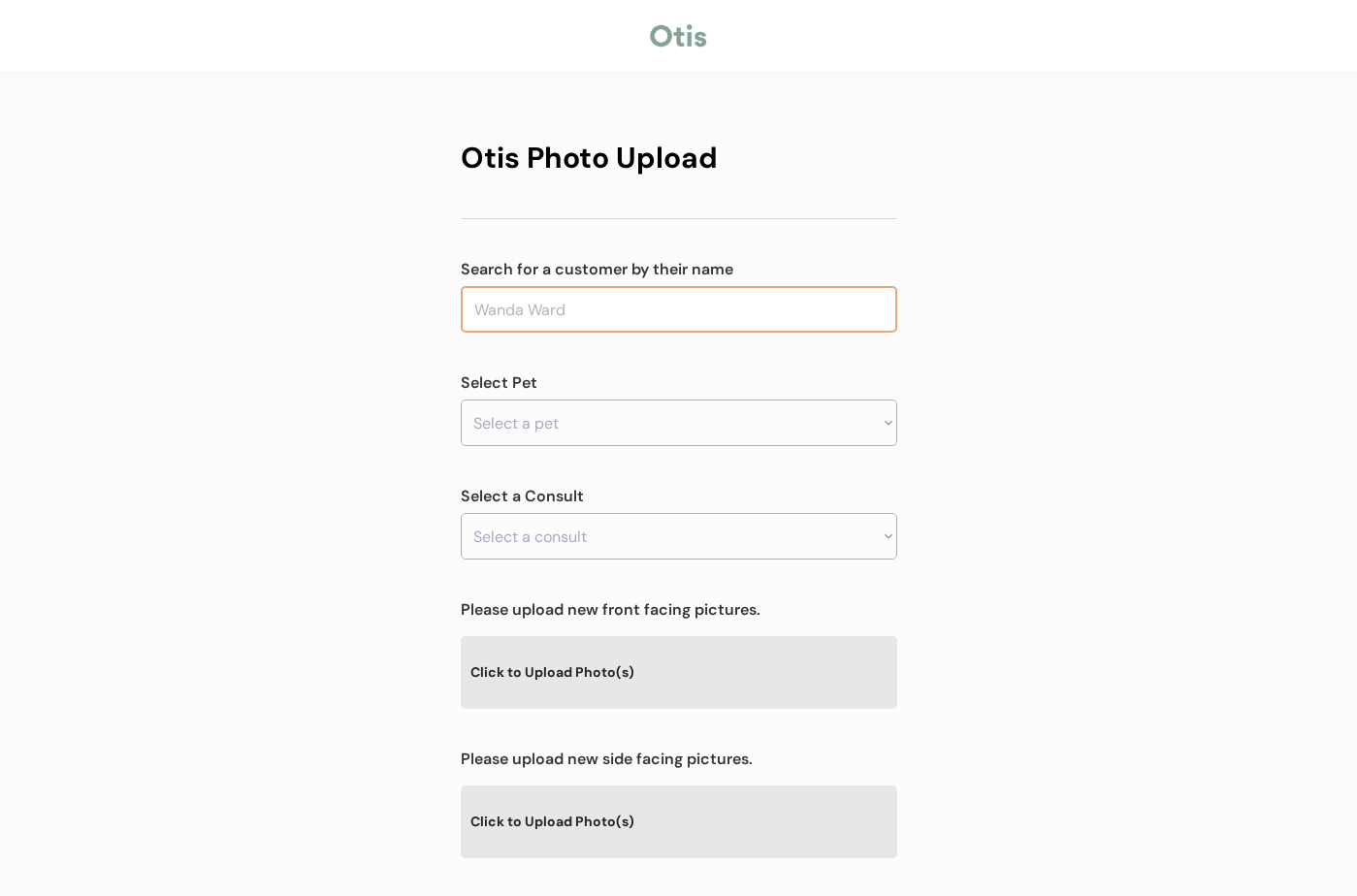 click at bounding box center (679, 309) 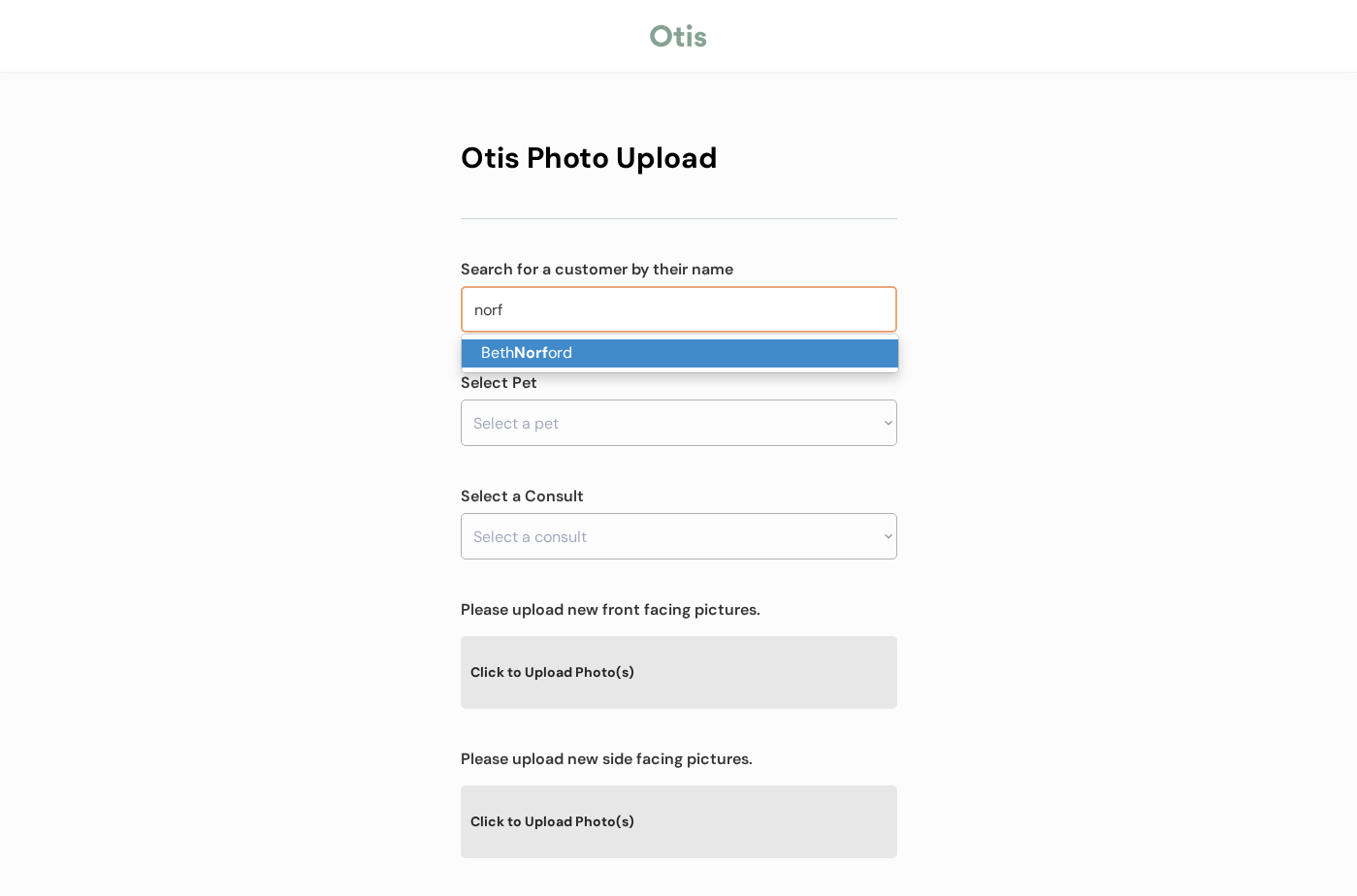 click on "Beth  Norf ord" at bounding box center [680, 353] 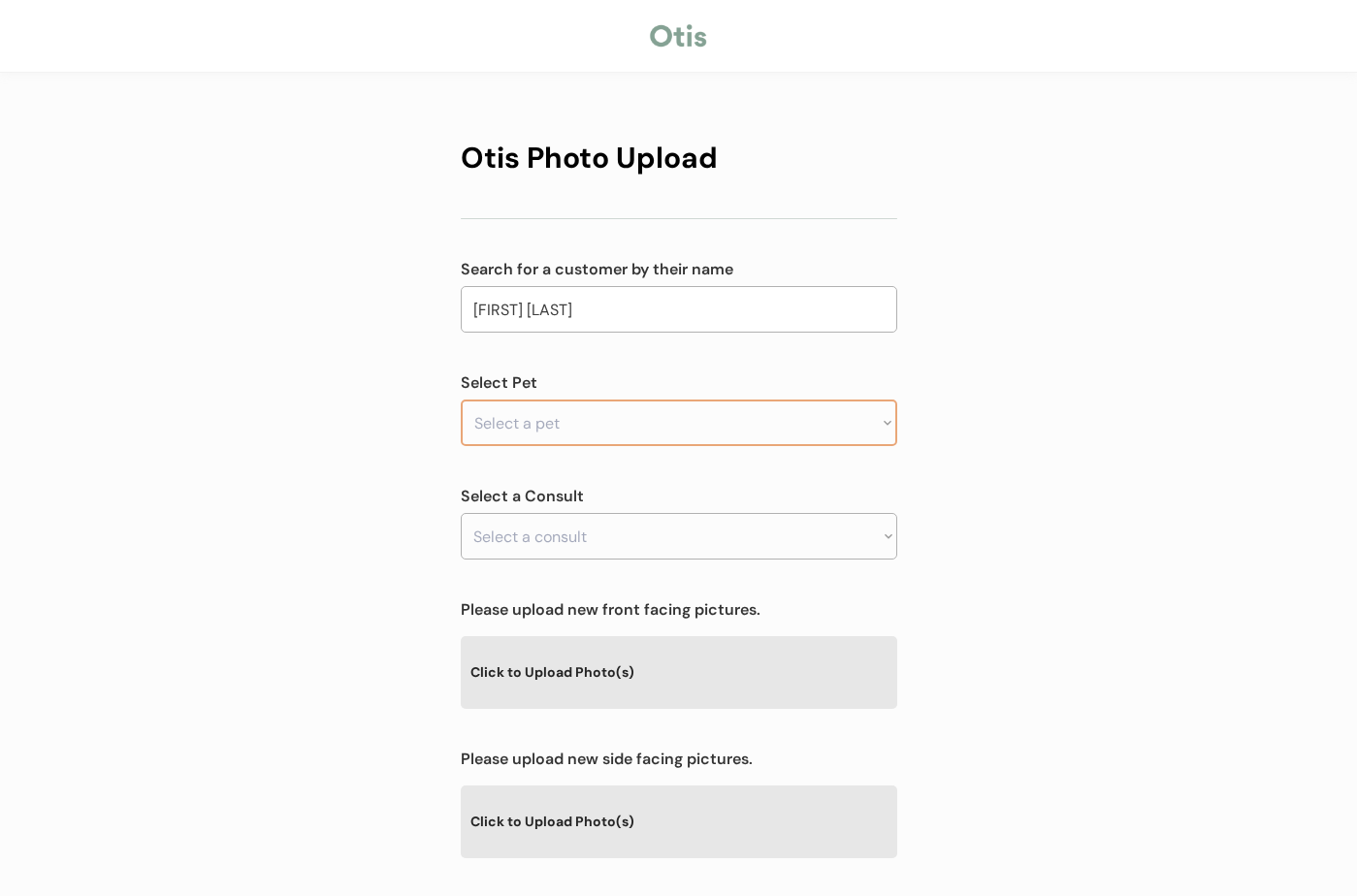 type on "Beth Norford" 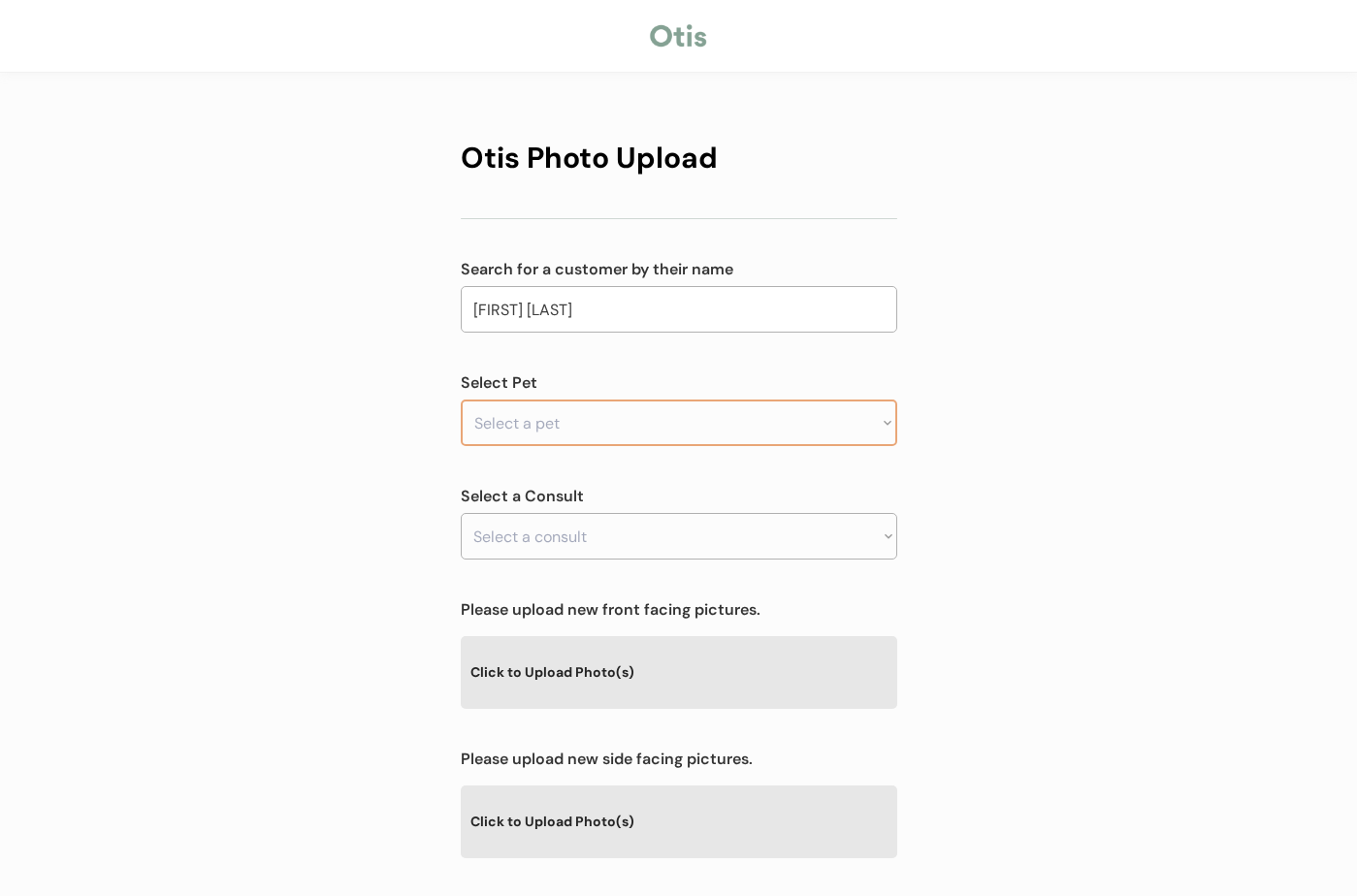 click on "Select a pet" at bounding box center (679, 423) 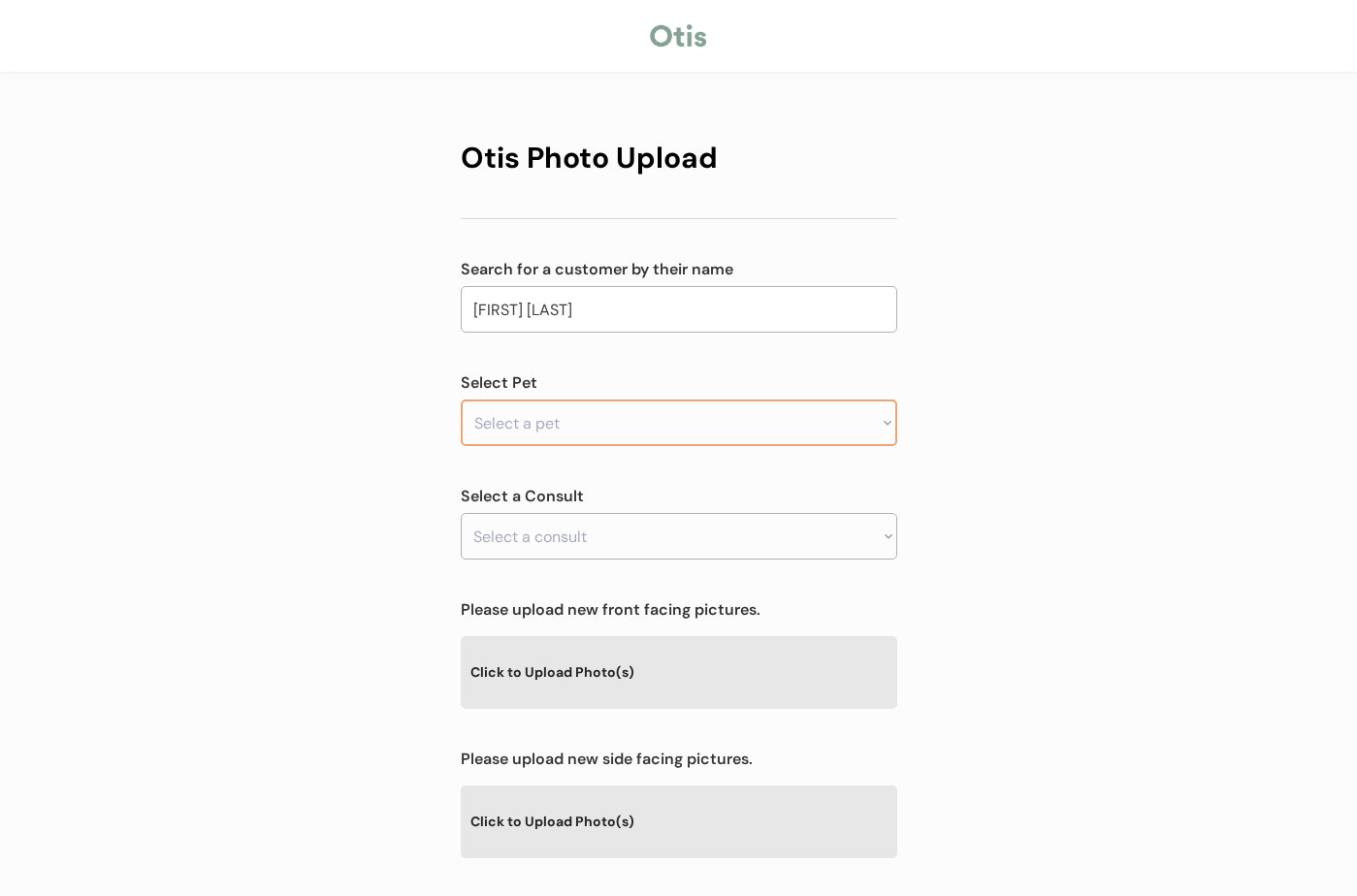 select on ""1348695171700984260__LOOKUP__1752632599324x415093307892564000"" 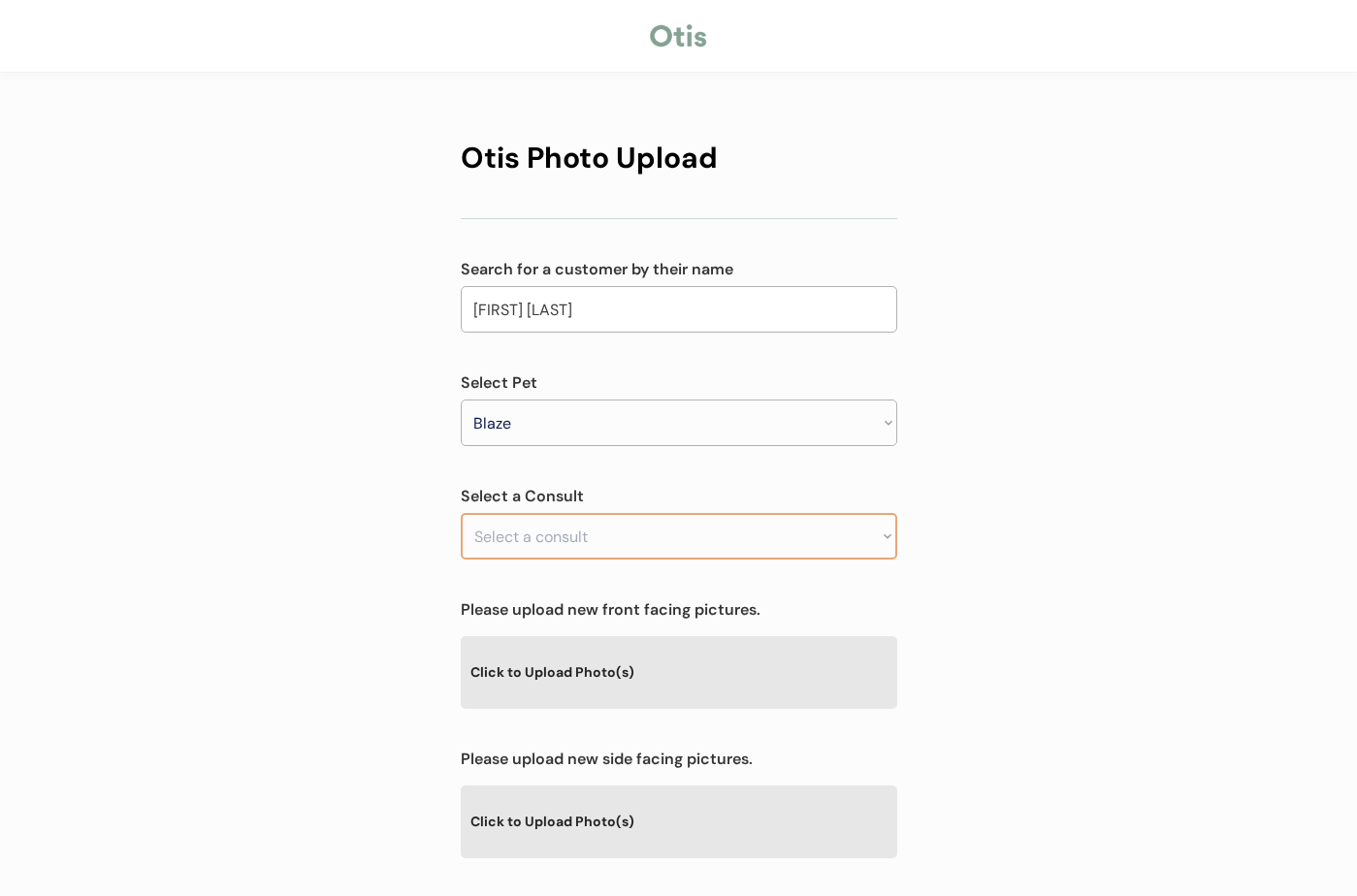 click on "Select a consult" at bounding box center (679, 536) 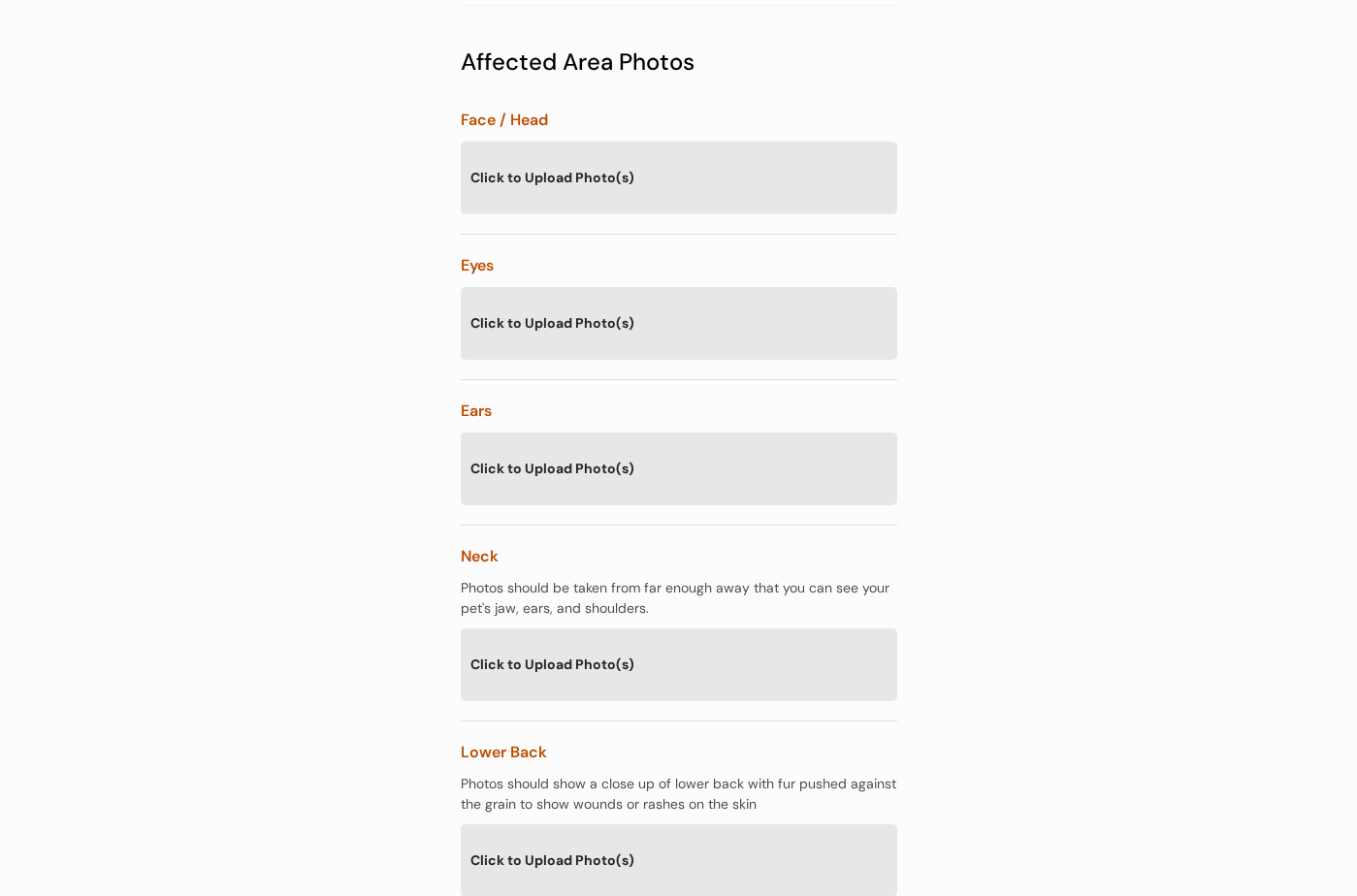 scroll, scrollTop: 1056, scrollLeft: 0, axis: vertical 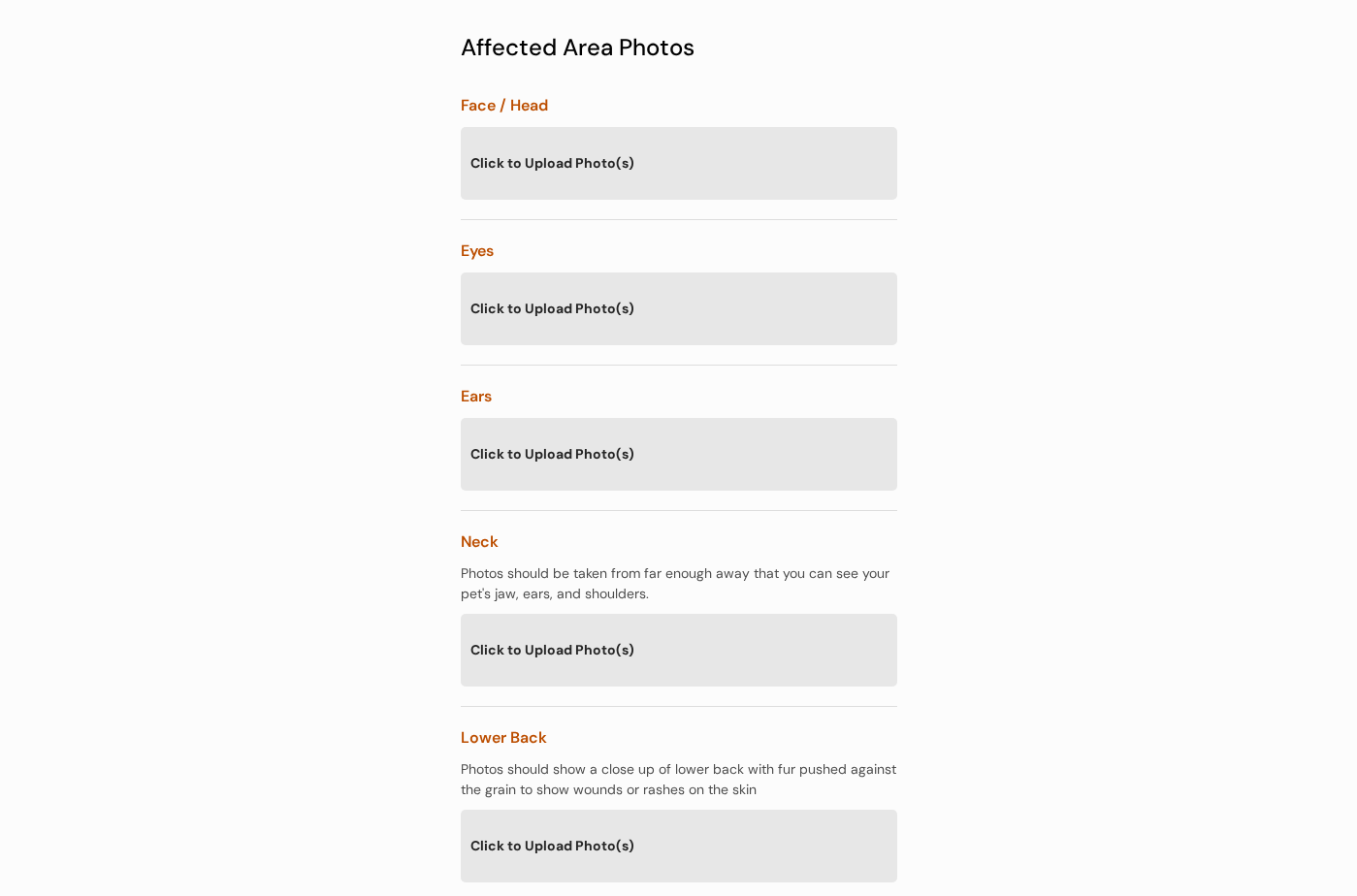 click on "Click to Upload Photo(s)" at bounding box center (679, 453) 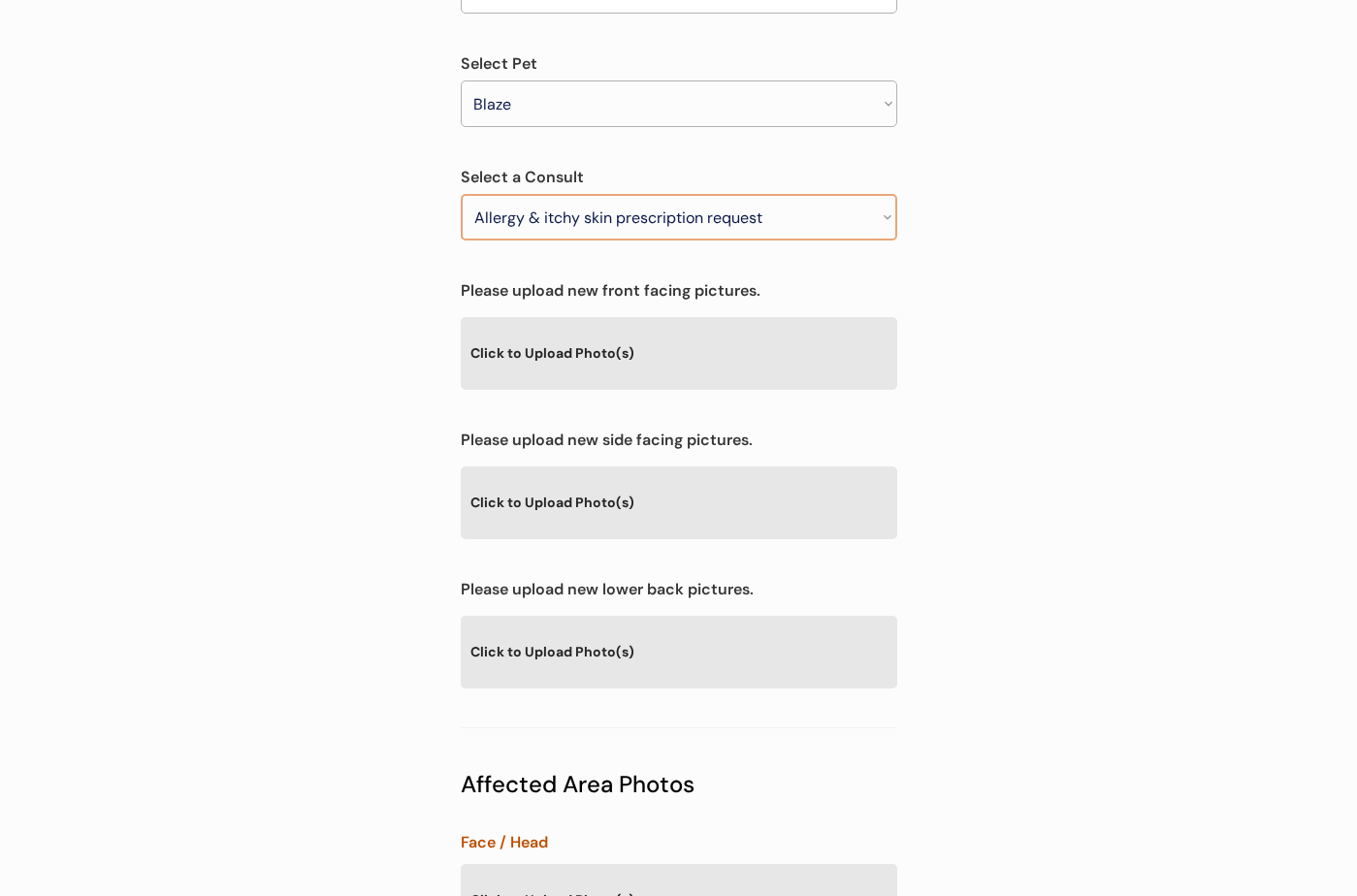 scroll, scrollTop: 509, scrollLeft: 0, axis: vertical 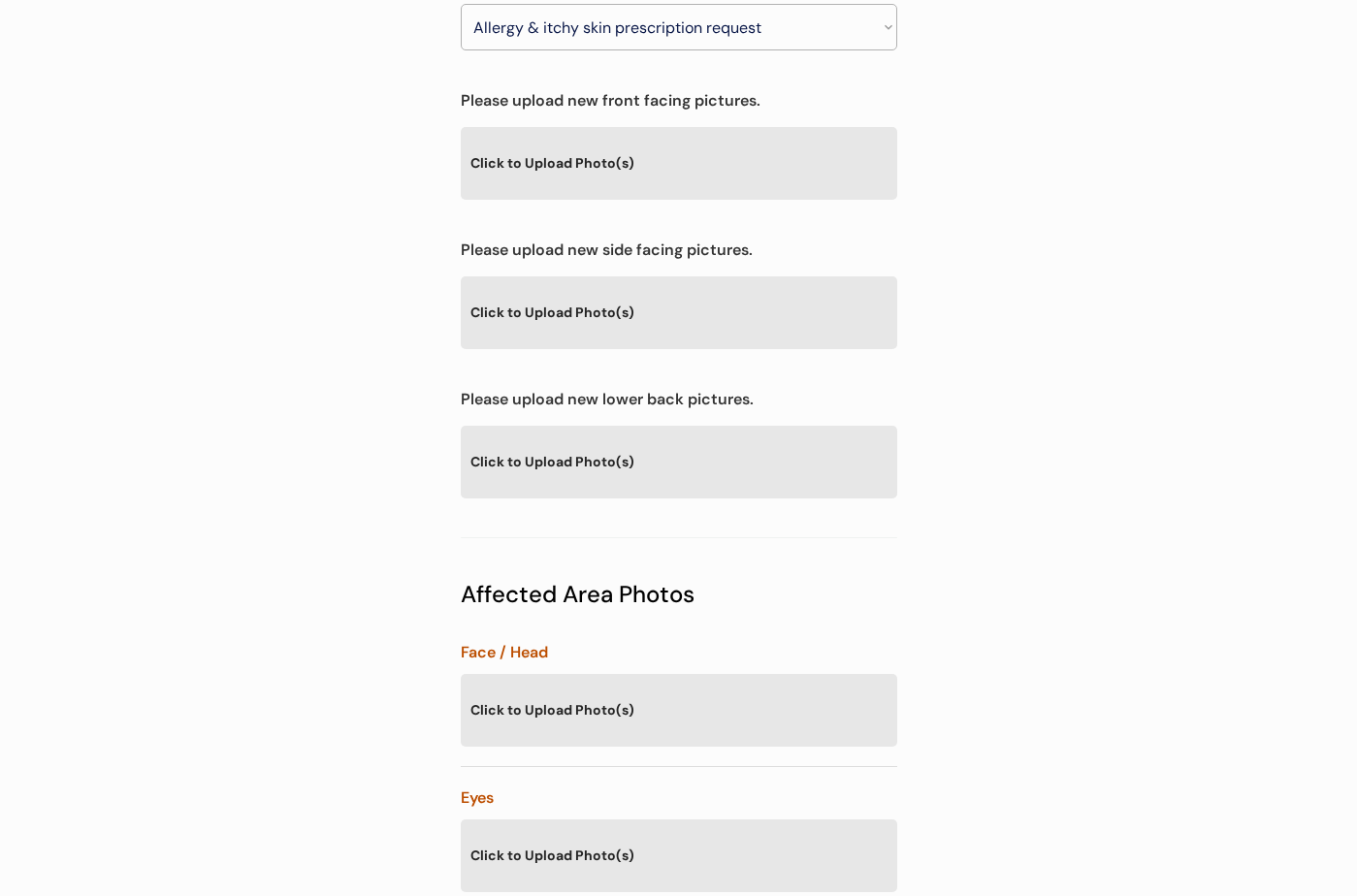 click on "Click to Upload Photo(s)" at bounding box center (679, 311) 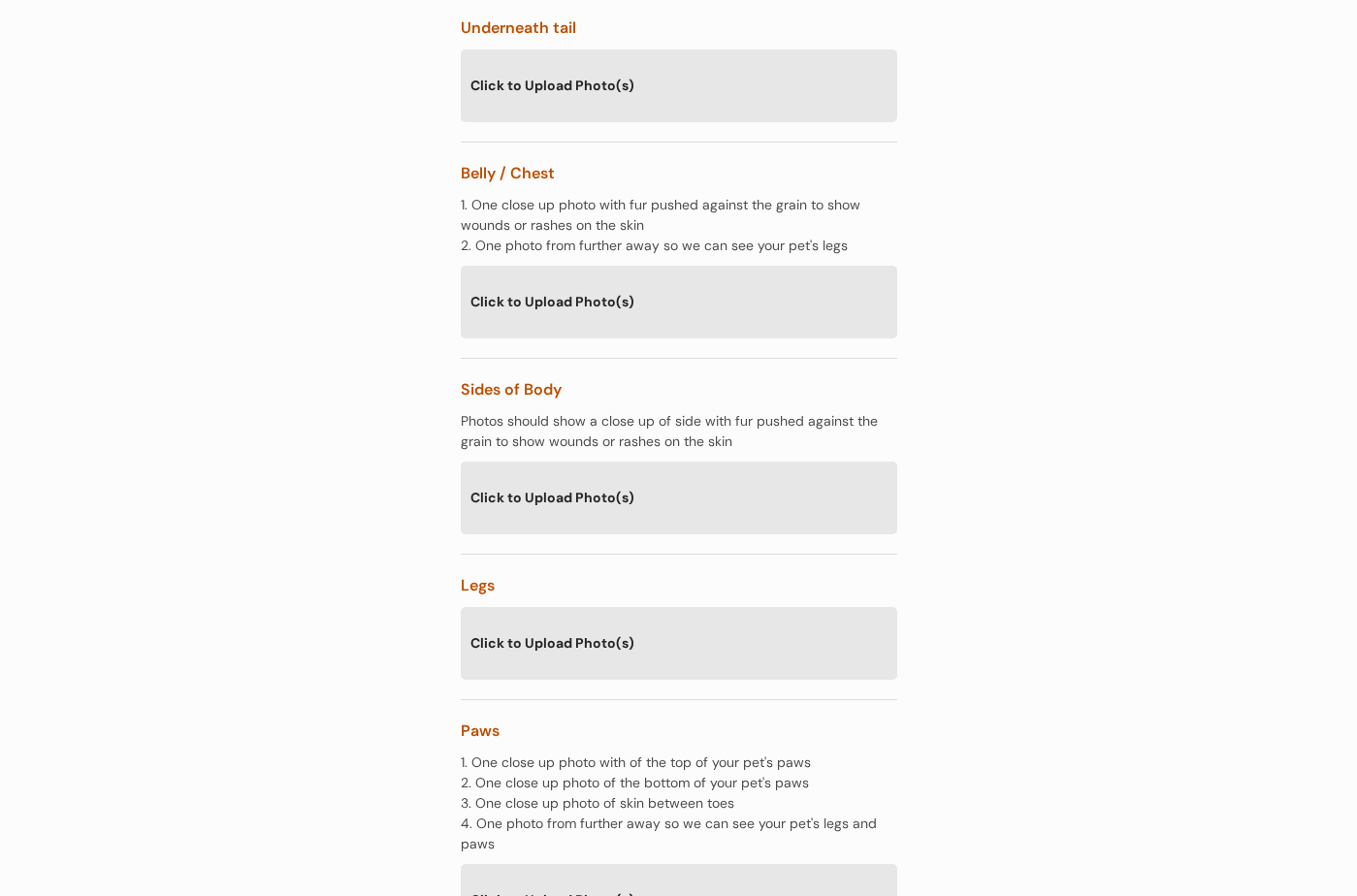 scroll, scrollTop: 2999, scrollLeft: 0, axis: vertical 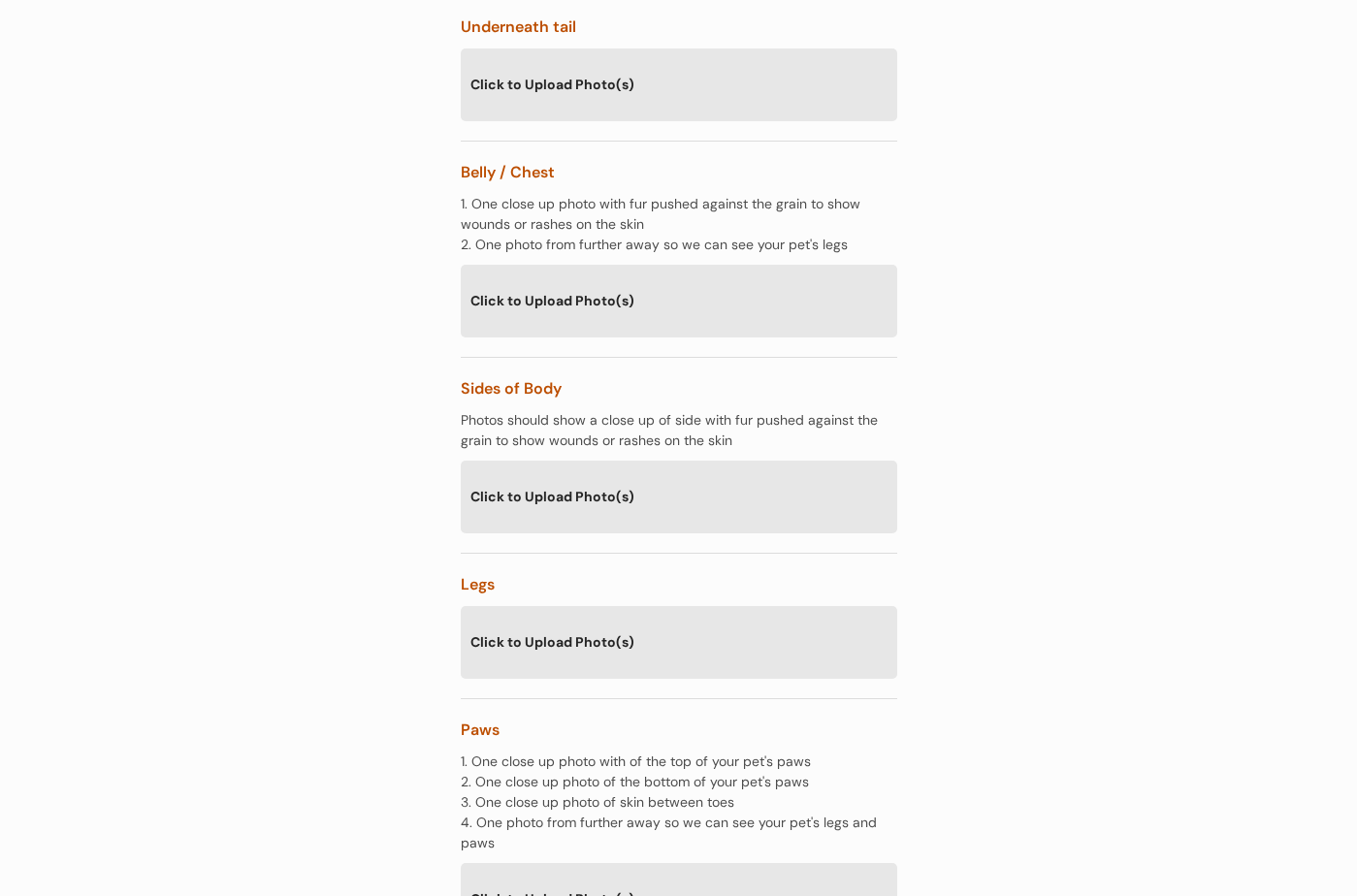 click on "Click to Upload Photo(s)" at bounding box center [679, 496] 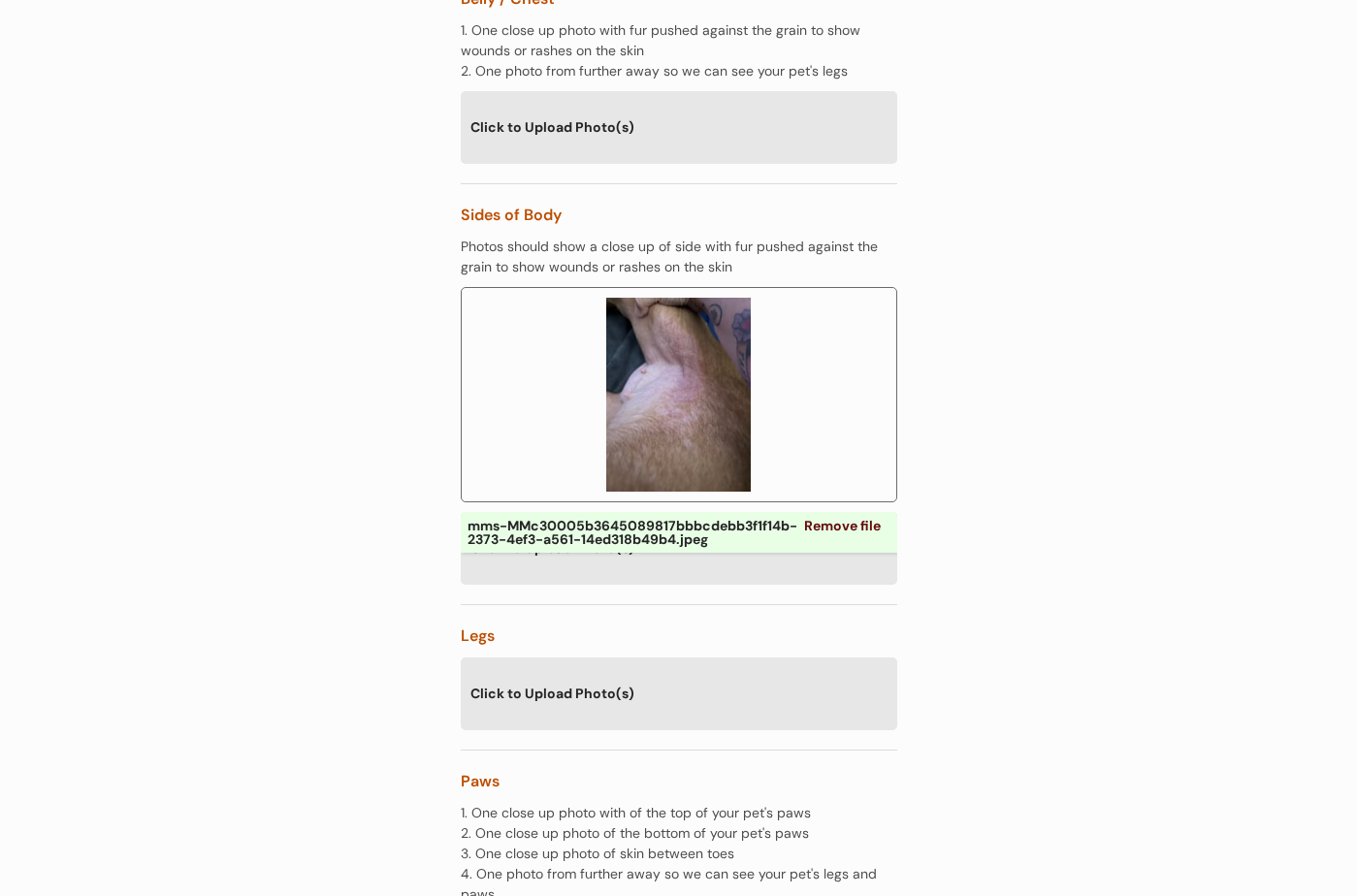 scroll, scrollTop: 3442, scrollLeft: 0, axis: vertical 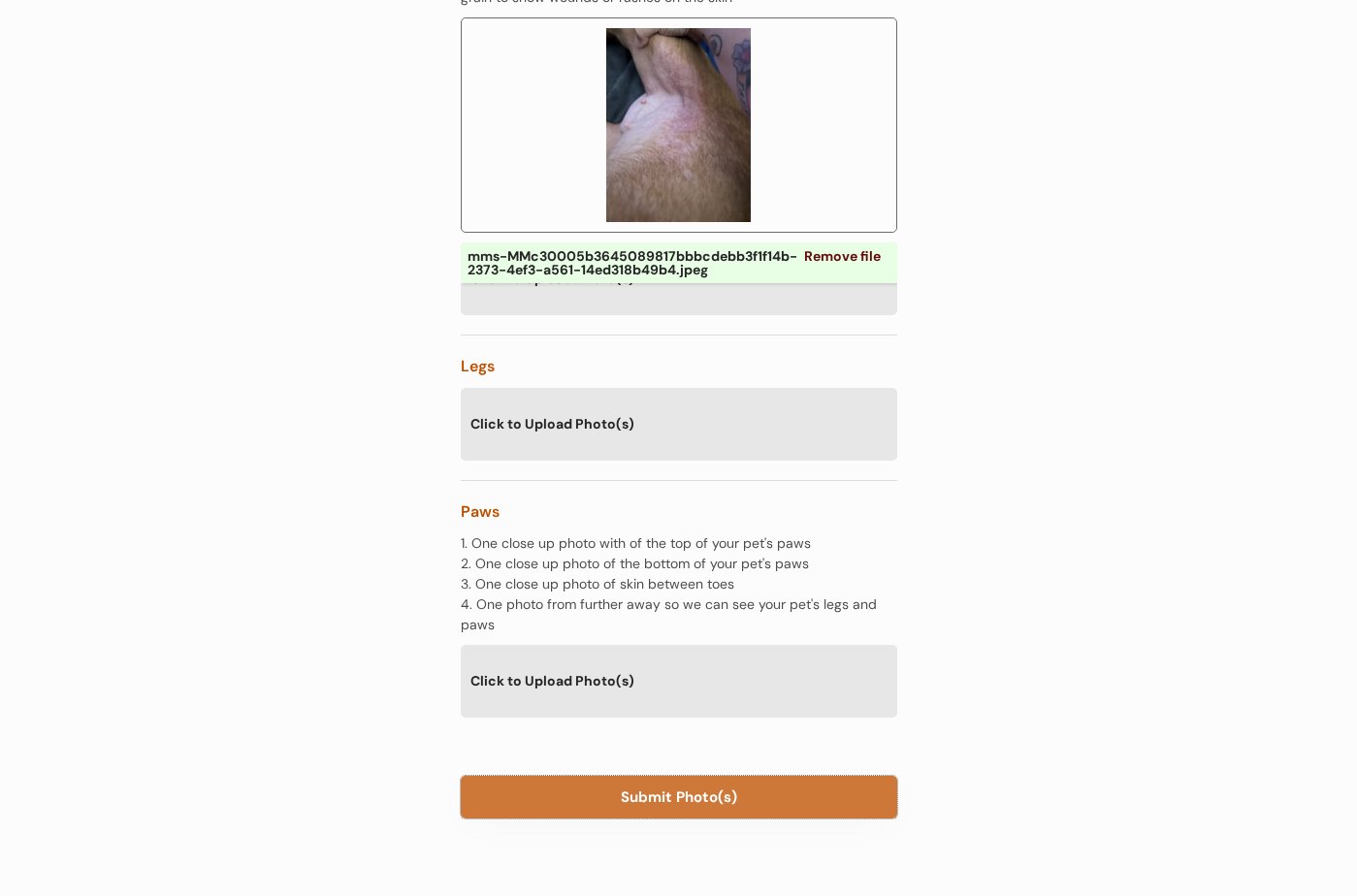 click on "Submit Photo(s)" at bounding box center [679, 797] 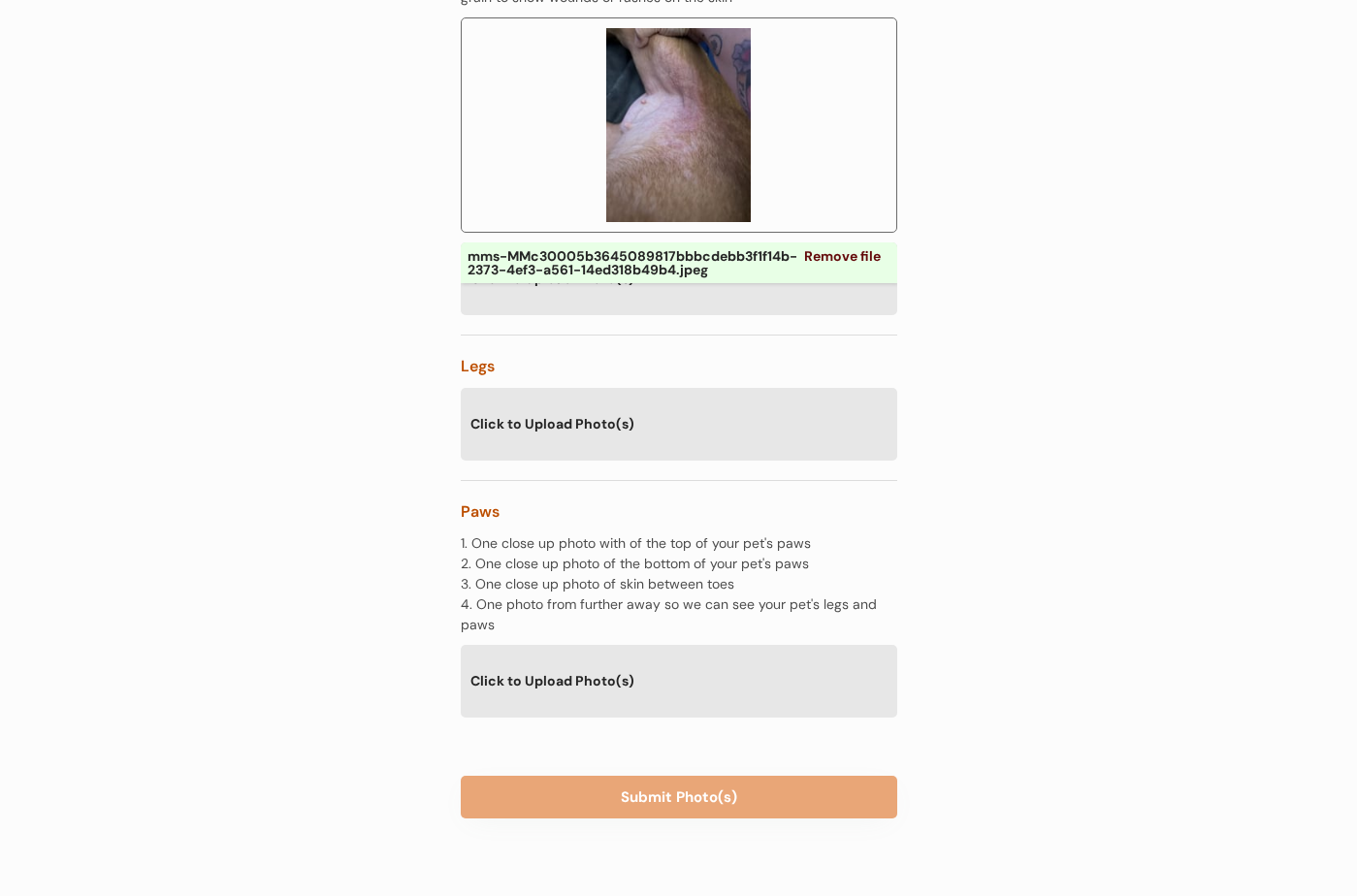 scroll, scrollTop: 3441, scrollLeft: 0, axis: vertical 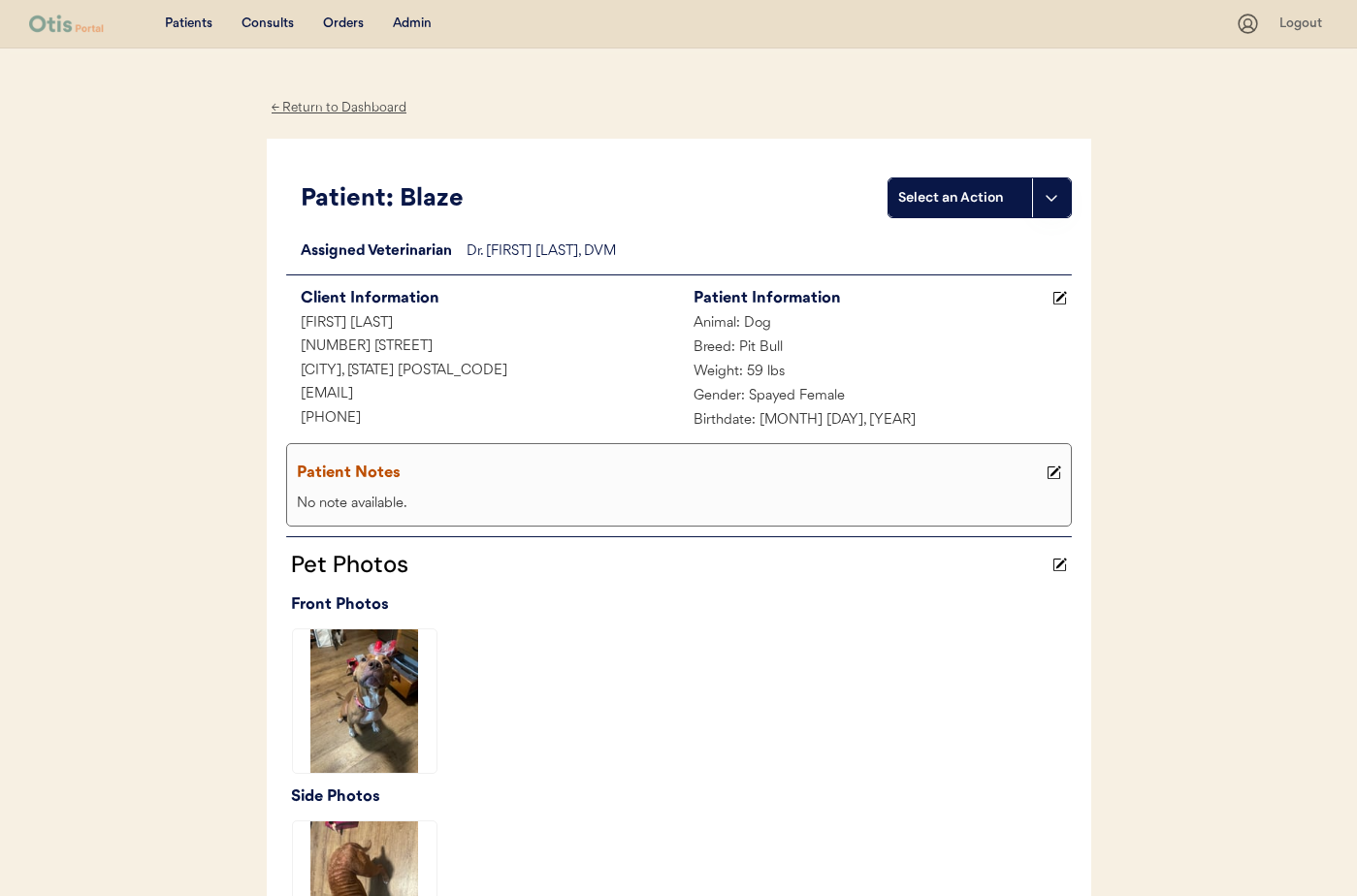 click on "Admin" at bounding box center [412, 24] 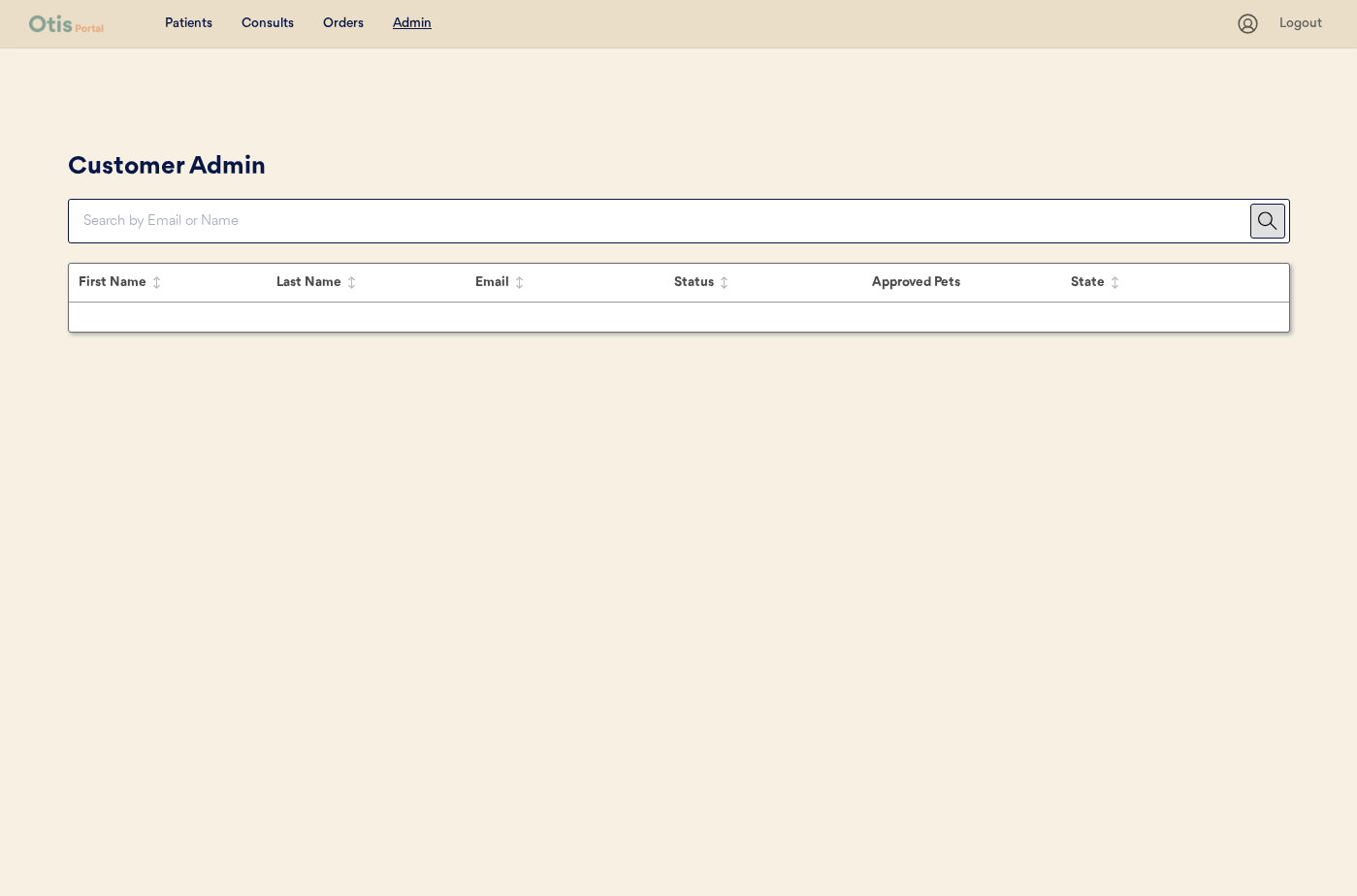 scroll, scrollTop: 0, scrollLeft: 0, axis: both 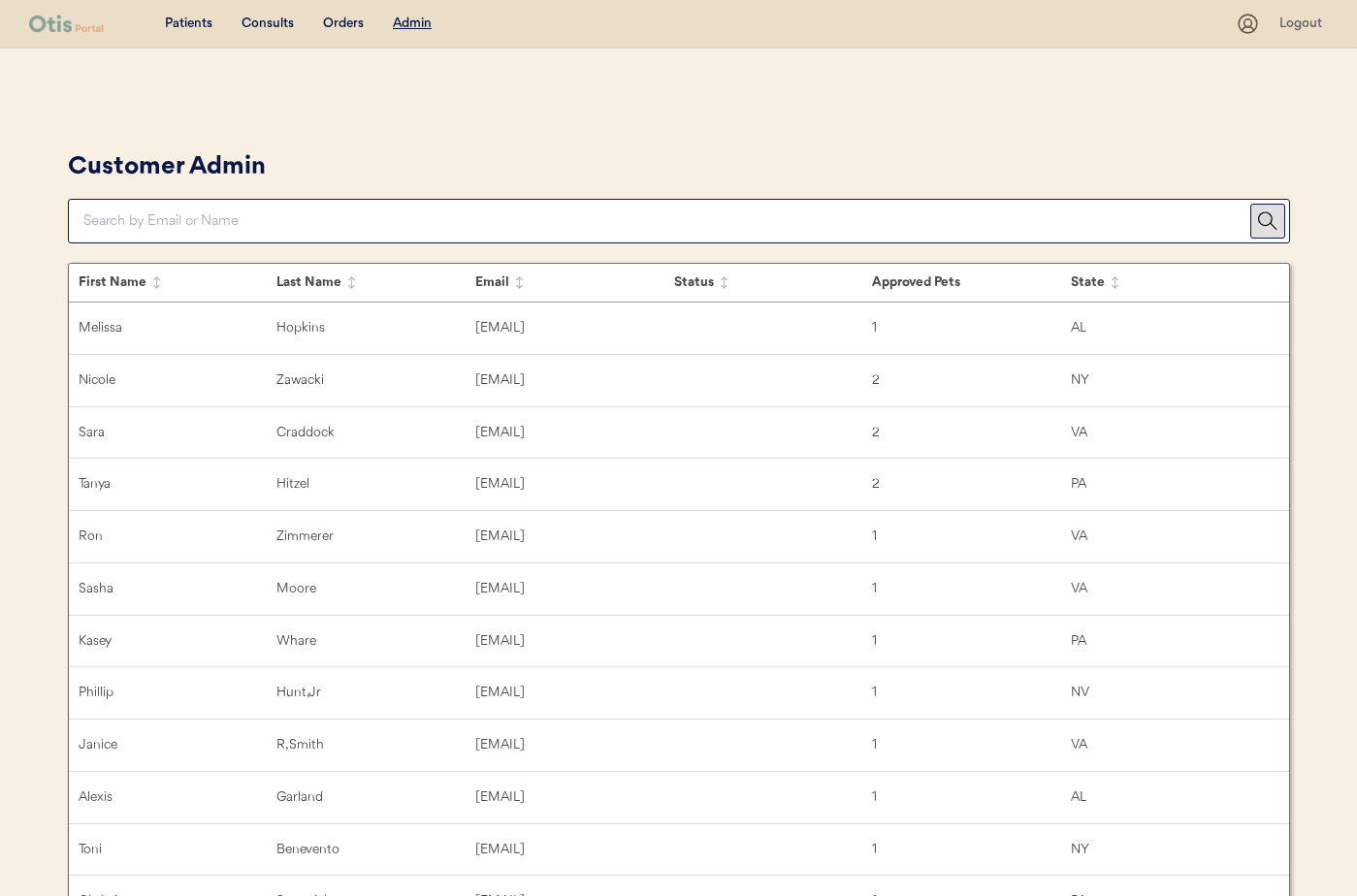 click at bounding box center [666, 221] 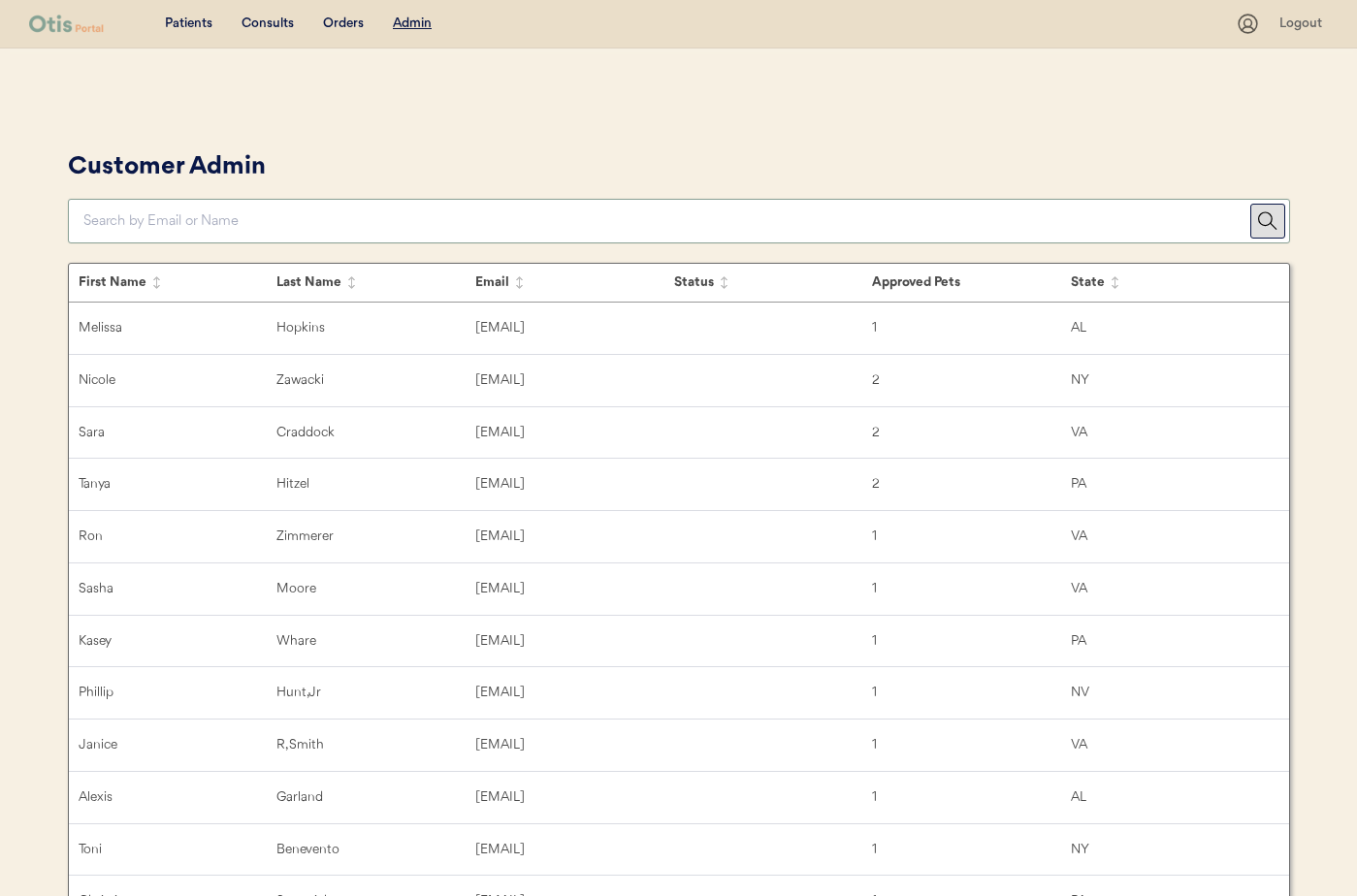paste on "[EMAIL]" 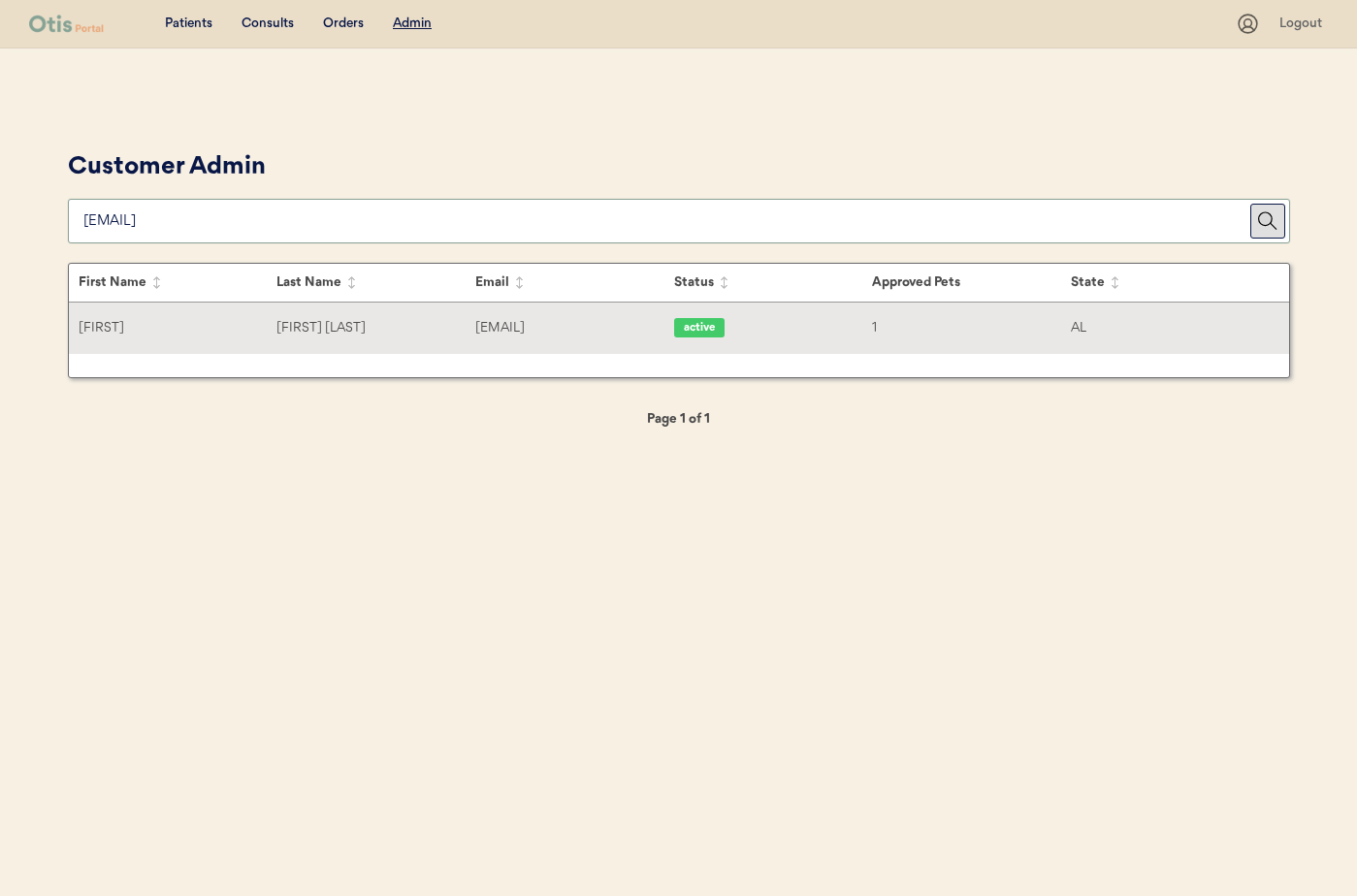 type on "[EMAIL]" 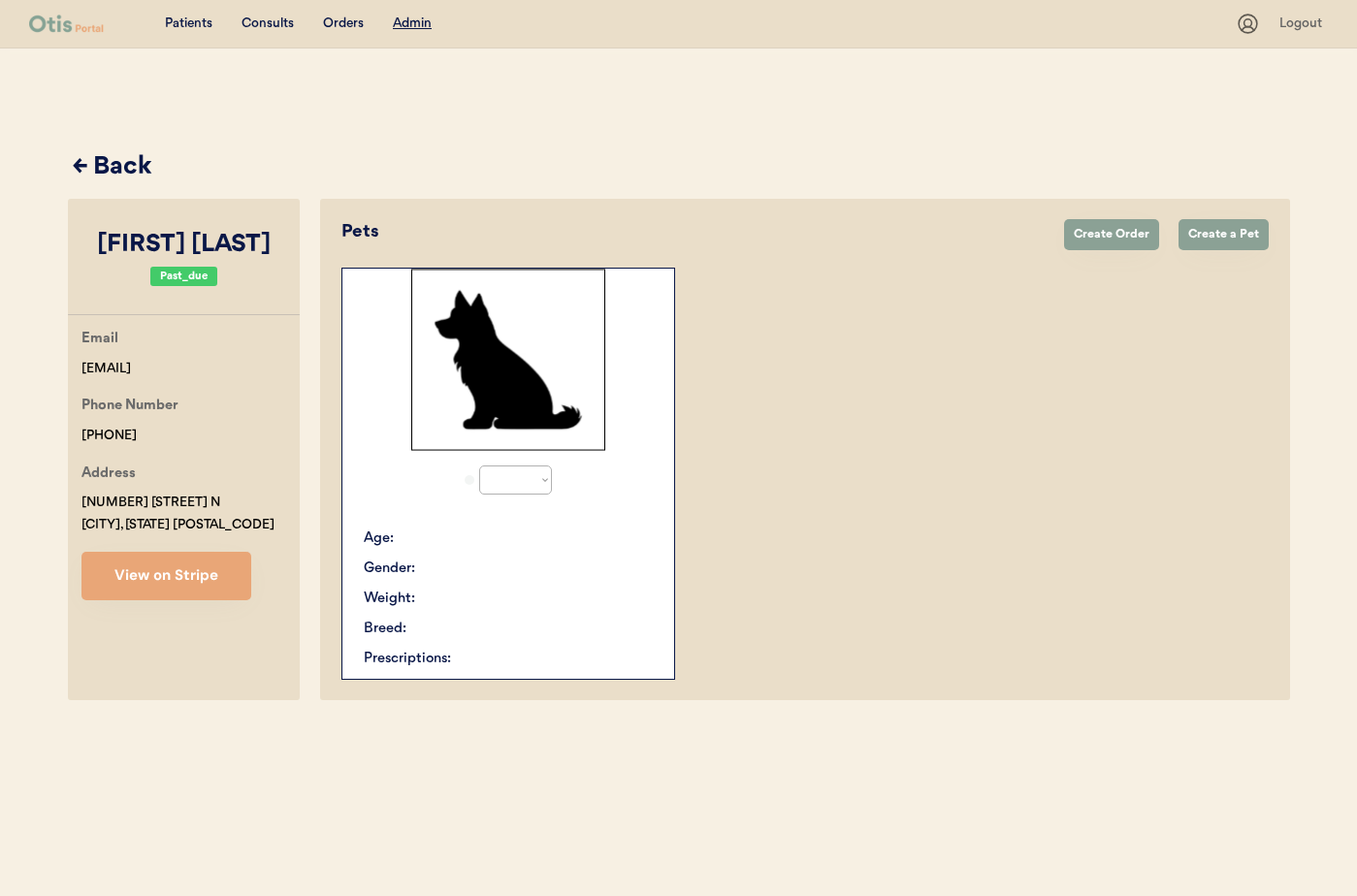 select on "true" 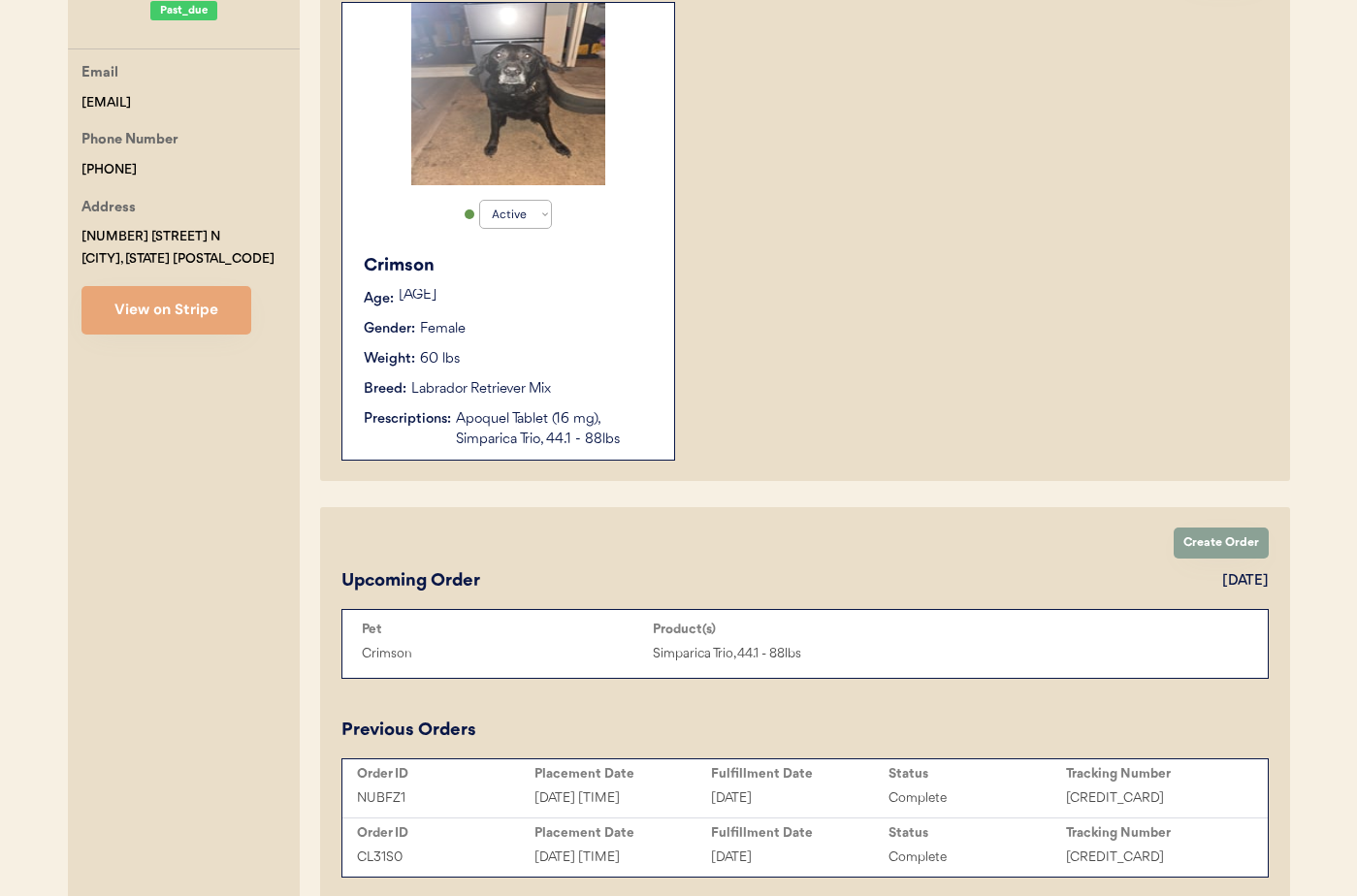 scroll, scrollTop: 267, scrollLeft: 0, axis: vertical 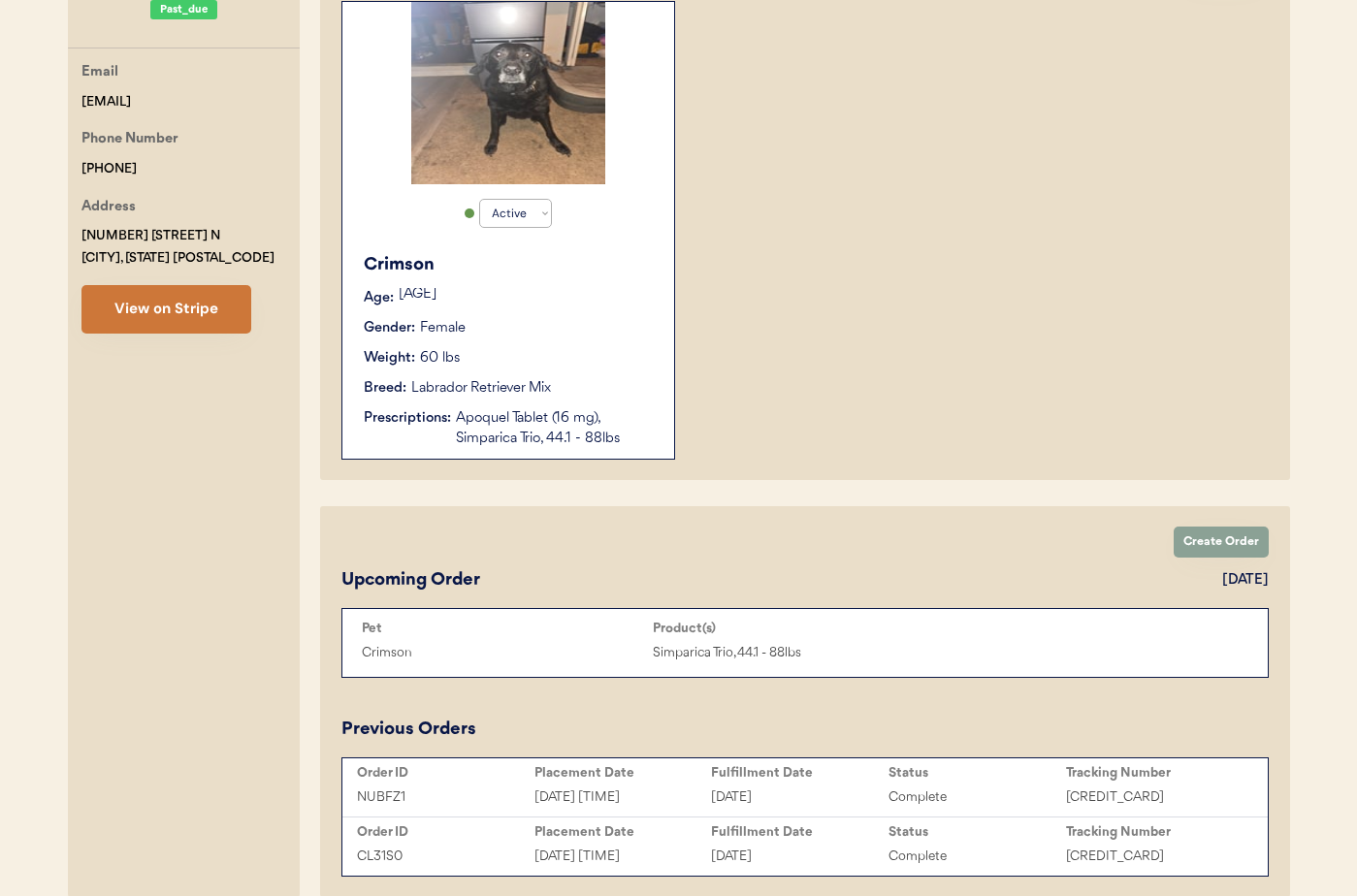 click on "View on Stripe" at bounding box center [166, 309] 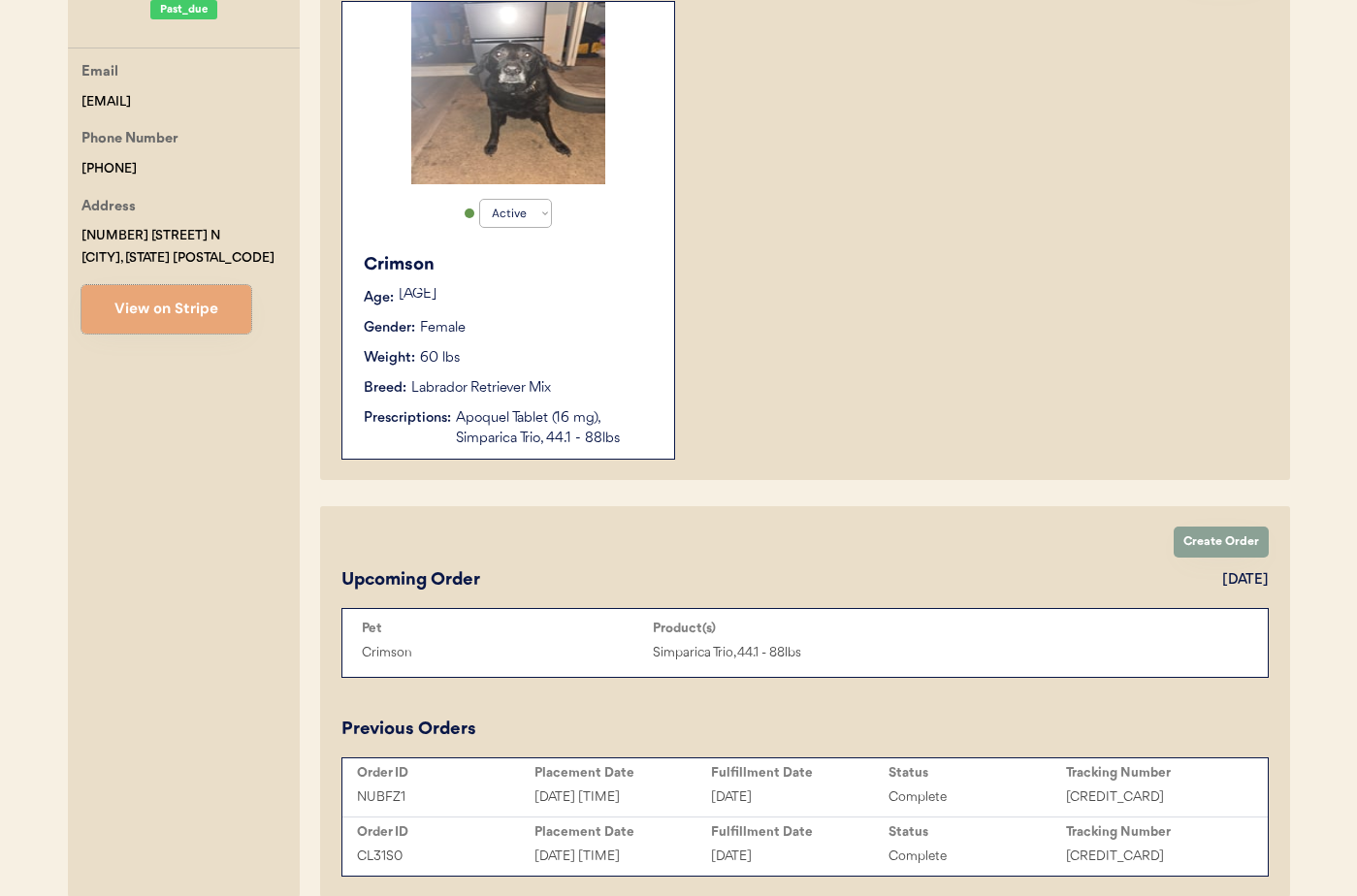 scroll, scrollTop: 0, scrollLeft: 0, axis: both 